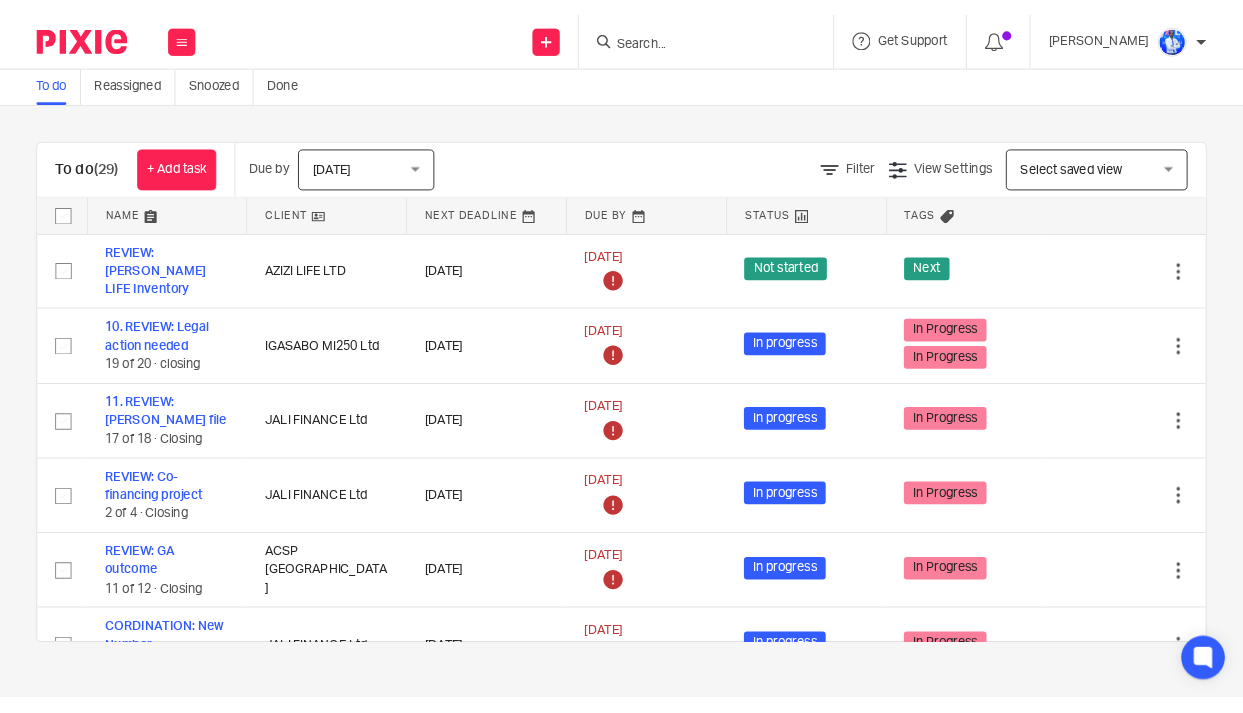 scroll, scrollTop: 0, scrollLeft: 0, axis: both 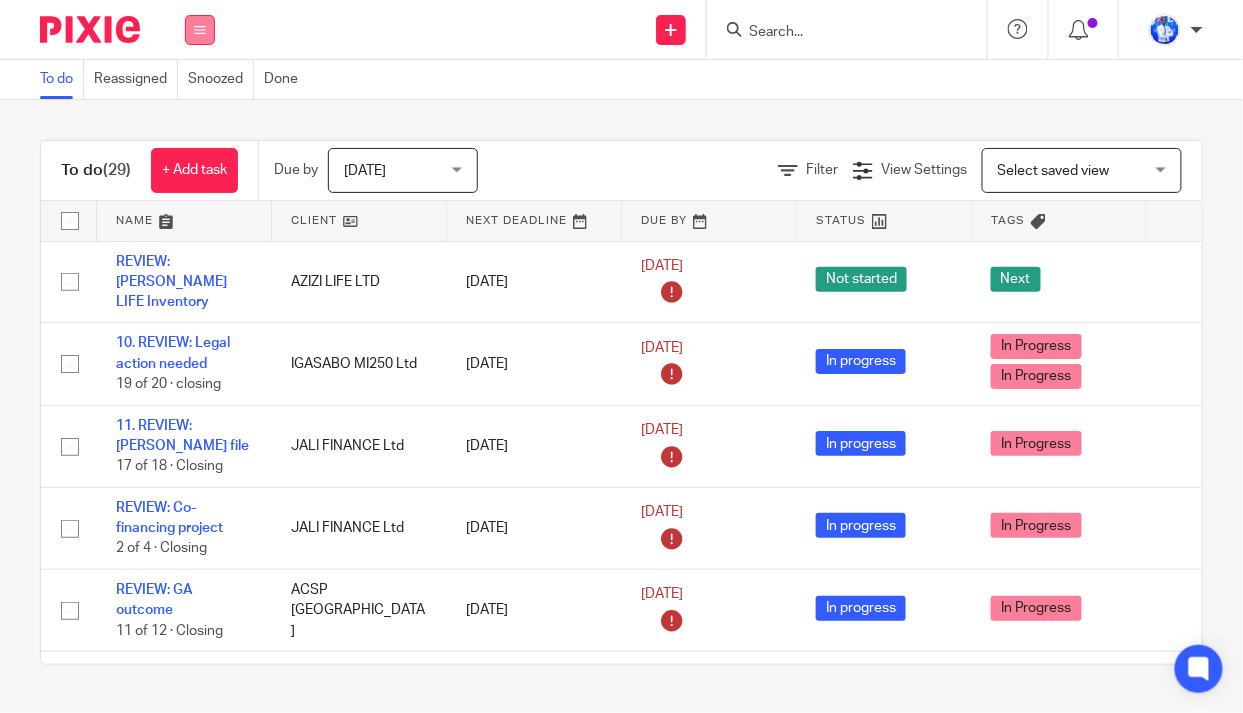 click at bounding box center (200, 30) 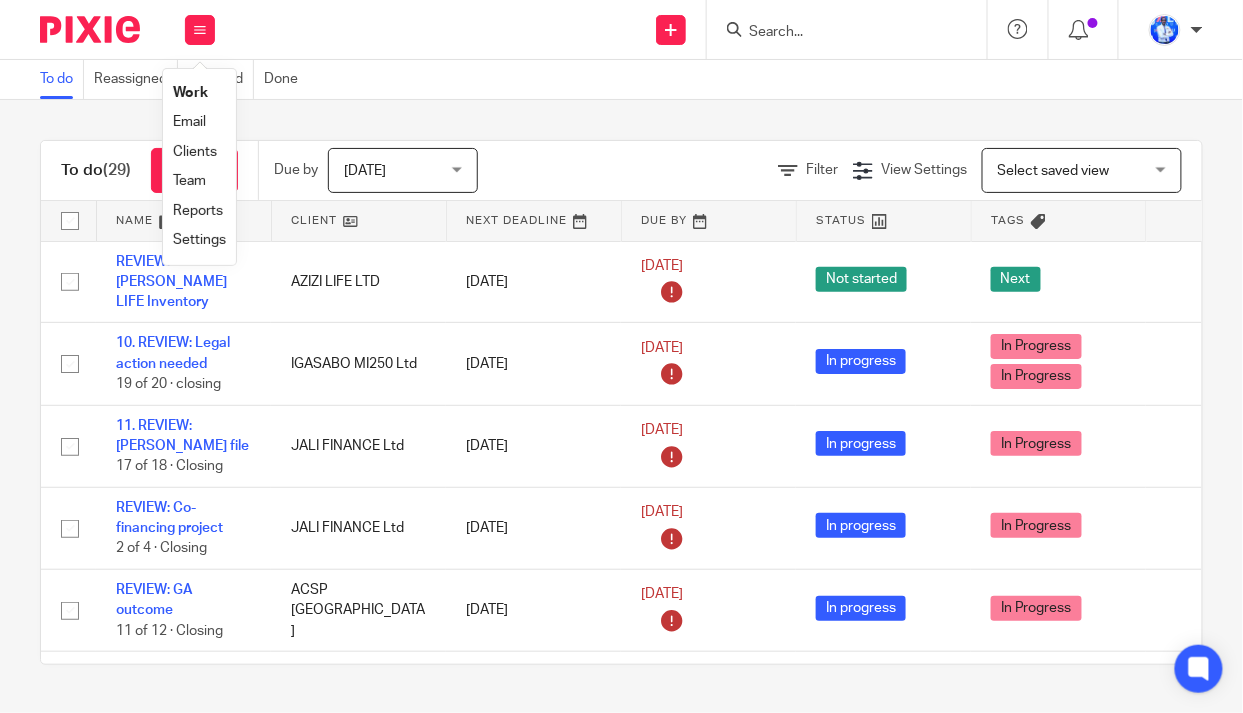 click on "Email" at bounding box center [189, 122] 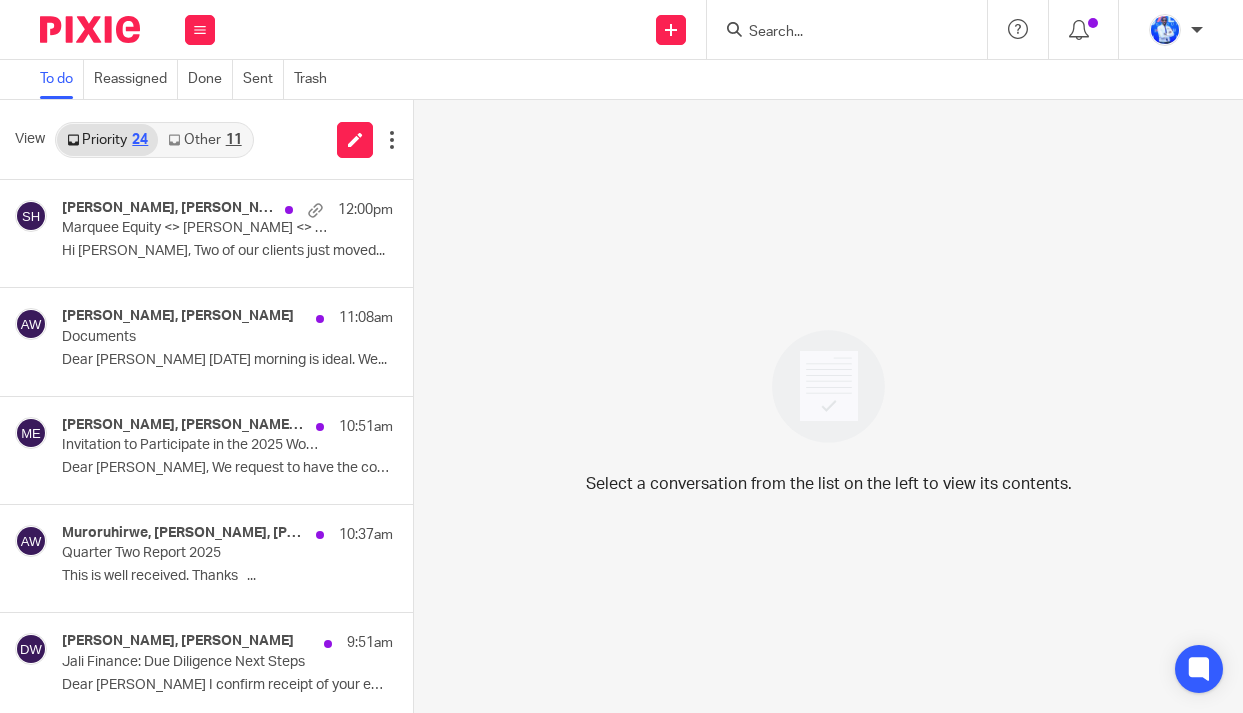 click on "Other
11" at bounding box center [204, 140] 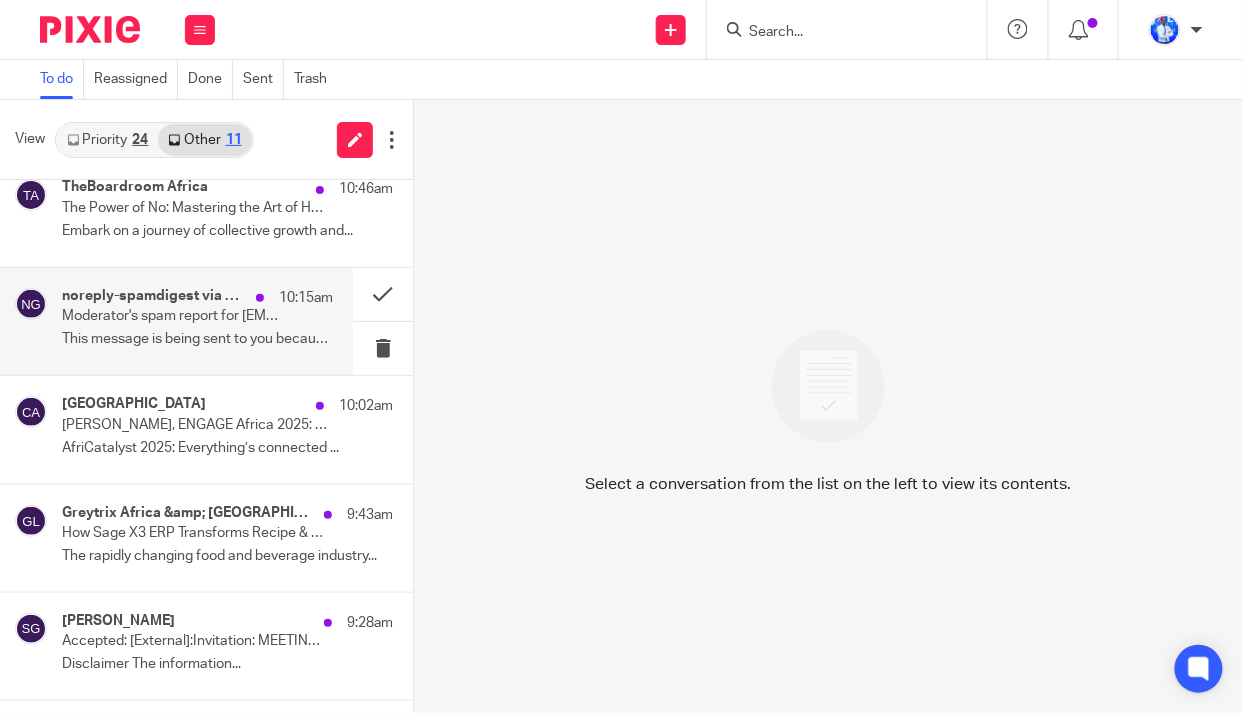 scroll, scrollTop: 636, scrollLeft: 0, axis: vertical 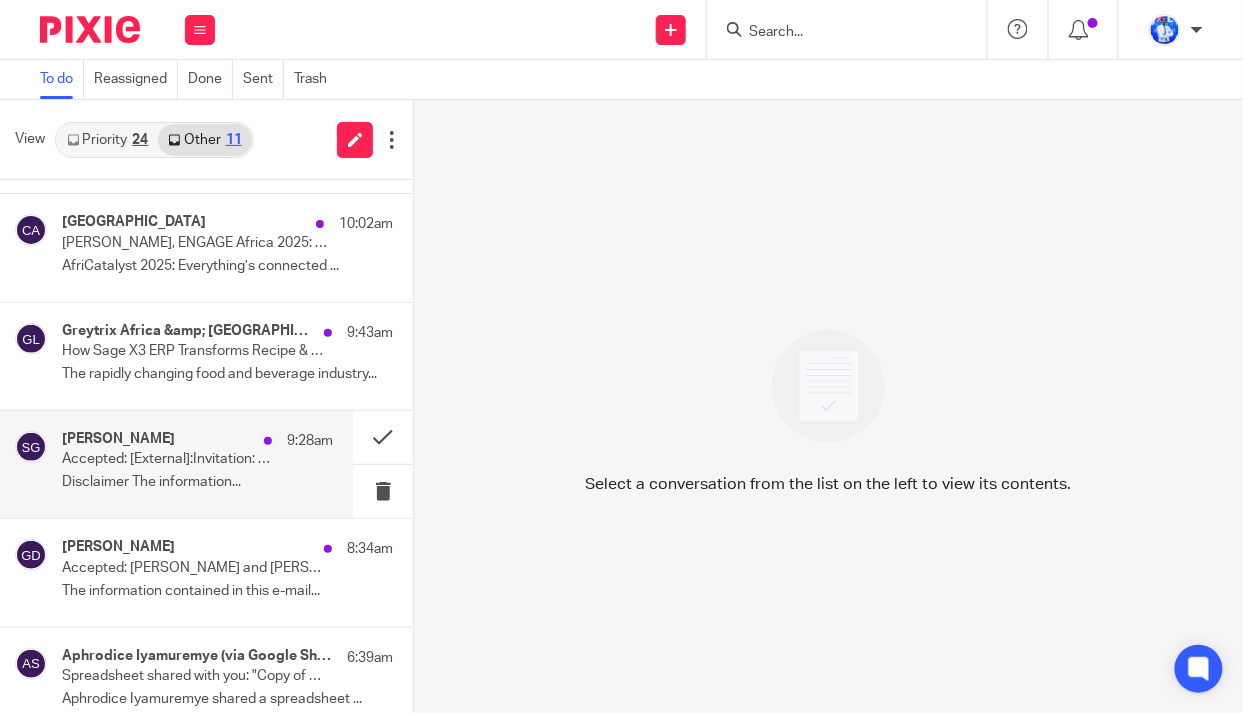 click on "Sumit Gulati
9:28am   Accepted: [External]:Invitation: MEETING: Jali <> Equitane @ Wed Jul 16, 2025 2pm - 3pm (CAT) (sumit.gulati@equitane.com)           Disclaimer  The information..." at bounding box center (197, 464) 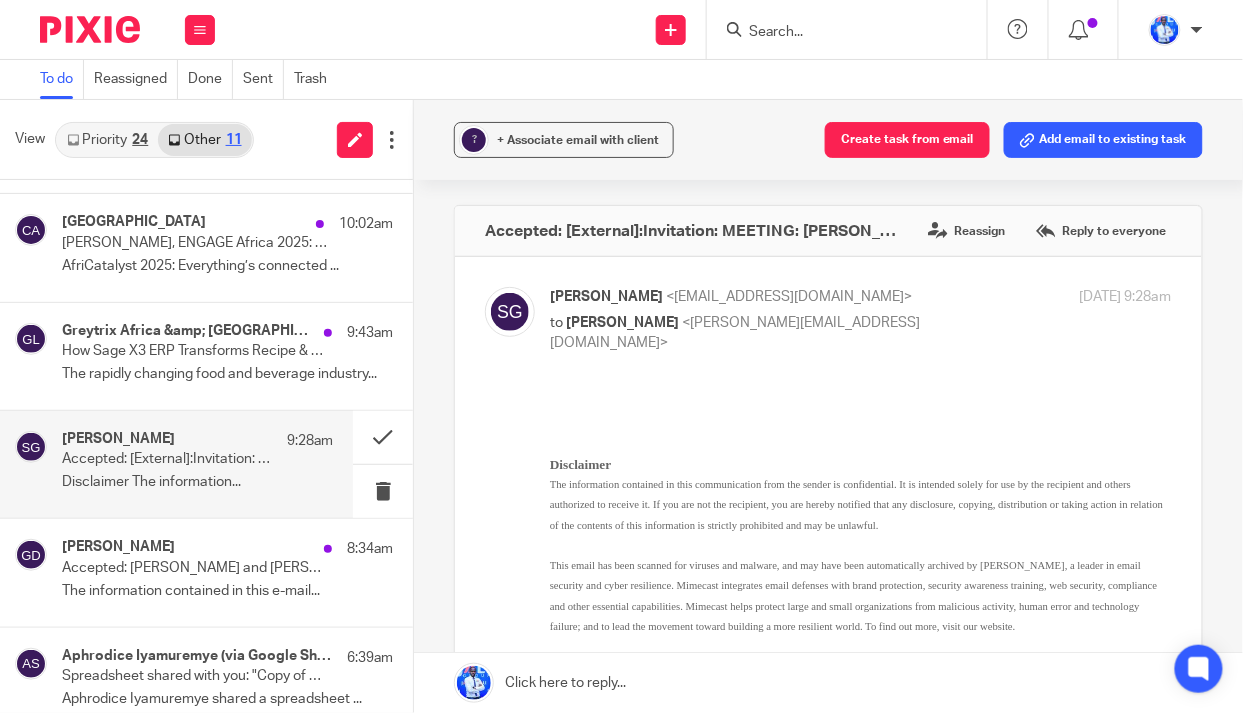 scroll, scrollTop: 0, scrollLeft: 0, axis: both 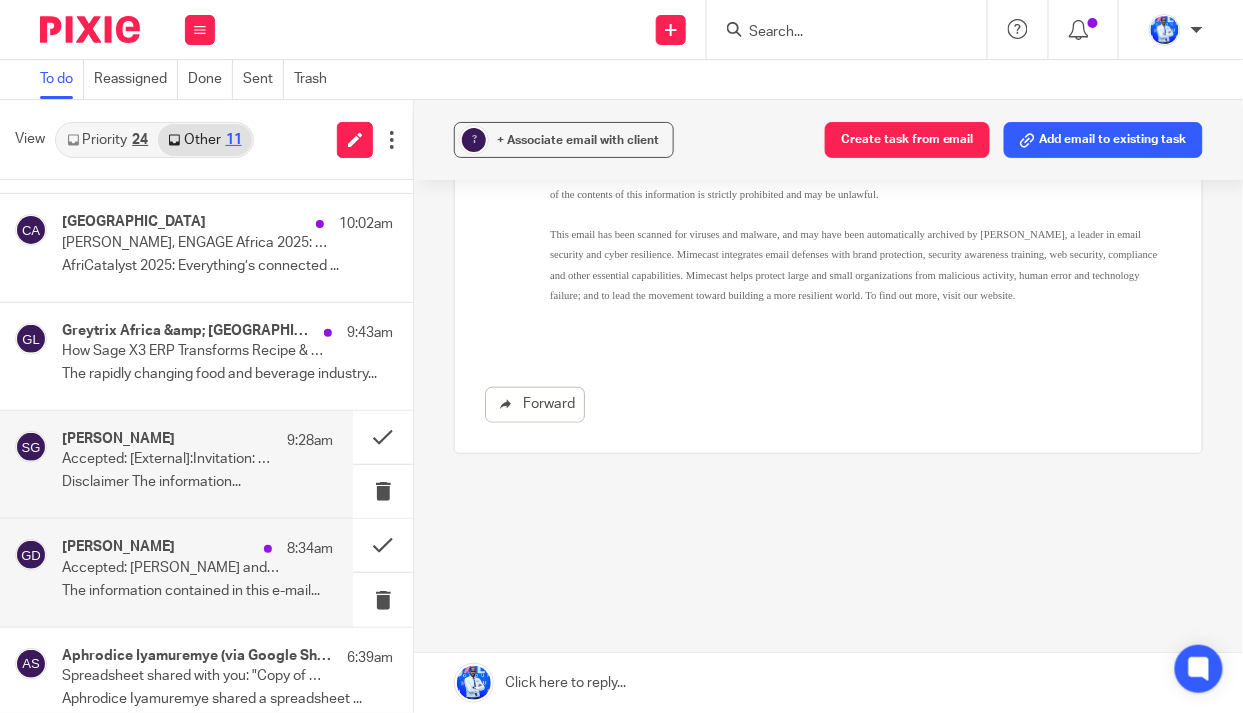 click on "Accepted: Gaetane TIAKO DJEUMO and Felix Nkundimana" at bounding box center (170, 568) 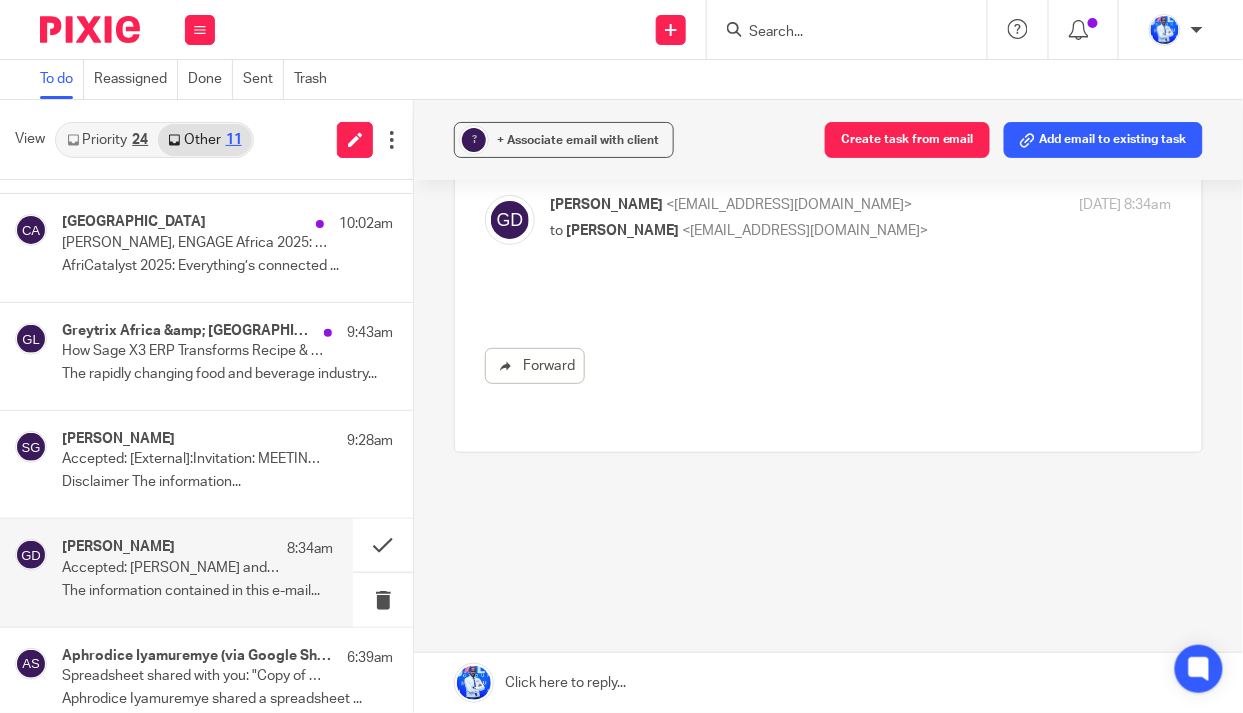scroll, scrollTop: 0, scrollLeft: 0, axis: both 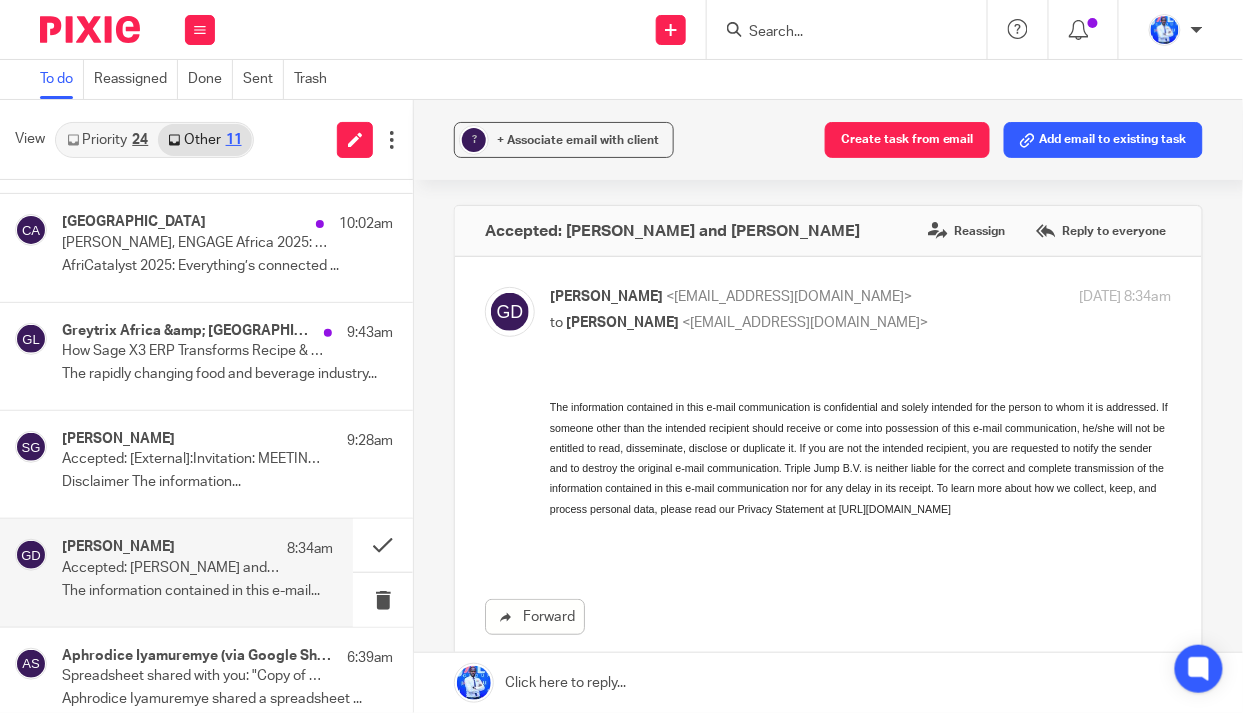 click on "Gaétane Tiako Djeumo
8:34am   Accepted: Gaetane TIAKO DJEUMO and Felix Nkundimana   The information contained in this e-mail..." at bounding box center [197, 572] 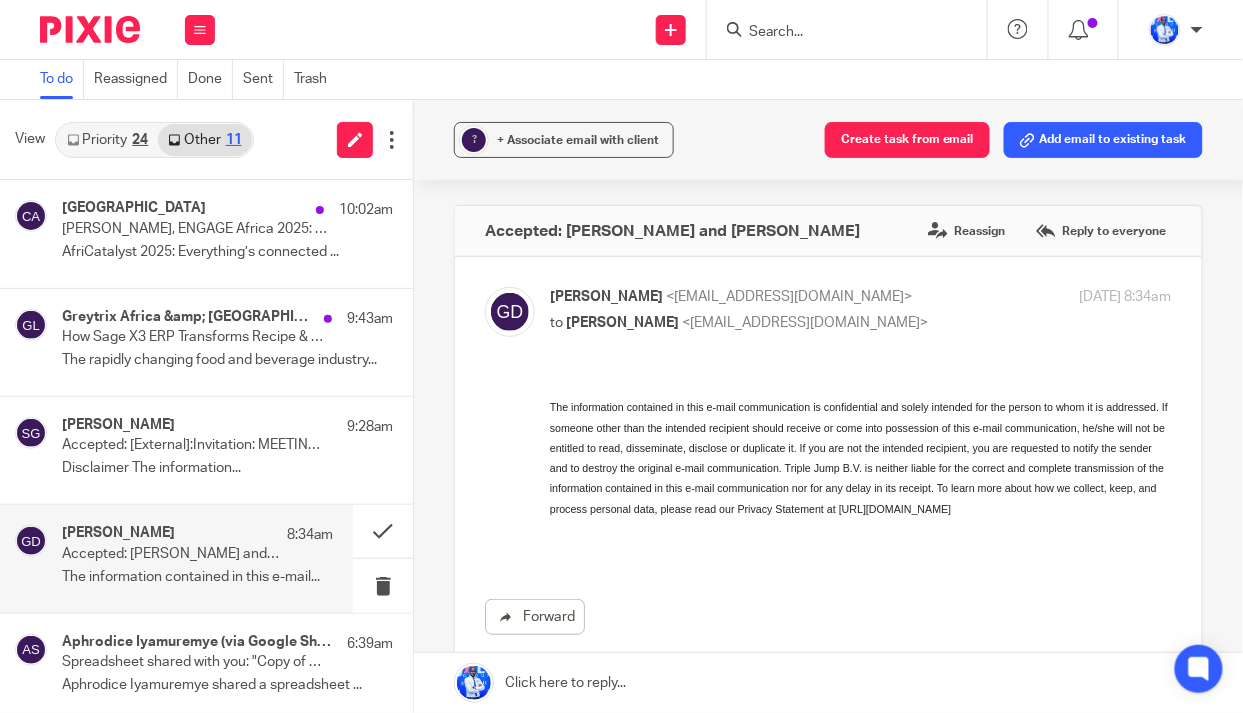 scroll, scrollTop: 657, scrollLeft: 0, axis: vertical 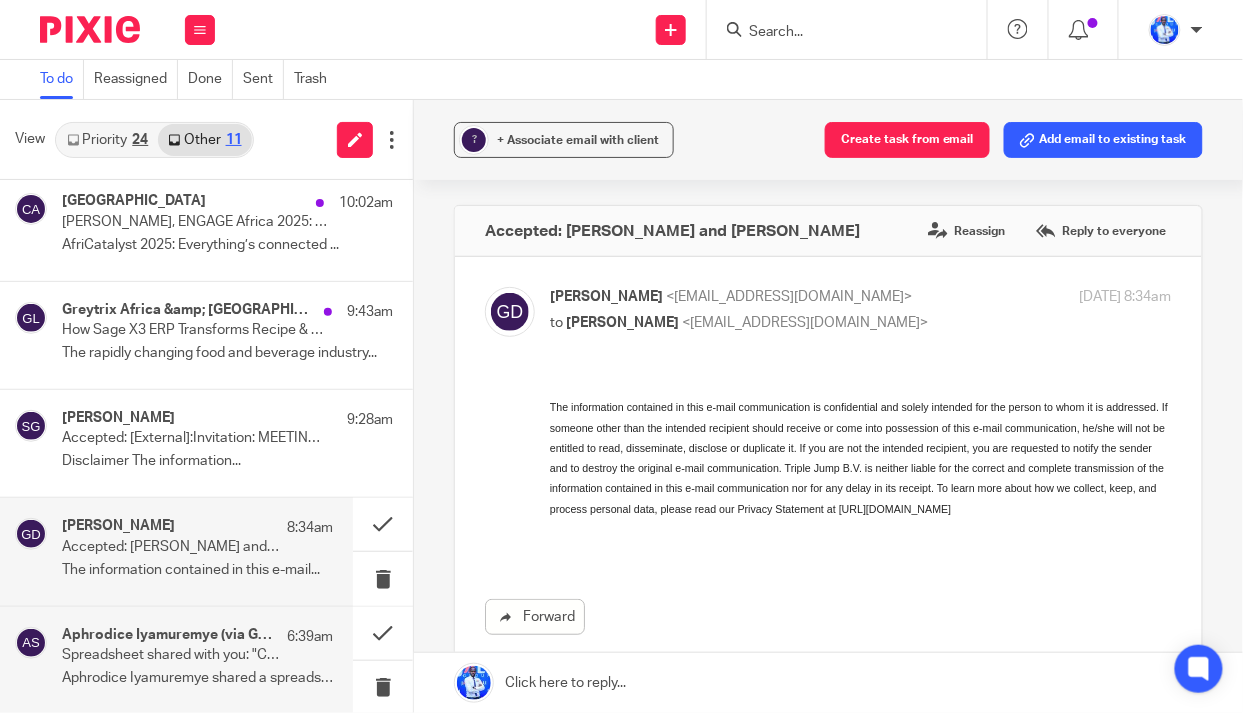 click on "Spreadsheet shared with you: "Copy of The HUB (Client Asset)"" at bounding box center (170, 655) 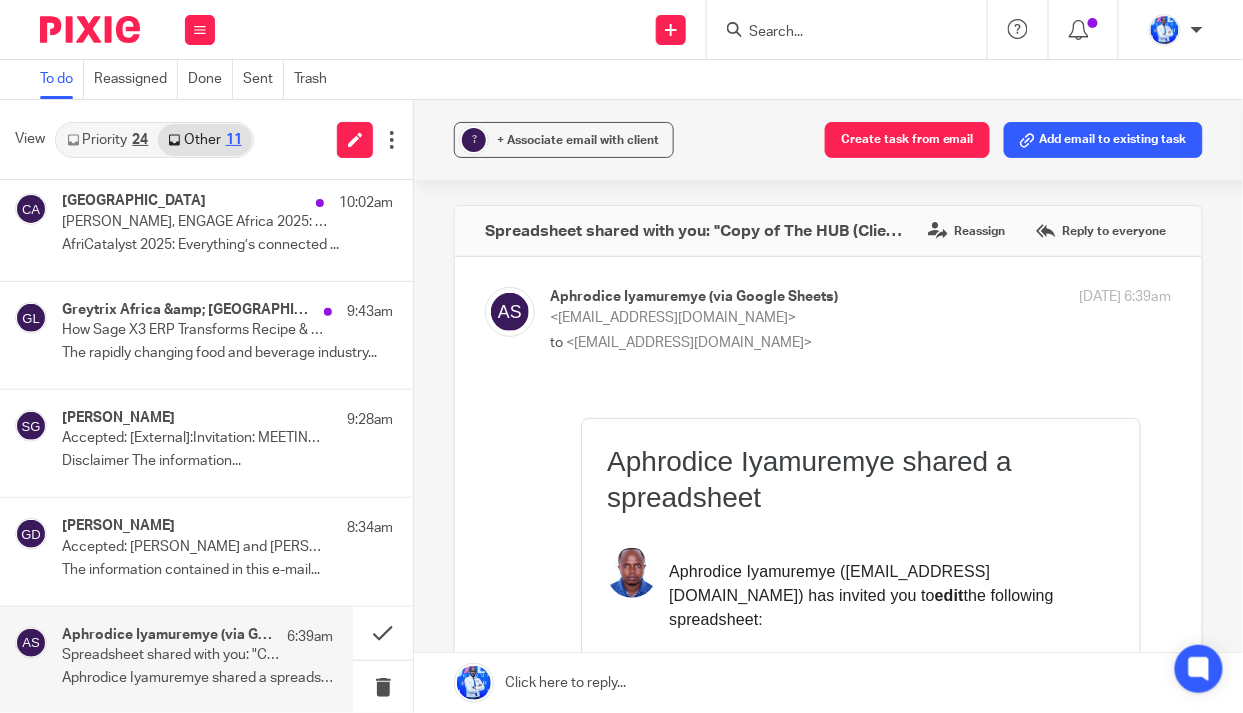 scroll, scrollTop: 0, scrollLeft: 0, axis: both 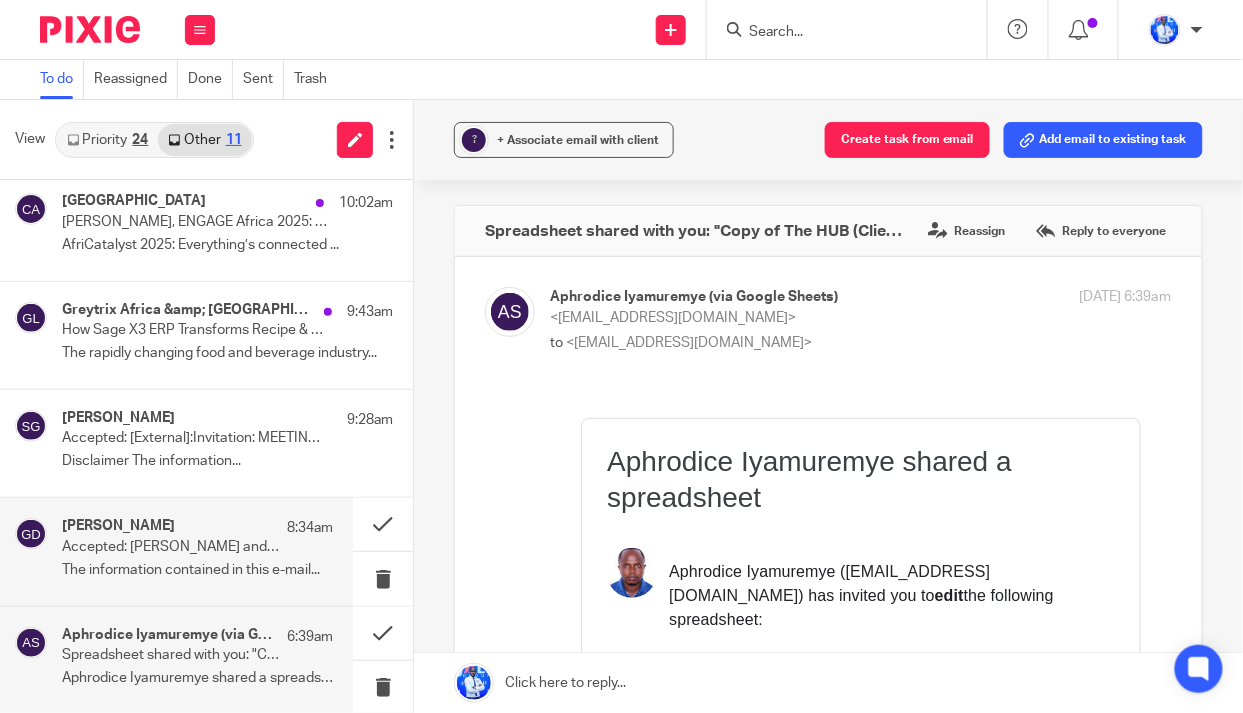 click on "Accepted: Gaetane TIAKO DJEUMO and Felix Nkundimana" at bounding box center (170, 547) 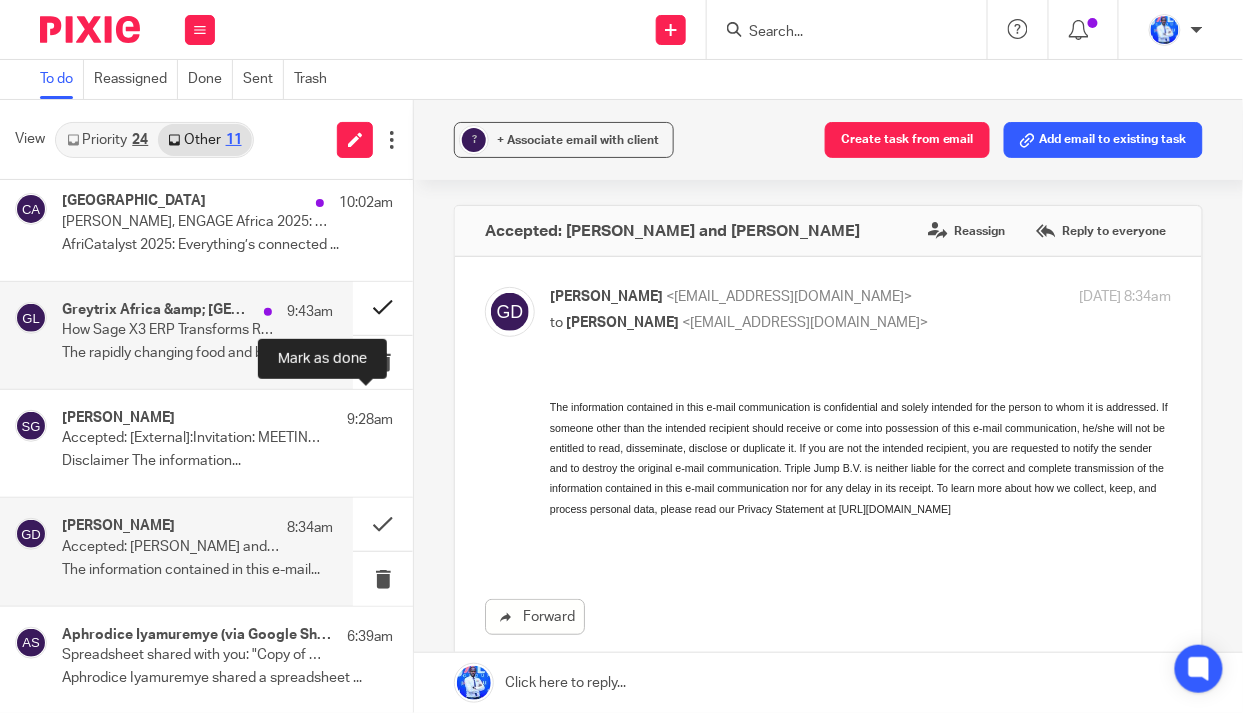 scroll, scrollTop: 0, scrollLeft: 0, axis: both 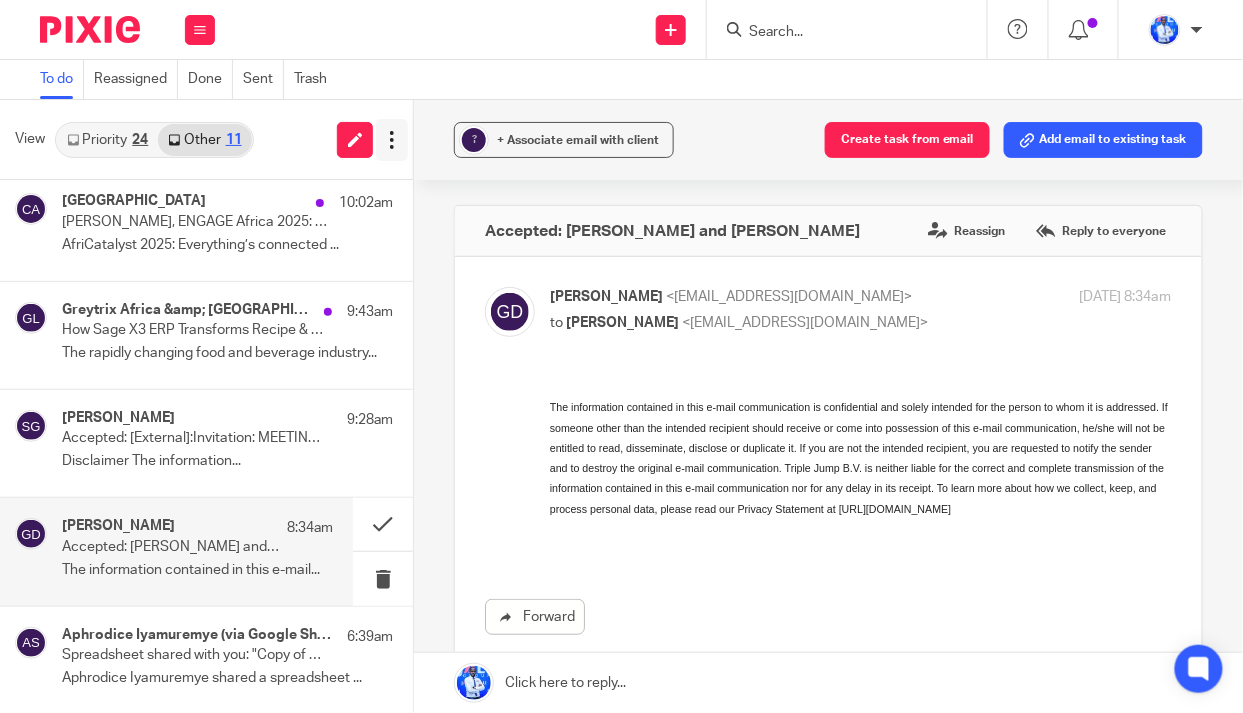 click at bounding box center (392, 140) 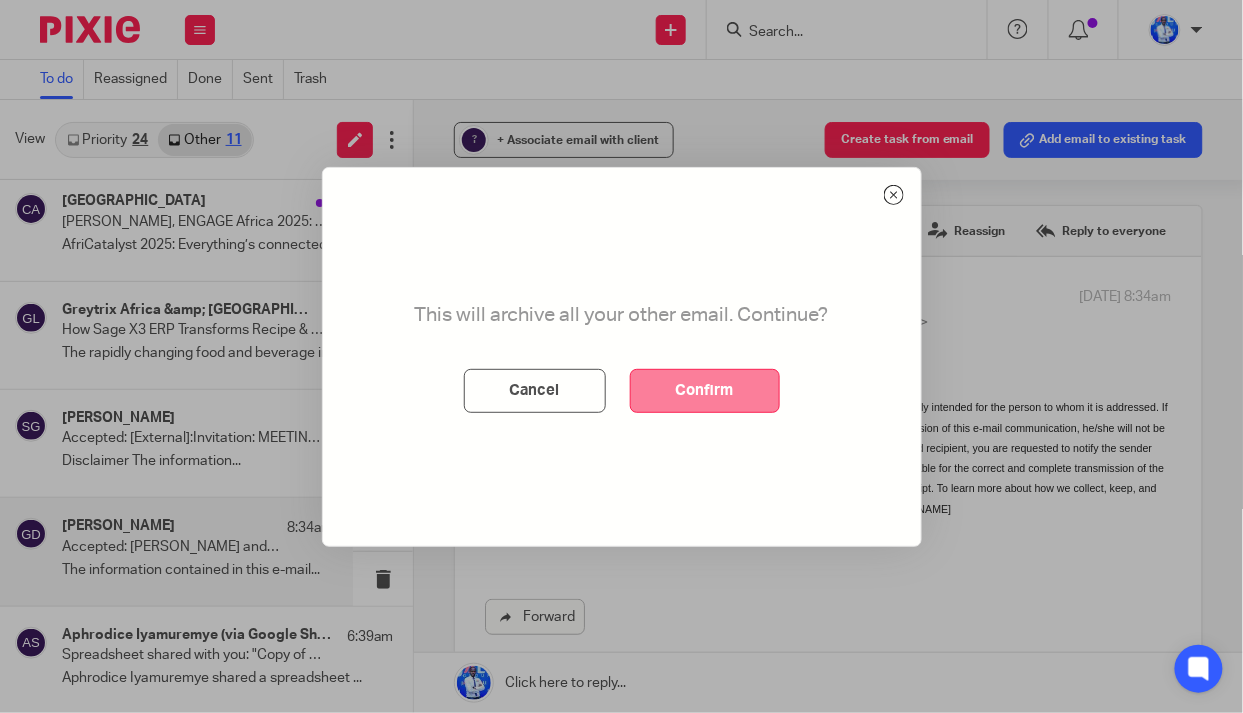 click on "Confirm" at bounding box center [705, 391] 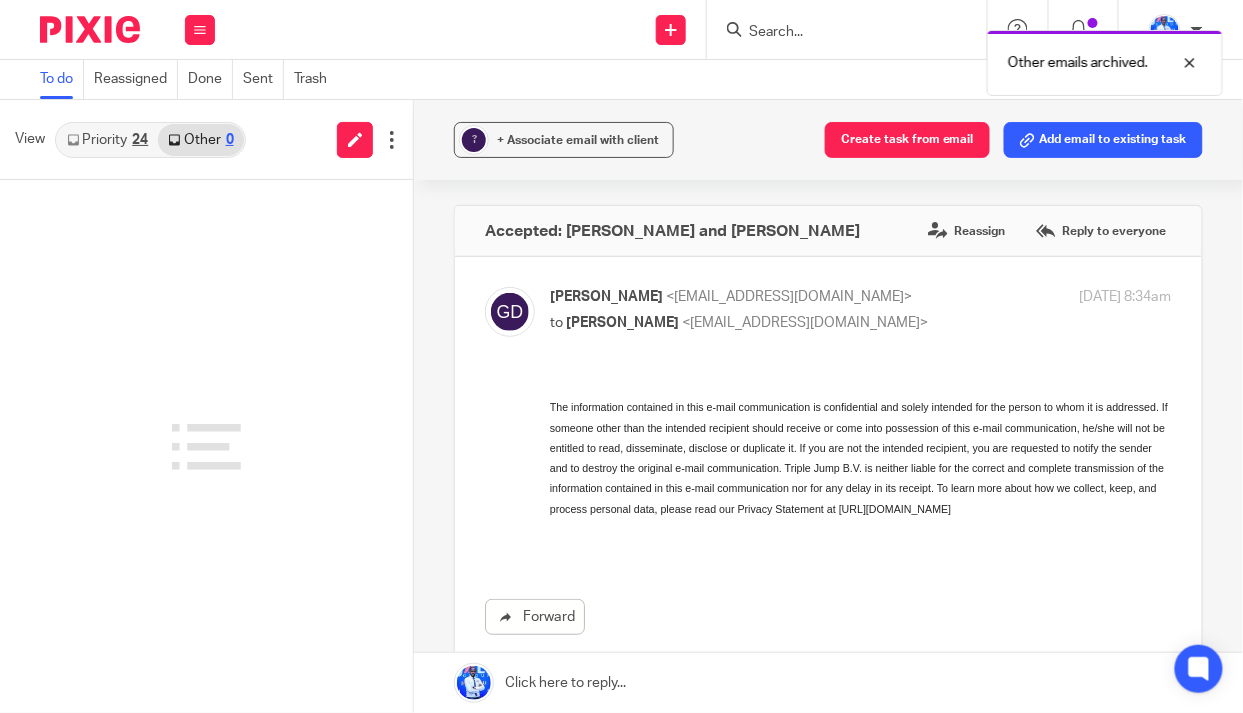 scroll, scrollTop: 0, scrollLeft: 0, axis: both 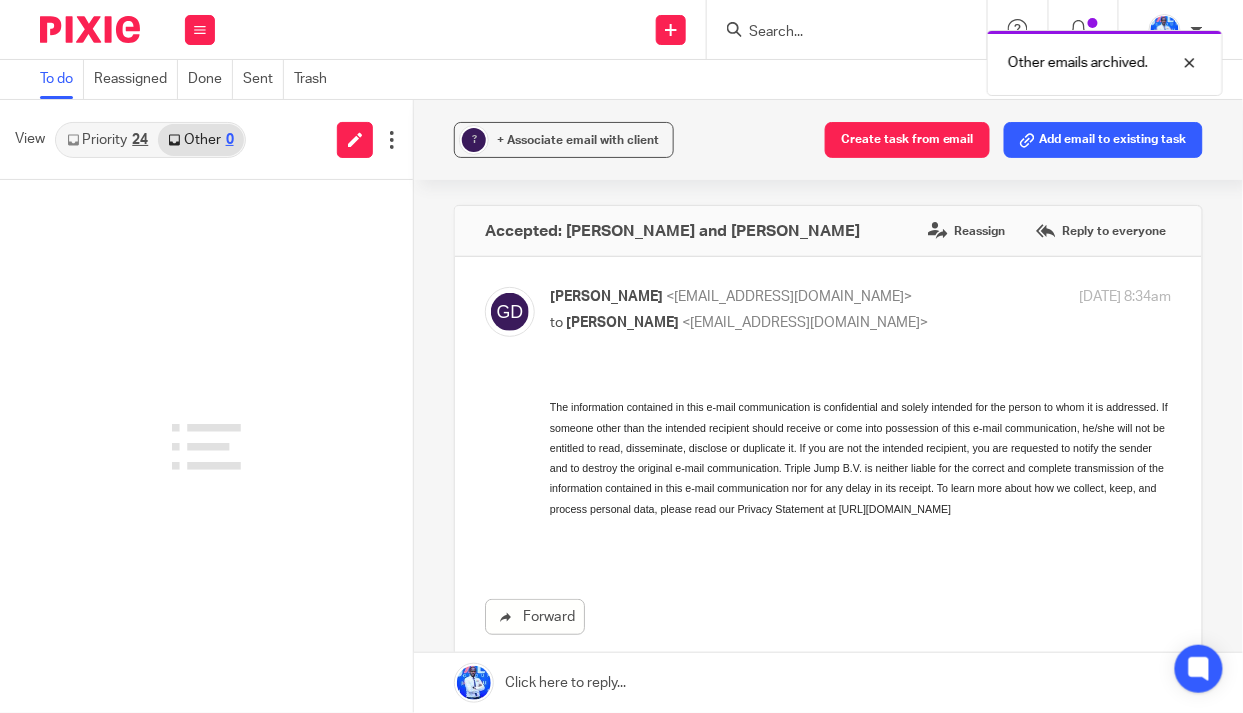 click on "Priority
24" at bounding box center (107, 140) 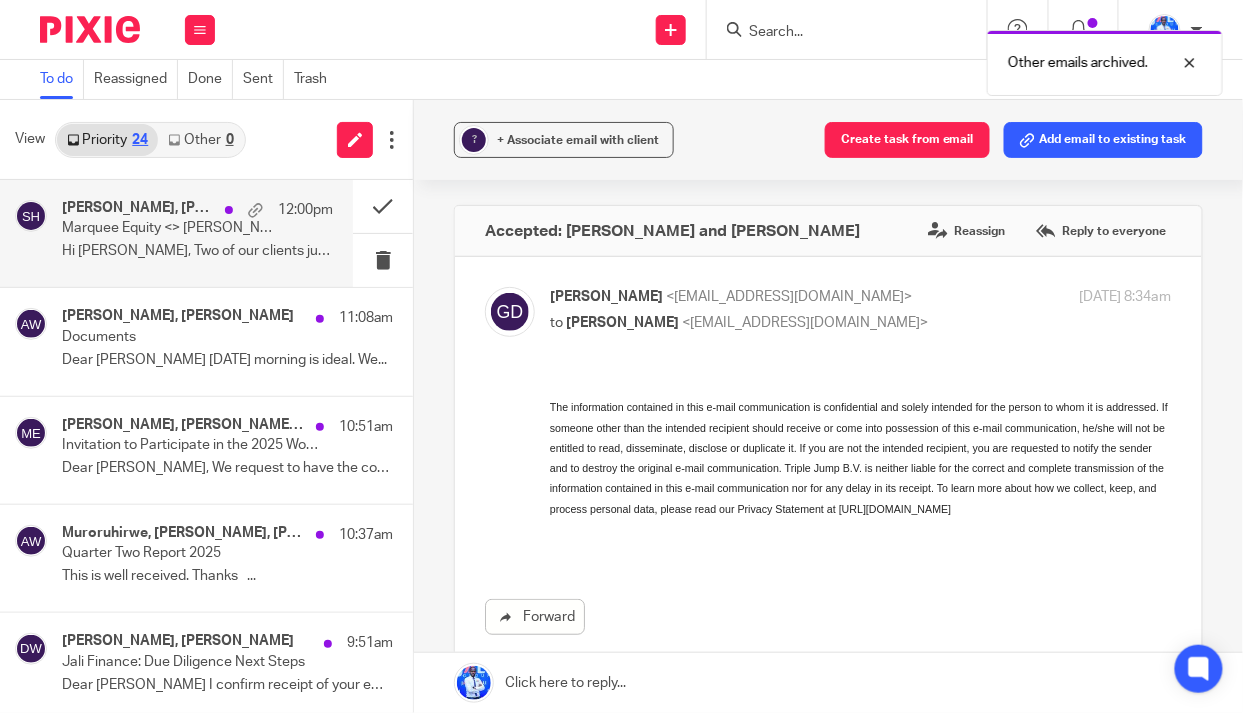 click on "Marquee Equity <> Félix NKUNDIMANA <> Fundraise" at bounding box center [170, 228] 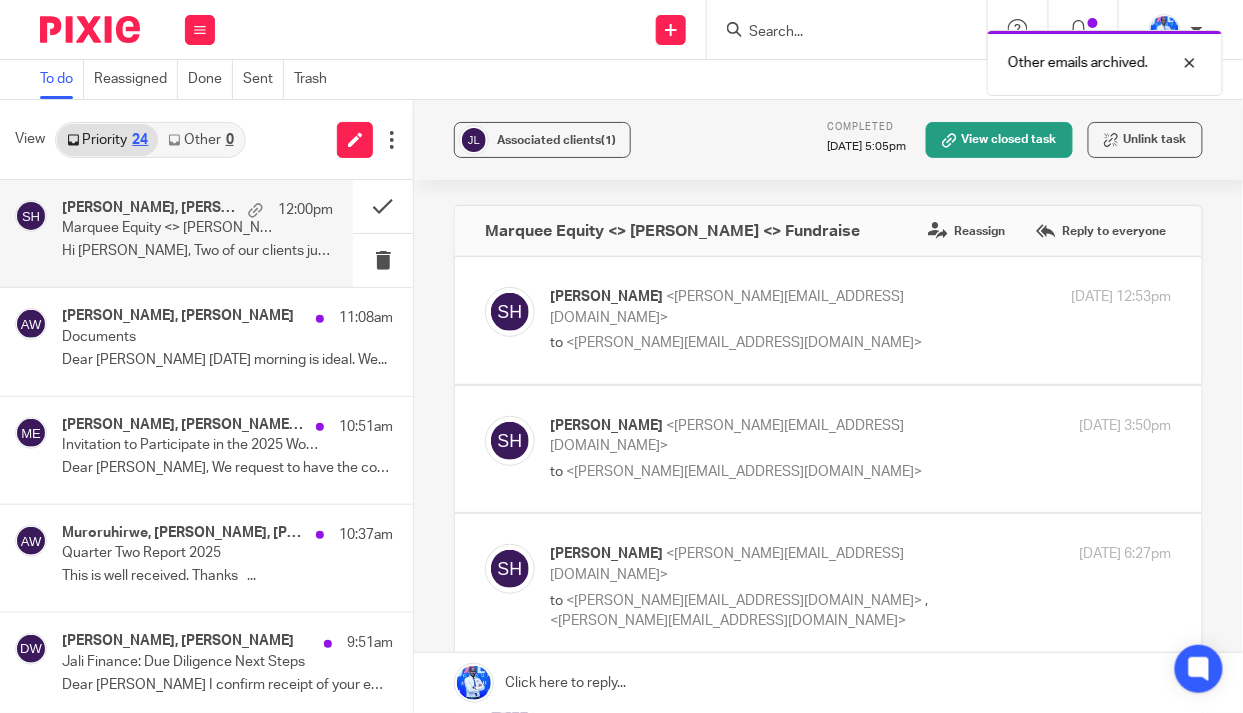 scroll, scrollTop: 0, scrollLeft: 0, axis: both 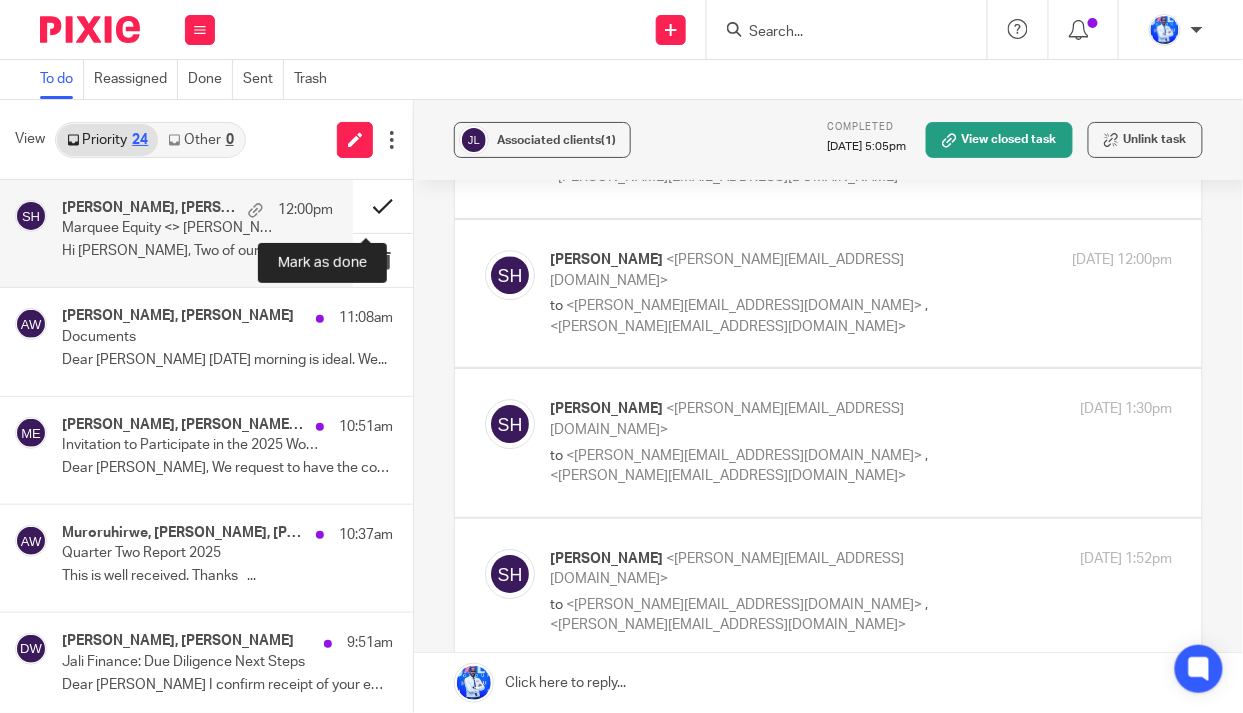 click at bounding box center (383, 206) 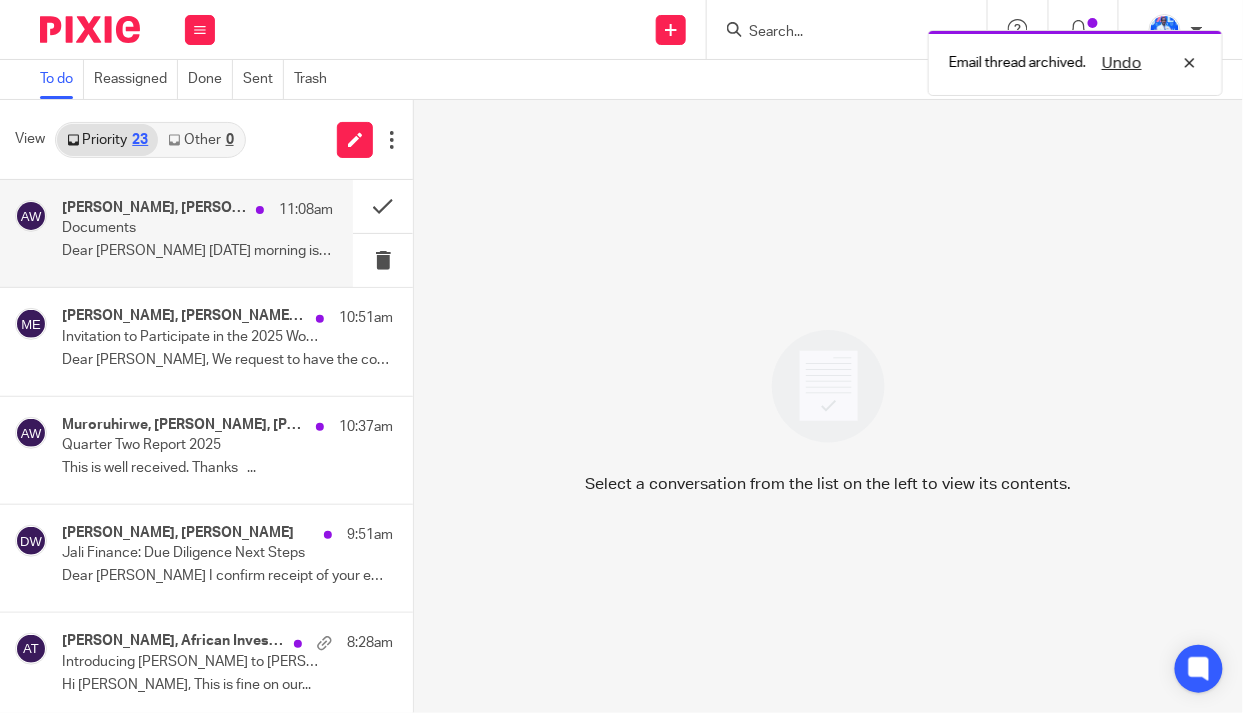 click on "Documents" at bounding box center [170, 228] 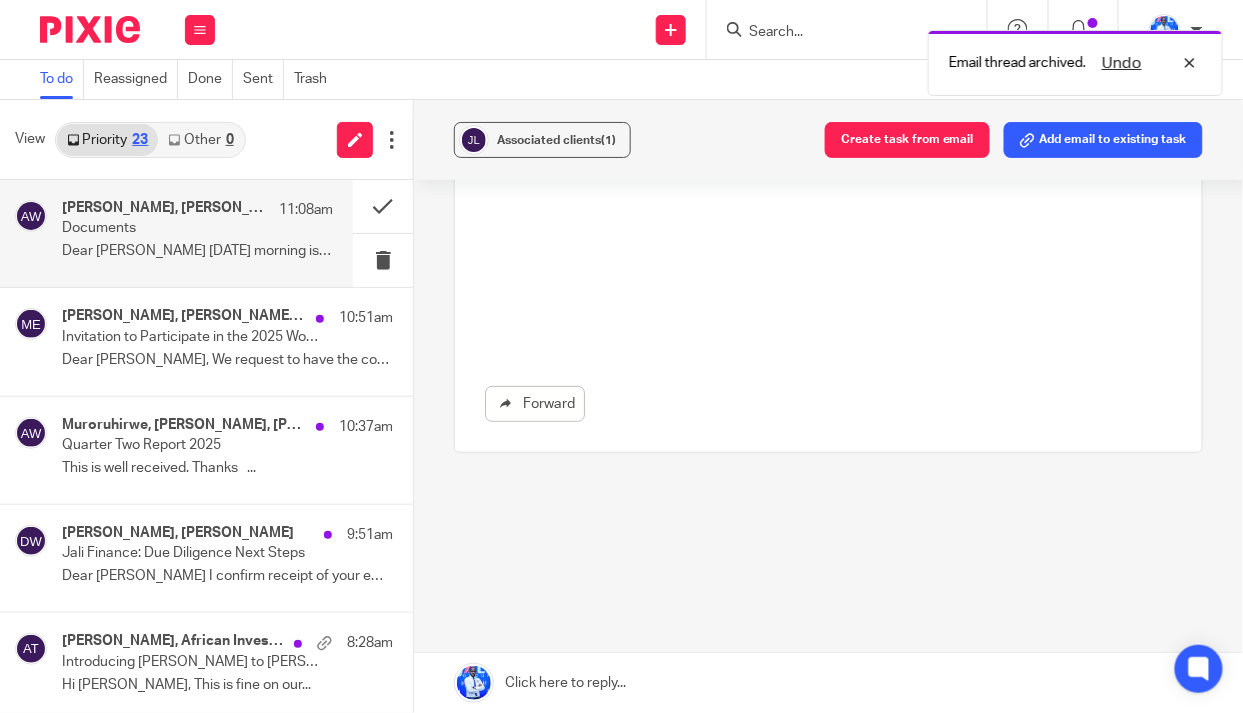 scroll, scrollTop: 0, scrollLeft: 0, axis: both 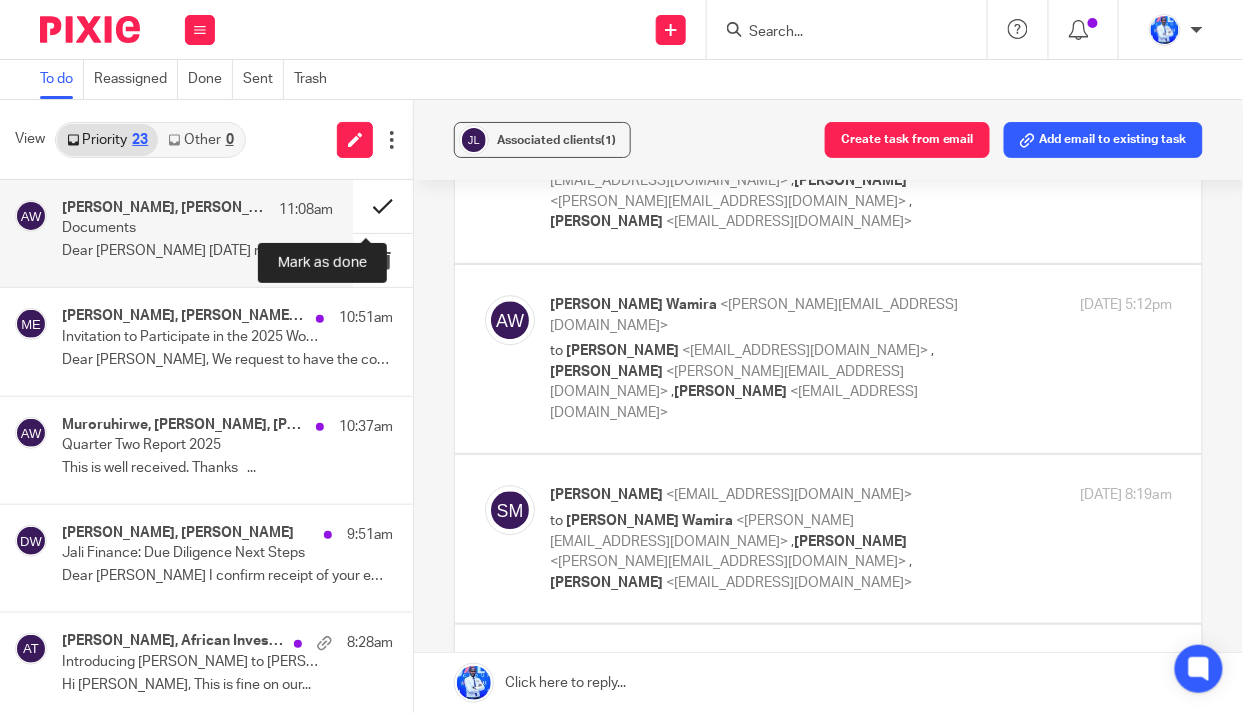 click at bounding box center [383, 206] 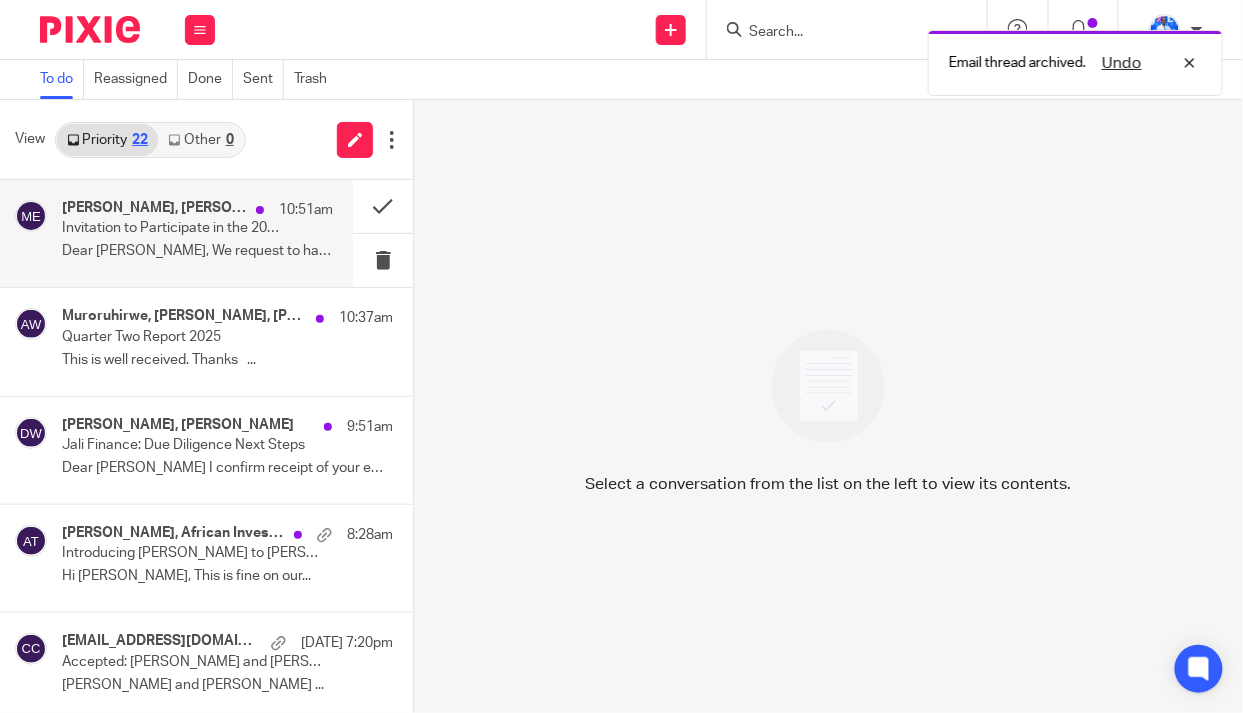 click on "Kayibanda, Rita, Theobald Mporanyi, Vincent Munyeshyaka, Muroruhirwe, Euphrosine
10:51am   Invitation to Participate in the 2025 Women in Financial Services Study   Dear Vincent,   We request to have the contact..." at bounding box center (197, 233) 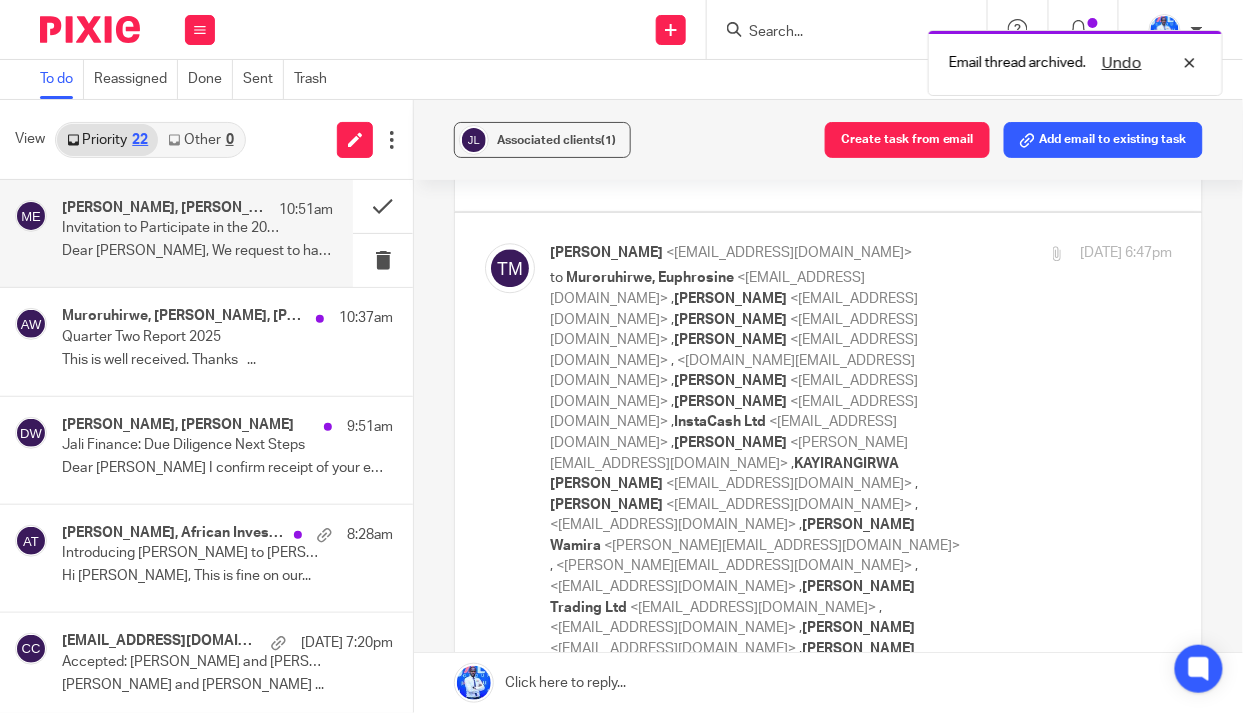 scroll, scrollTop: 0, scrollLeft: 0, axis: both 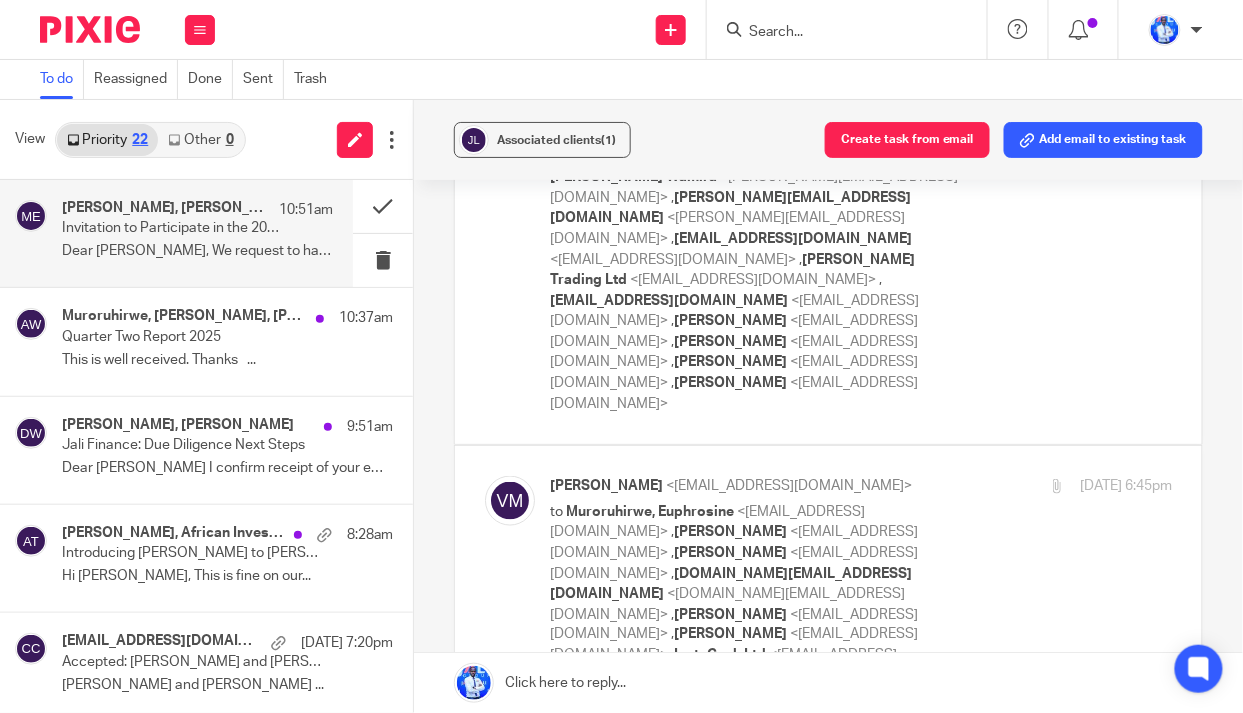 click on "Muroruhirwe, Euphrosine
<emuroruhirwe@bnr.rw>   to
Vincent Munyeshyaka
<v.munyeshyaka@bdf.rw>   ,
Sam Nkusi
<samnkusi1313@gmail.com>   ,
Emile Kinuma
<ekinuma@watuafrica.com>   ,
umurinzifinance.info@gmail.com
<umurinzifinance.info@gmail.com>   ,
Jovith Nduhuye
<ndujov78@gmail.com>   ,
Hakizimana Philbert
<phakizimana05@gmail.com>   ,
InstaCash Ltd
<instacashrw@gmail.com>   ,
Janet Uwera MCC
<janet.uwera@mcc.rw>   ,
KAYIRANGIRWA ALICE
<akayirangirwa@gmail.com>   ,    <jalipartners@gmail.com>   ,      ,      ," at bounding box center (861, 123) 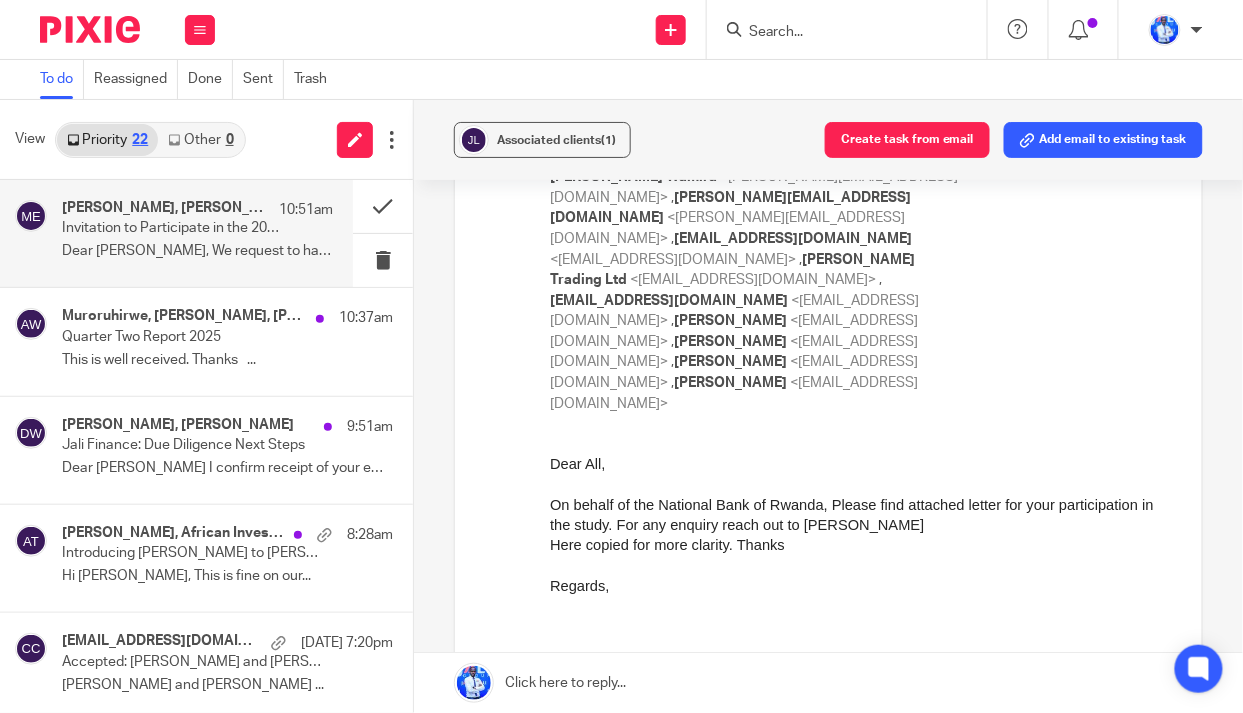 scroll, scrollTop: 0, scrollLeft: 0, axis: both 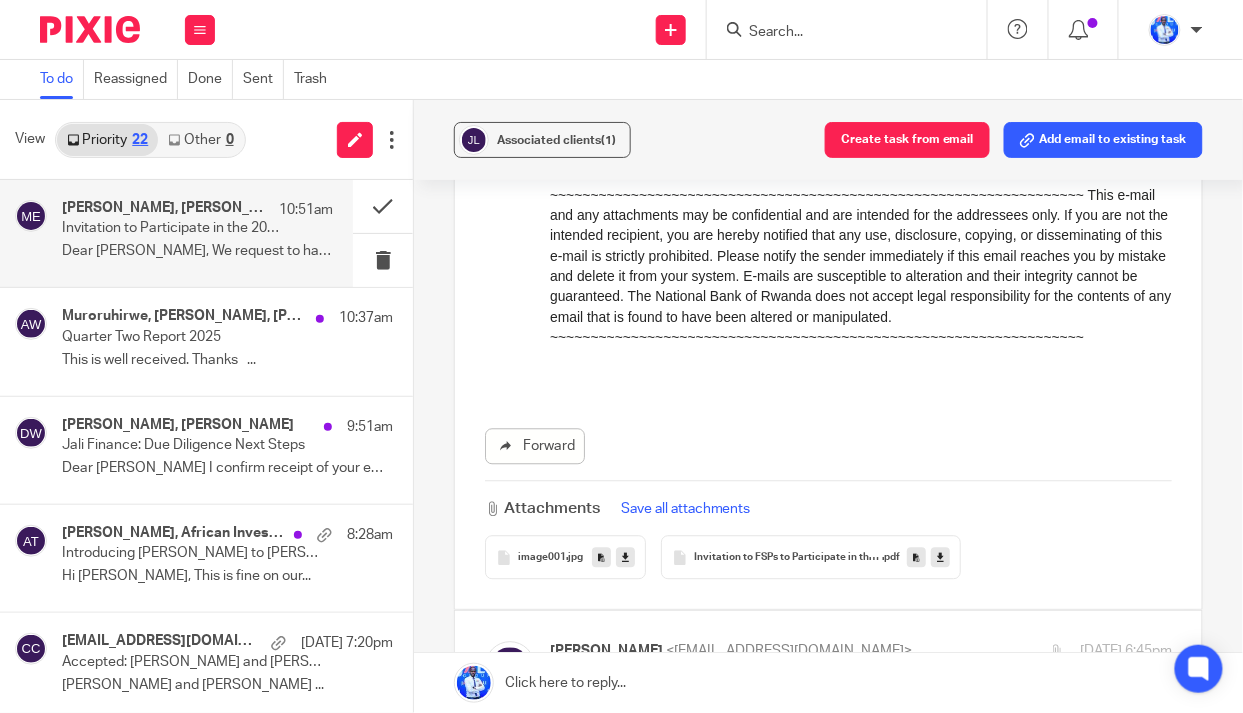 click on "Invitation to FSPs to Participate in the 2025 Women in Financial Services Study .pdf" at bounding box center [811, 557] 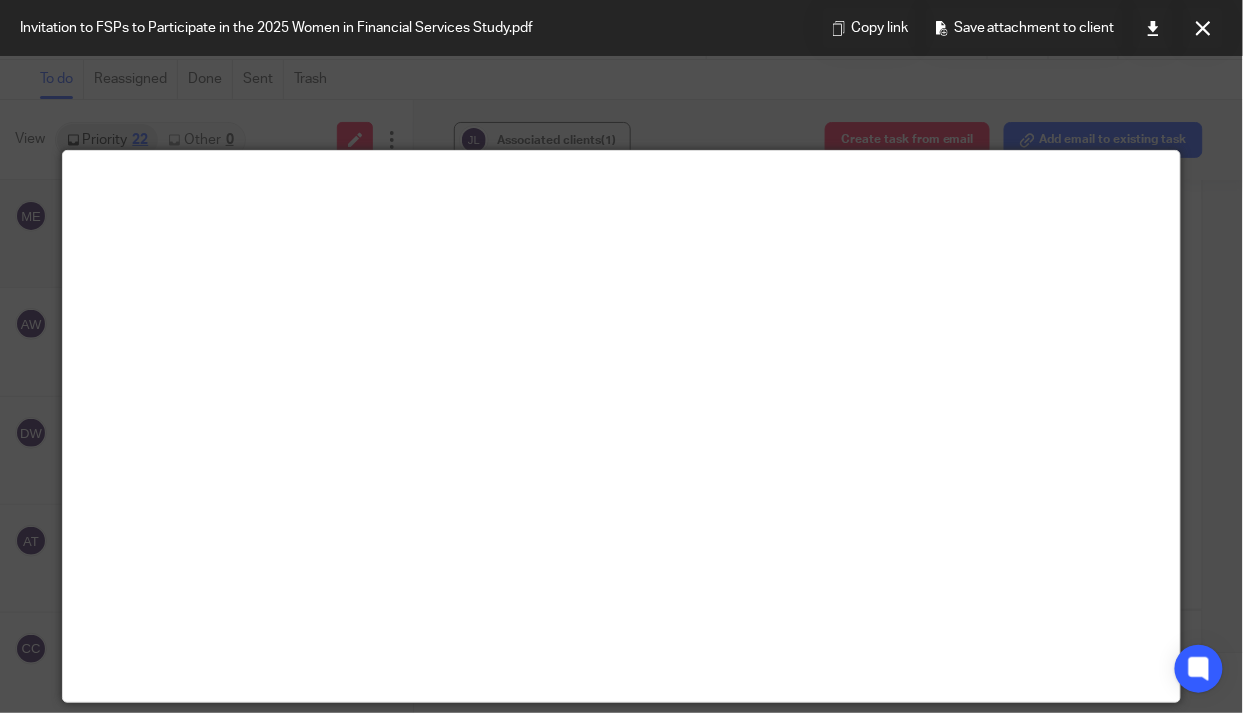 click at bounding box center [621, 356] 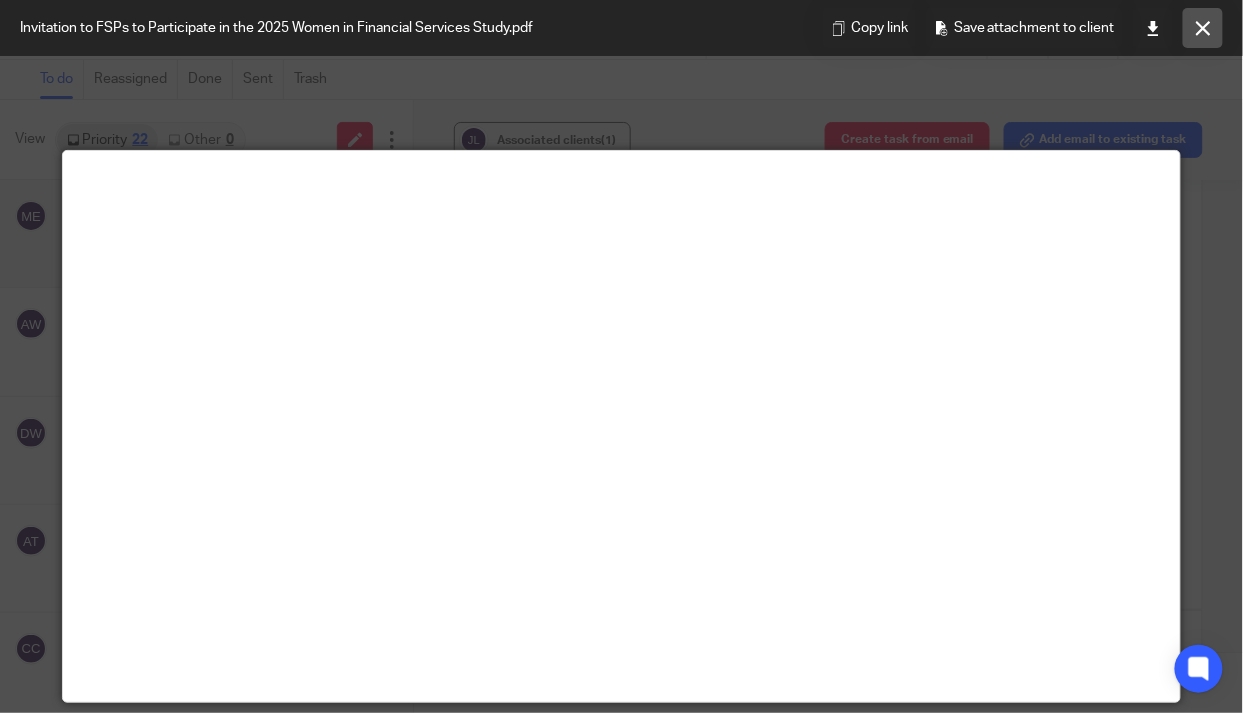click at bounding box center (1203, 28) 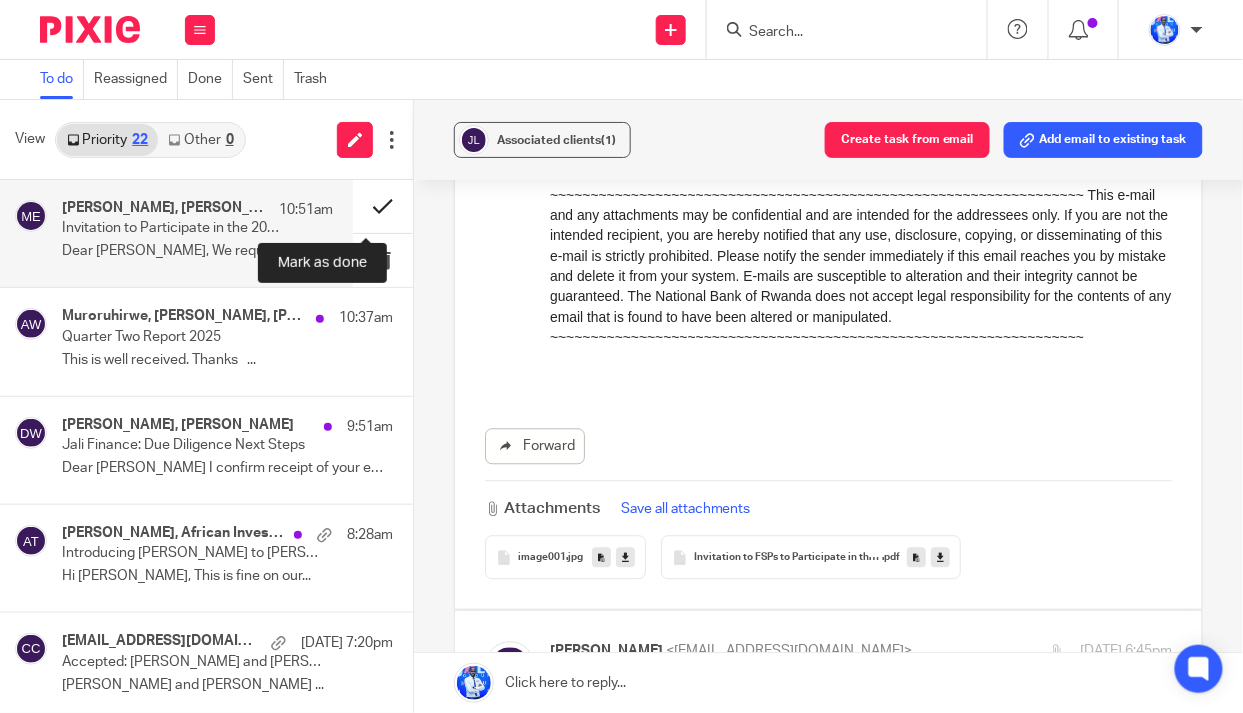 click at bounding box center (383, 206) 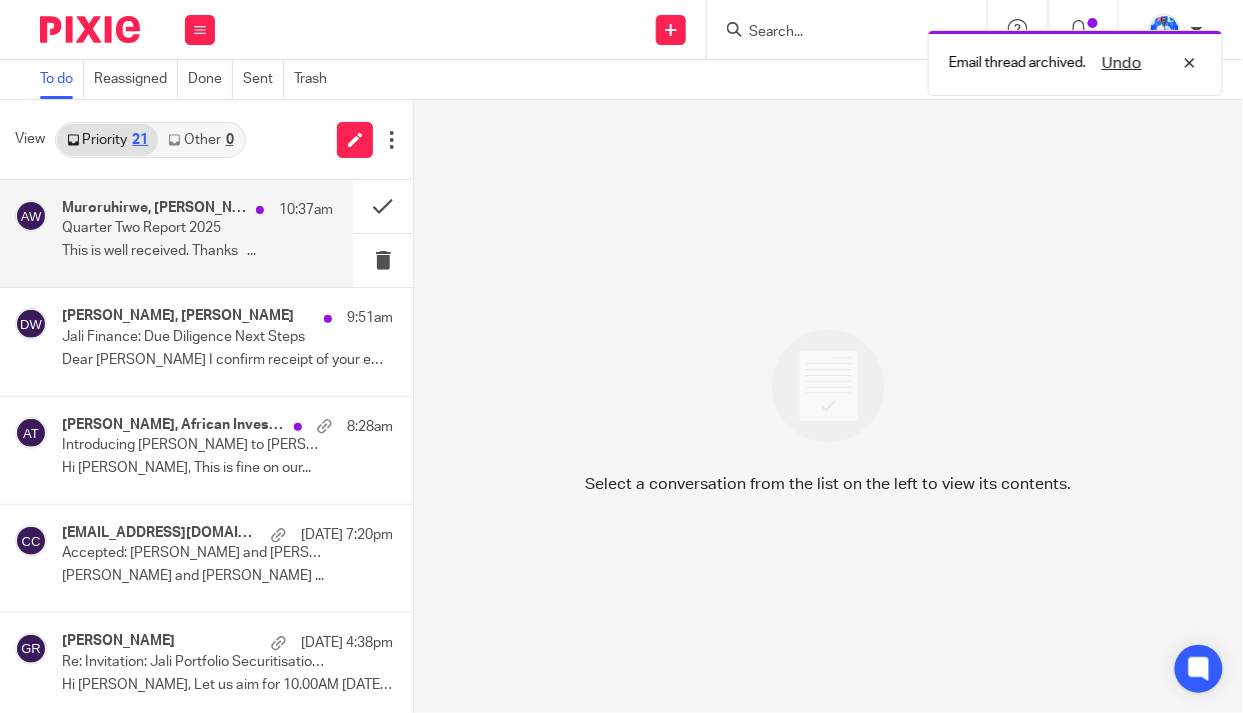 click on "This is well received. Thanks         ..." at bounding box center (197, 251) 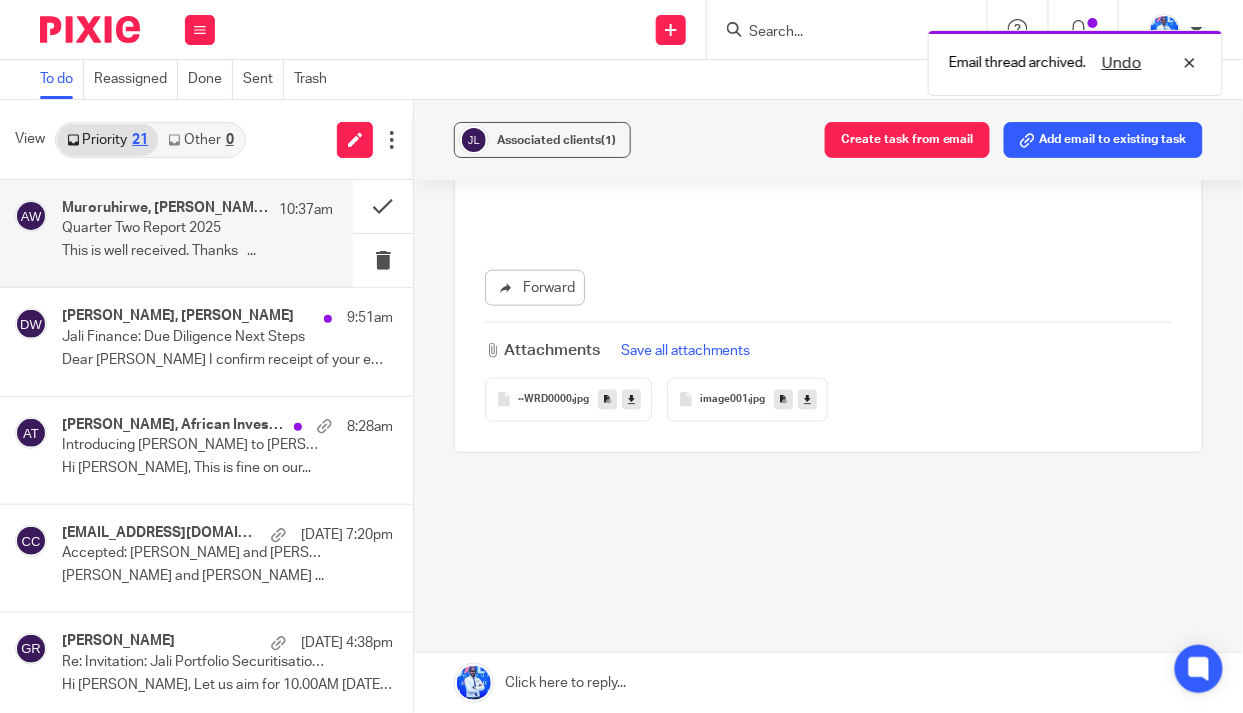 scroll, scrollTop: 0, scrollLeft: 0, axis: both 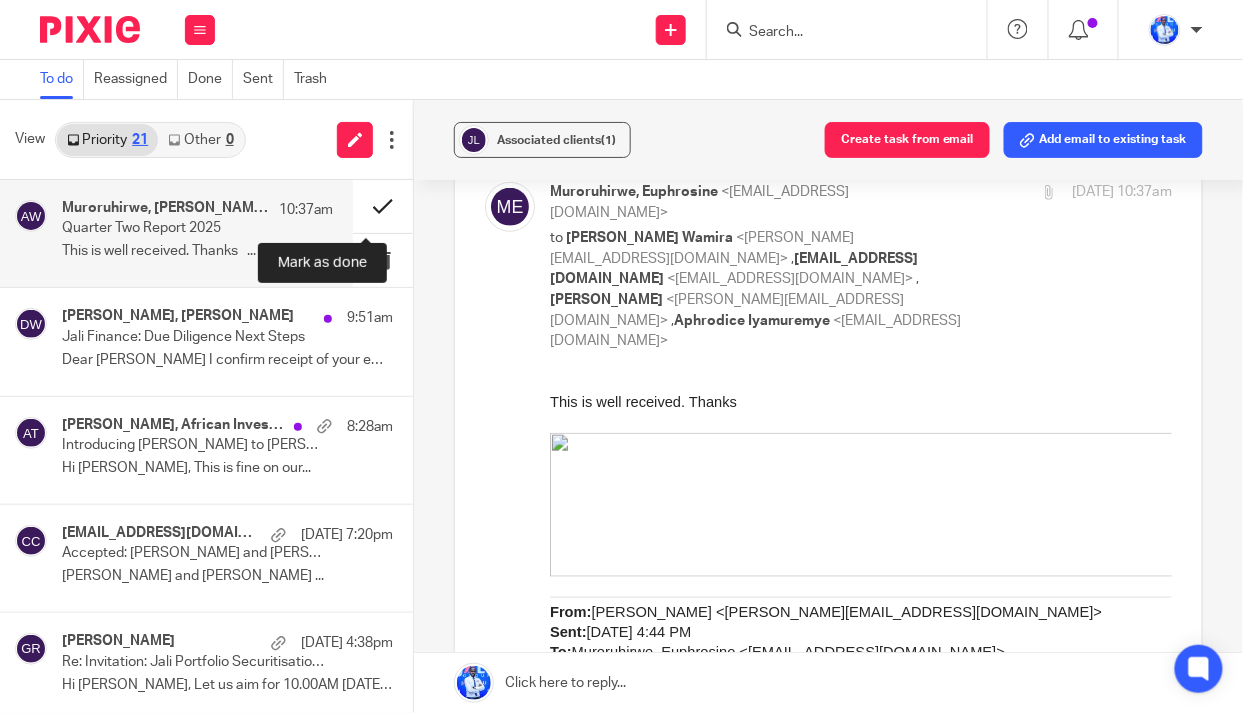 click at bounding box center (383, 206) 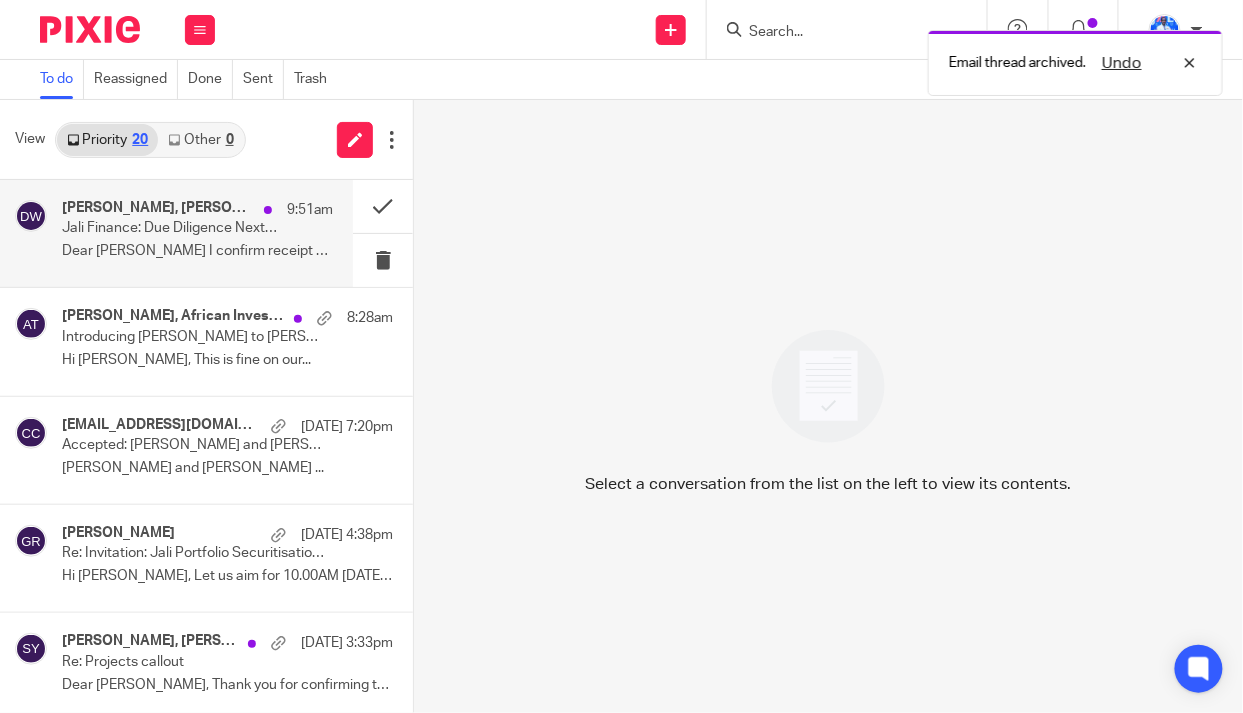click on "Andrew Omondi Wamira, Delck Wahome
9:51am   Jali Finance: Due Diligence Next Steps   Dear Derick    I confirm receipt of your email..." at bounding box center [197, 233] 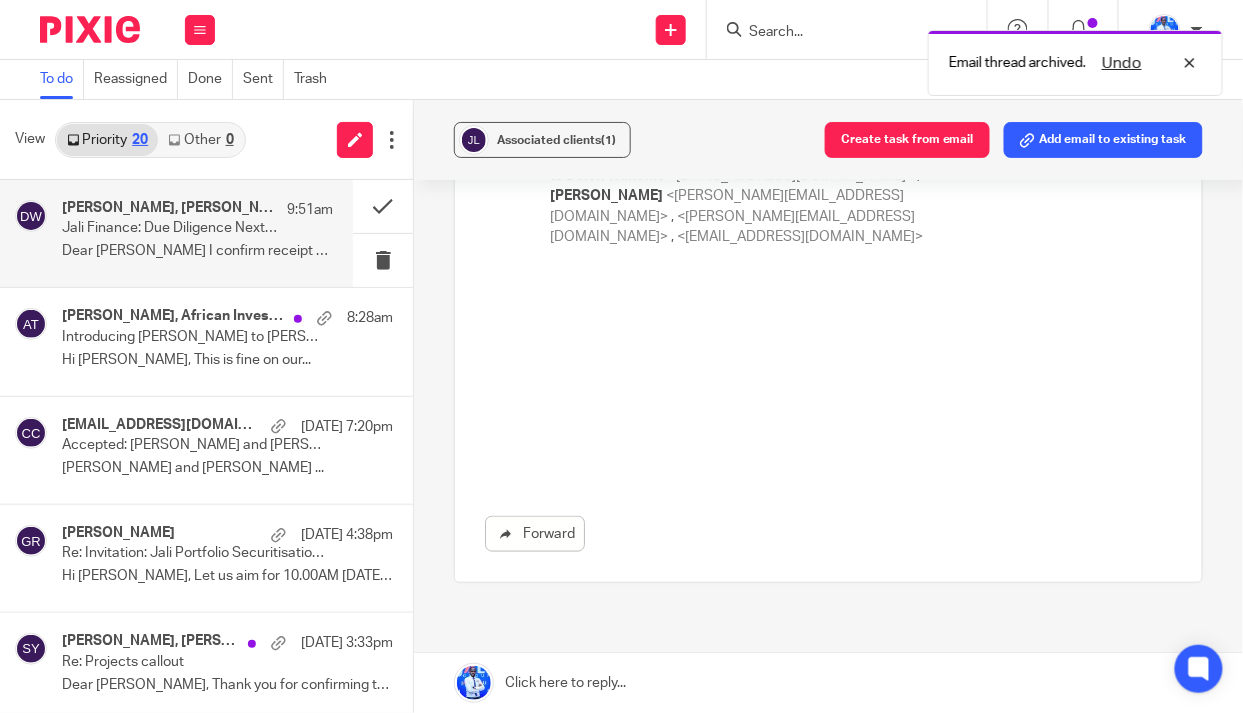 scroll, scrollTop: 0, scrollLeft: 0, axis: both 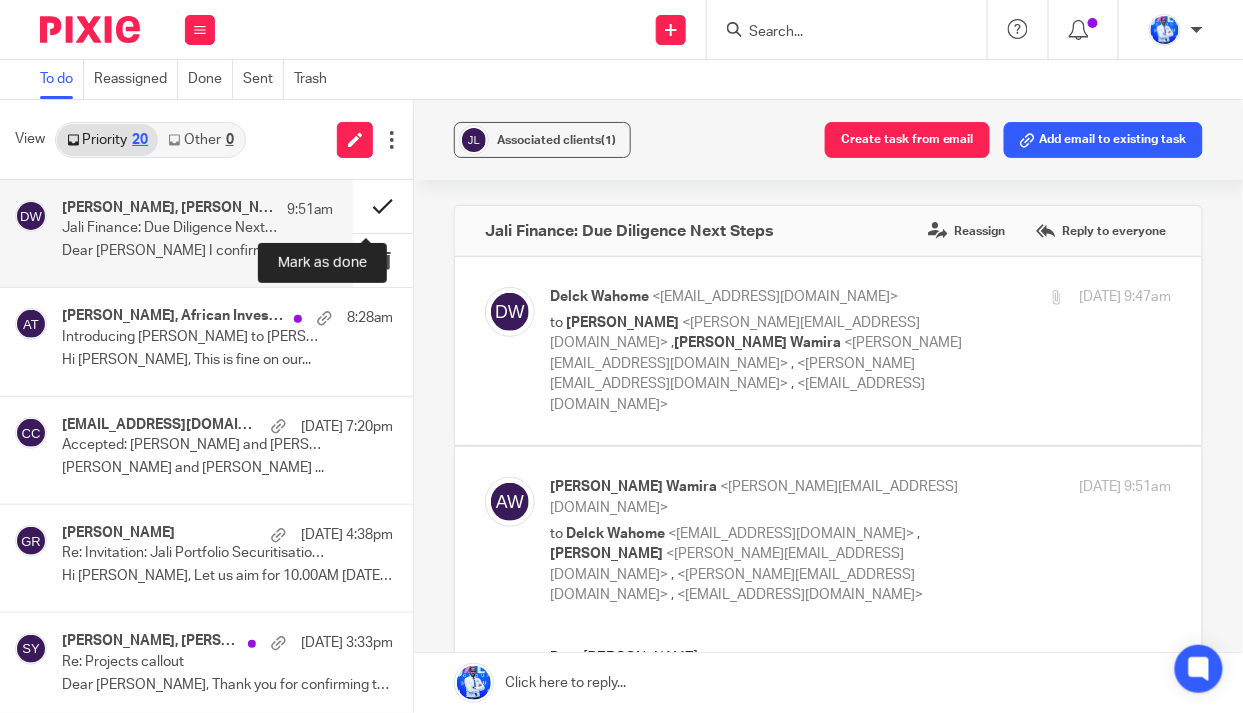 click at bounding box center [383, 206] 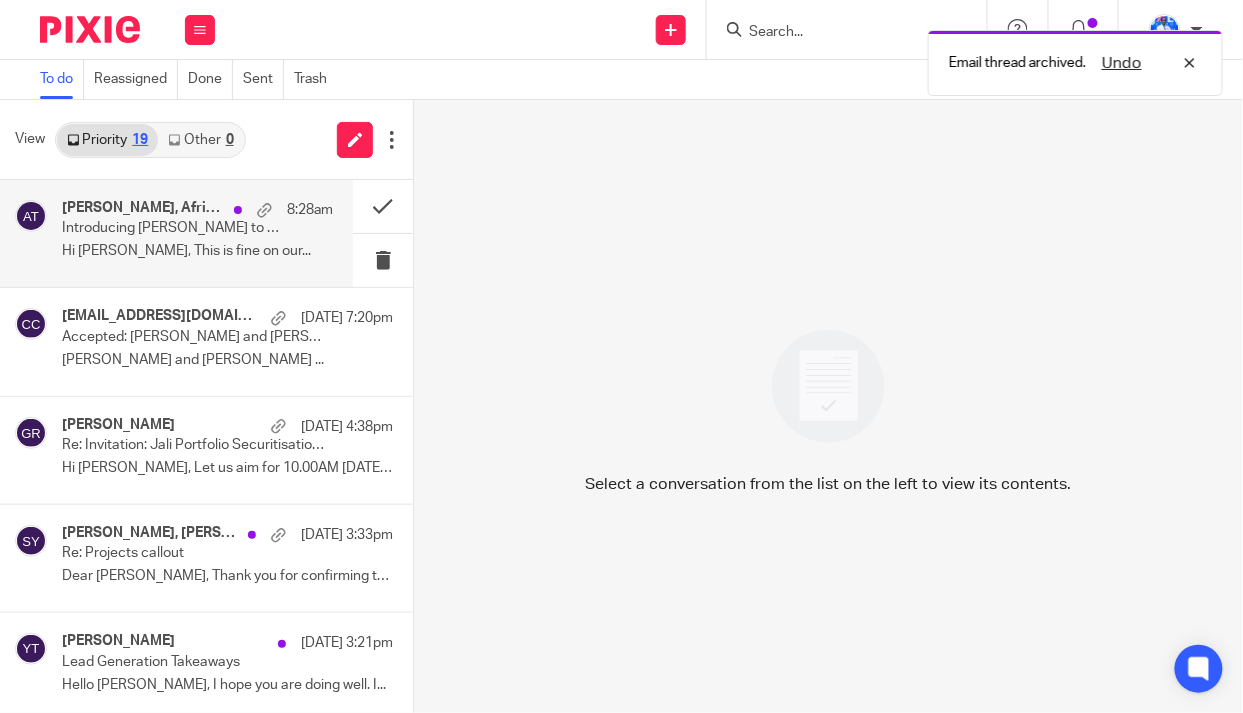 click on "Gaétane Tiako Djeumo, African Investments Deal Introduction Team
8:28am   Introducing Gaetane Tiako Djeumo to Felix NKUNDIMANA   Hi Felix,          This is fine on our..." at bounding box center [197, 233] 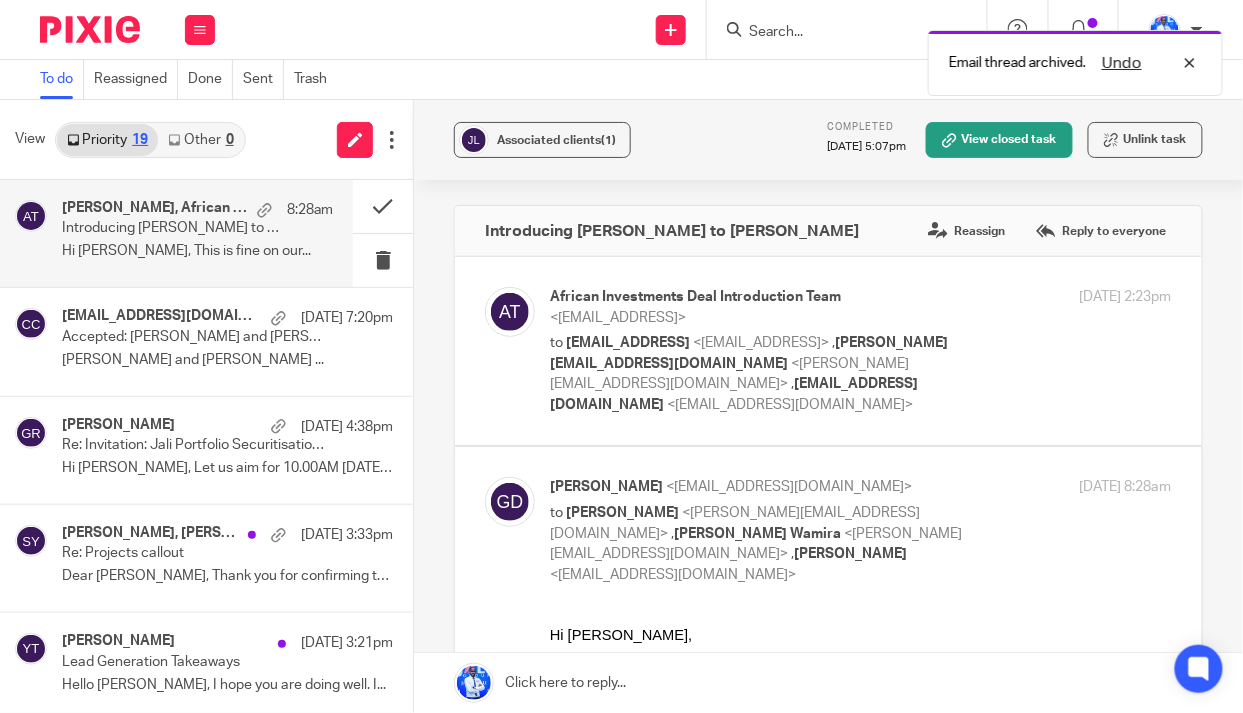scroll, scrollTop: 0, scrollLeft: 0, axis: both 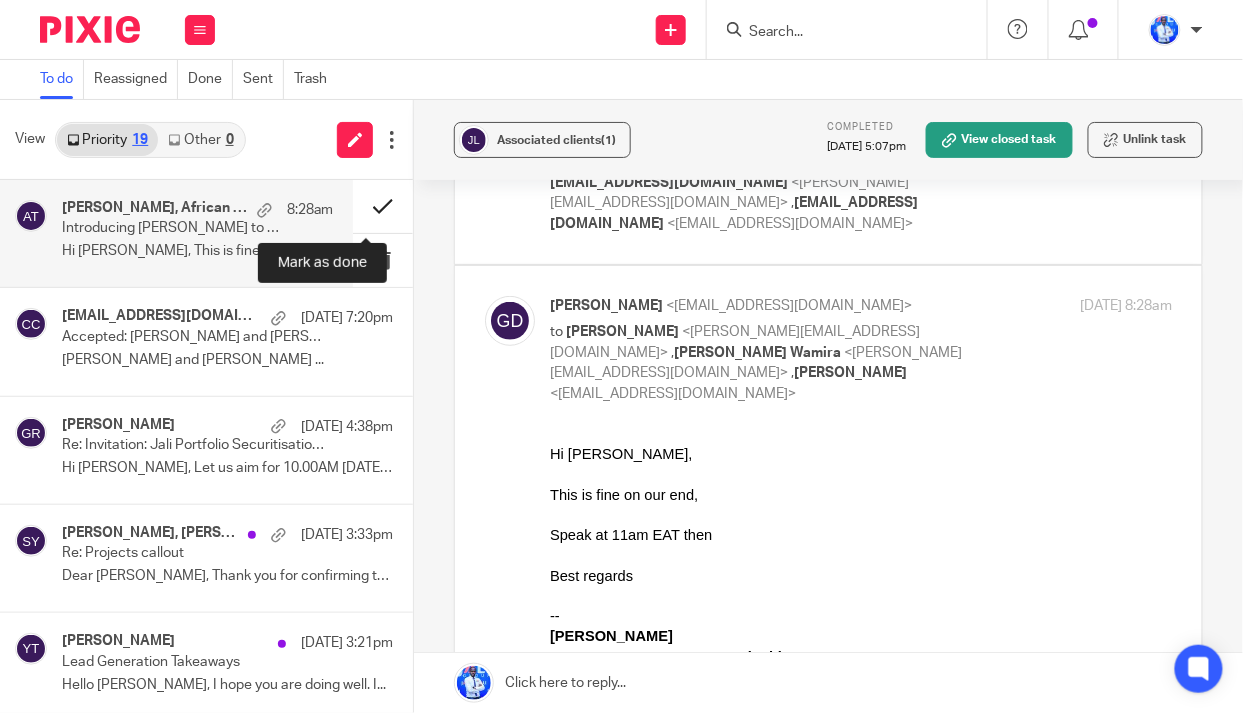 click at bounding box center [383, 206] 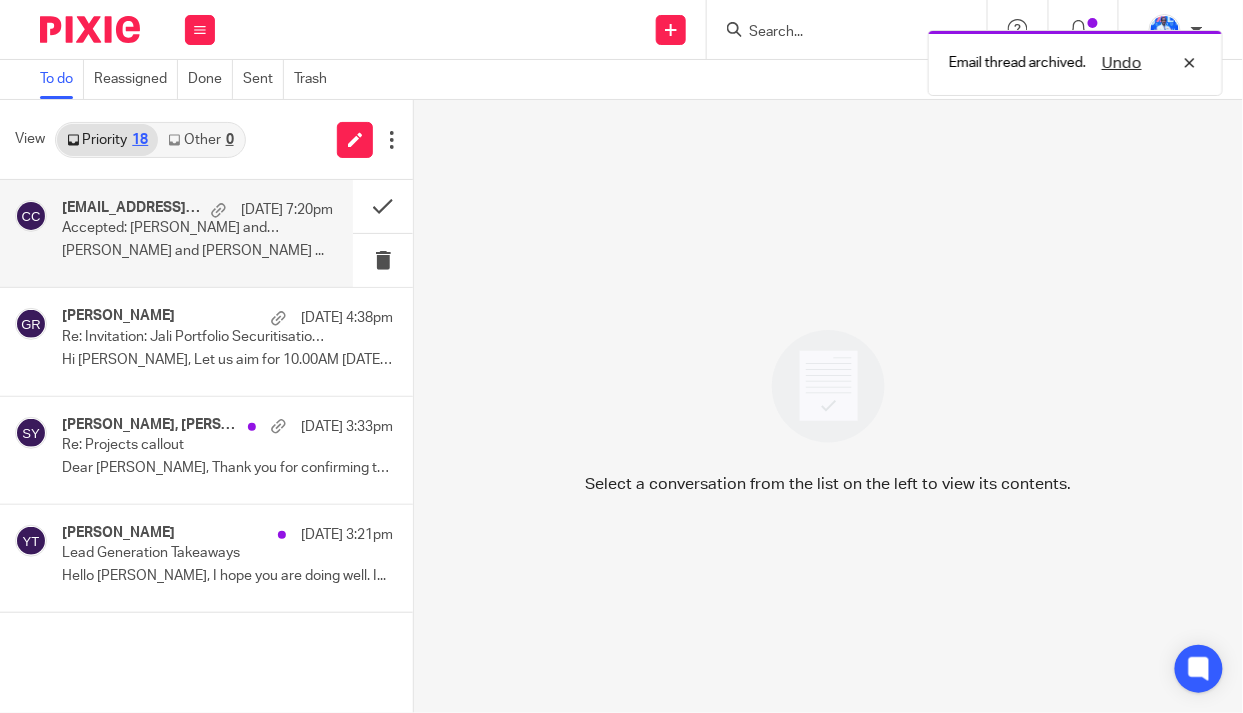 click on "10 Jul 7:20pm" at bounding box center [267, 210] 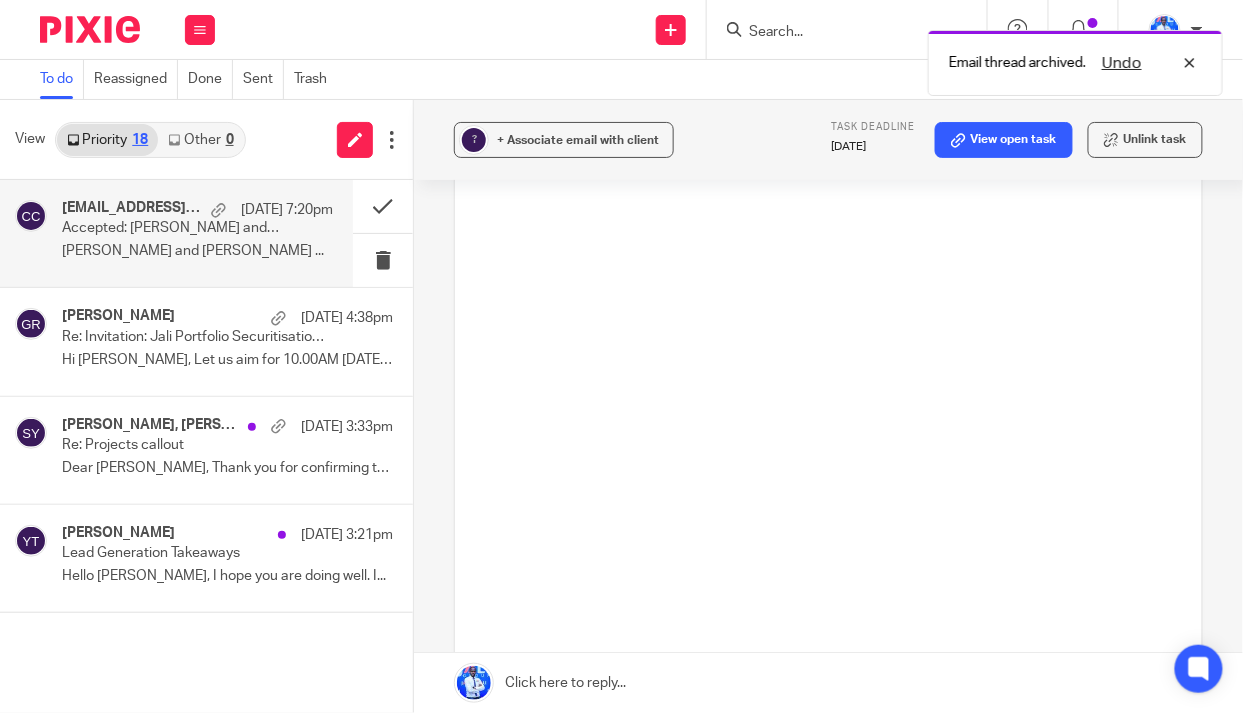 scroll, scrollTop: 0, scrollLeft: 0, axis: both 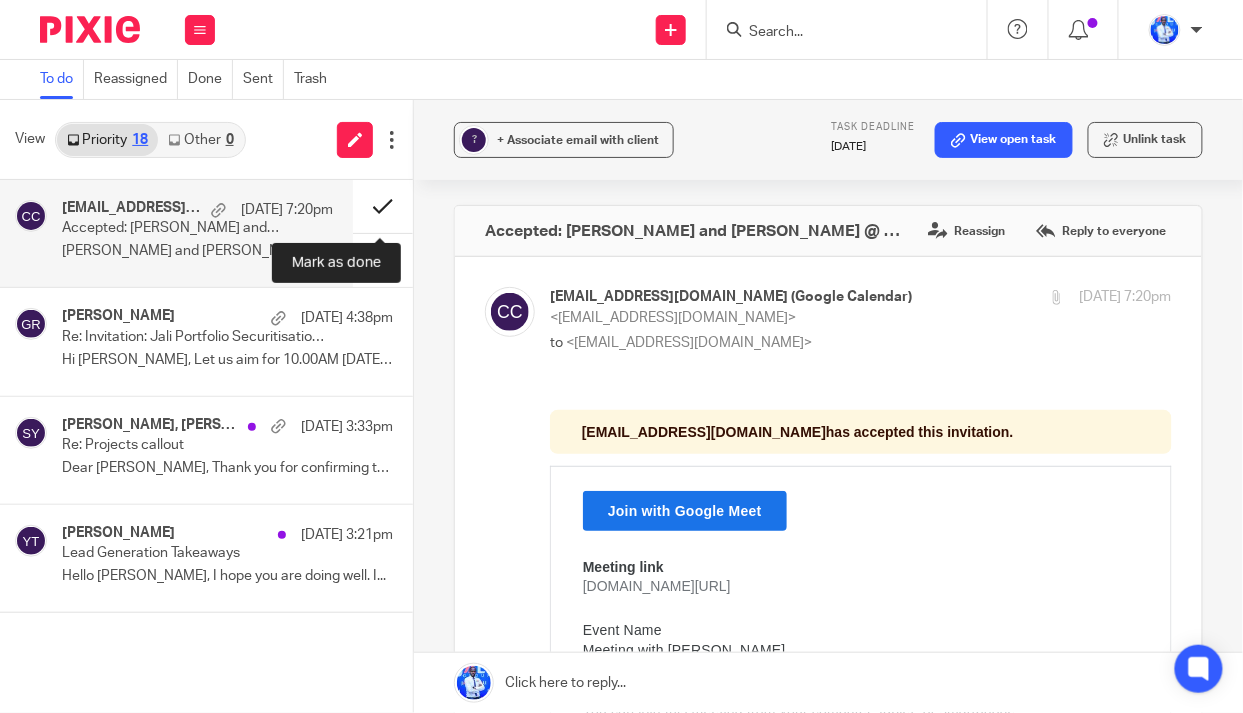 click at bounding box center (383, 206) 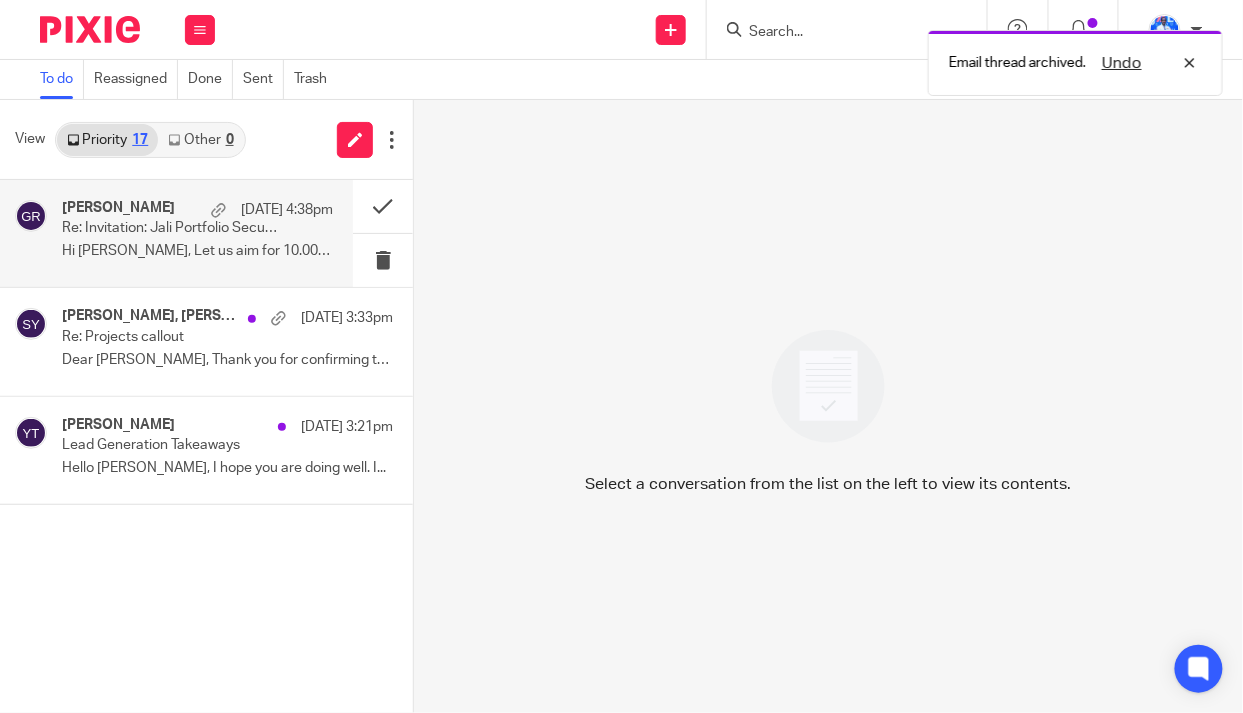 click on "George Rubagumya
10 Jul 4:38pm   Re: Invitation: Jali Portfolio Securitisation @ Mon Jul 14, 2025 10am - 11am (CAT) (rubagumyag6@gmail.com)   Hi Philip, Let us aim for 10.00AM on Monday at..." at bounding box center [197, 233] 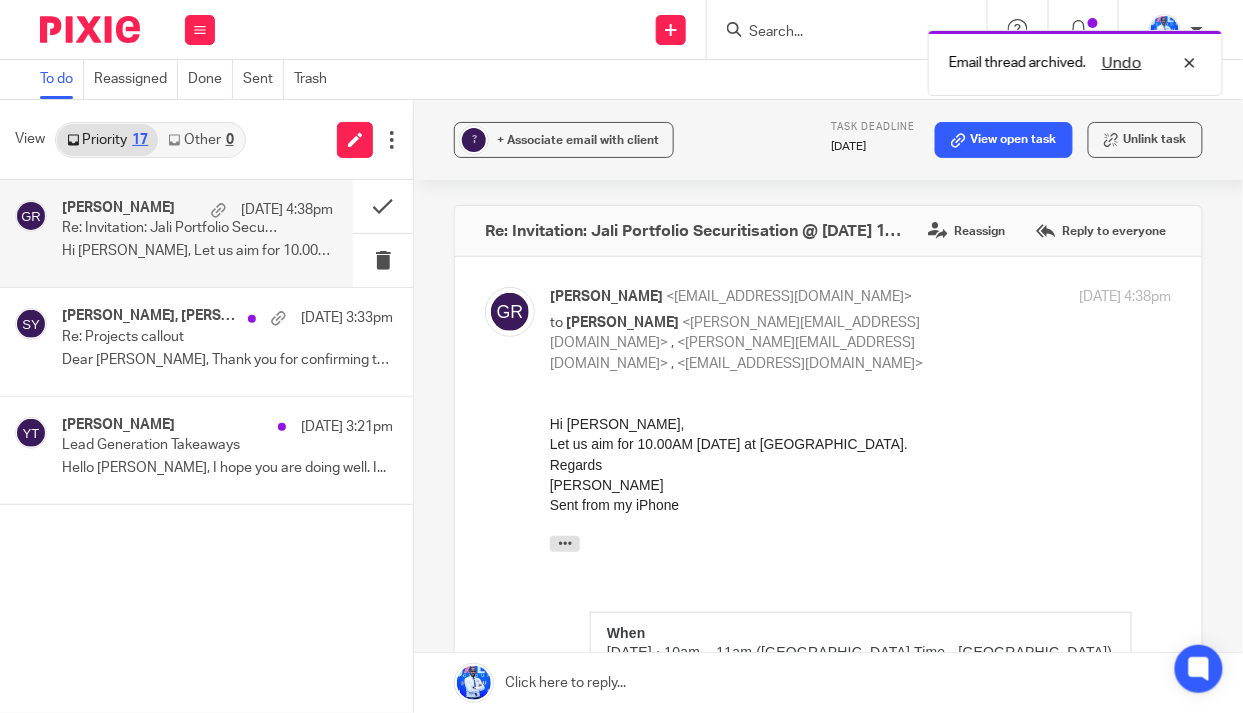scroll, scrollTop: 0, scrollLeft: 0, axis: both 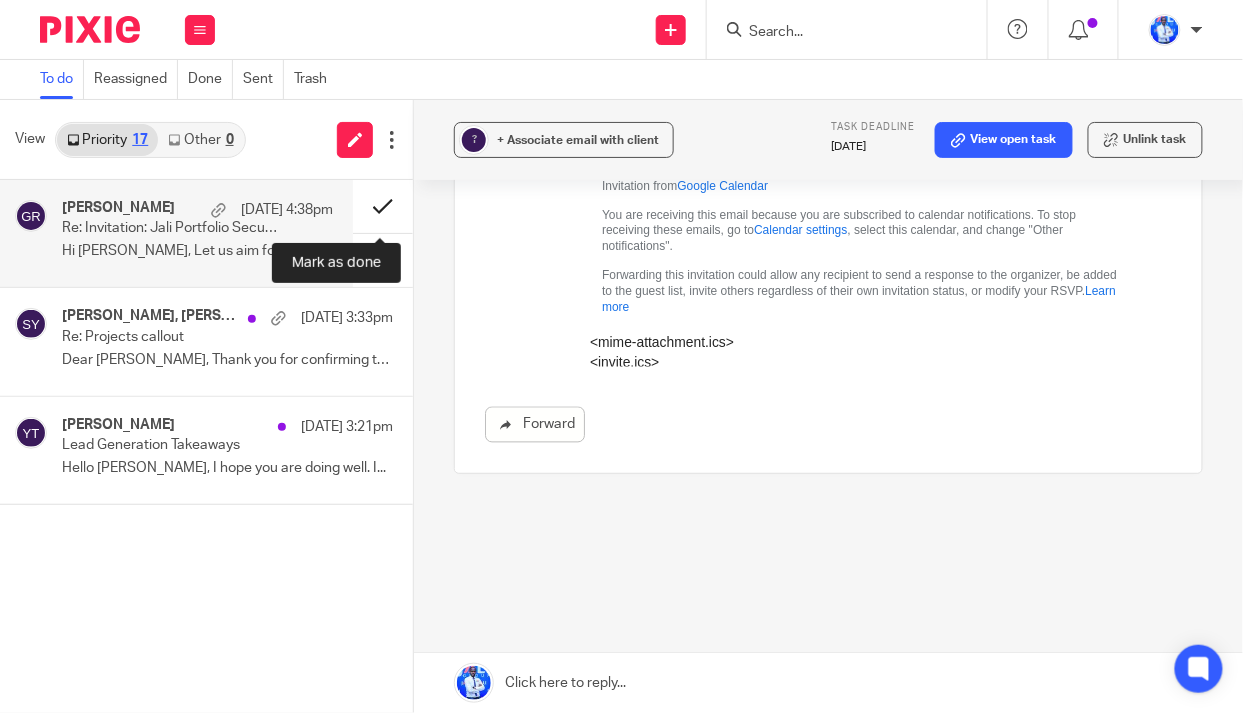 click at bounding box center (383, 206) 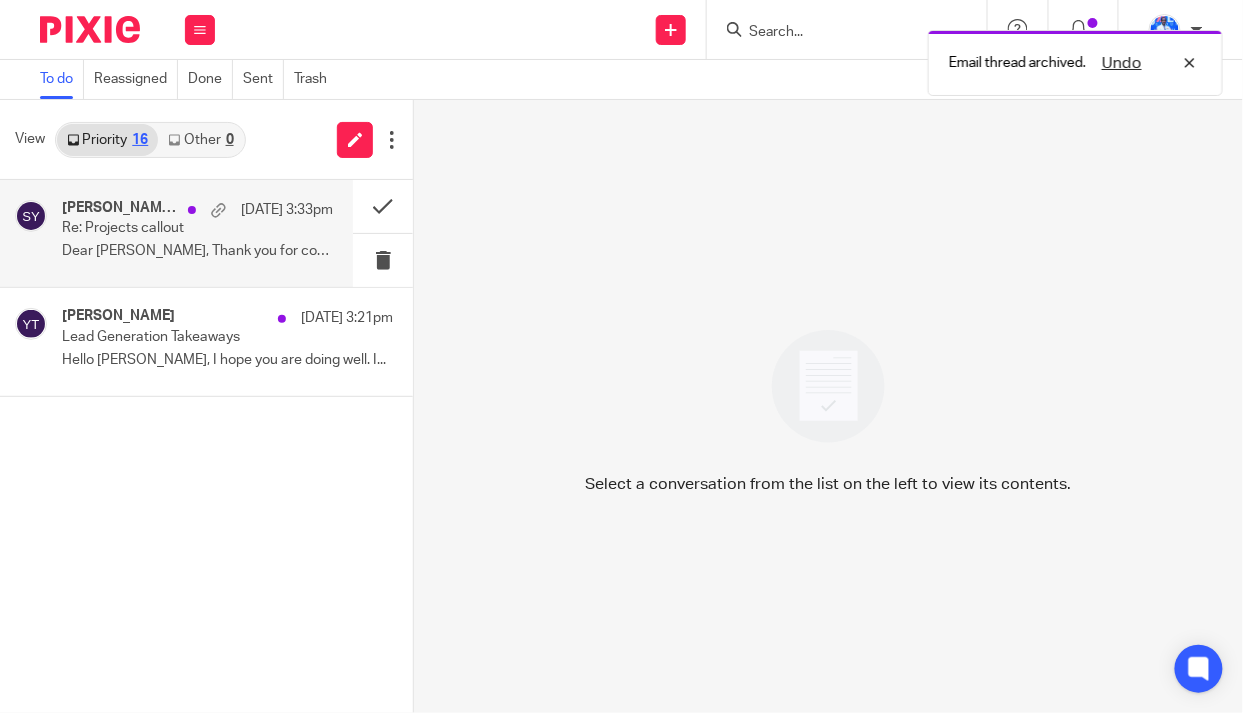 click on "Re: Projects callout" at bounding box center (170, 228) 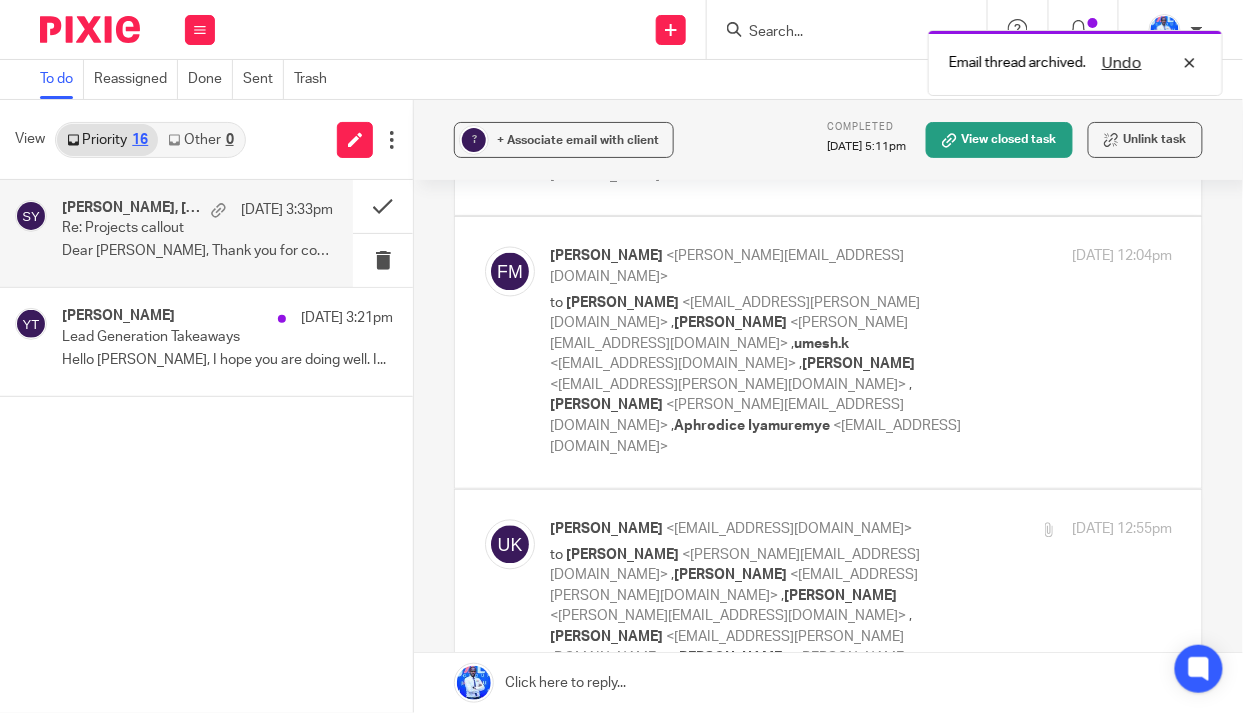 scroll, scrollTop: 0, scrollLeft: 0, axis: both 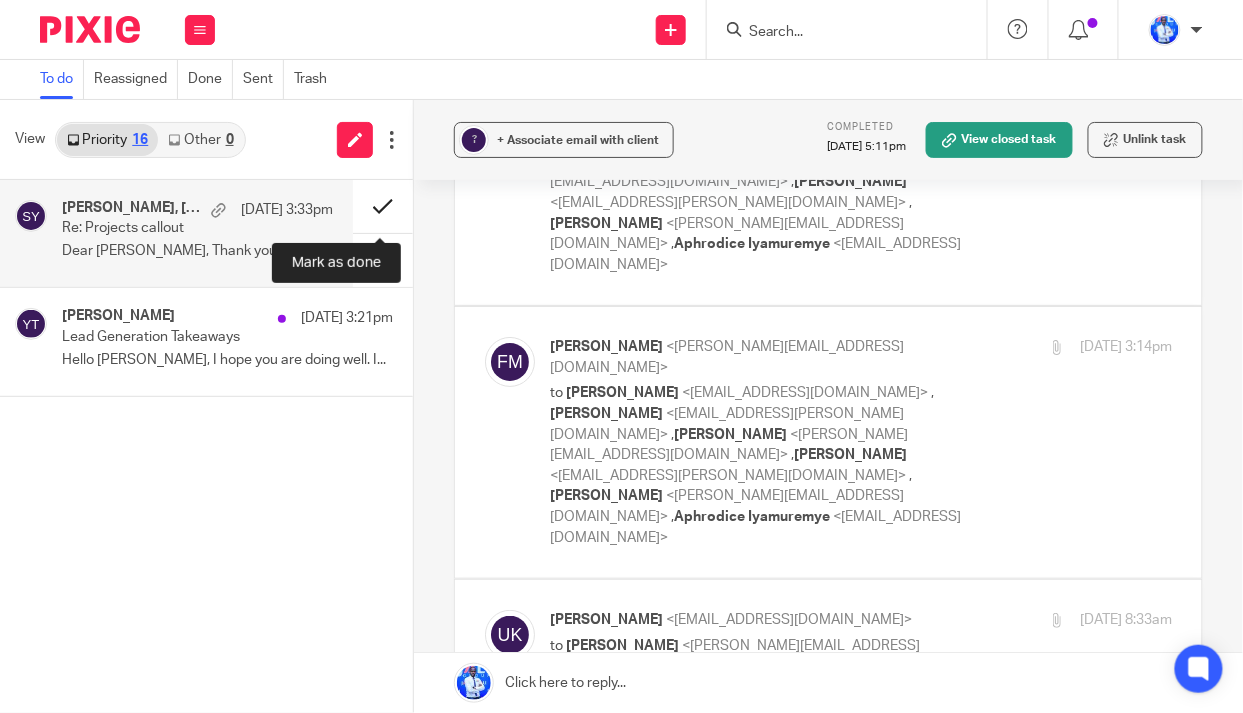 click at bounding box center (383, 206) 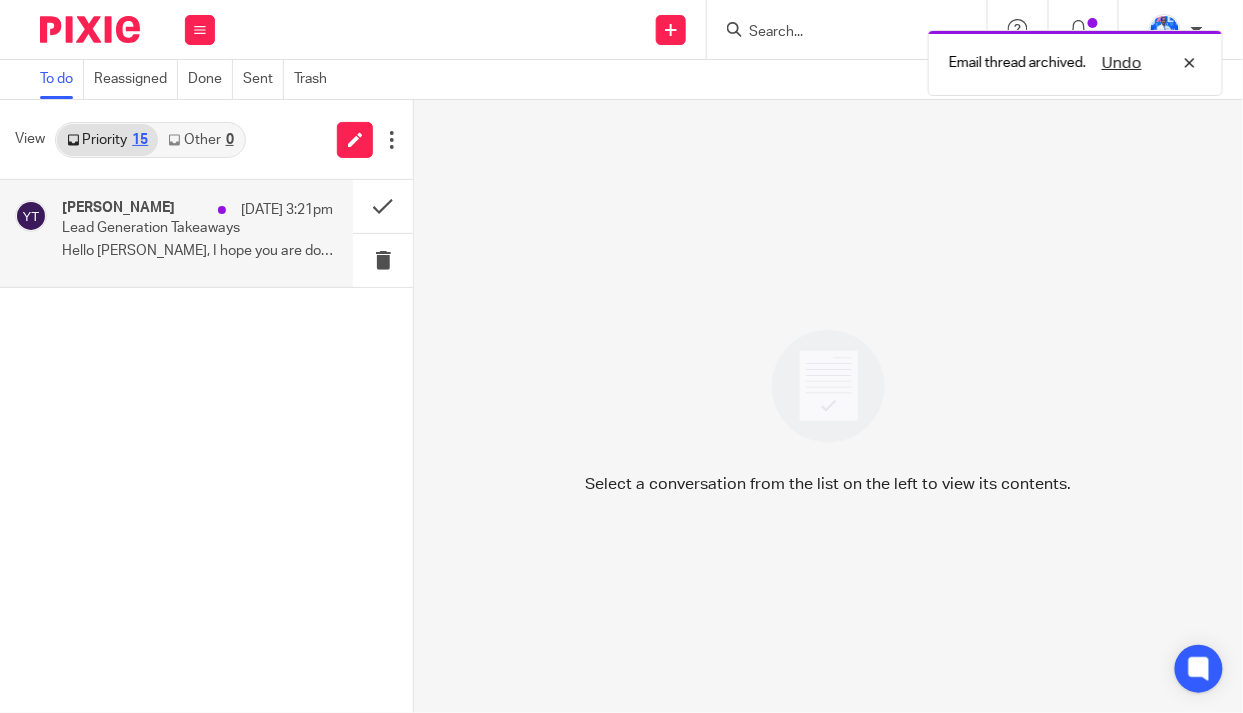 click on "Yonah Tashobya
10 Jul 3:21pm" at bounding box center [197, 210] 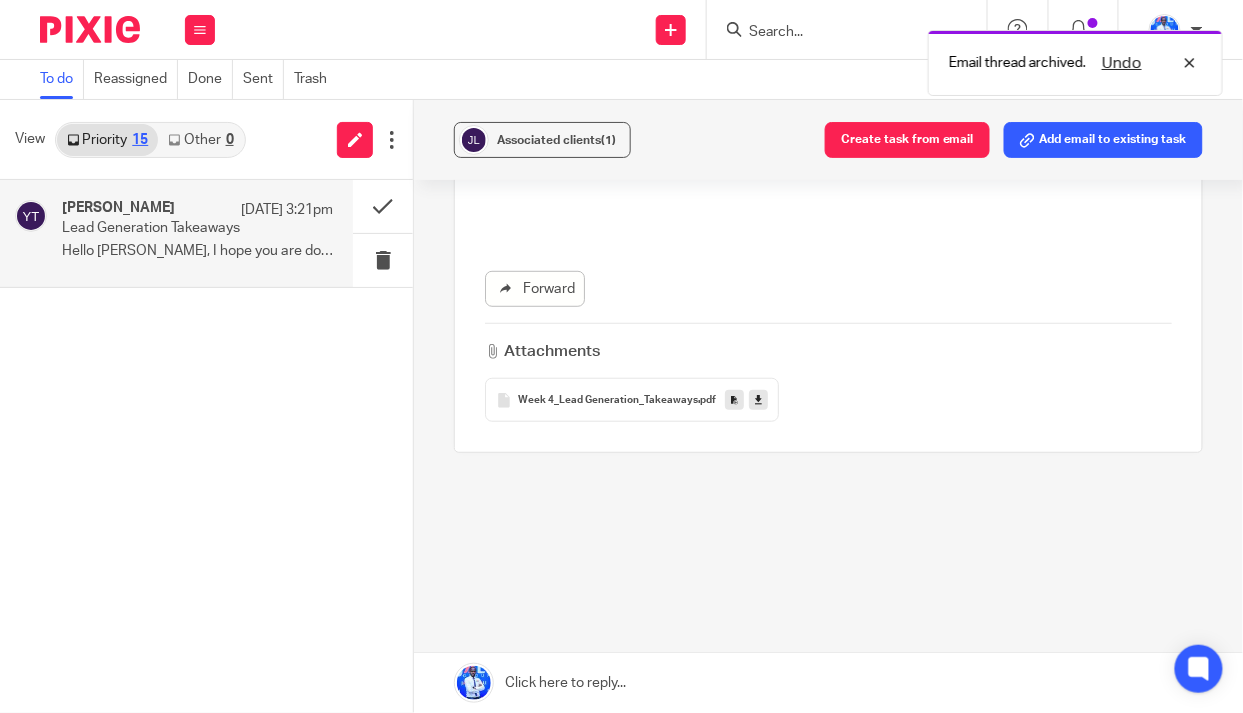 scroll, scrollTop: 0, scrollLeft: 0, axis: both 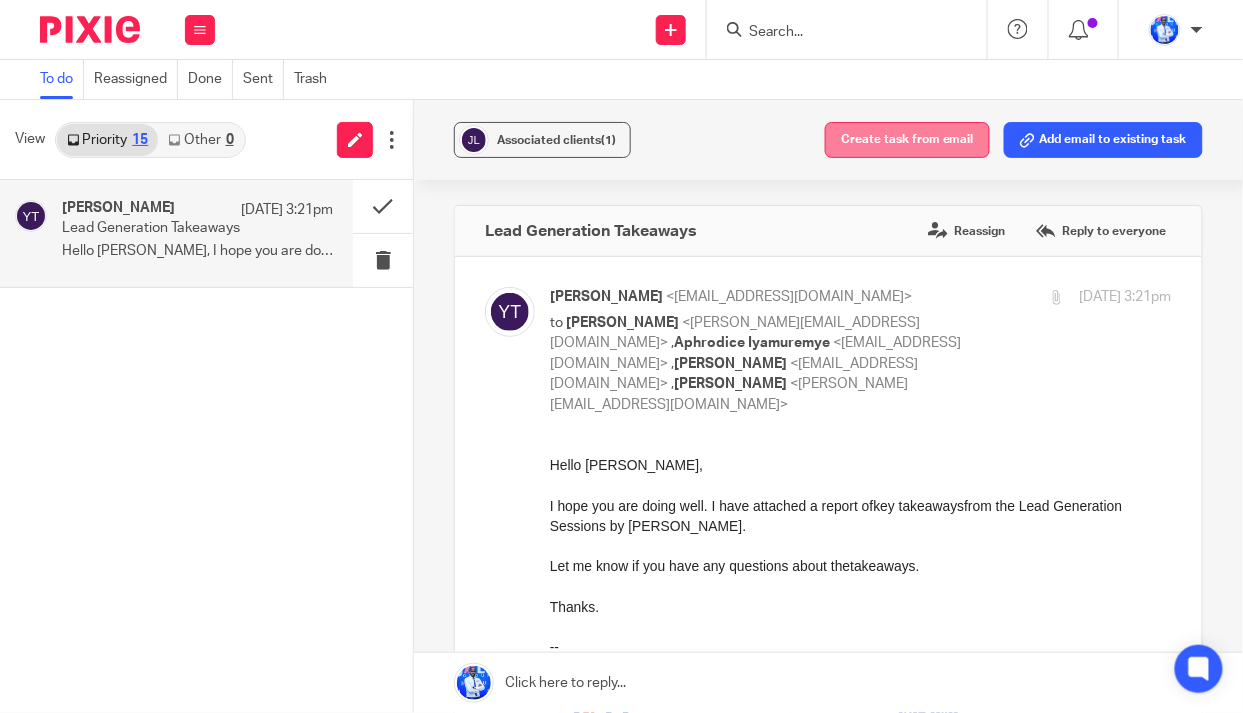click on "Create task from email" at bounding box center [907, 140] 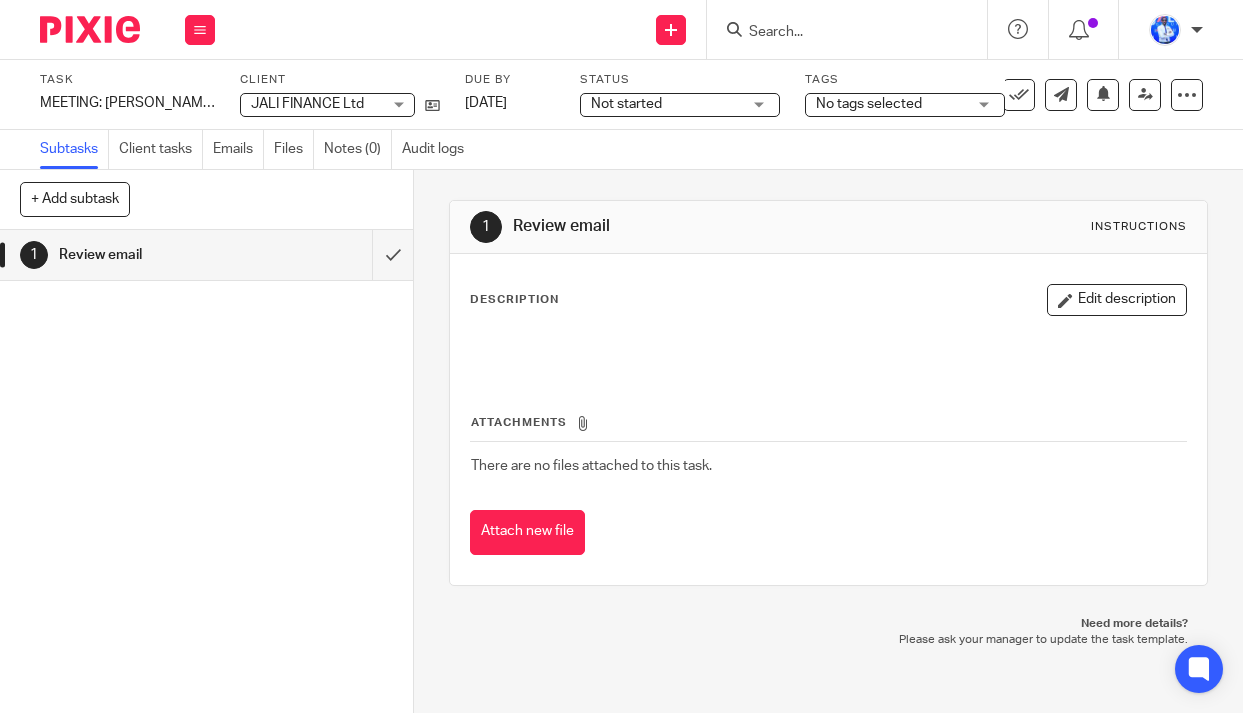 scroll, scrollTop: 0, scrollLeft: 0, axis: both 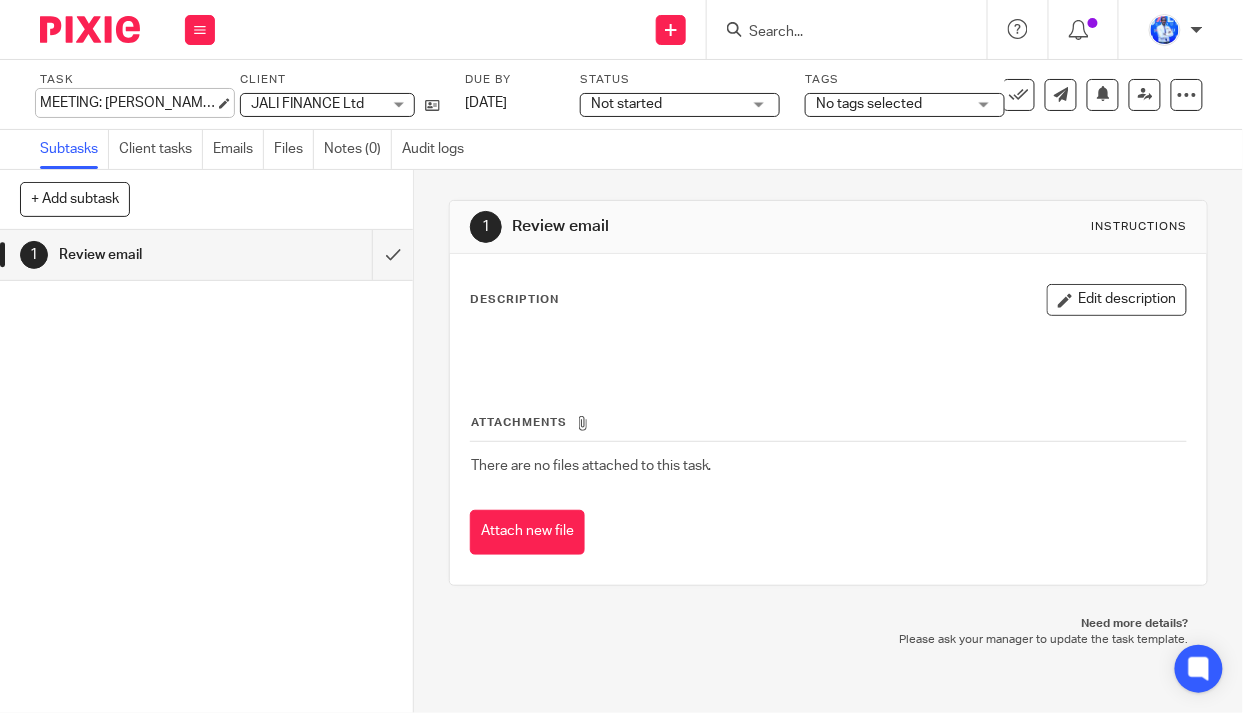 click on "Task
MEETING:  Gaetane @Triplejump   Save
MEETING:  Gaetane @Triplejump
0 /1
Client
JALI FINANCE Ltd
JALI FINANCE Ltd
No client selected
10X AFRICA Ltd
AANISH TRADING LTD
ABATERANINKUNGA BA SHOLI
ABC RWANDA LTD
ACSP Rwanda
ADVENTURE ROOMS RWANDA LTD
AIR MARC LTD
AIVEN PHARMACY LTD
AMAZING TOOLS COMPANY
AMUGES NEW HARDWARE LTD
AWO PARTNERS LTD
AZIZI LIFE EXPERIENCES LTD
AZIZI LIFE LTD
BC Limited
BC TRADE LTD
BEE LIGHT LTD" at bounding box center [621, 95] 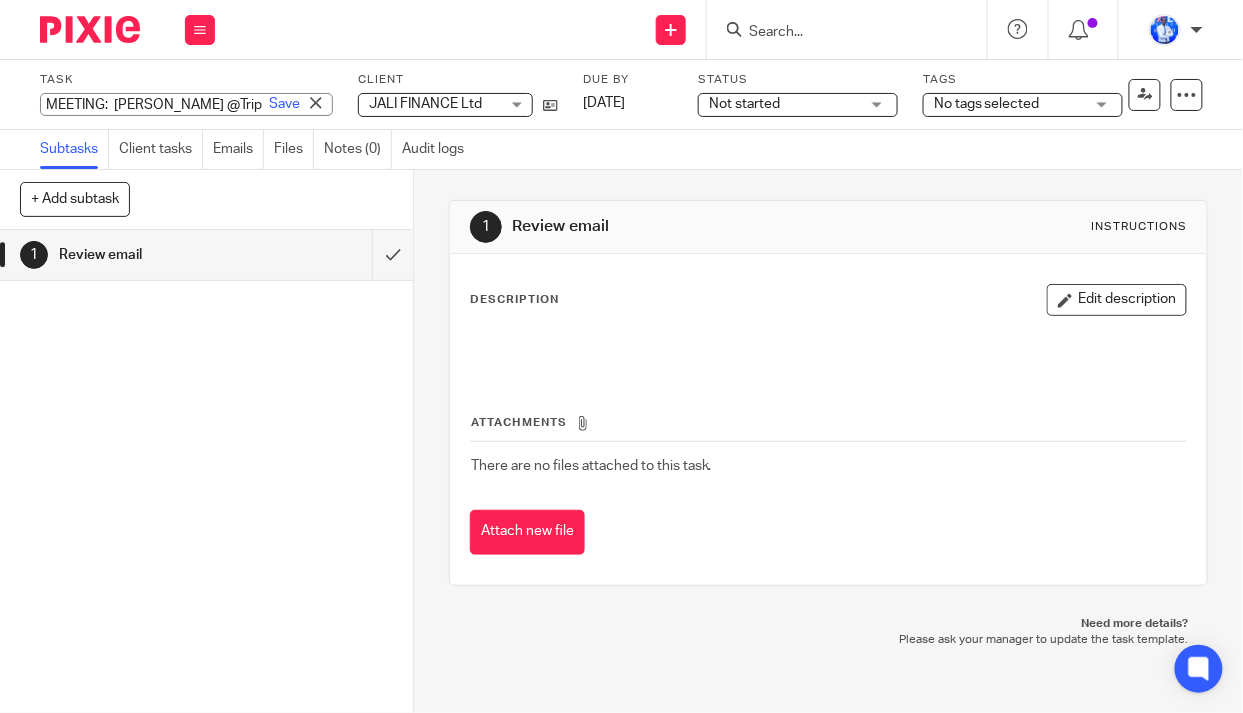 click on "MEETING:  Gaetane @Triplejump" at bounding box center [186, 104] 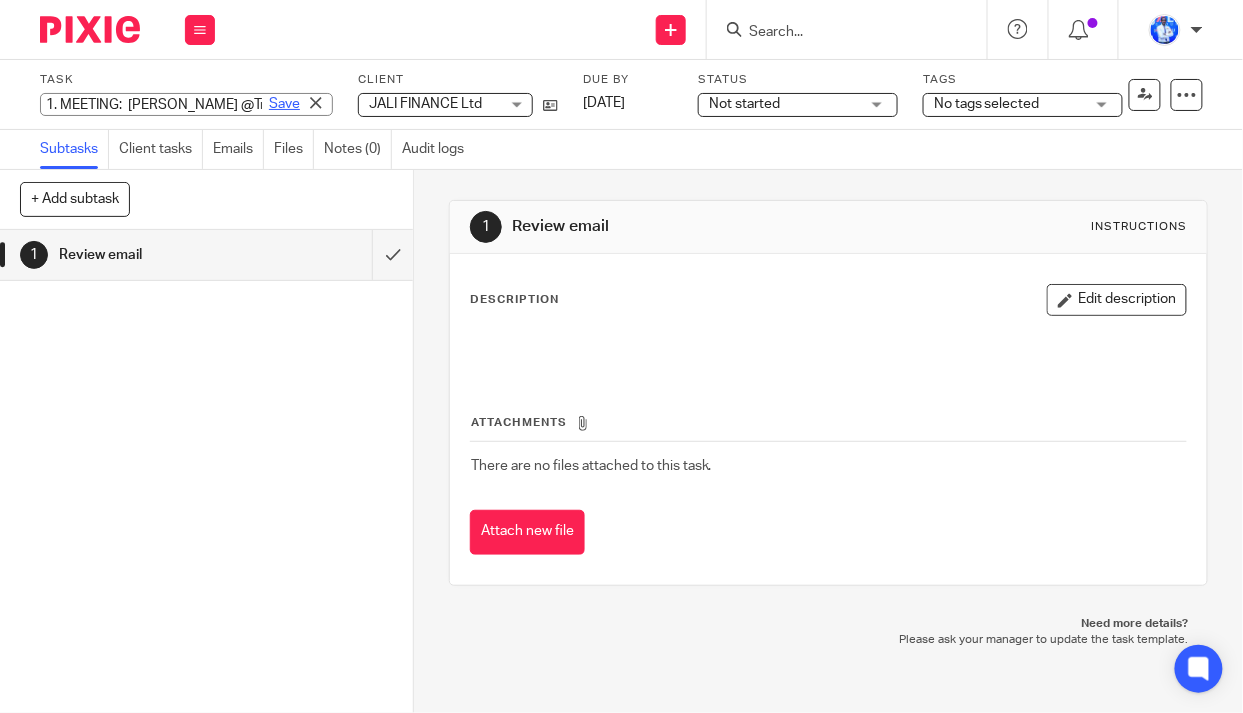 type on "1. MEETING:  Gaetane @Triplejump" 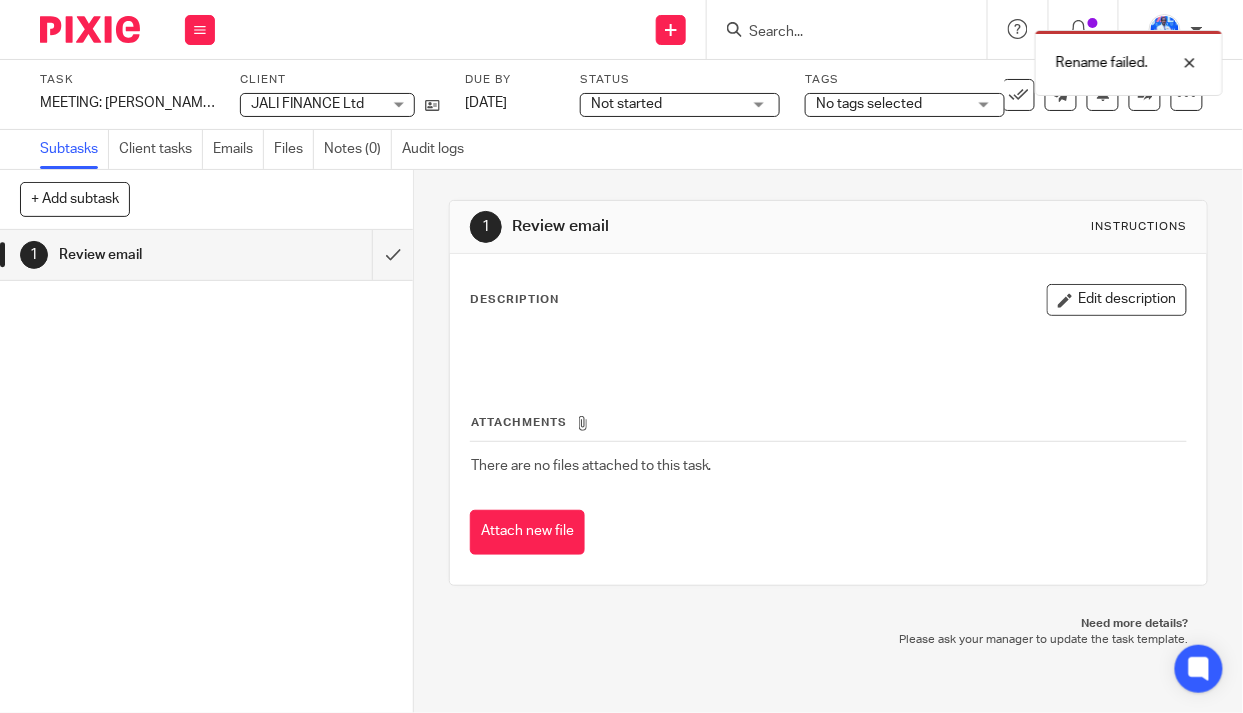 click on "Not started" at bounding box center (626, 104) 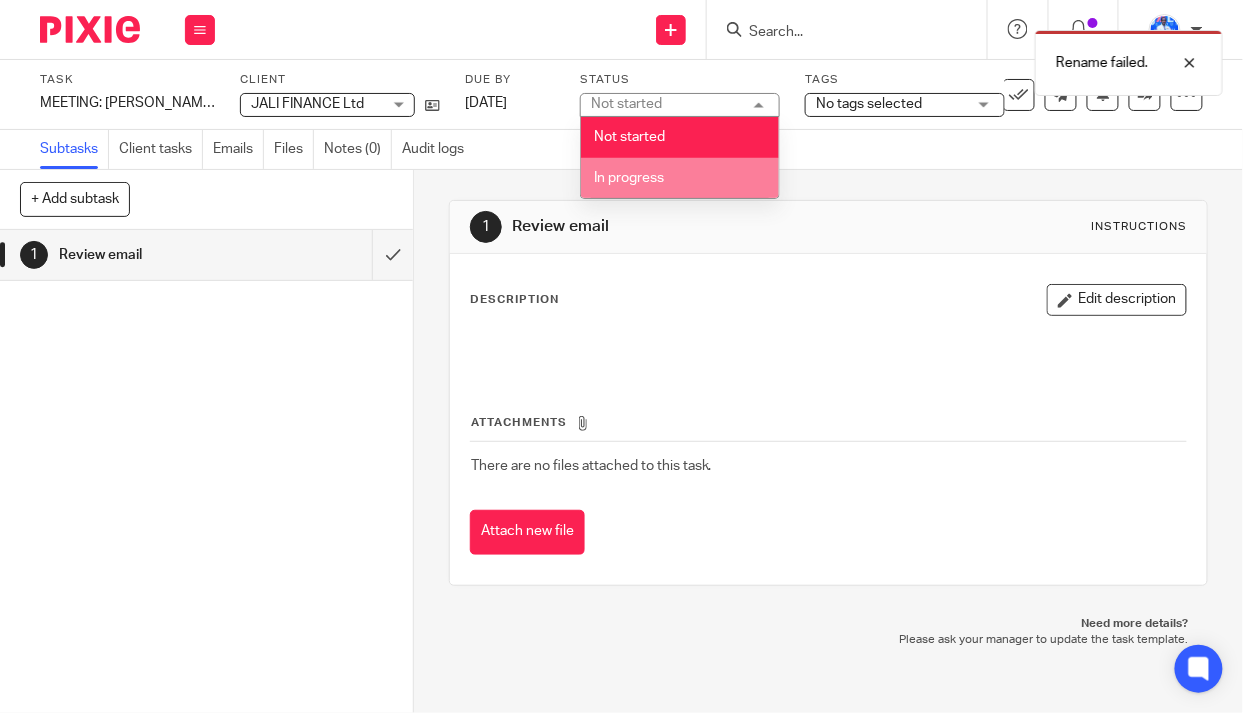 click on "In progress" at bounding box center [629, 178] 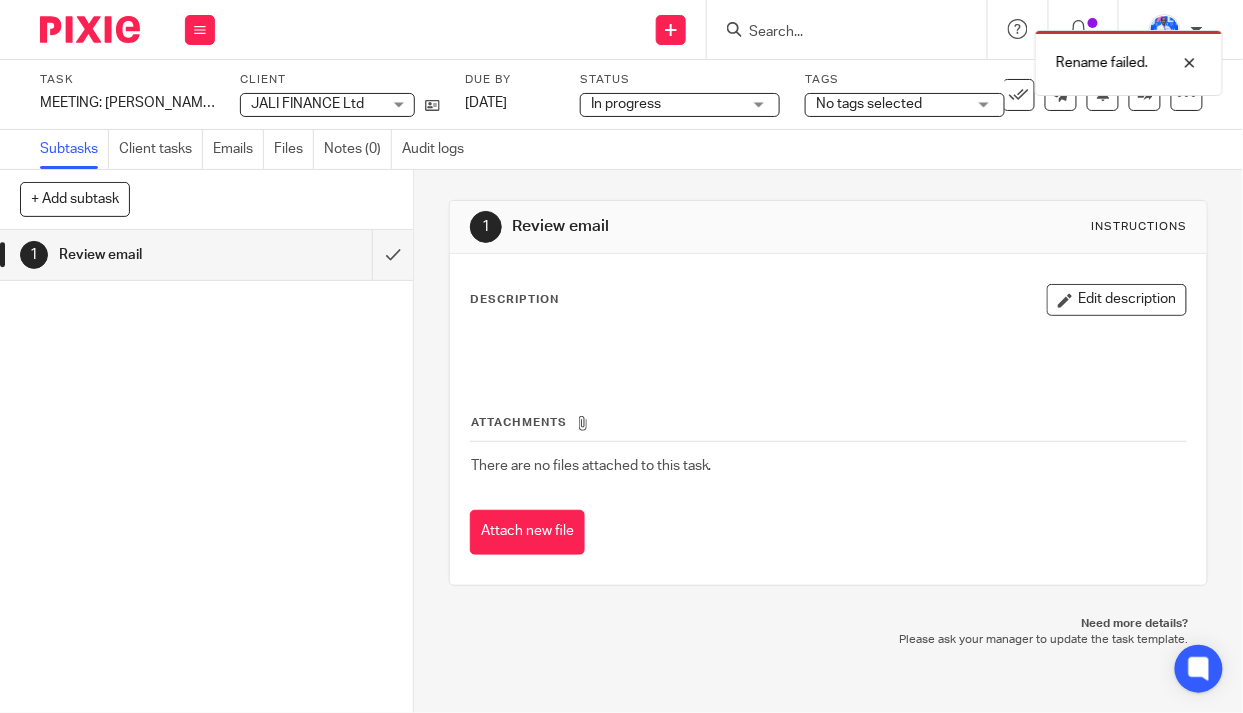 click on "No tags selected" at bounding box center (869, 104) 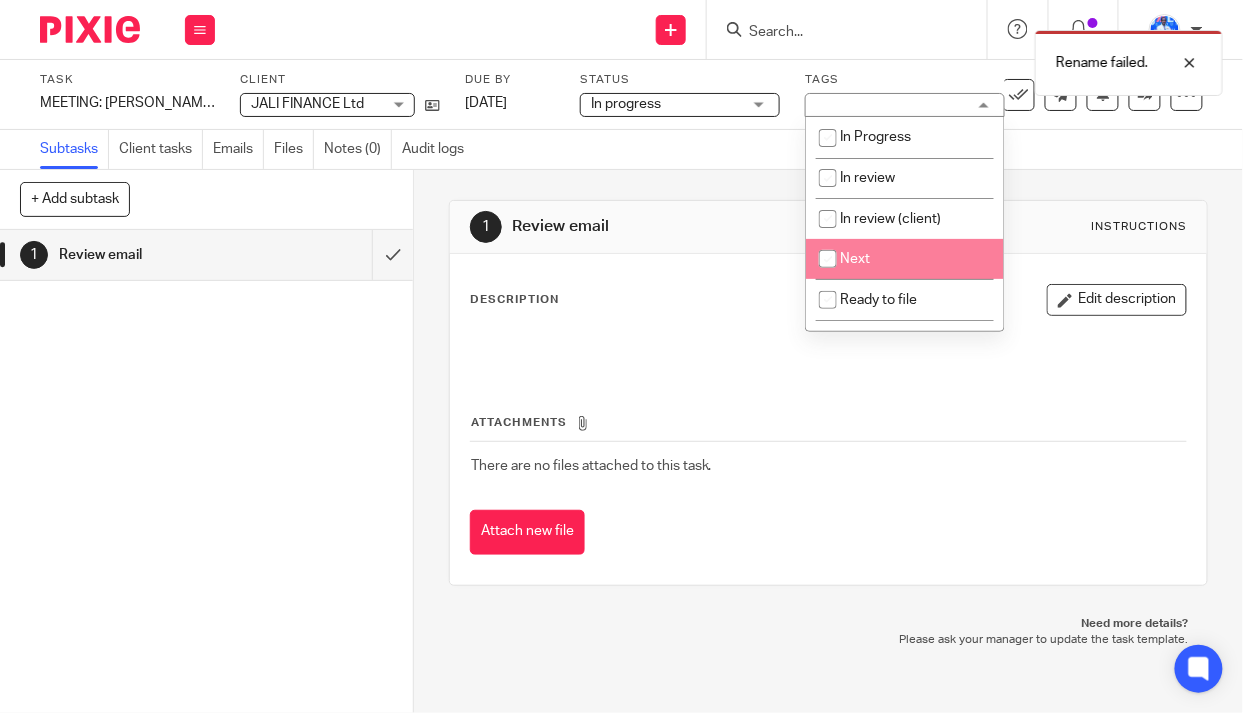 click on "Next" at bounding box center (905, 259) 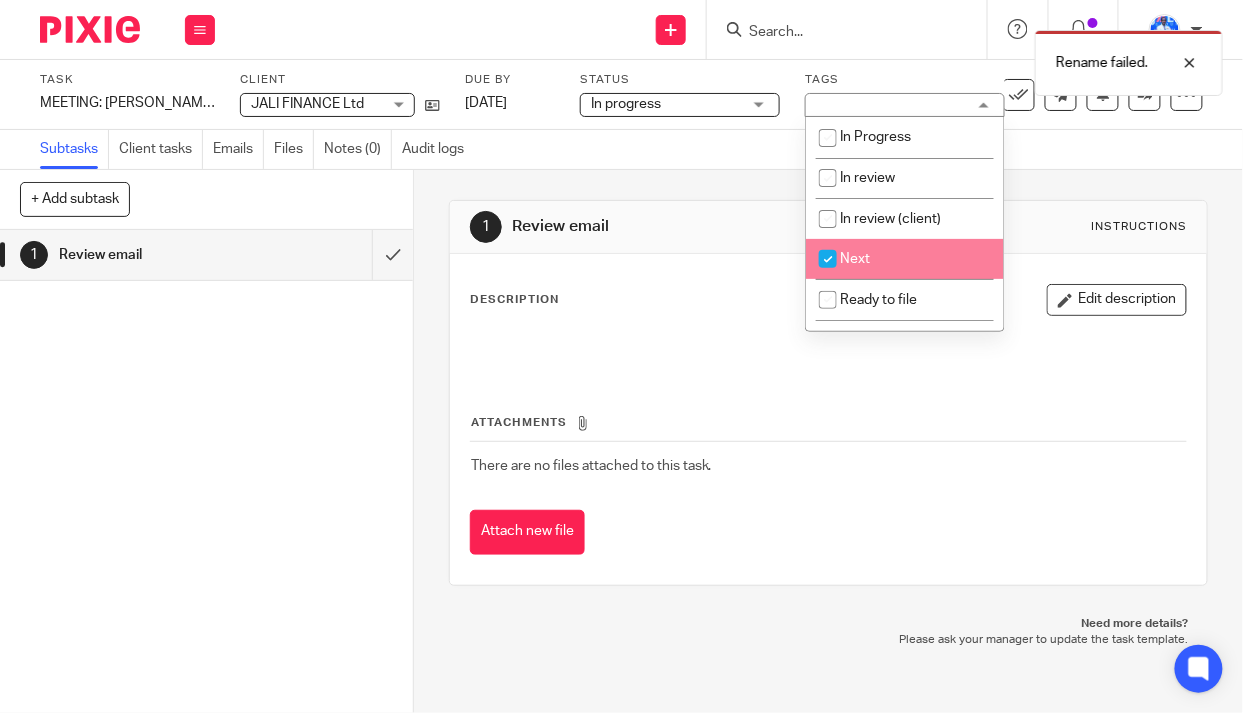 checkbox on "true" 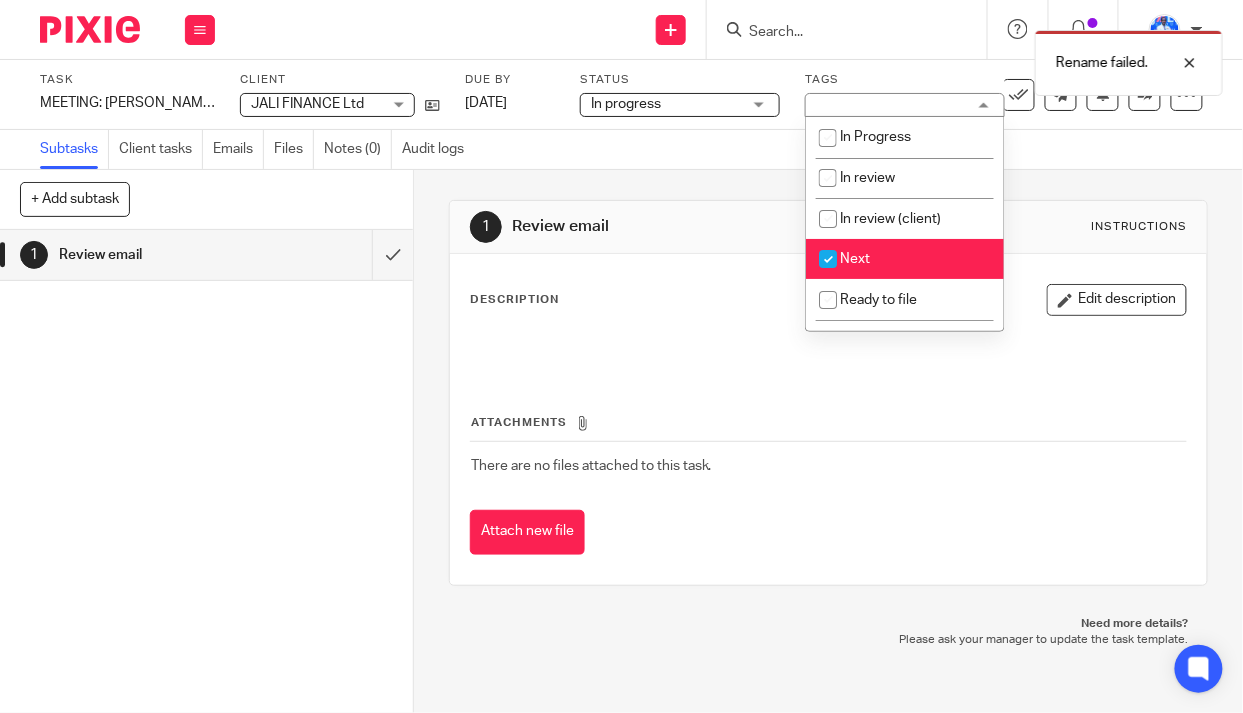click on "1
Review email
Instructions
Description
Edit description
Attachments     There are no files attached to this task.   Attach new file" at bounding box center [829, 393] 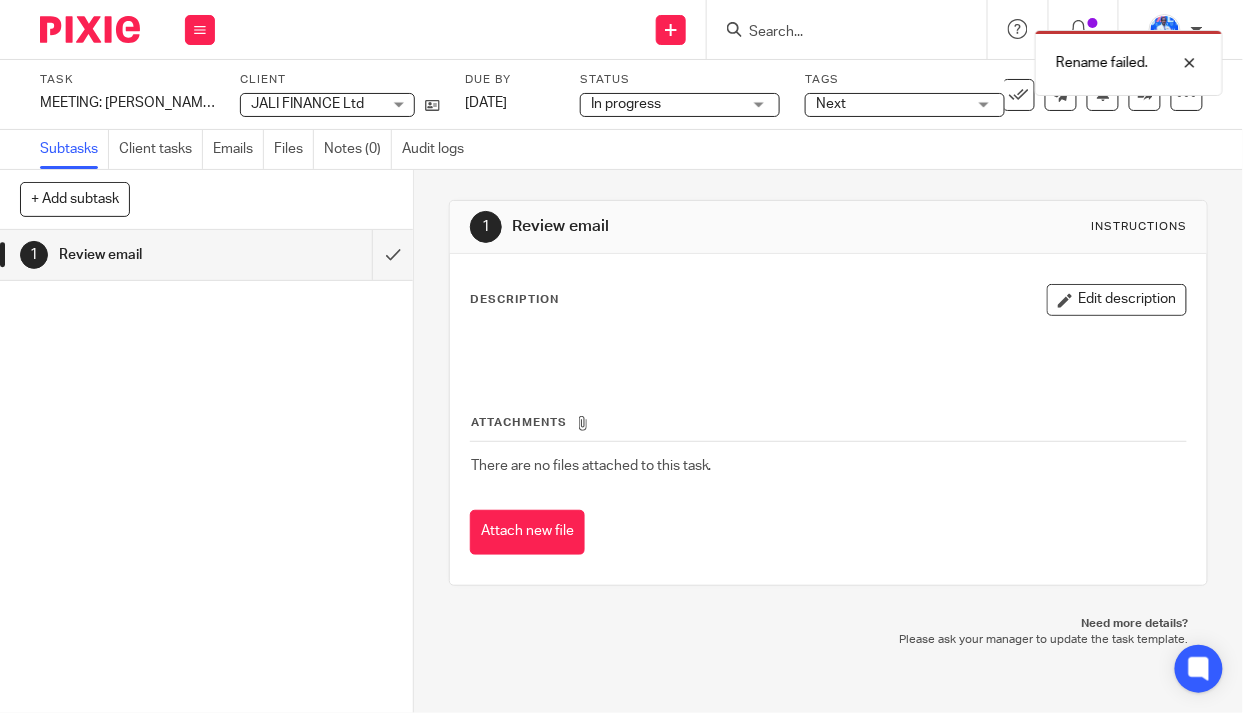 click on "Rename failed." at bounding box center (923, 58) 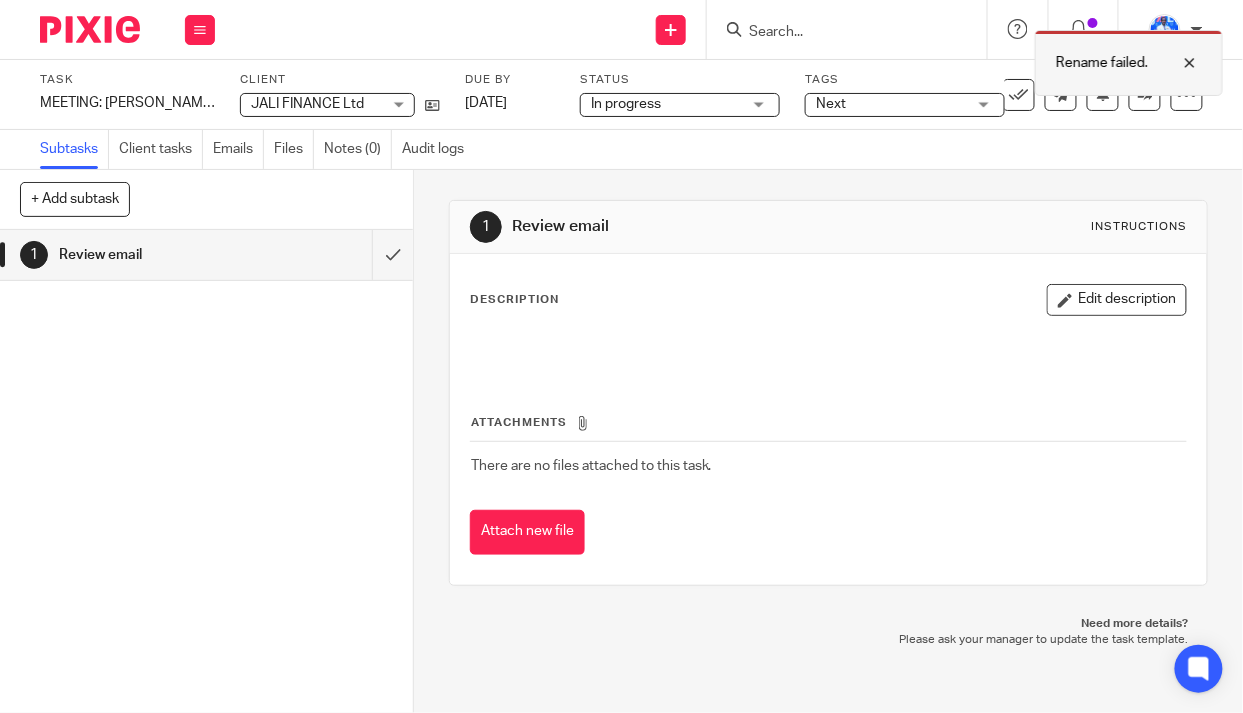 click at bounding box center (1175, 63) 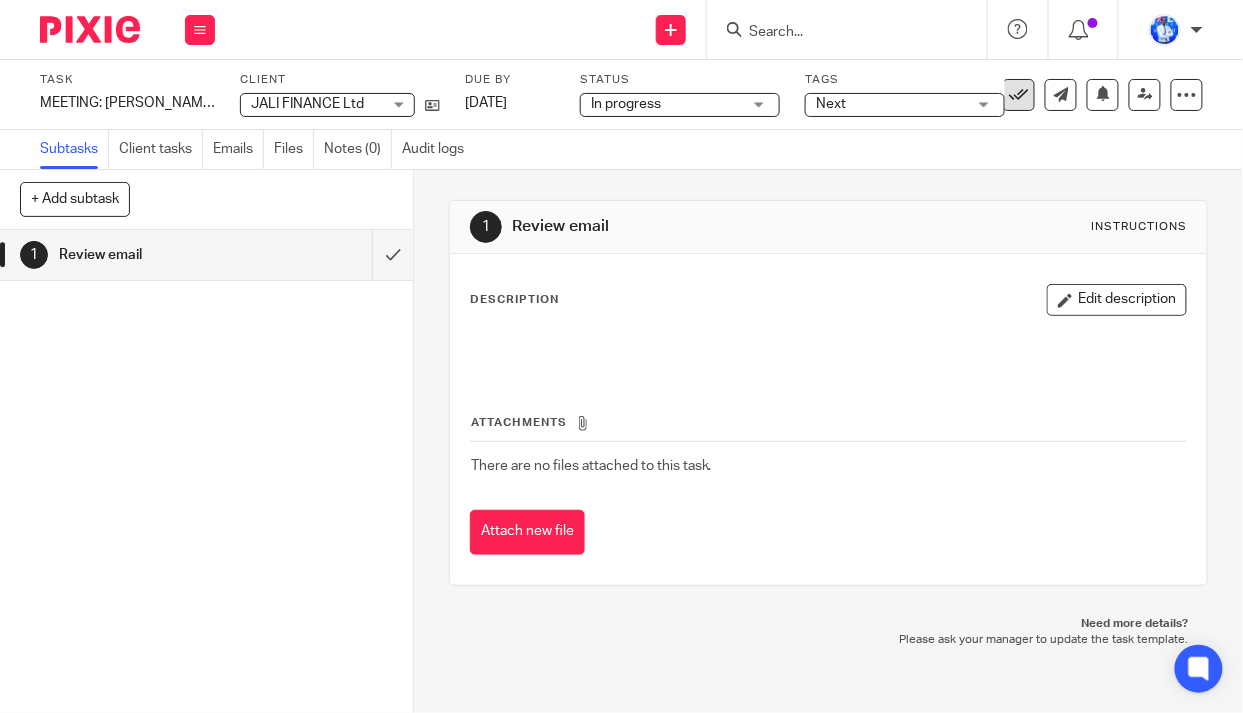 click at bounding box center [1019, 95] 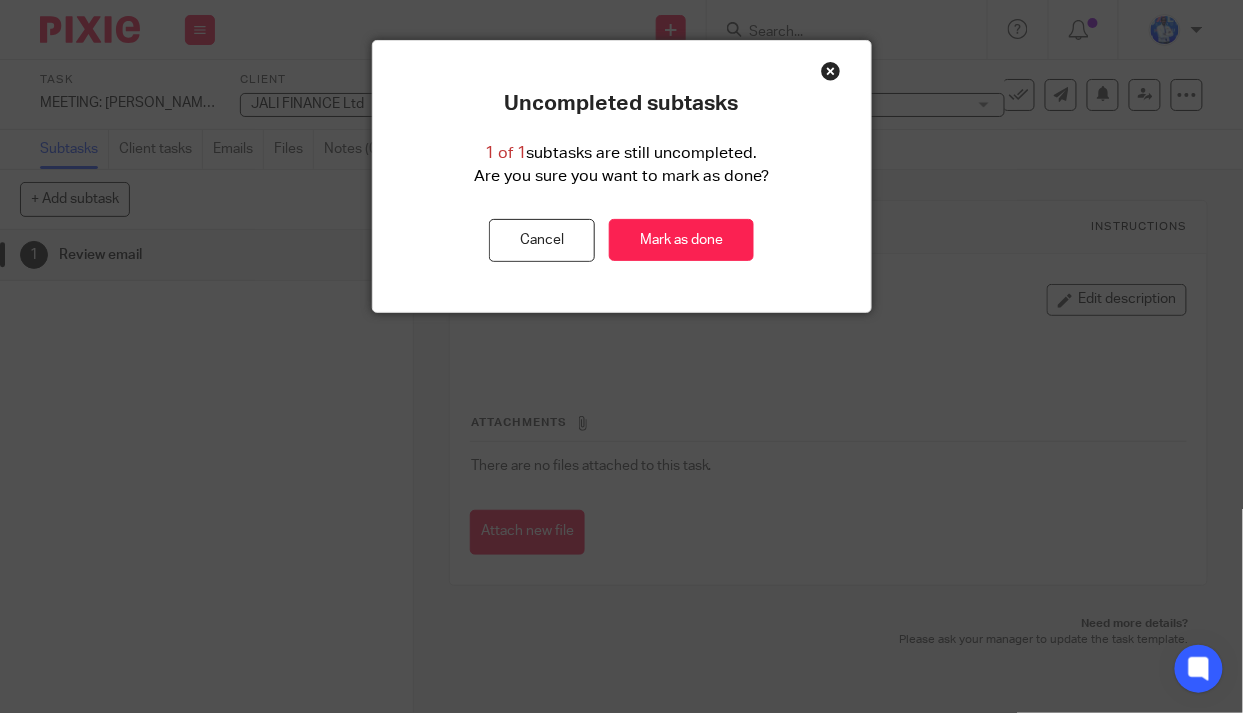 click at bounding box center [831, 71] 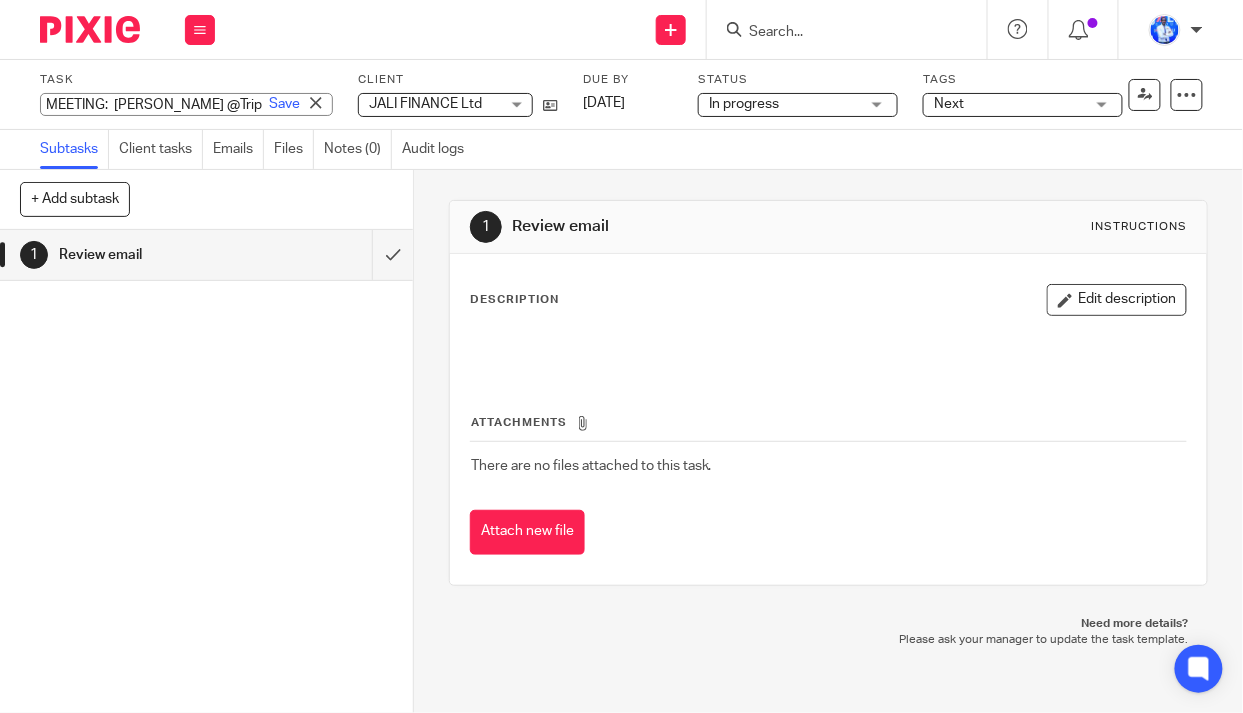click on "Task
MEETING:  Gaetane @Triplejump   Save     MEETING:  Gaetane @Triplejump                         0 /1
Client
JALI FINANCE Ltd
JALI FINANCE Ltd
No client selected
10X AFRICA Ltd
AANISH TRADING LTD
ABATERANINKUNGA BA SHOLI
ABC RWANDA LTD
ACSP Rwanda
ADVENTURE ROOMS RWANDA LTD
AIR MARC LTD
AIVEN PHARMACY LTD
AMAZING TOOLS COMPANY
AMUGES NEW HARDWARE LTD
AWO PARTNERS LTD
AZIZI LIFE EXPERIENCES LTD
AZIZI LIFE LTD
BC Limited
BC TRADE LTD
BEE LIGHT LTD
BELAY RWANDA LTD" at bounding box center [621, 95] 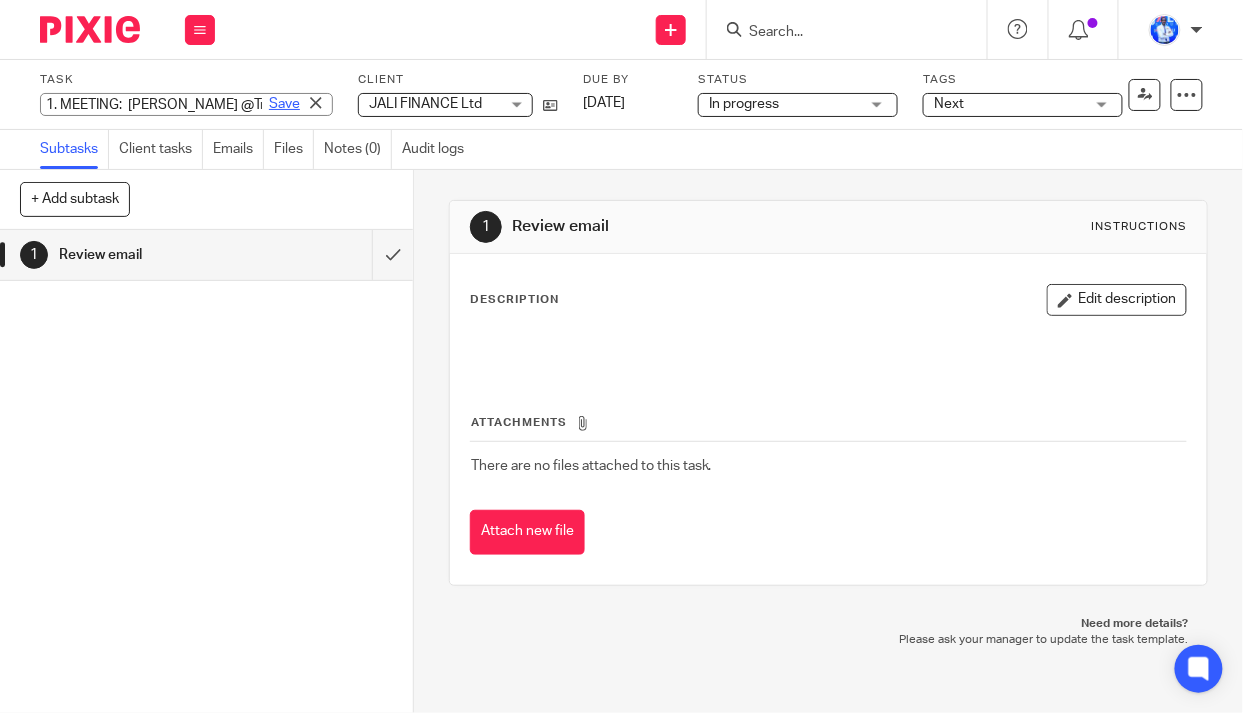 type on "1. MEETING:  Gaetane @Triplejump" 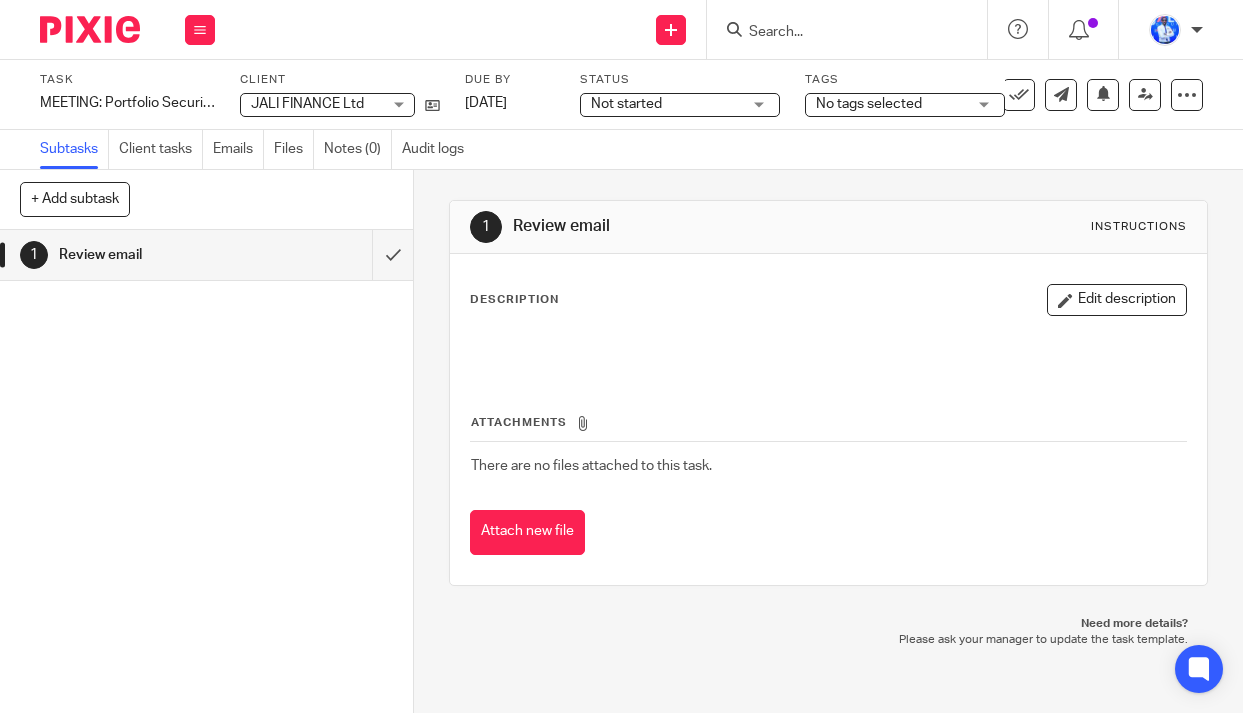scroll, scrollTop: 0, scrollLeft: 0, axis: both 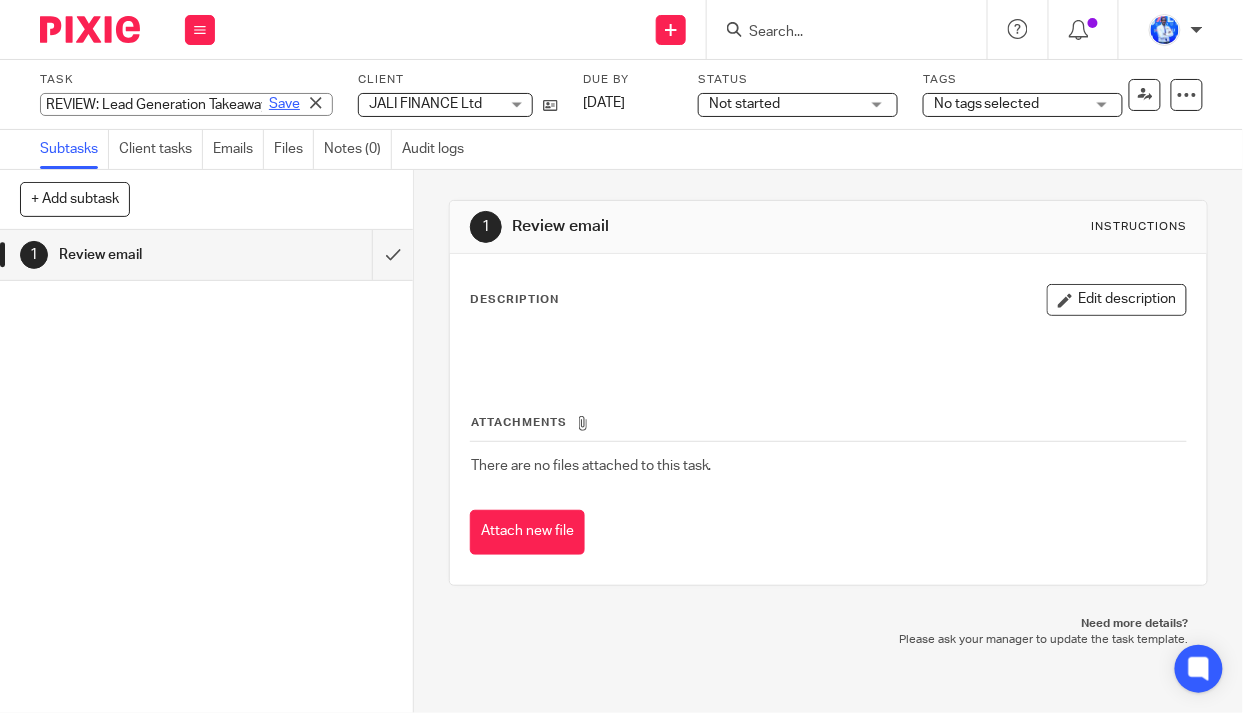 type on "REVIEW: Lead Generation Takeaways" 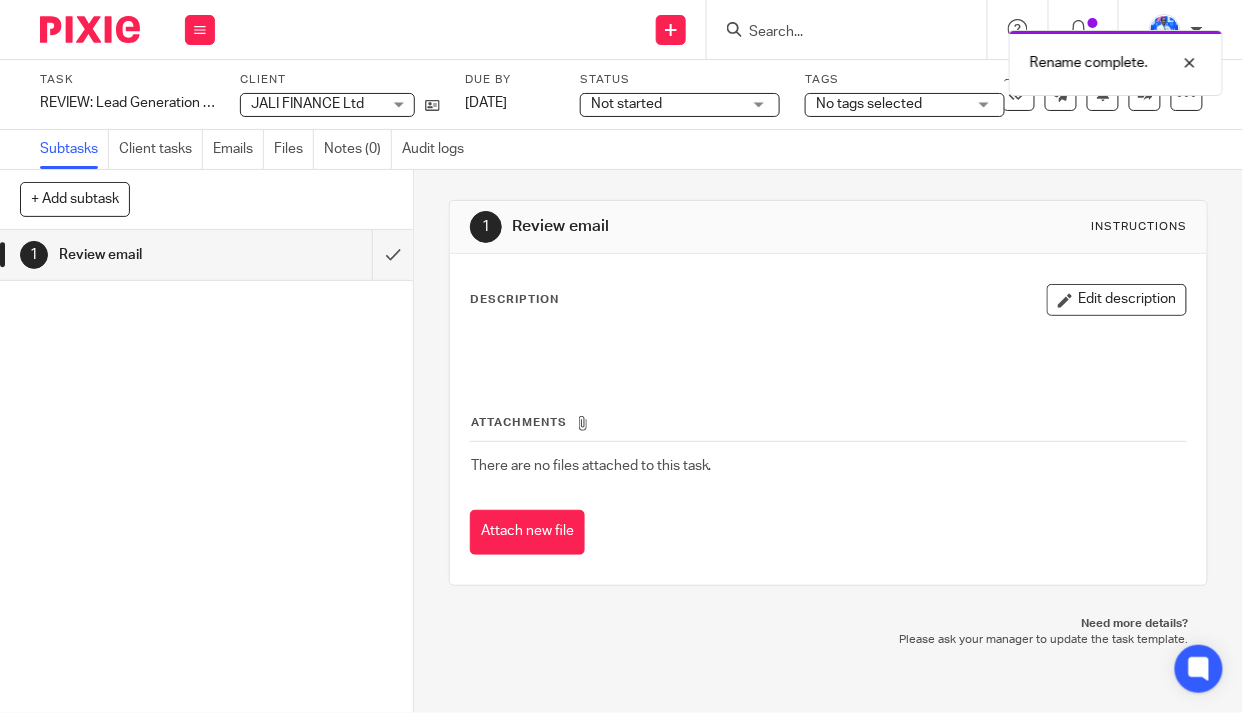click on "Not started" at bounding box center (626, 104) 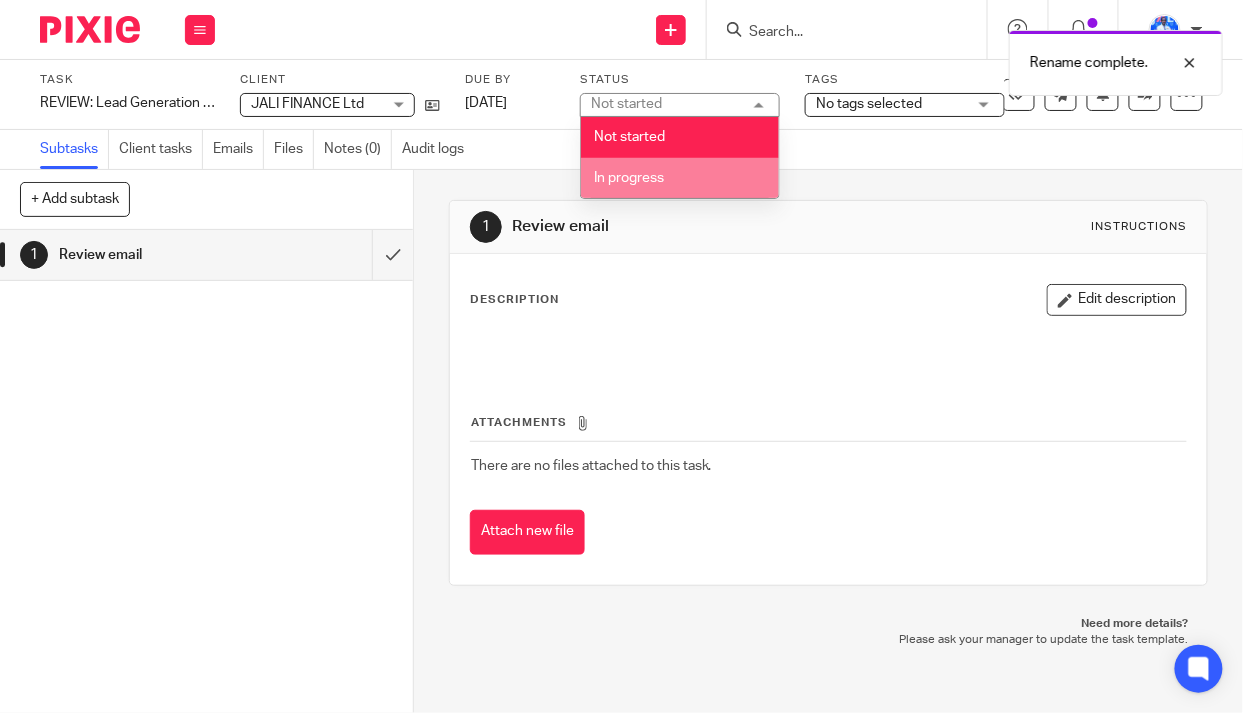 click on "In progress" at bounding box center (629, 178) 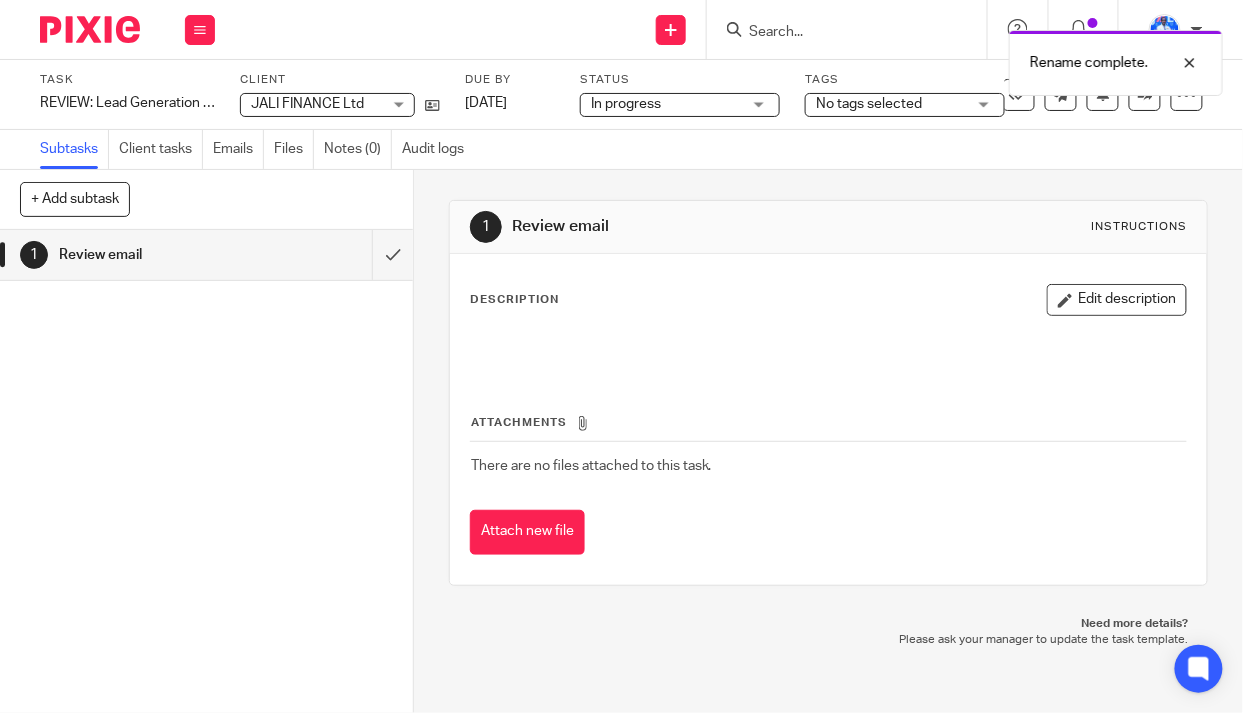 click on "No tags selected" at bounding box center [869, 104] 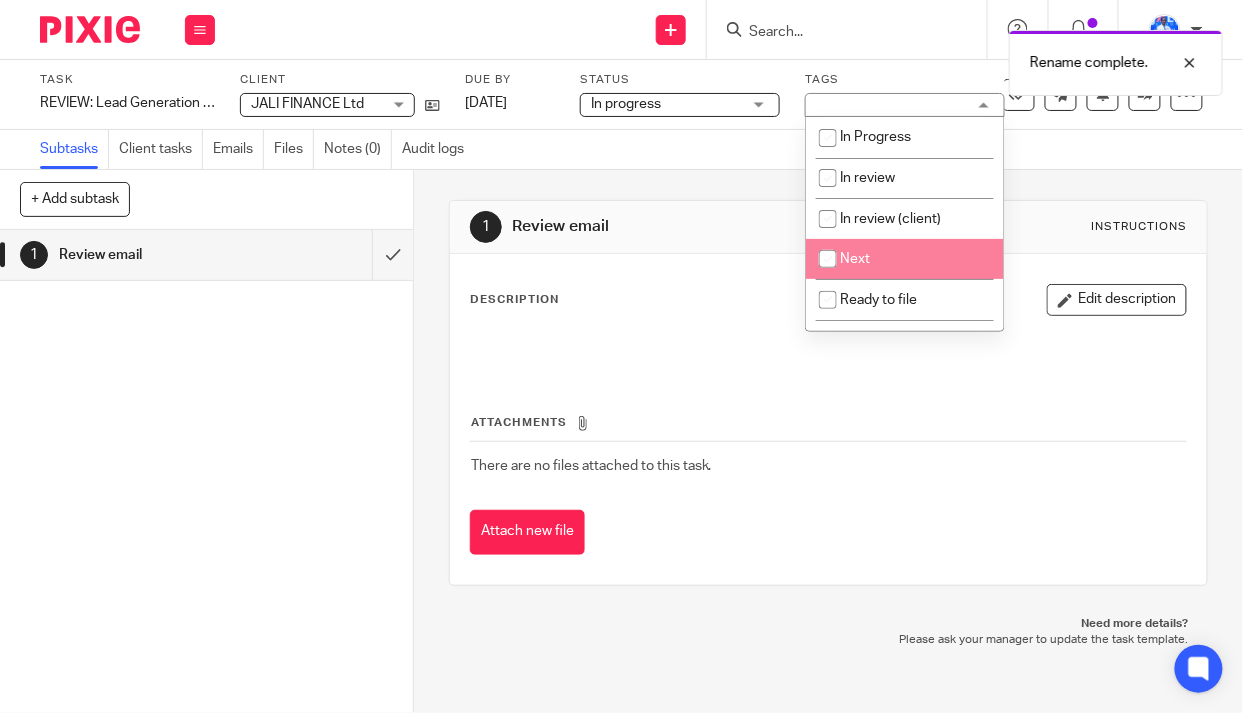 click on "Next" at bounding box center [905, 259] 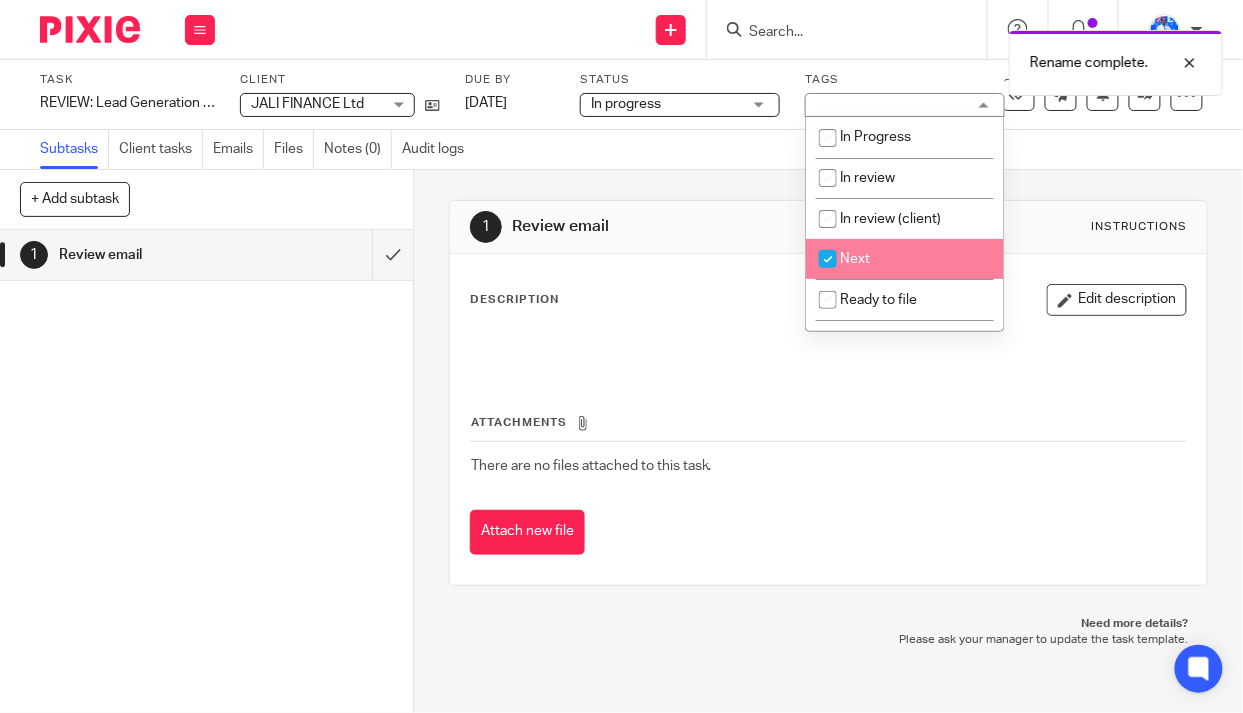 checkbox on "true" 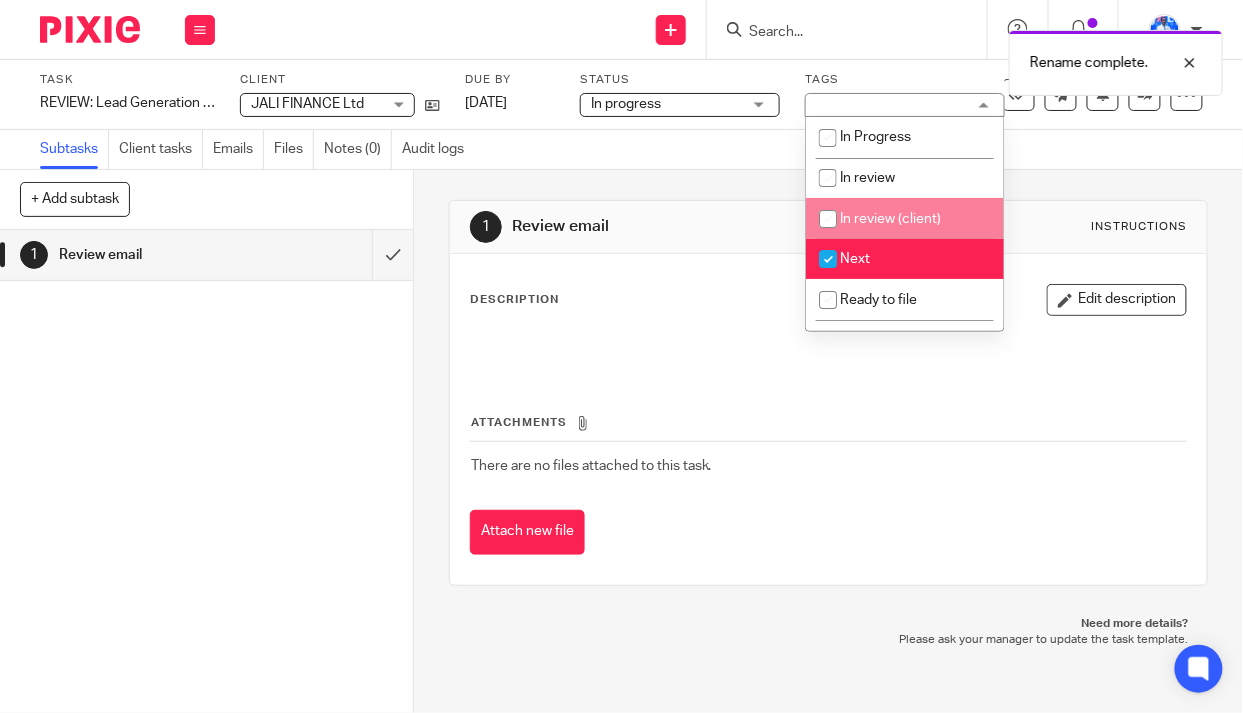click on "Subtasks
Client tasks
Emails
Files
Notes (0)
Audit logs" at bounding box center (621, 150) 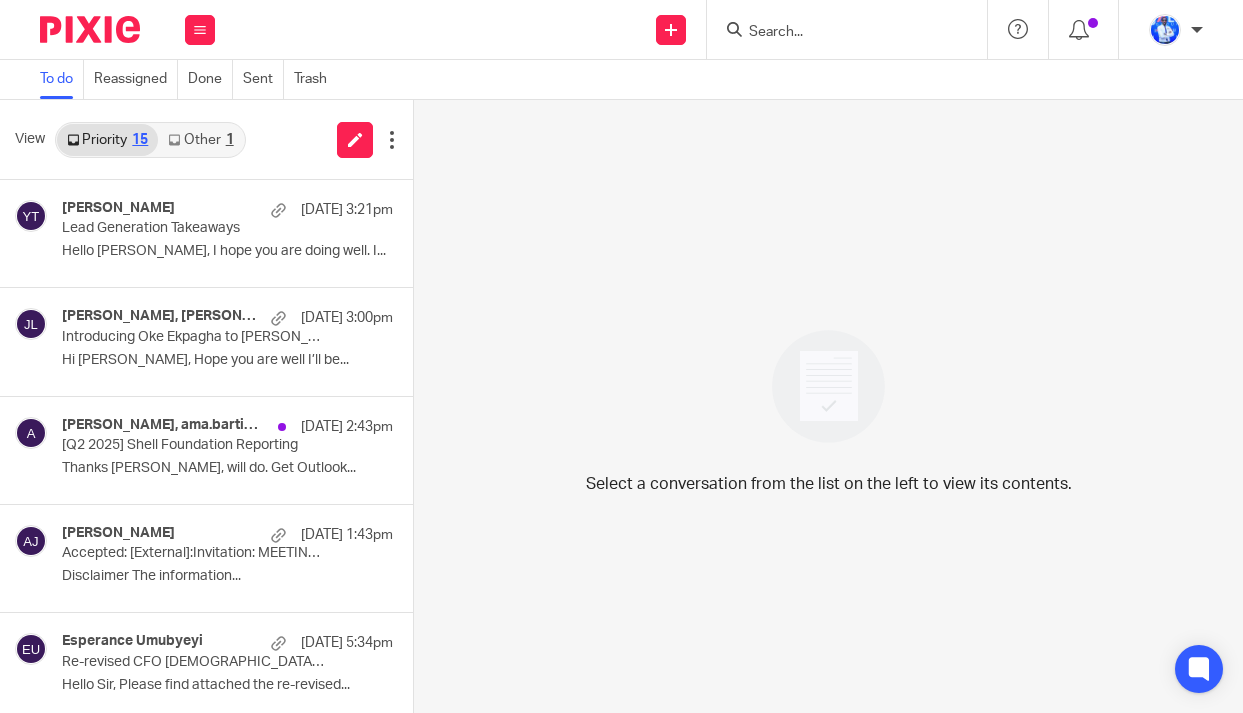 scroll, scrollTop: 0, scrollLeft: 0, axis: both 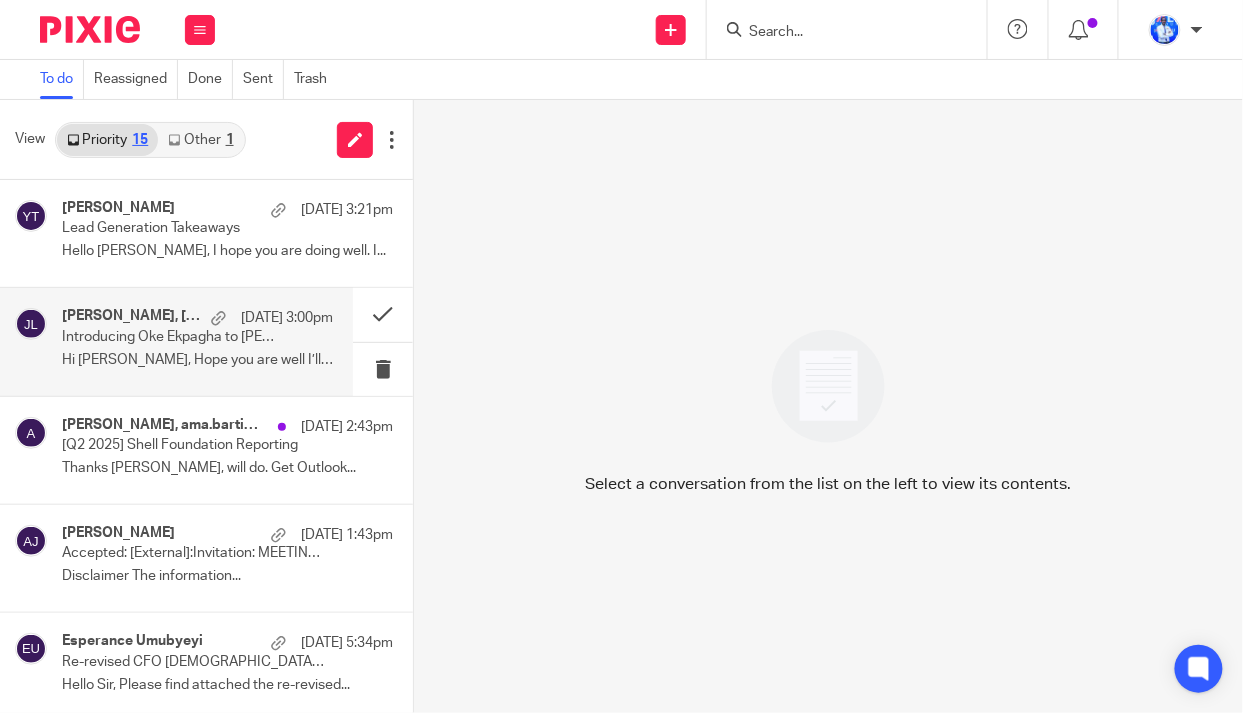 click on "Introducing Oke Ekpagha to [PERSON_NAME]" at bounding box center [170, 337] 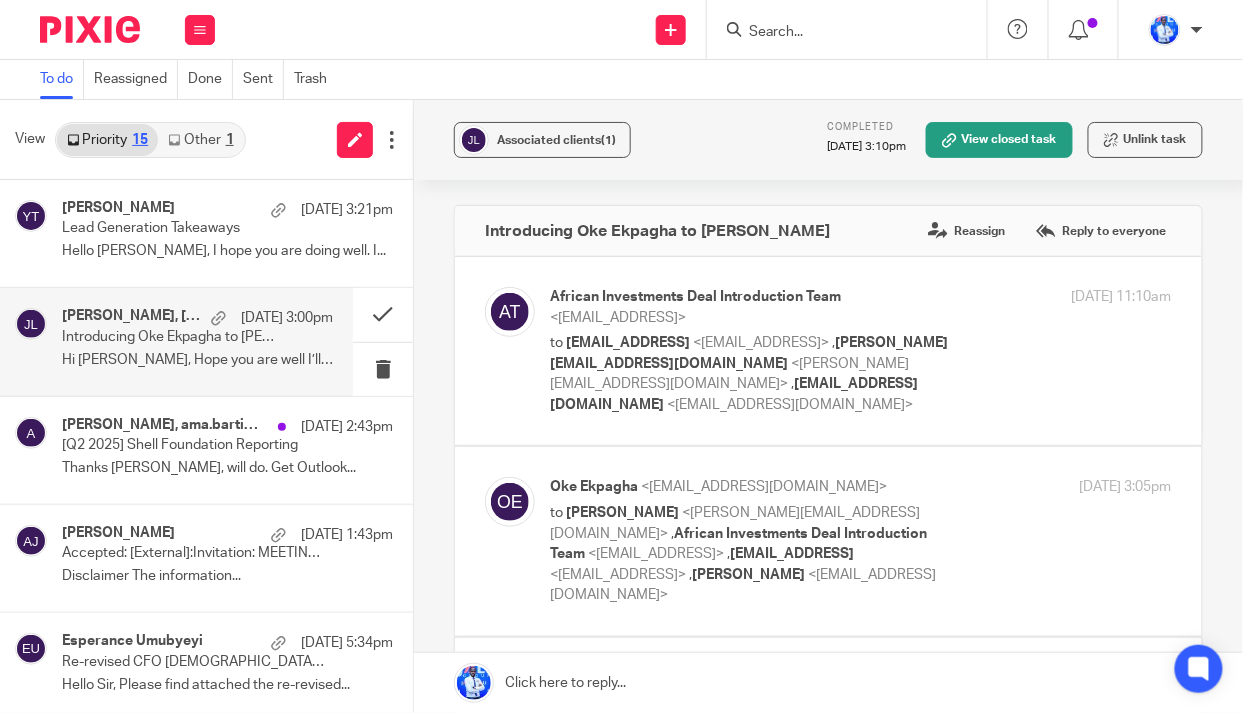 scroll, scrollTop: 0, scrollLeft: 0, axis: both 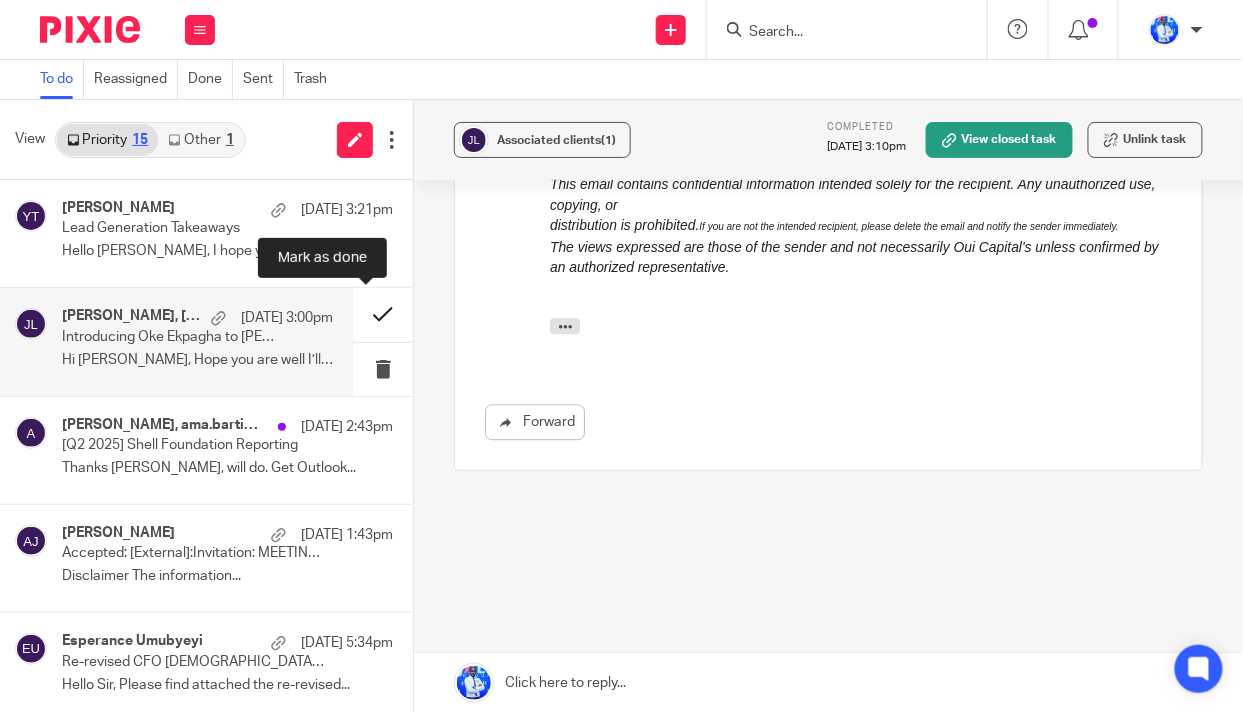 click at bounding box center (383, 314) 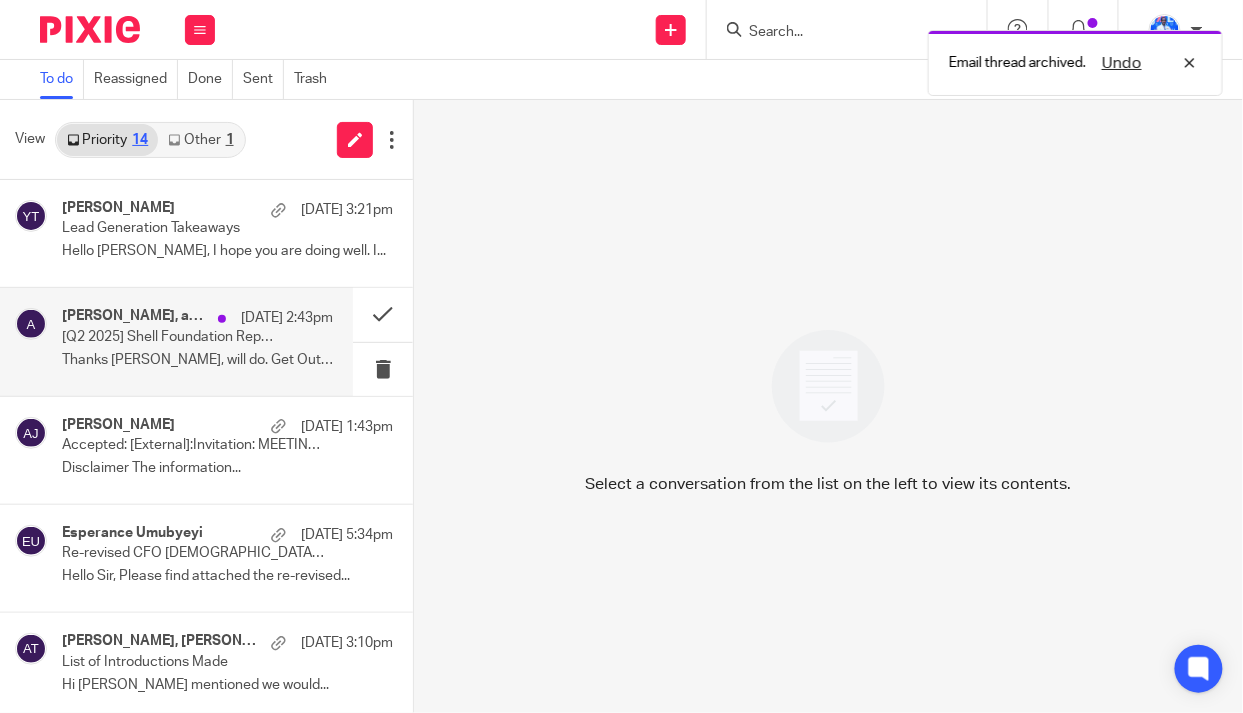 click on "10 Jul 2:43pm" at bounding box center [270, 318] 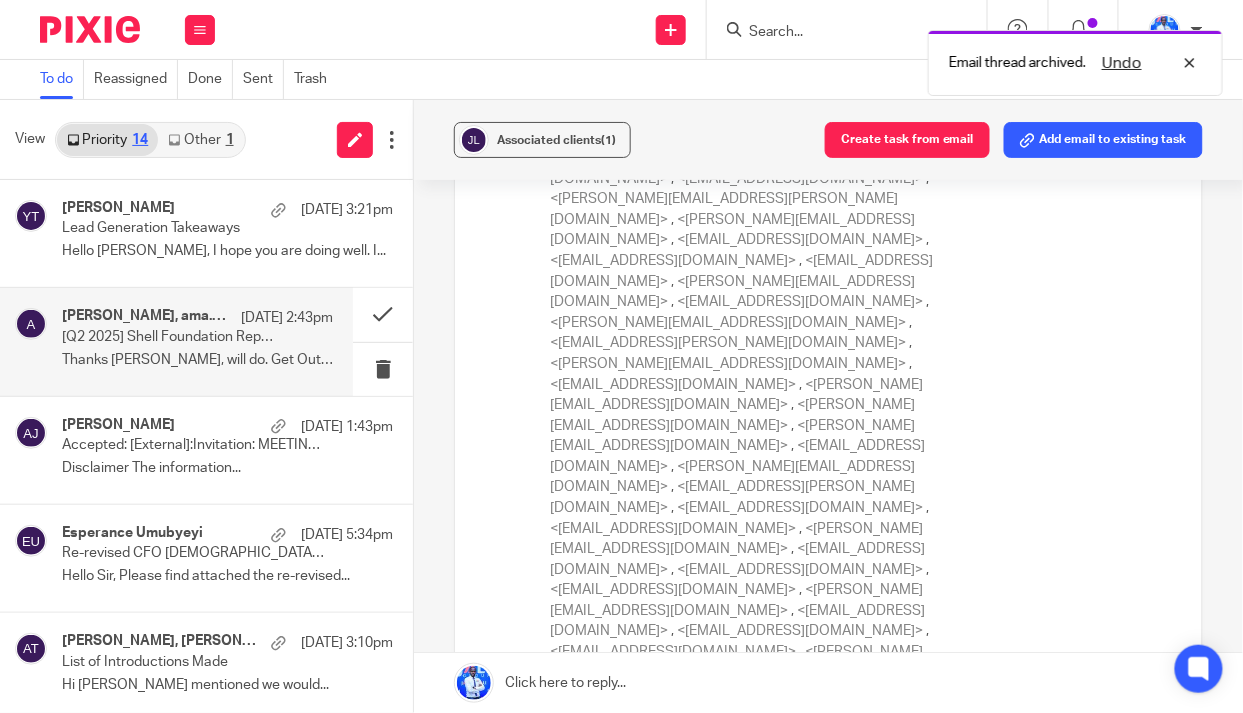 scroll, scrollTop: 0, scrollLeft: 0, axis: both 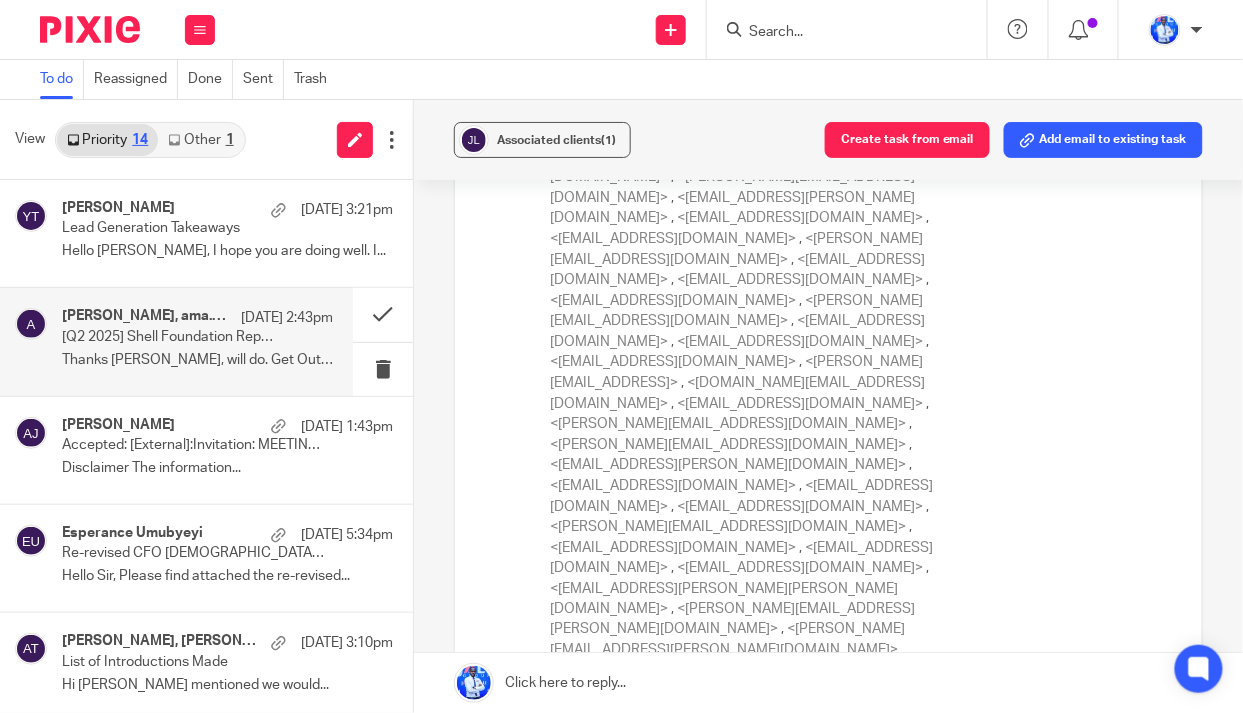 click on "ama.bartimeus
<ama.bartimeus@shellfoundation.org>   to     <nora.bergin@4rdigital.com>   ,    <fkunmiolayiwola@africaexchange.com>   ,    <margot.gould@ampersand.solar>   ,    <diana@eafreshproduce.com>   ,    <vijay@hamaragrid.com>   ,    <t_soyombo@havenhillsynergy.com>   ,    <ng@inficold.com>   ,    <sunder@villgro.org>   ,    <dwangui@inspirafarms.com>   ,    <denyse.icyeza@jaligroup.rw>   ,    <tosin.okojie@jazaenergy.com>   ,    <gunjan.jain@mufinfinance.com>   ,    <a.okenwa@nayotechnology.com>   ,    <jessica@odysseyenergysolutions.com>   ,    <nidhi@s4stechnologies.com>   ,    <esther@sistema.bio>   ,    <pearl.sebu@kofa.co>   ,    <john@persistent.energy>   ,    <impact@raino.co.ke>   ,    <nikhil.arora@revfin.in>   ,    <jacktone.odera@sunculture.com>   ,    <cindy.shigoli@sunculture.com>   ,    <akyalo@co-opbank.co.ke>   ,    <gcf_praneethv@sidbi.in>   ,    <kezia.yonzon@sambodhi.co.in>   ,    <sonam.sharma@mufinfinance.com>   ,    <deji@echovc.com>" at bounding box center [861, 309] 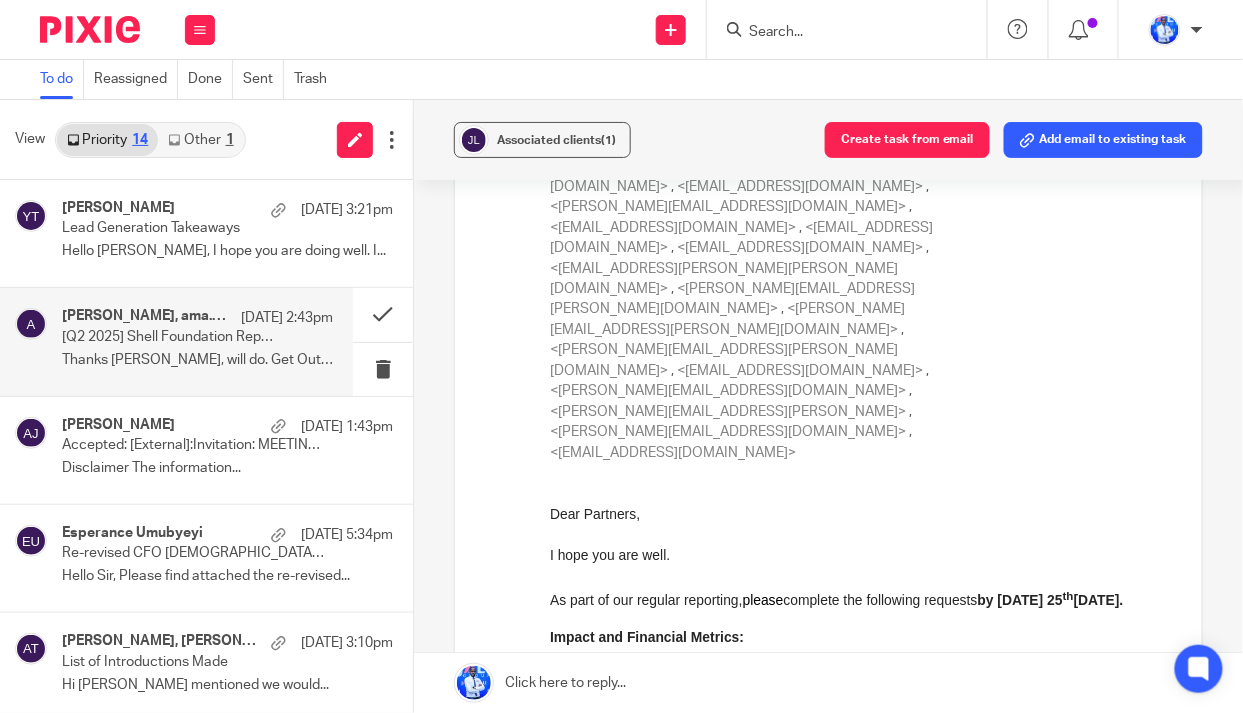 scroll, scrollTop: 818, scrollLeft: 0, axis: vertical 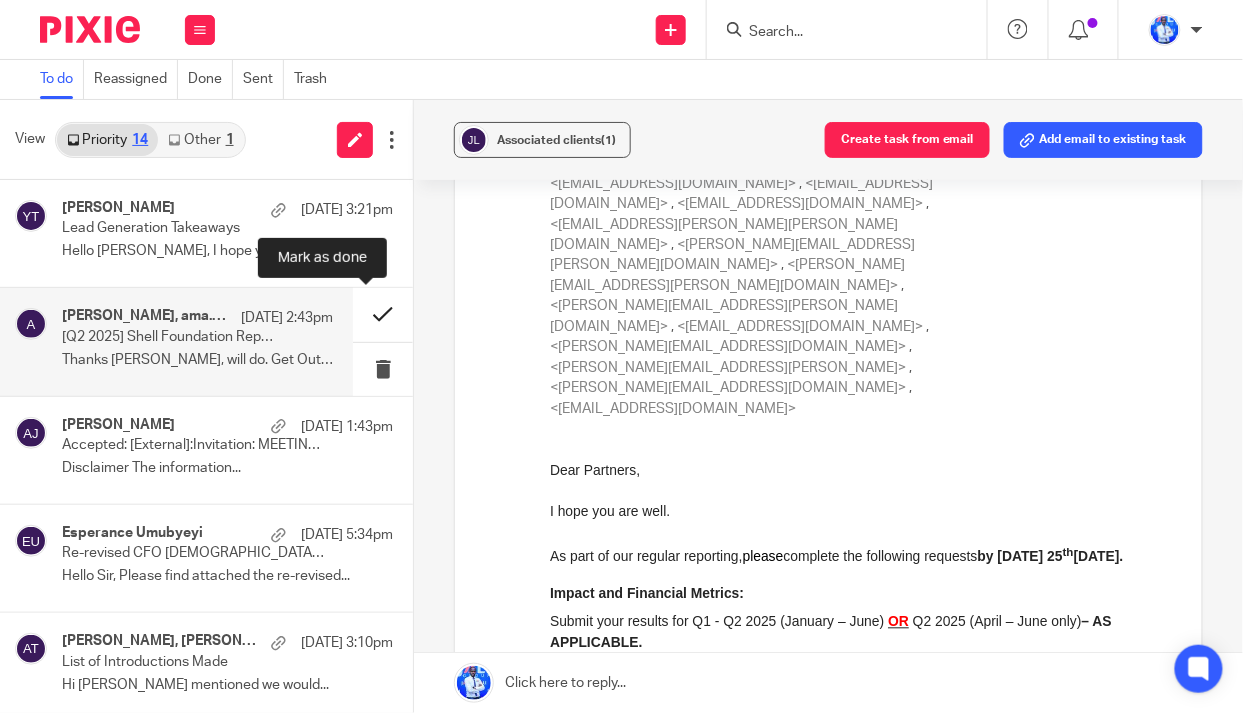 click at bounding box center [383, 314] 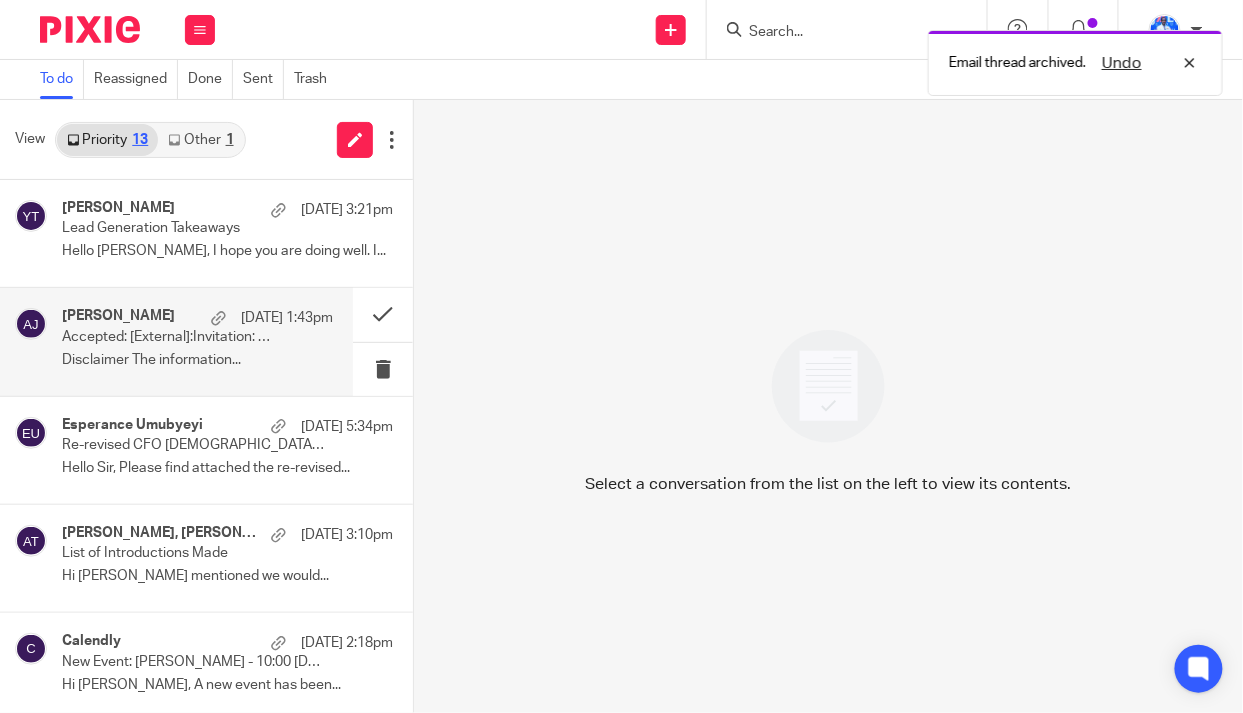 click on "Accepted: [External]:Invitation: MEETING: Jali <> Equitane @ Wed Jul 16, 2025 2pm - 3pm (CAT) (anish.jain@equitane.com)" at bounding box center (170, 337) 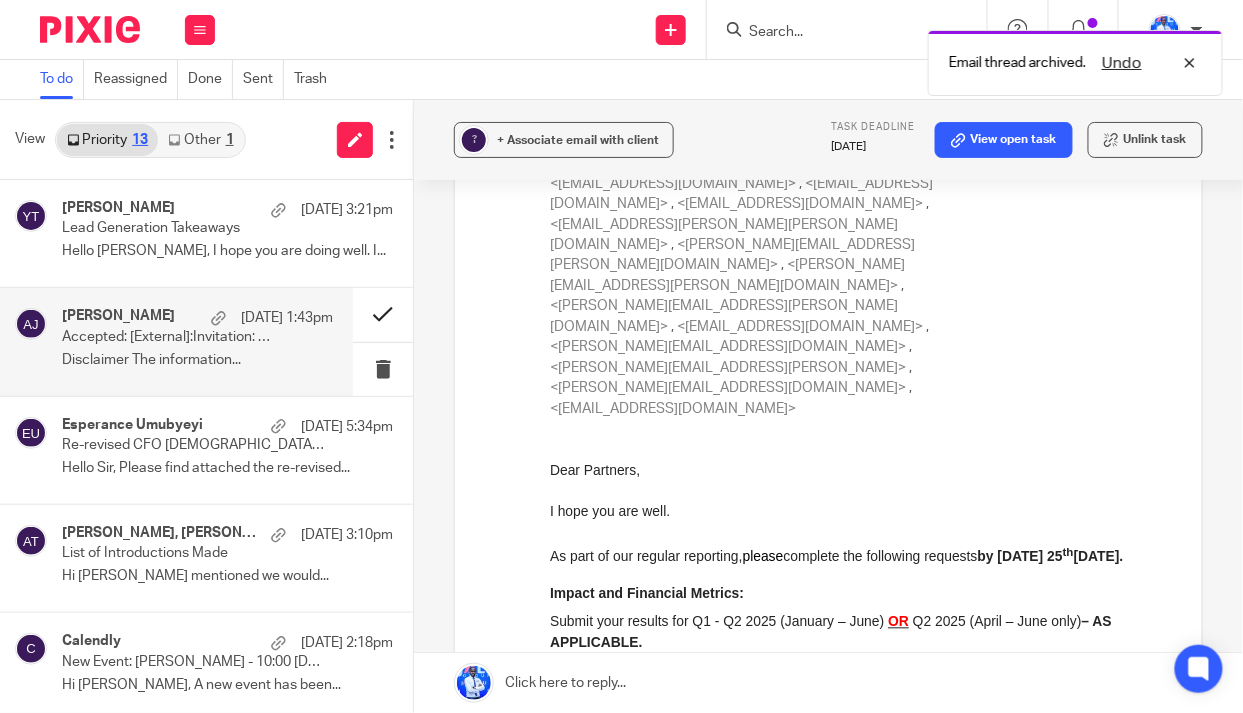 scroll, scrollTop: 0, scrollLeft: 0, axis: both 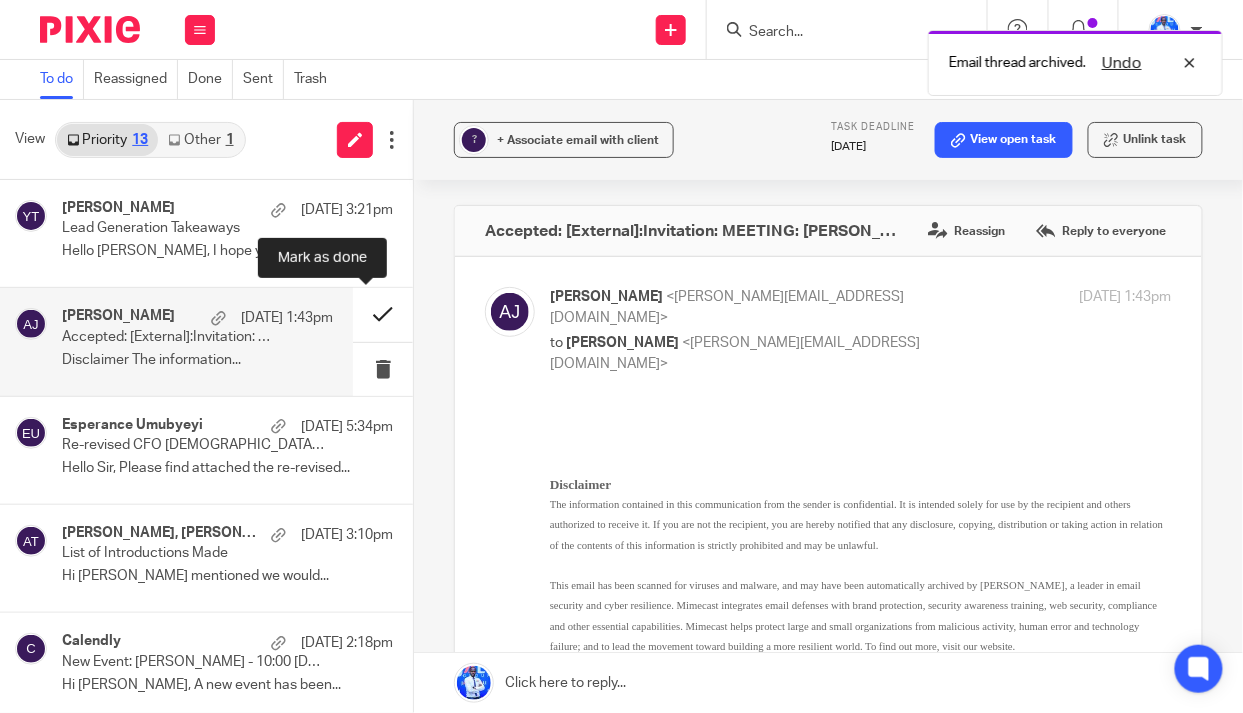 click at bounding box center (383, 314) 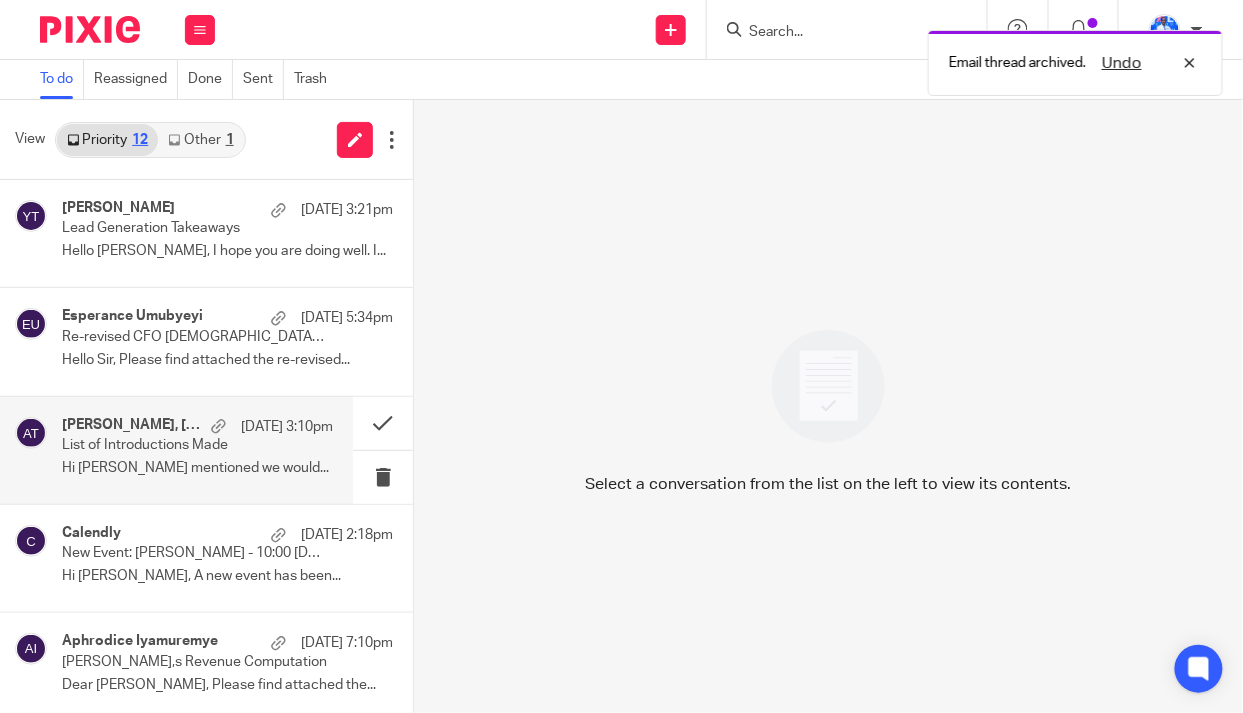 click on "Olivia Attenborough, Nombulelo Maselana, African Investments Deal Team
9 Jul 3:10pm   List of Introductions Made   Hi Felix    As Nombulelo mentioned we would..." at bounding box center [197, 450] 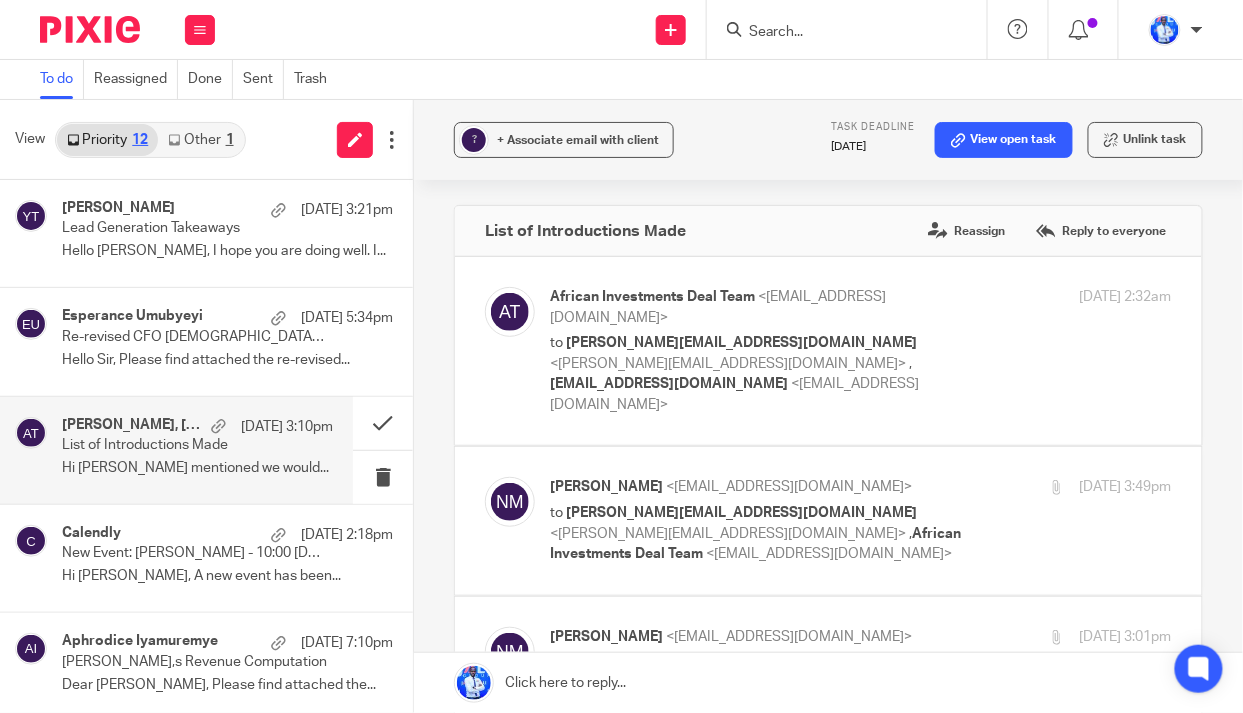 scroll, scrollTop: 0, scrollLeft: 0, axis: both 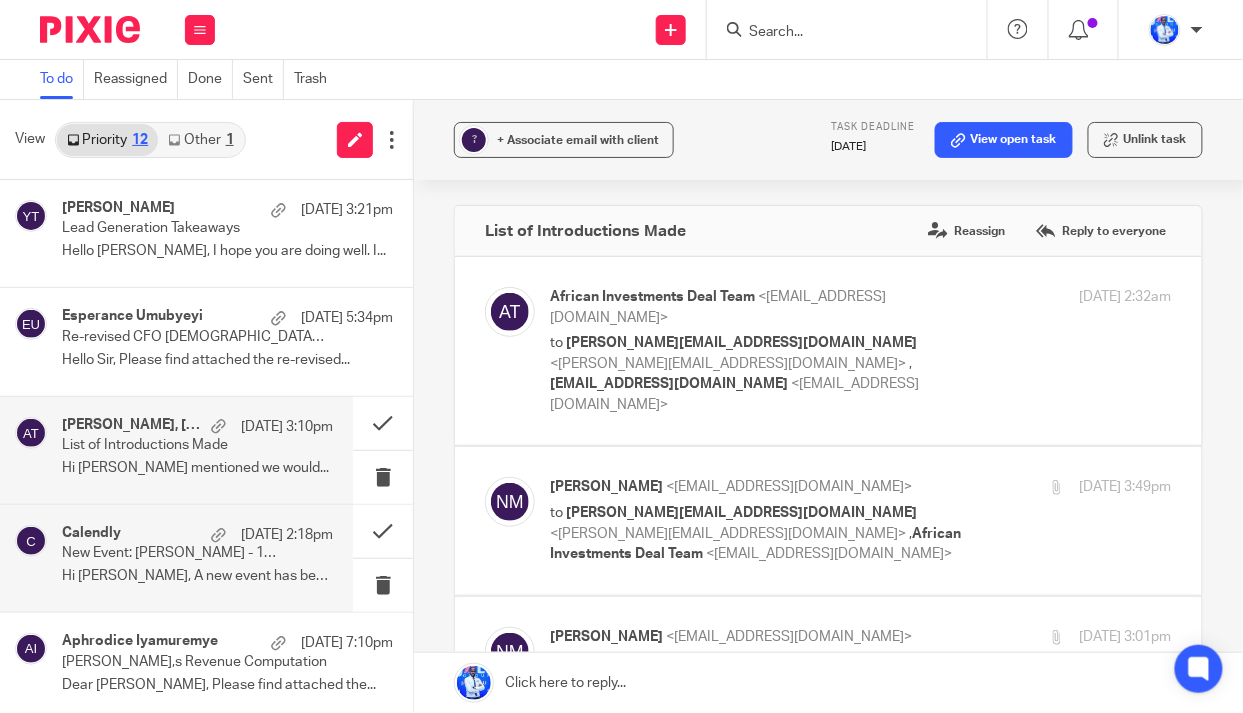 click on "Hi Felix Nkundimana,     A new event has been..." at bounding box center [197, 576] 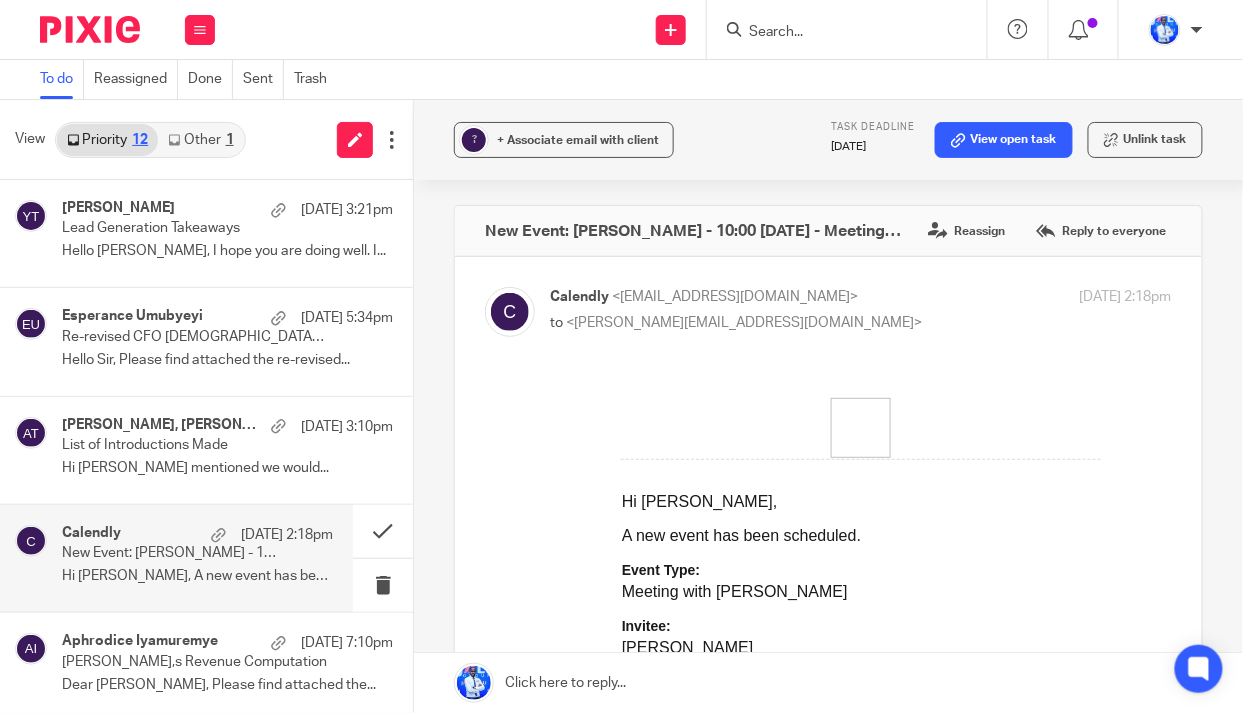 scroll, scrollTop: 0, scrollLeft: 0, axis: both 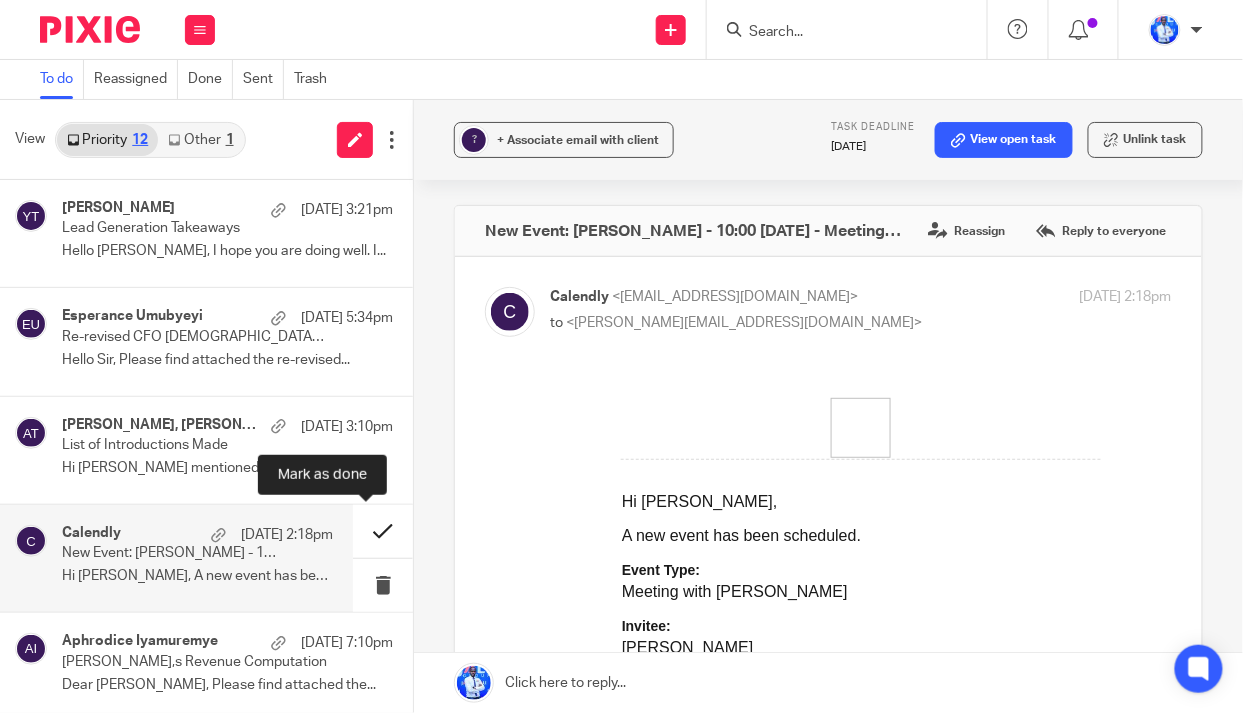 click at bounding box center [383, 531] 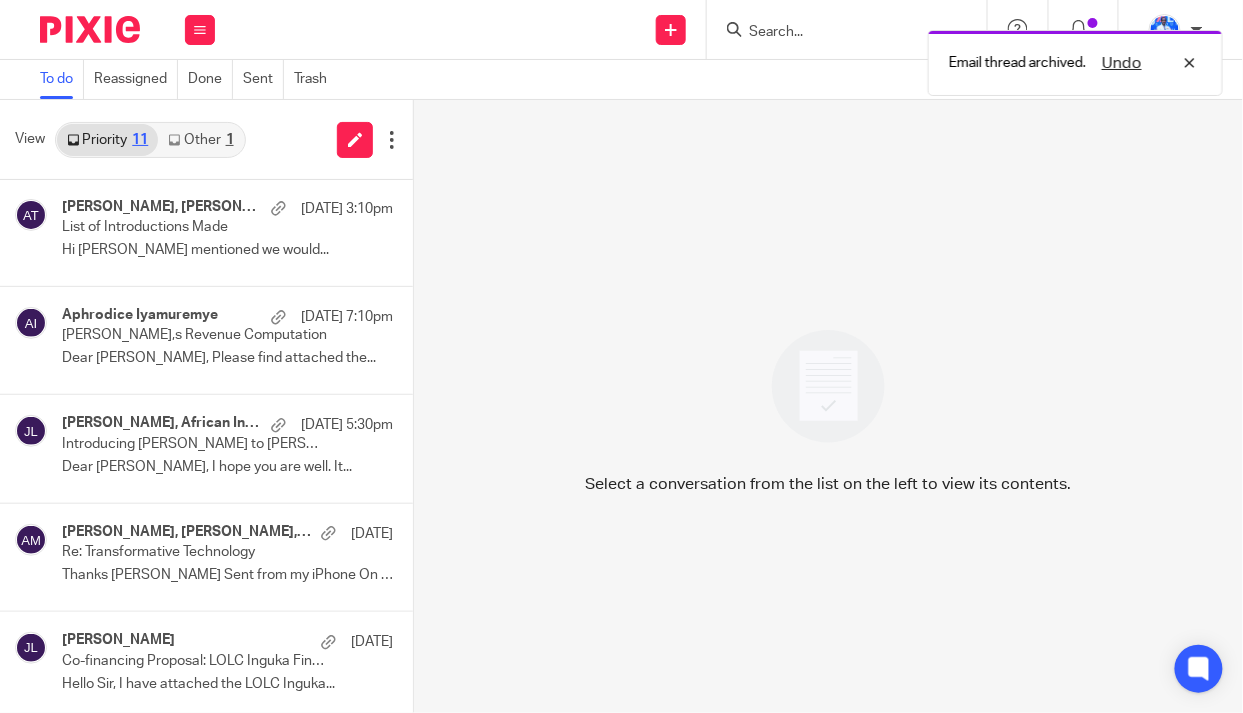 scroll, scrollTop: 224, scrollLeft: 0, axis: vertical 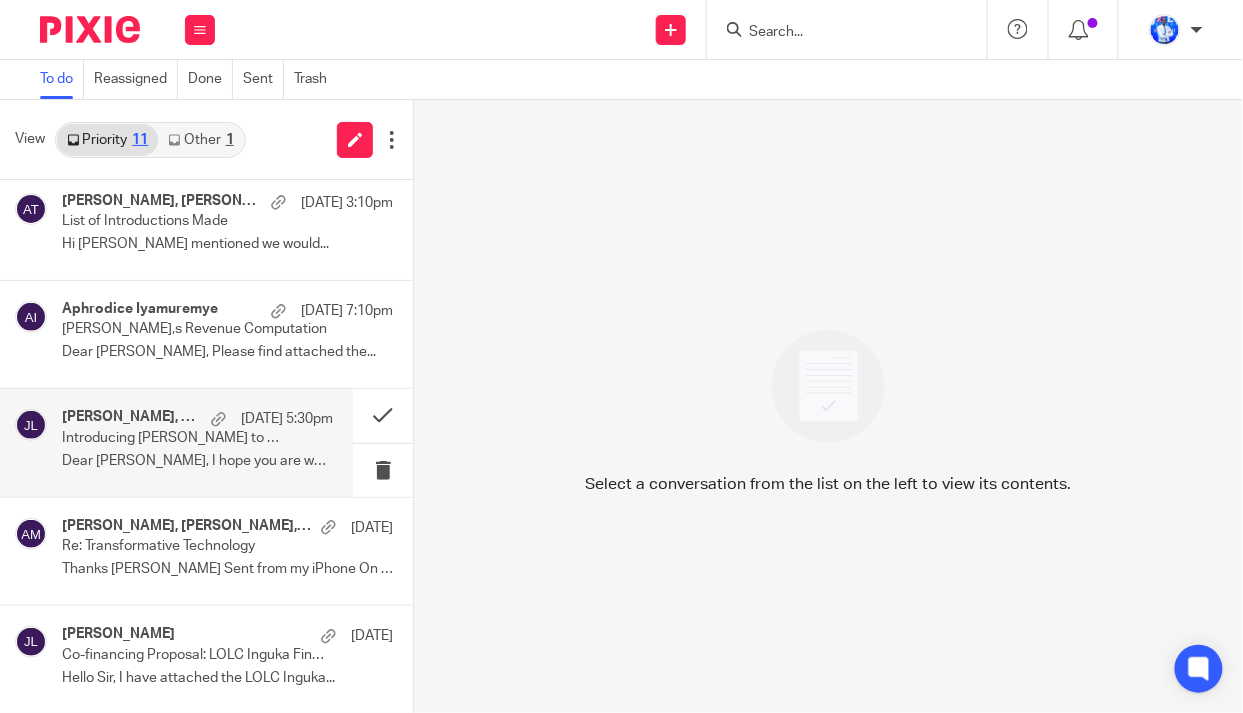 click on "Rania Ramli, African Investments Deal Introduction Team
8 Jul 5:30pm" at bounding box center (197, 419) 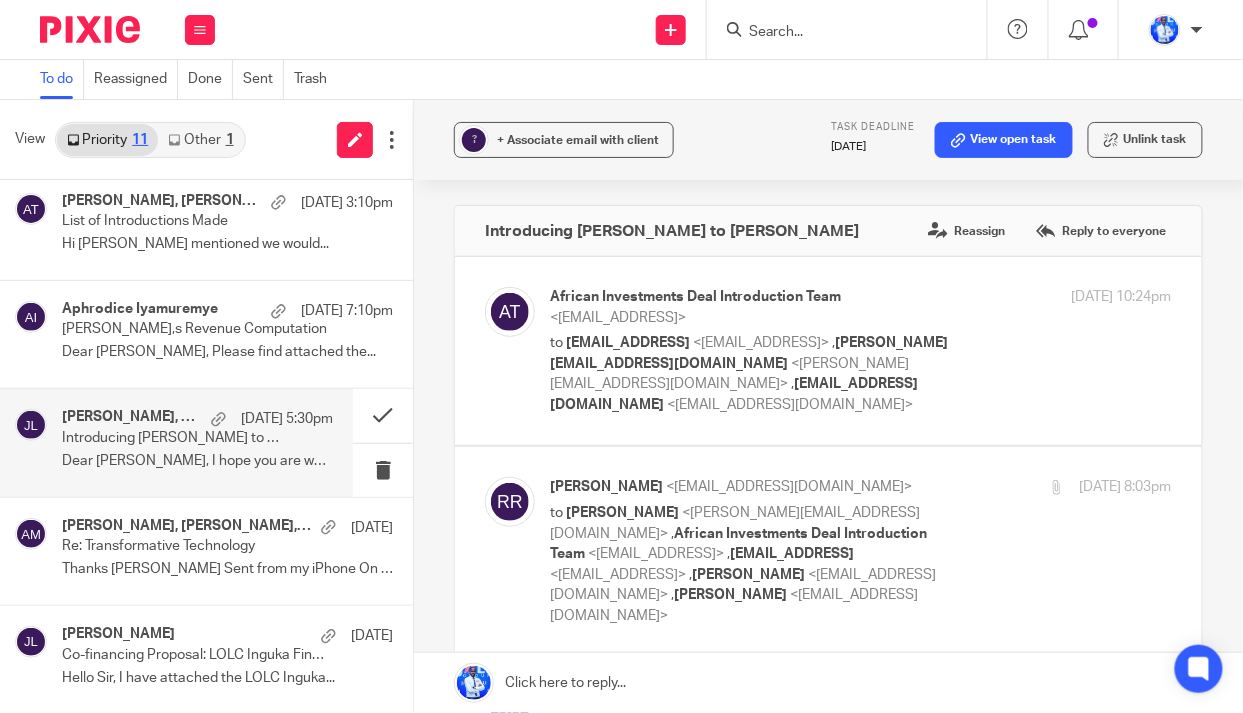 scroll, scrollTop: 0, scrollLeft: 0, axis: both 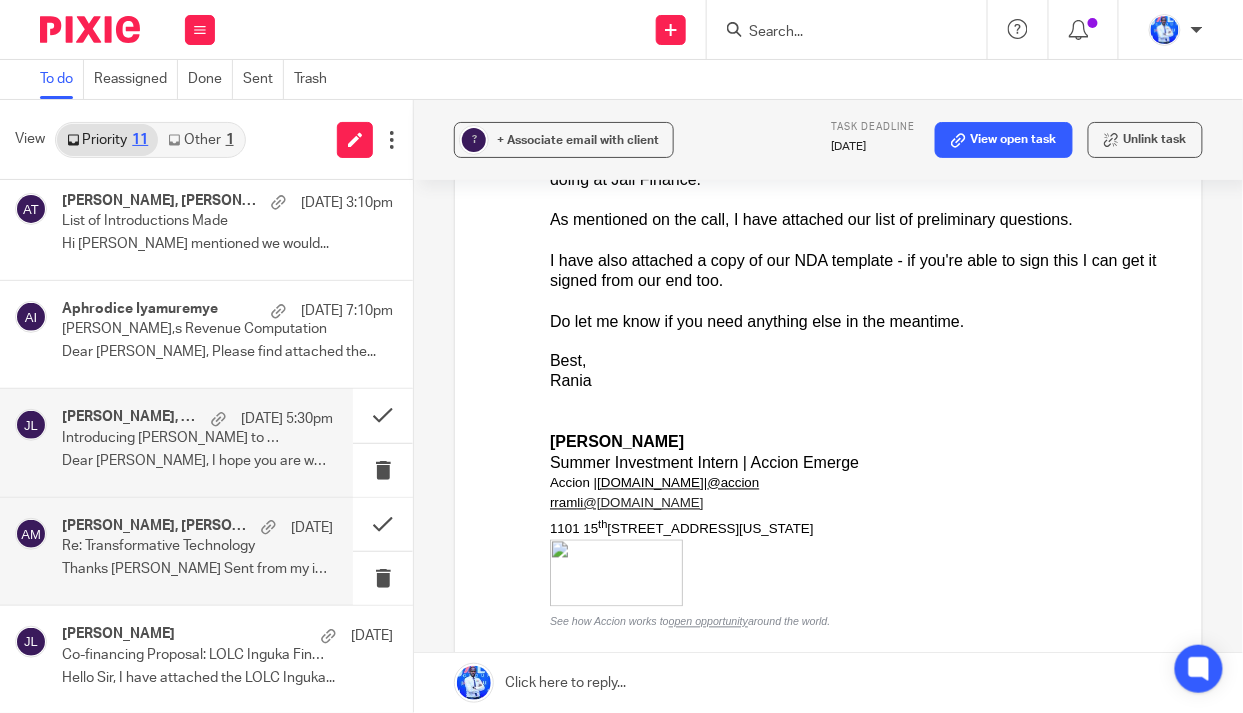 click on "Re: Transformative Technology" at bounding box center [170, 546] 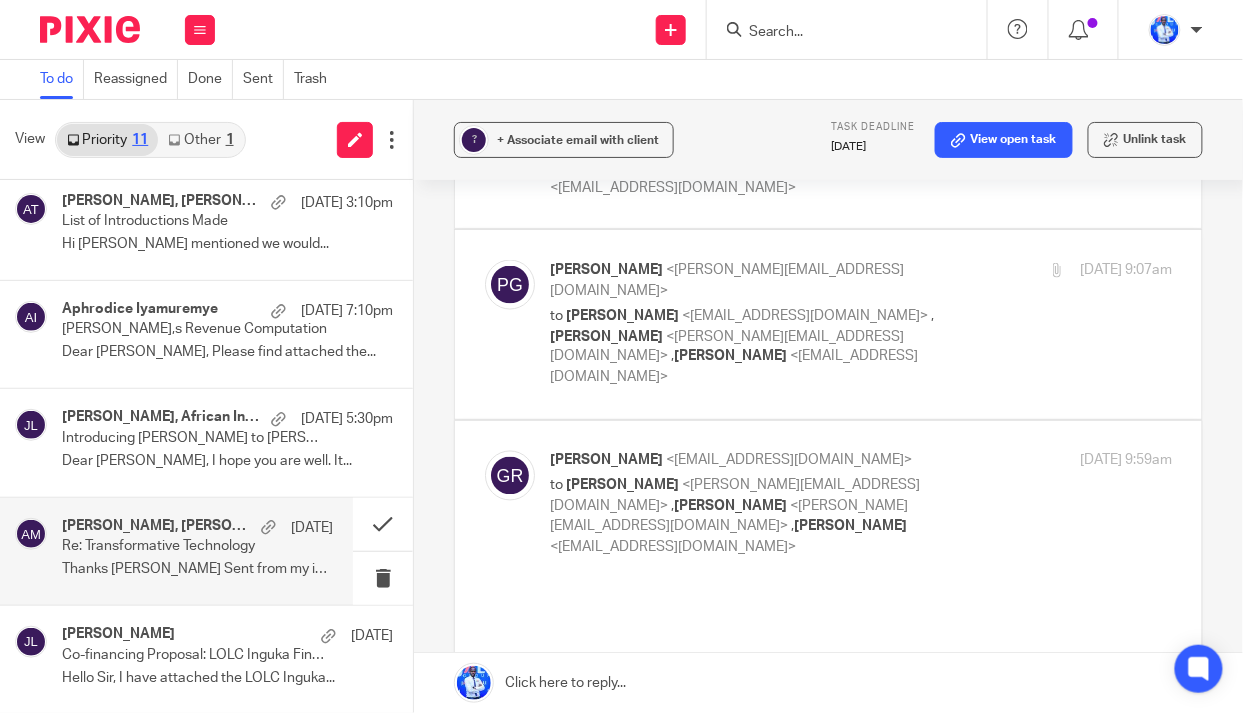 scroll, scrollTop: 0, scrollLeft: 0, axis: both 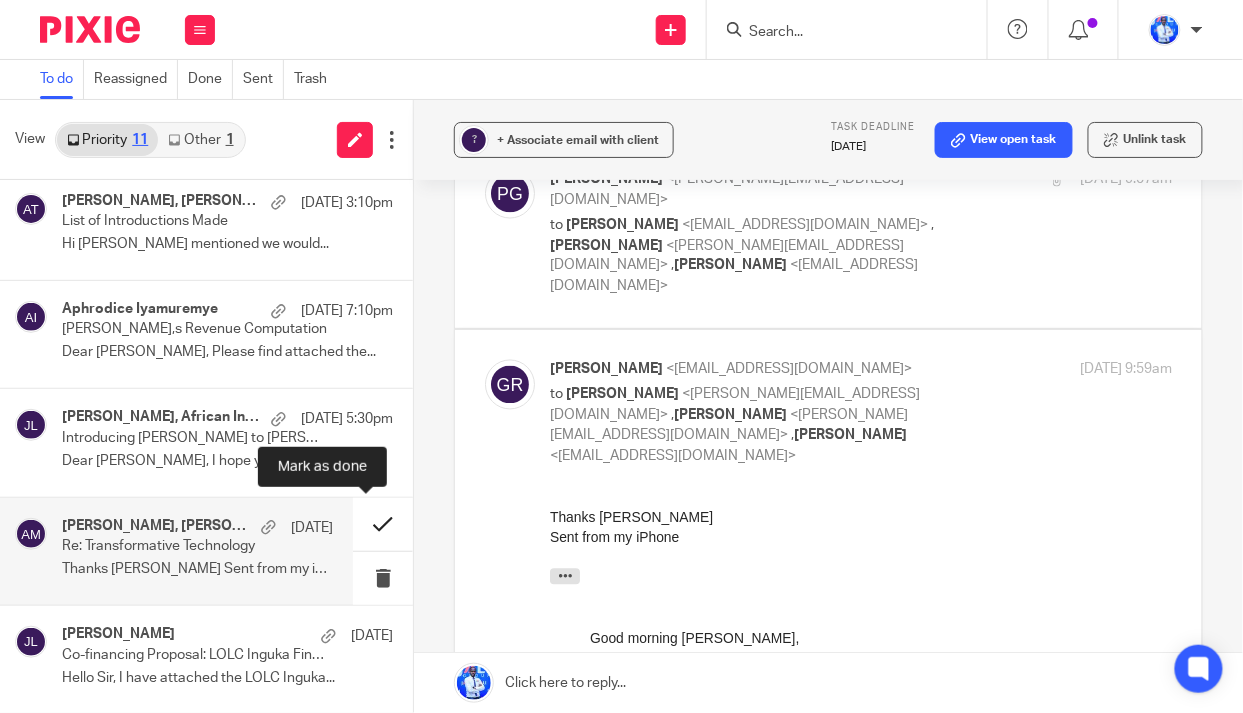 click at bounding box center [383, 524] 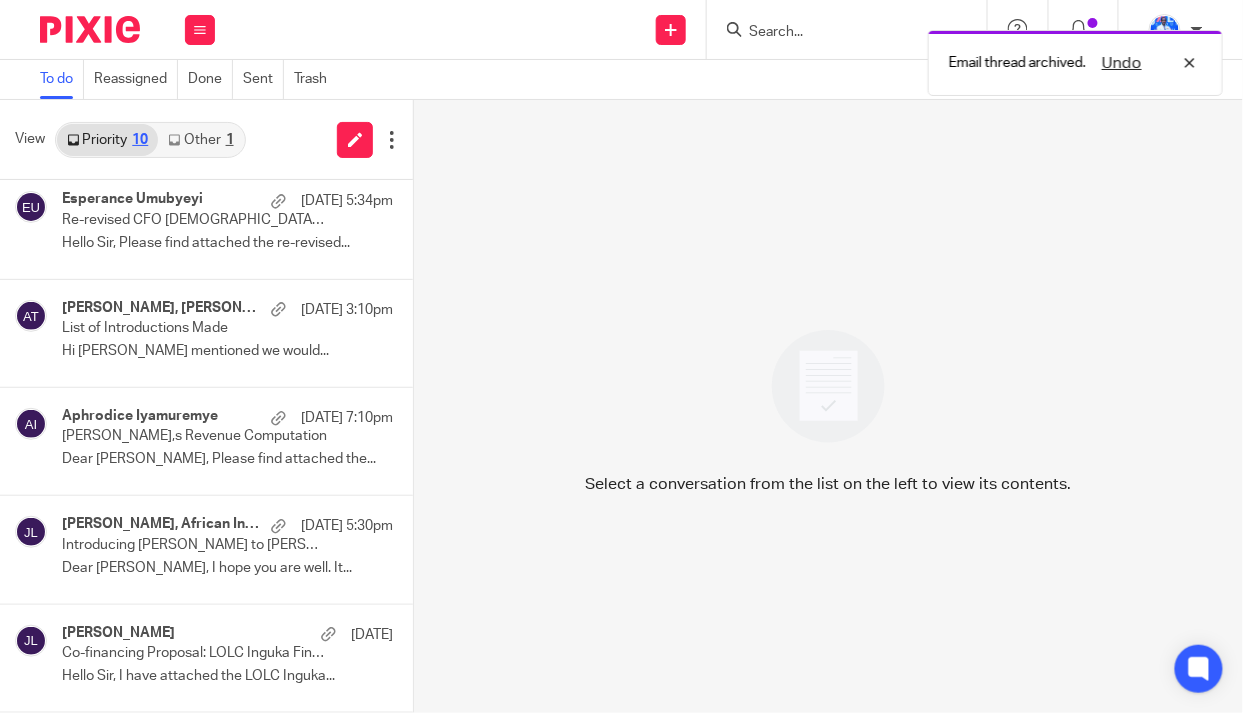 scroll, scrollTop: 115, scrollLeft: 0, axis: vertical 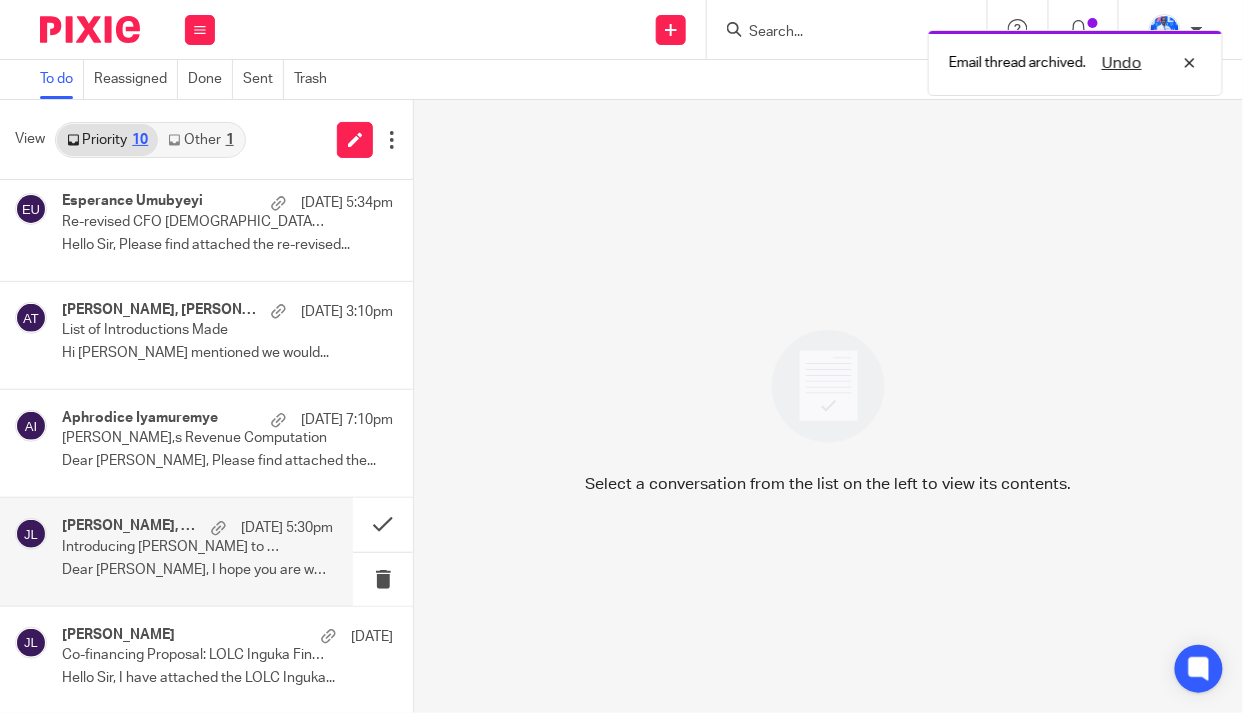 click on "Introducing Rania Ramli to Felix NKUNDIMANA" at bounding box center (170, 547) 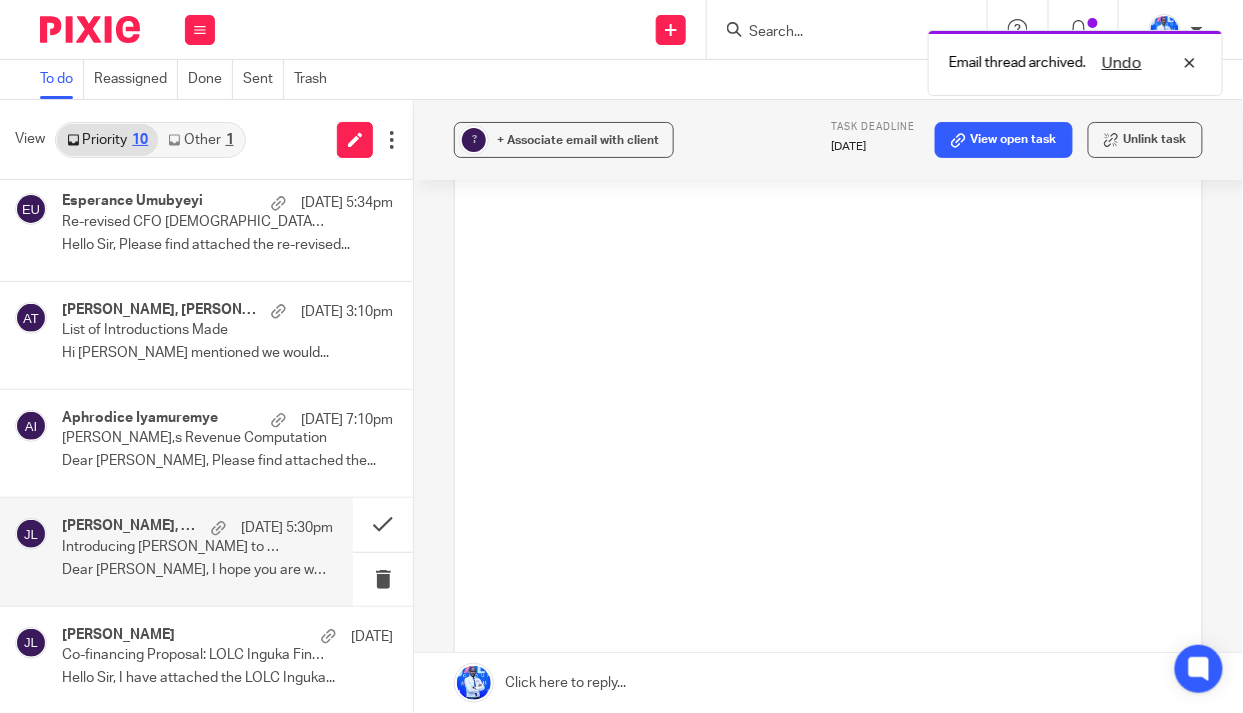scroll, scrollTop: 0, scrollLeft: 0, axis: both 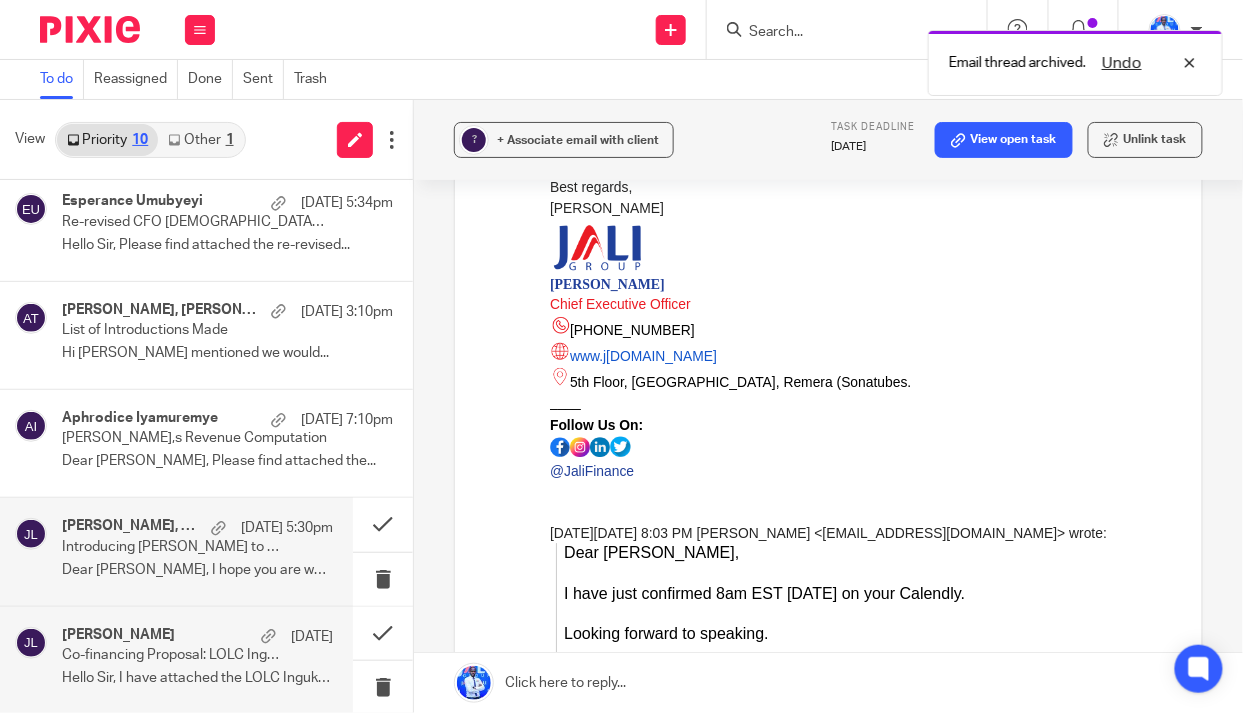 click on "Co-financing Proposal: LOLC Inguka Finance" at bounding box center [170, 655] 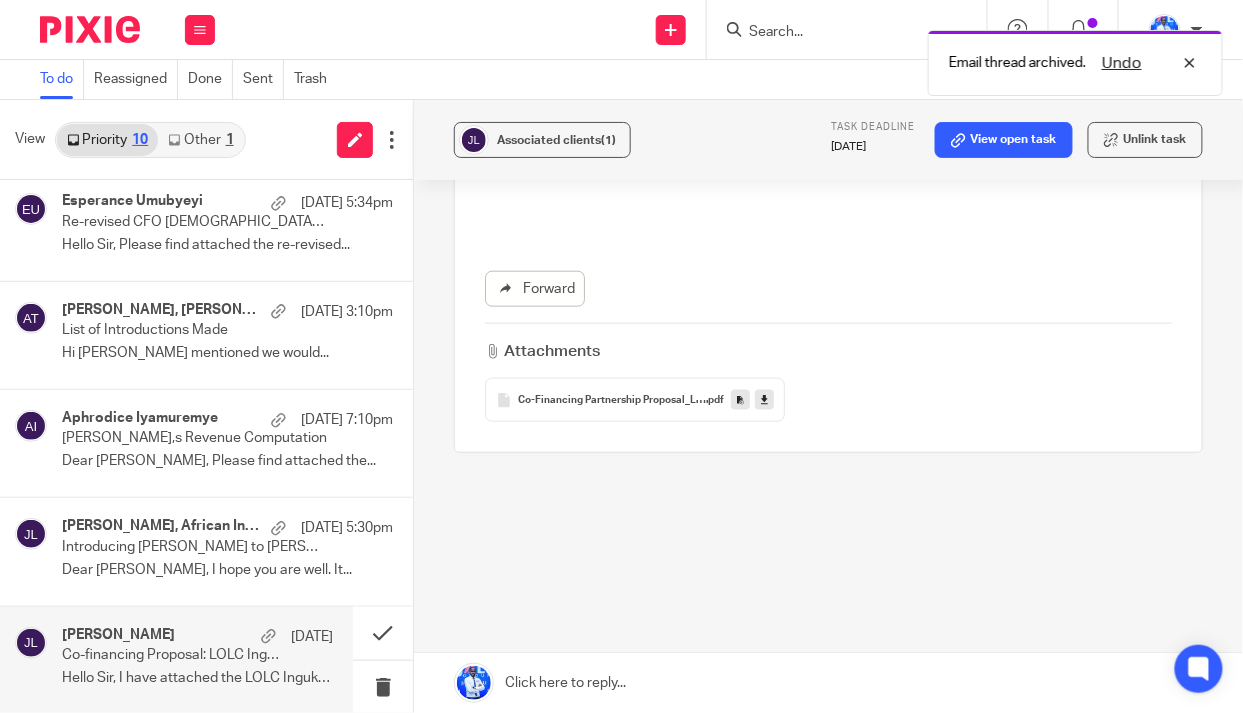 scroll, scrollTop: 0, scrollLeft: 0, axis: both 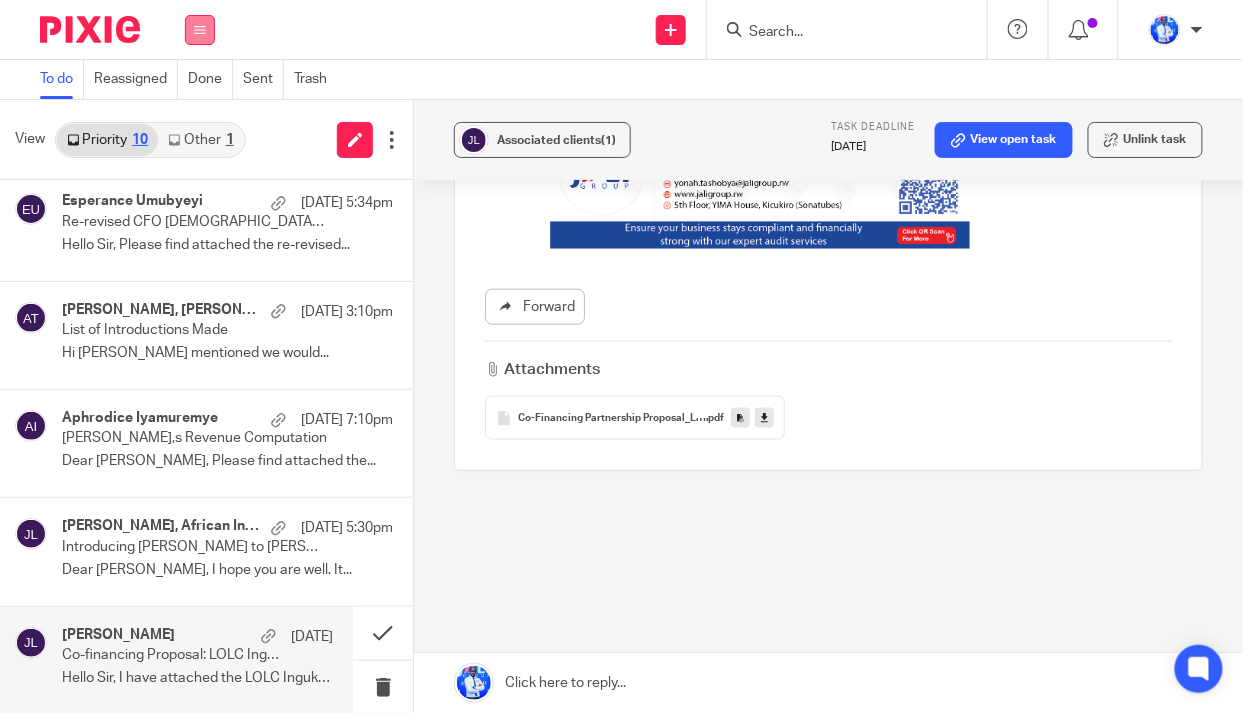 click at bounding box center (200, 30) 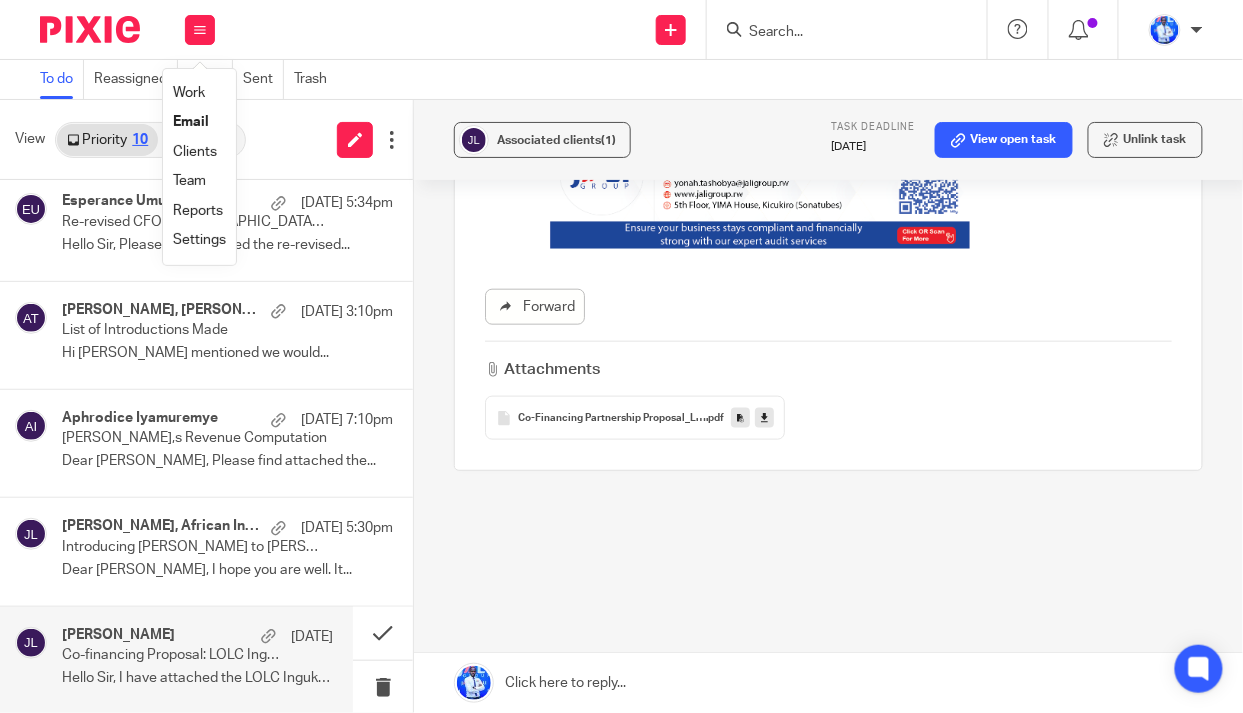 click on "Work" at bounding box center (189, 93) 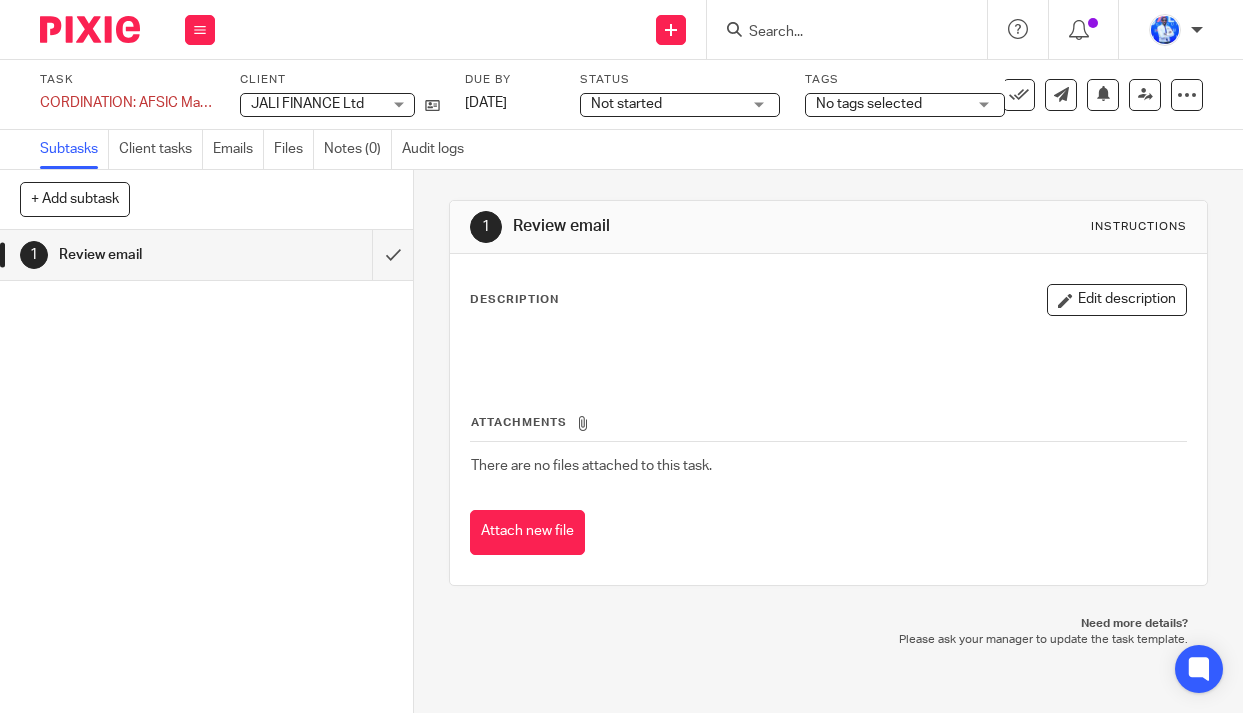 scroll, scrollTop: 0, scrollLeft: 0, axis: both 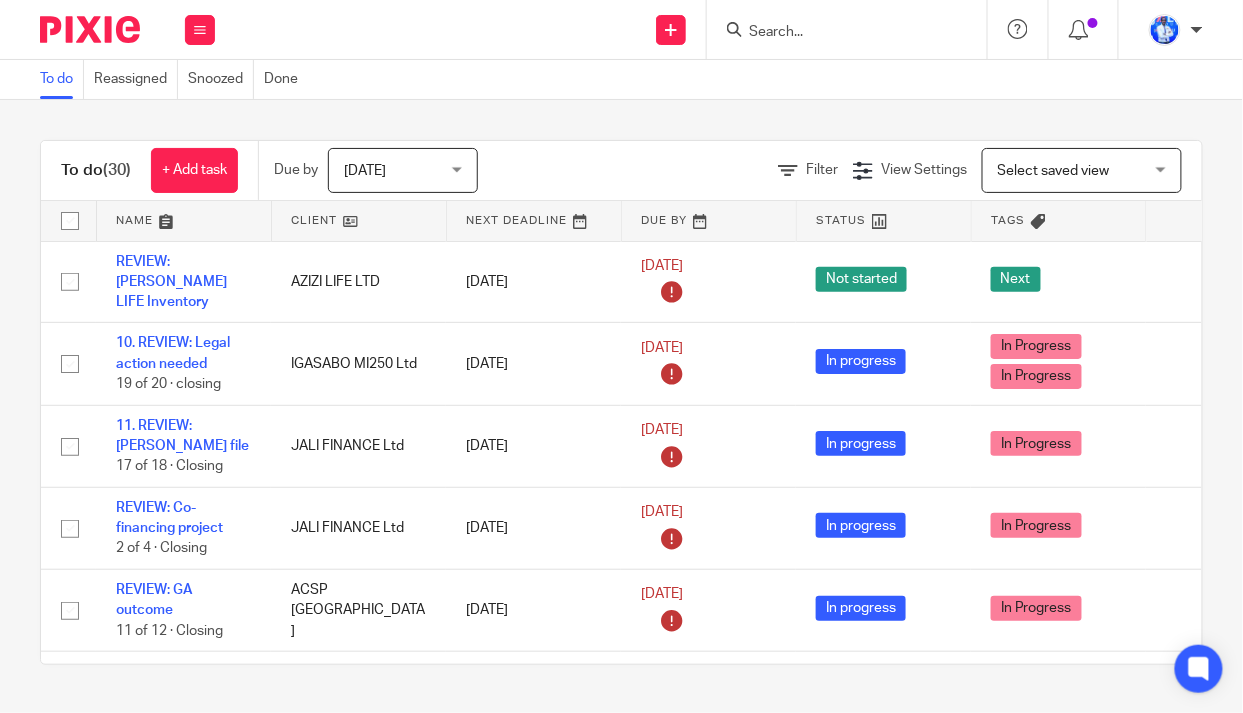 click at bounding box center [184, 221] 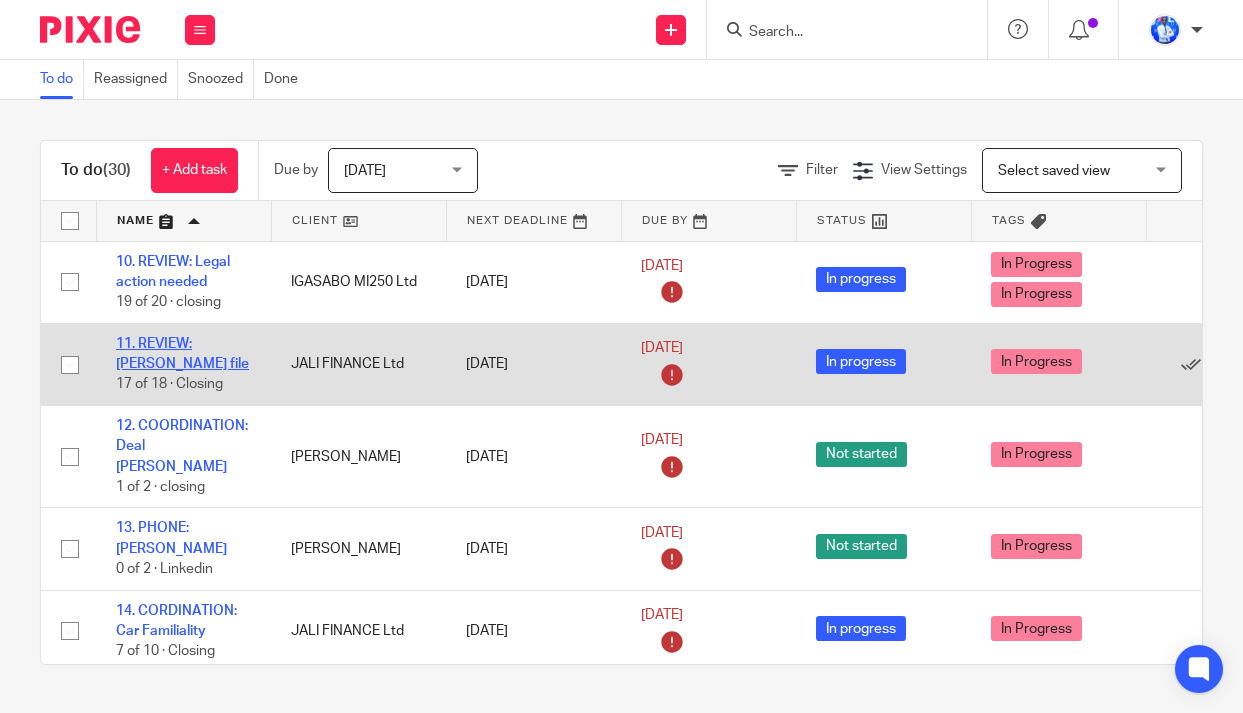 scroll, scrollTop: 0, scrollLeft: 0, axis: both 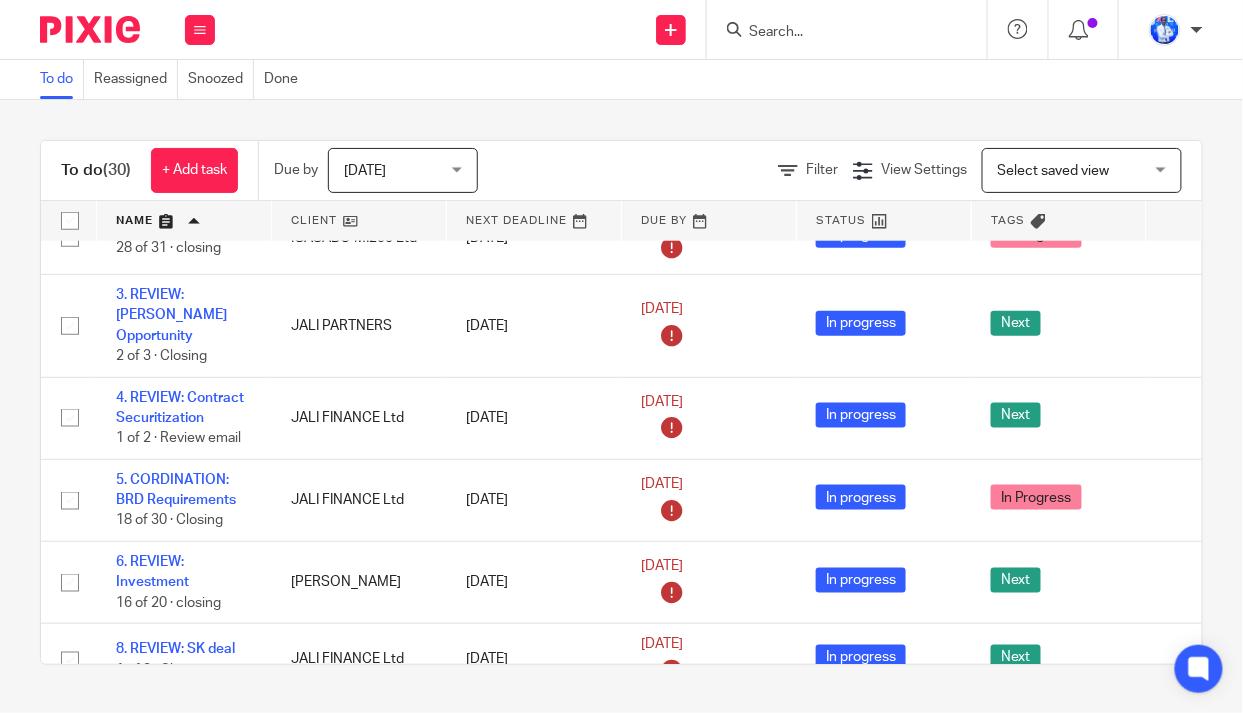 drag, startPoint x: 158, startPoint y: 466, endPoint x: 13, endPoint y: 454, distance: 145.4957 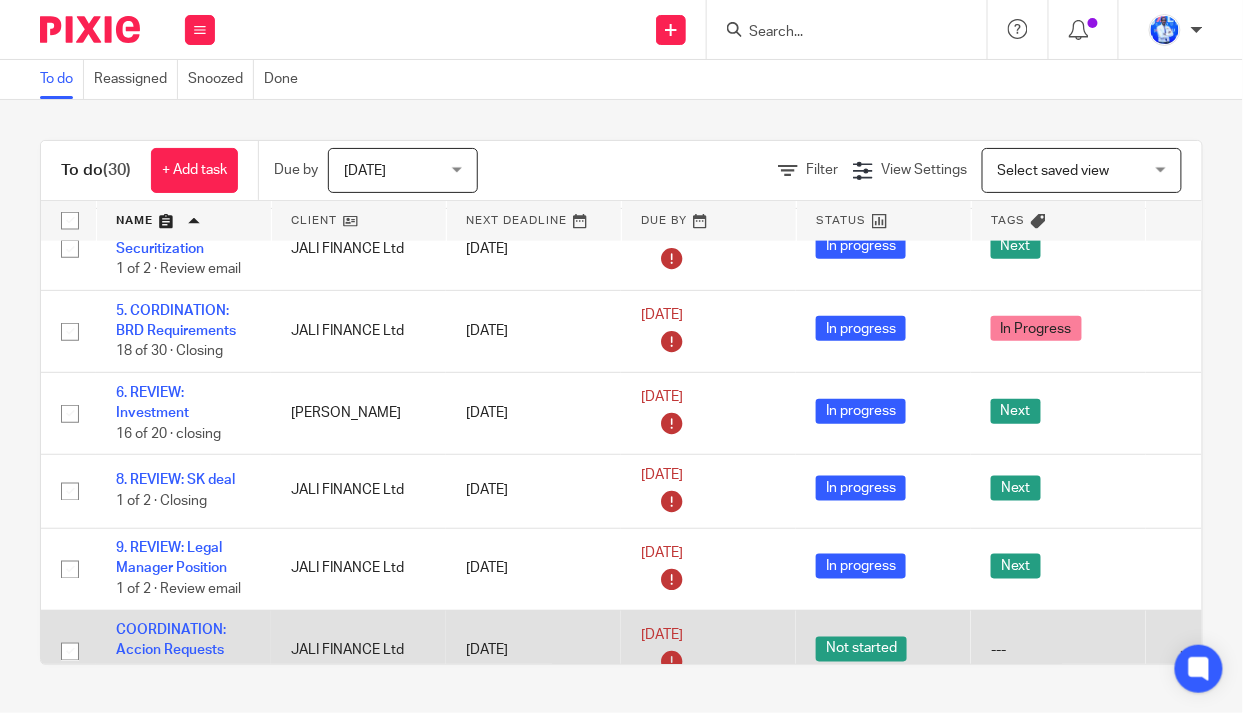 scroll, scrollTop: 818, scrollLeft: 0, axis: vertical 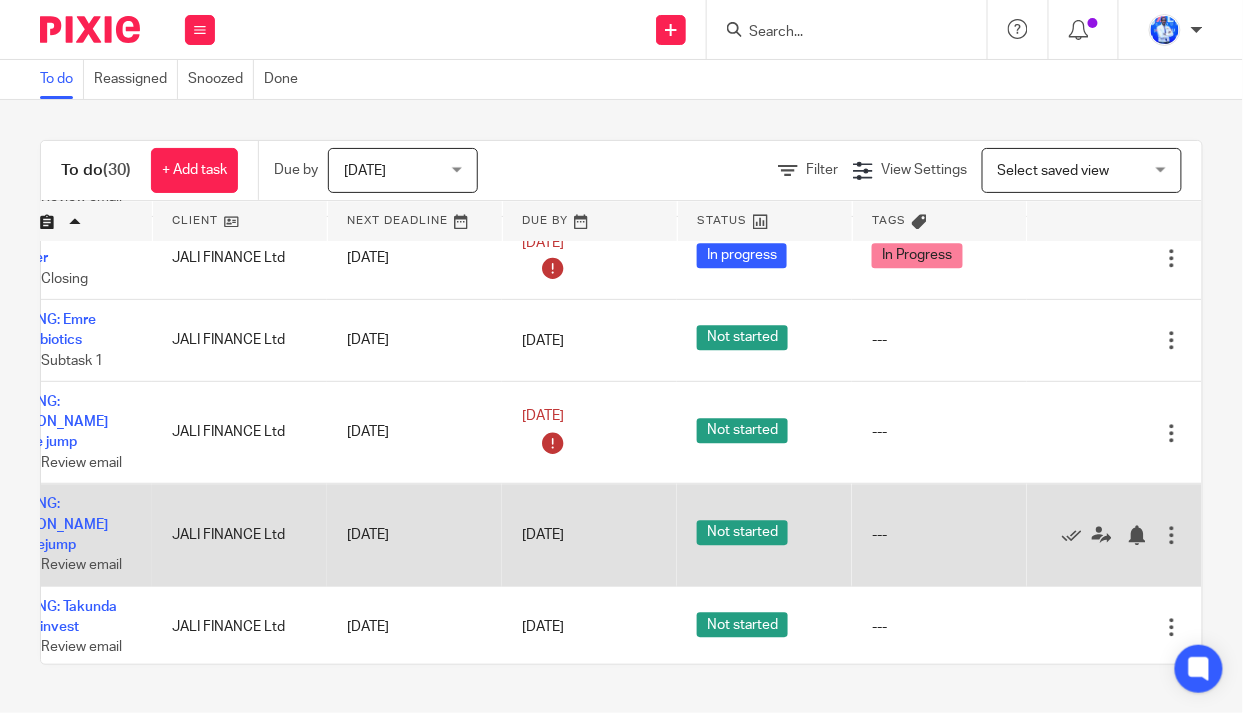 click at bounding box center [1172, 535] 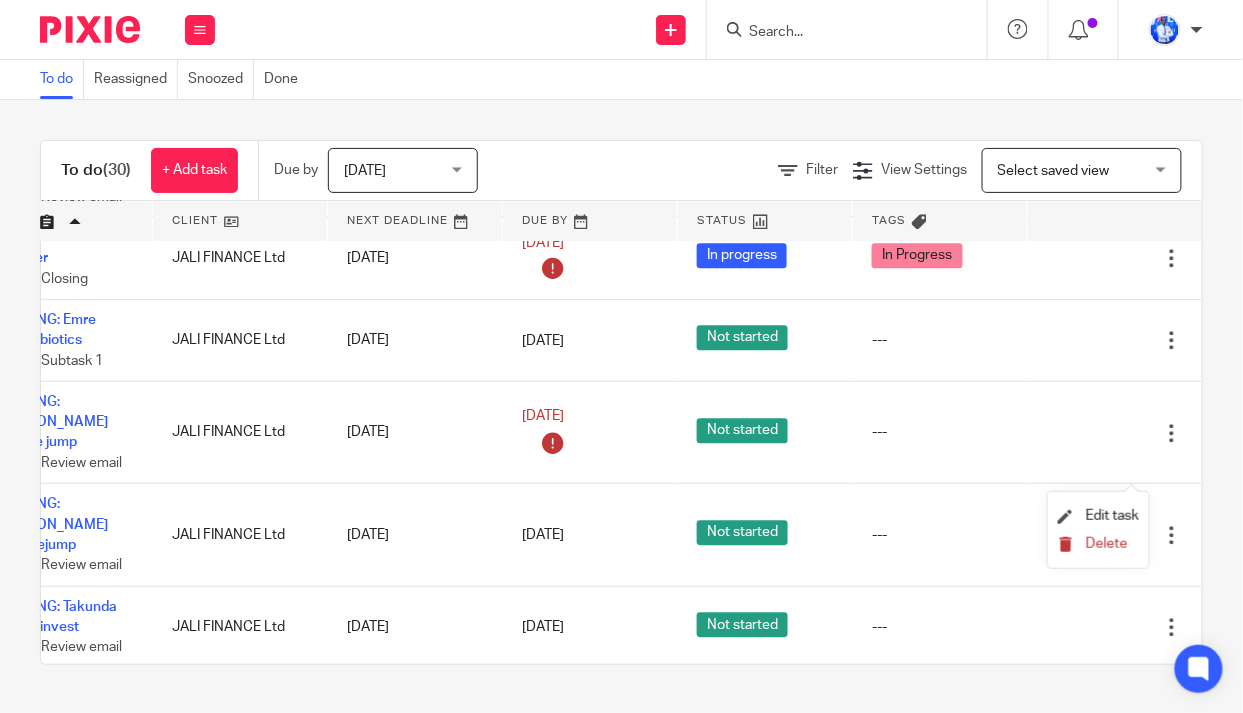 click on "Delete" at bounding box center (1098, 545) 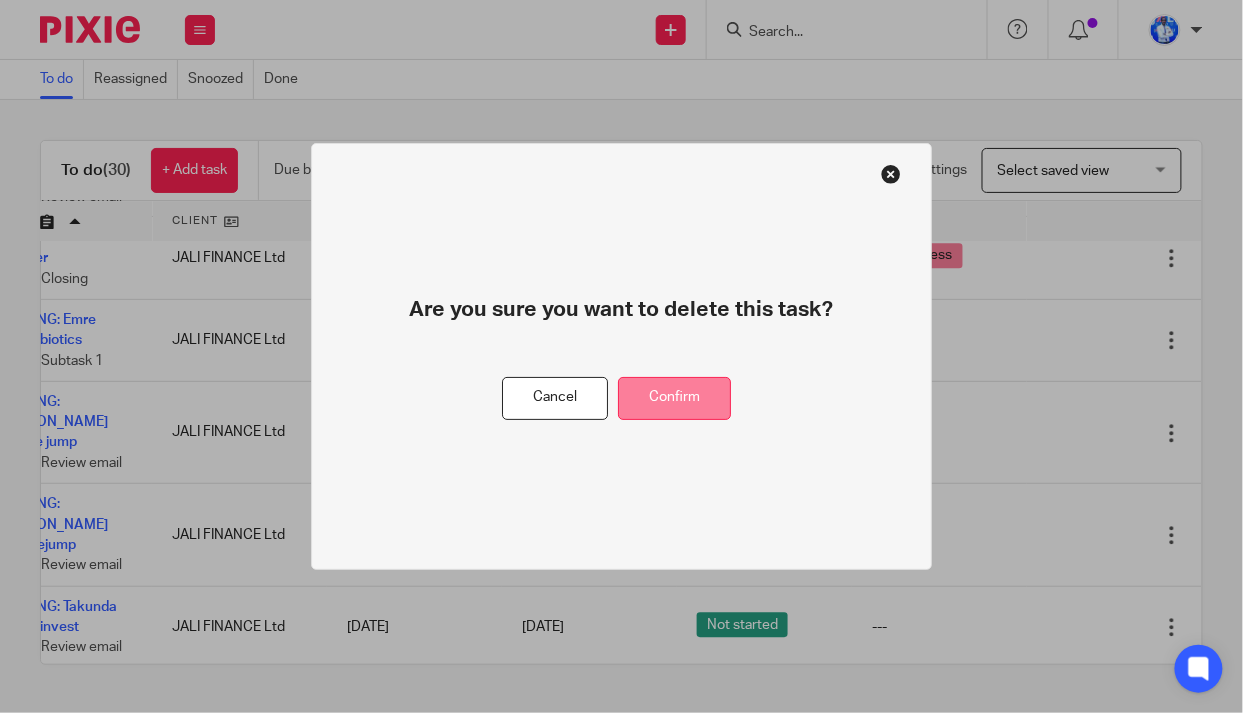 click on "Confirm" at bounding box center [674, 398] 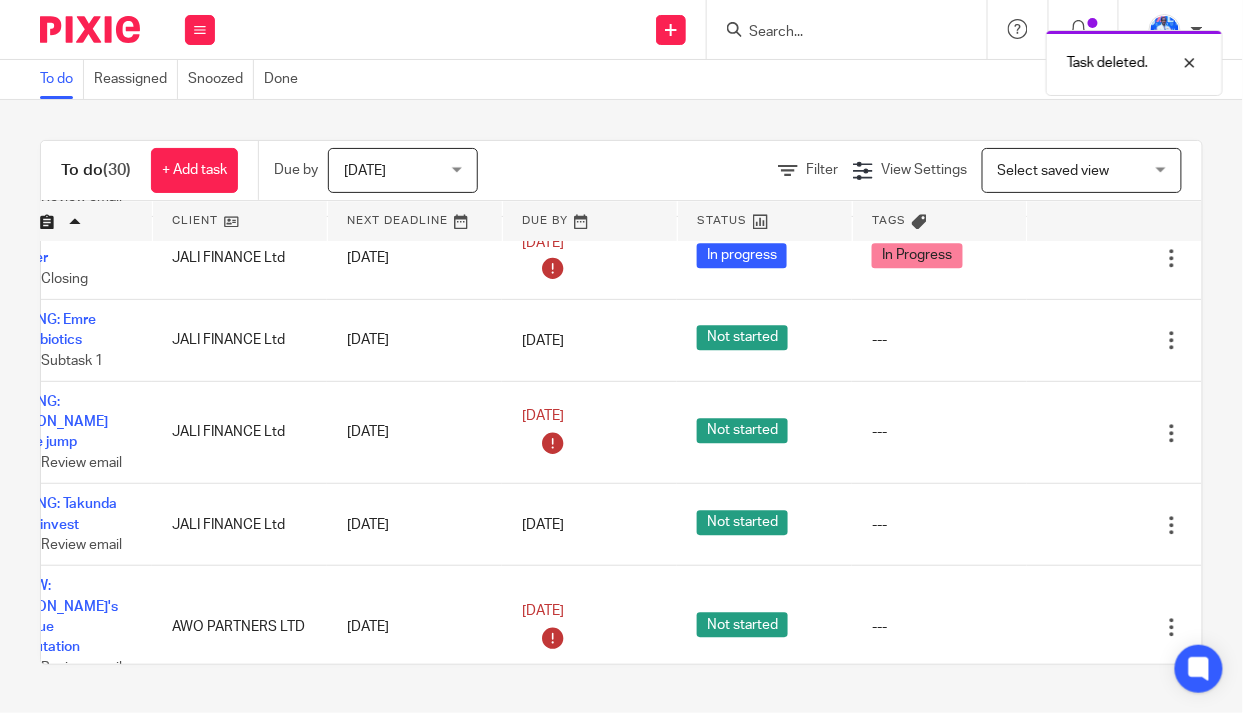 scroll, scrollTop: 1272, scrollLeft: 0, axis: vertical 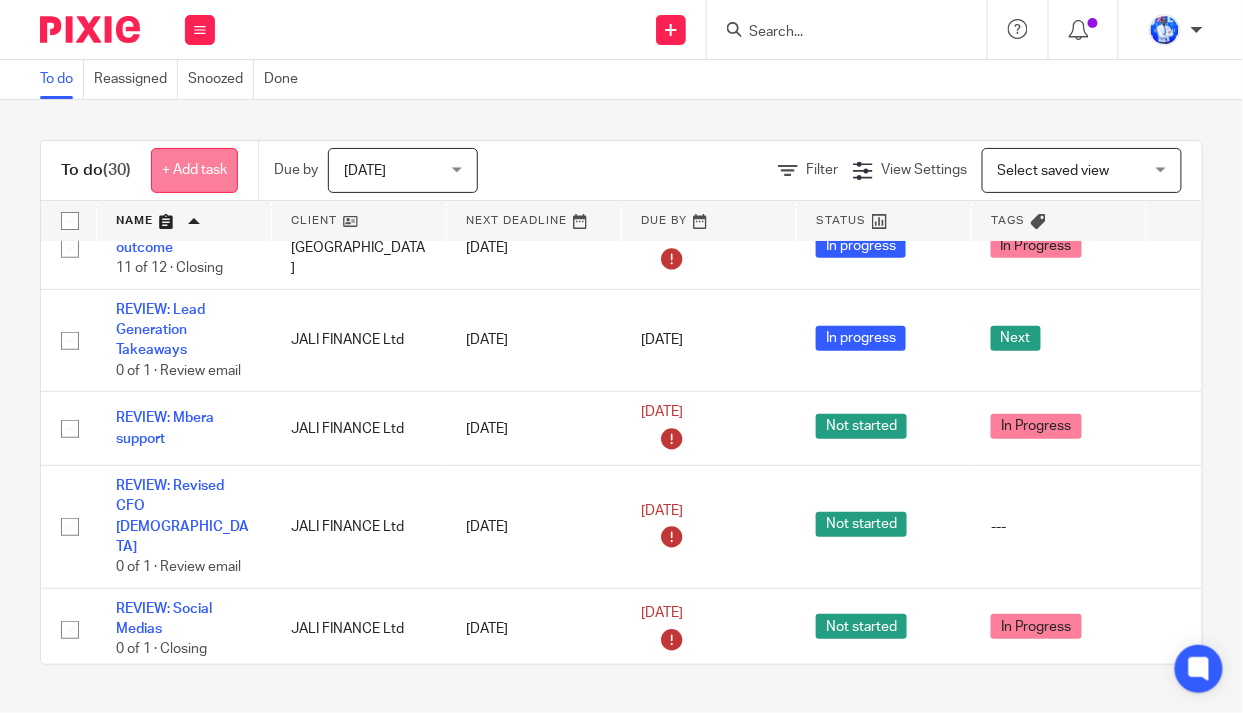 click on "+ Add task" at bounding box center (194, 170) 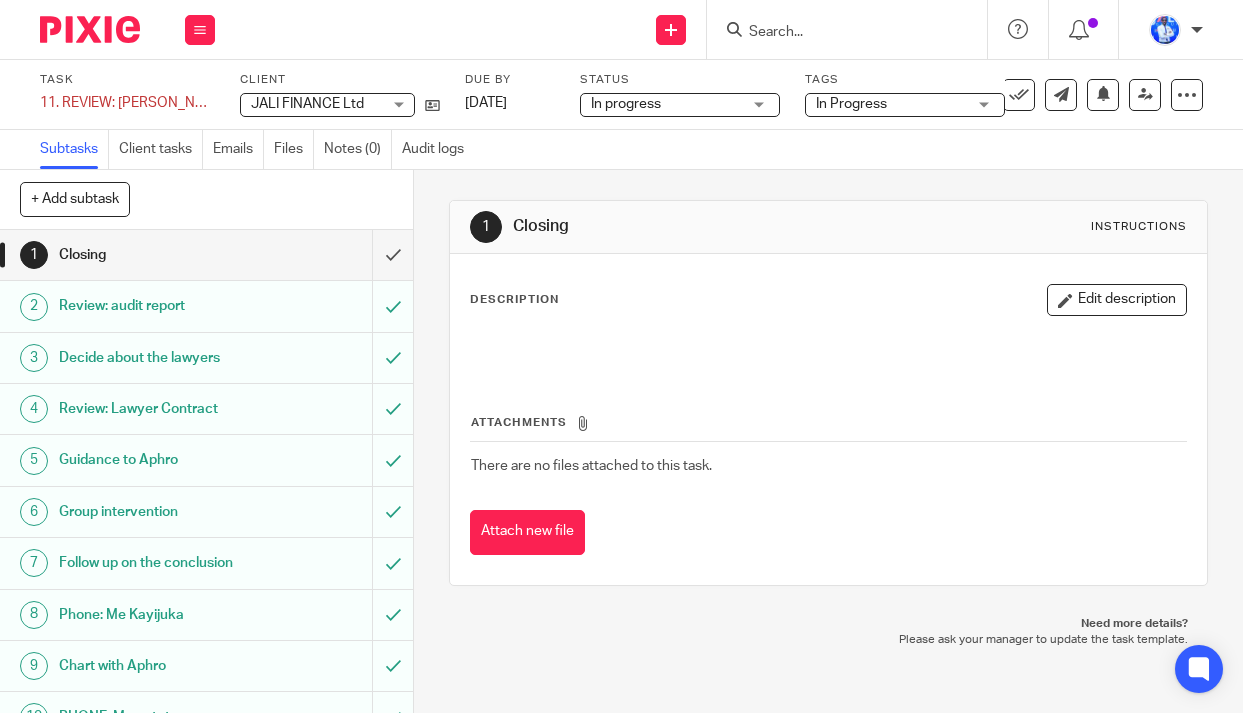 scroll, scrollTop: 0, scrollLeft: 0, axis: both 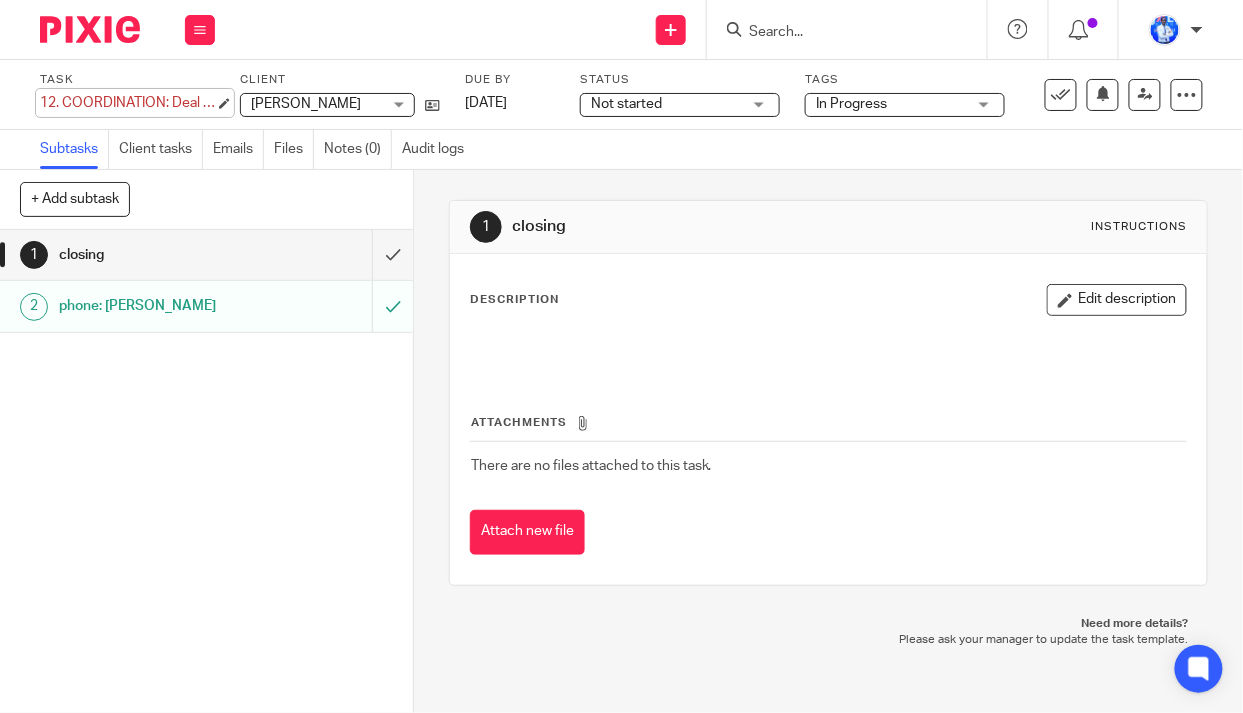 click on "12. COORDINATION: Deal [PERSON_NAME]   Save
12. COORDINATION: Deal [PERSON_NAME]" at bounding box center [127, 103] 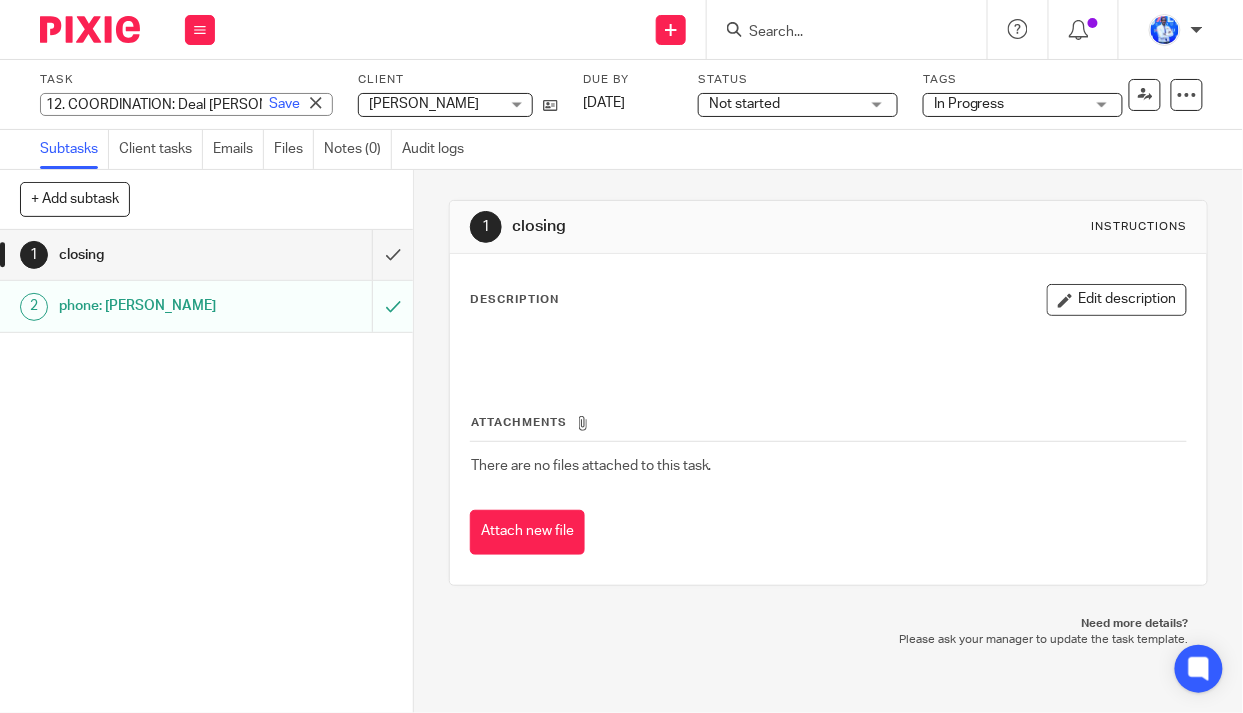 click on "12. COORDINATION: Deal [PERSON_NAME]" at bounding box center (186, 104) 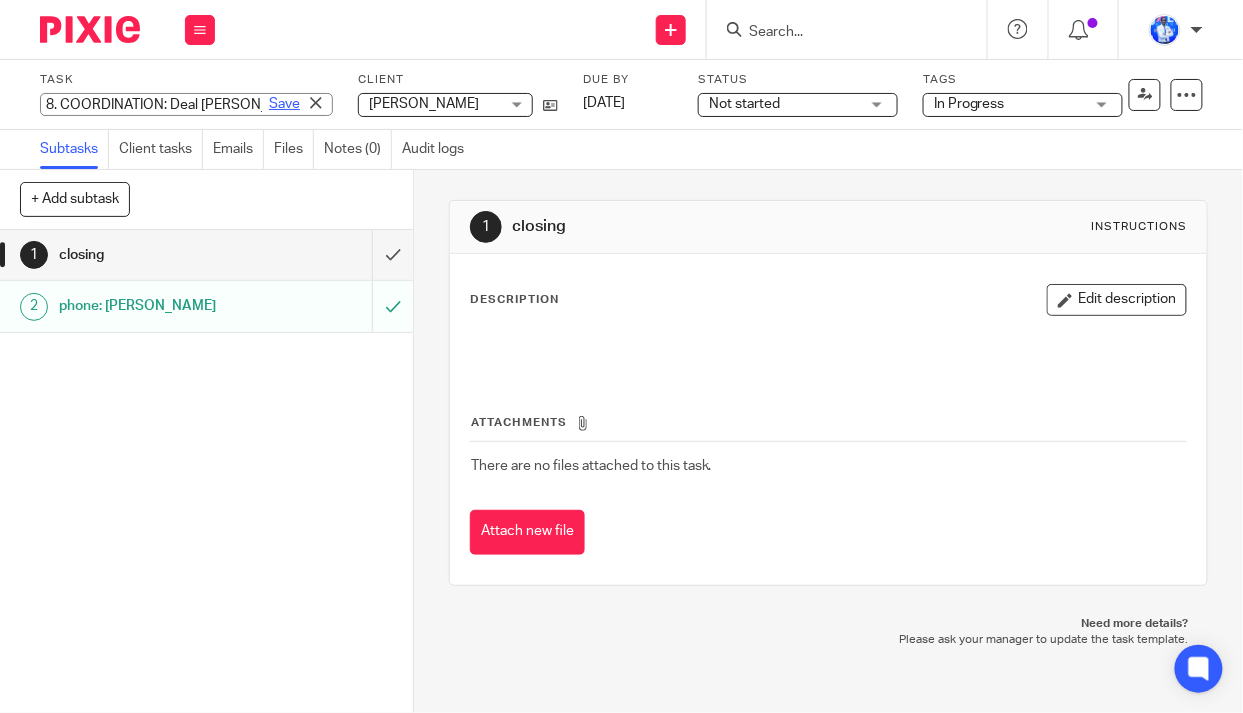 type on "8. COORDINATION: Deal [PERSON_NAME]" 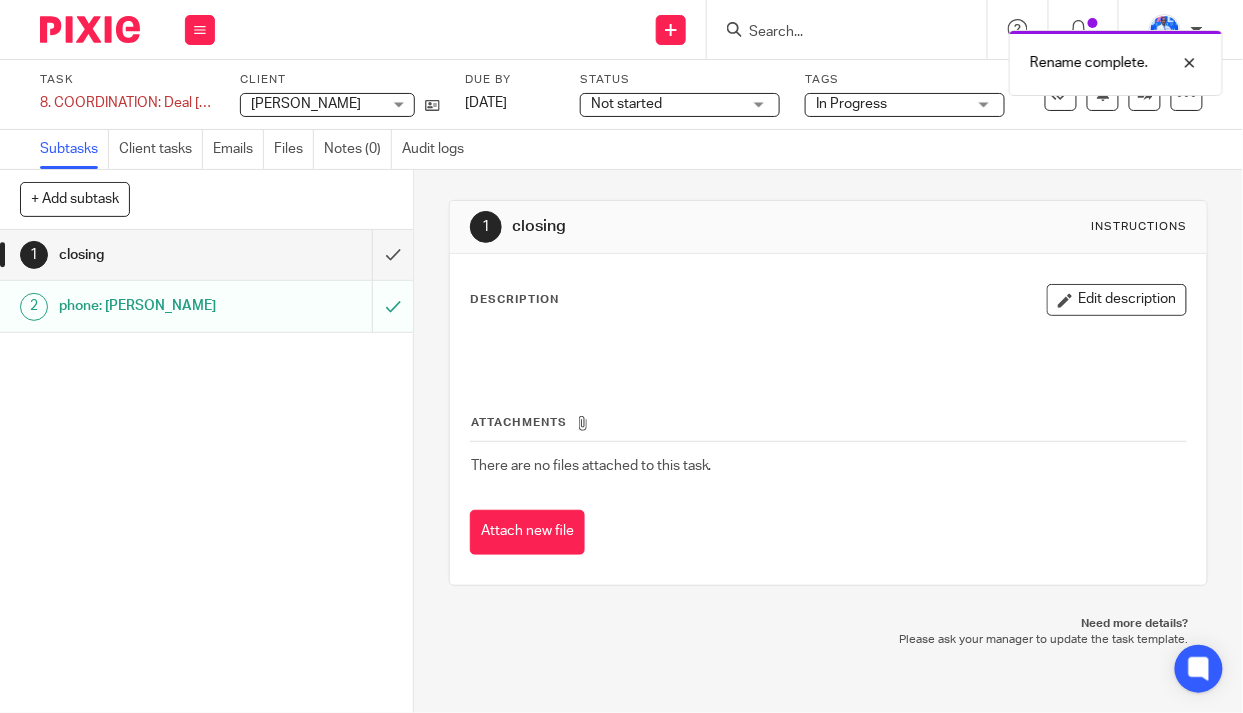 click on "Not started" at bounding box center [626, 104] 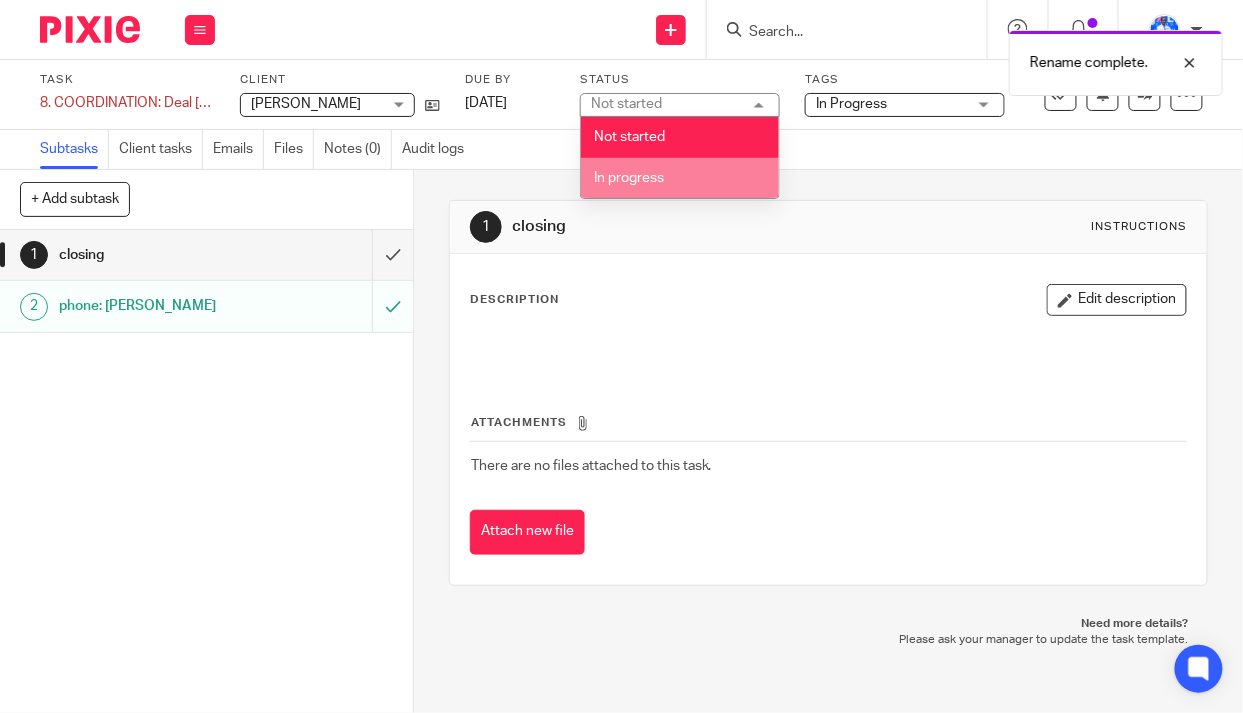 click on "In progress" at bounding box center [680, 178] 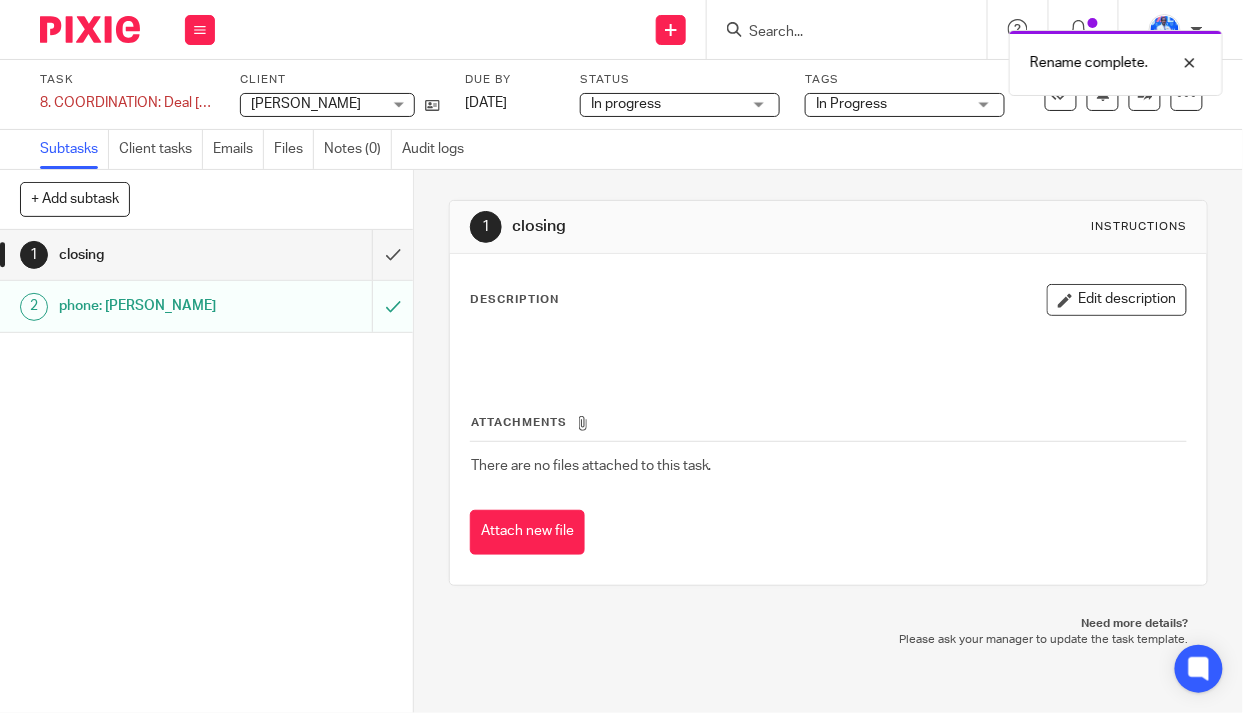 click on "Subtasks
Client tasks
Emails
Files
Notes (0)
Audit logs" at bounding box center [621, 150] 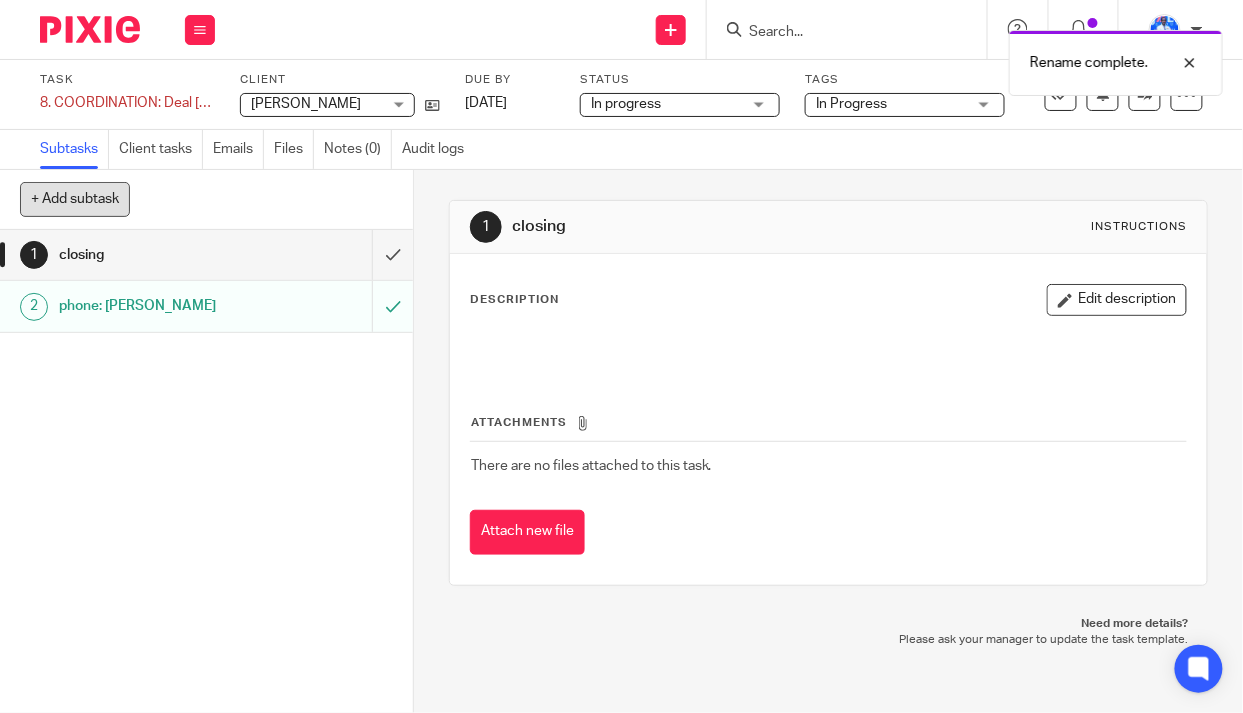 click on "+ Add subtask" at bounding box center [75, 199] 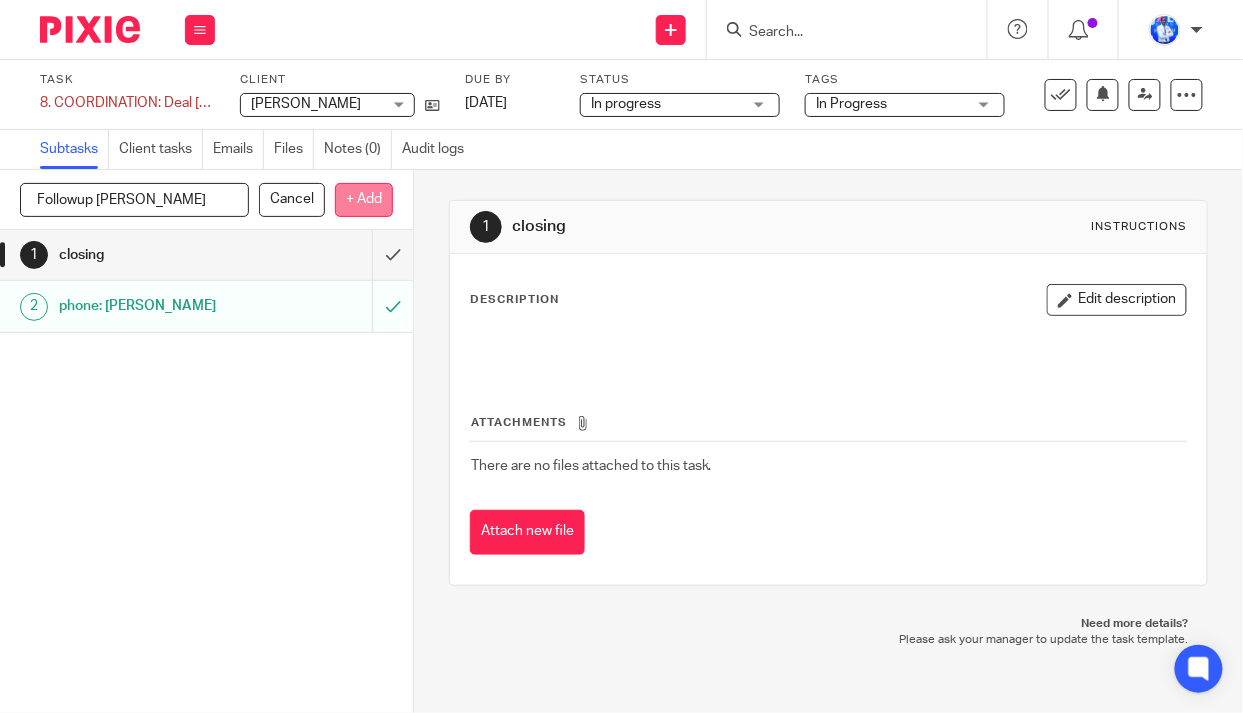 type on "Followup [PERSON_NAME]" 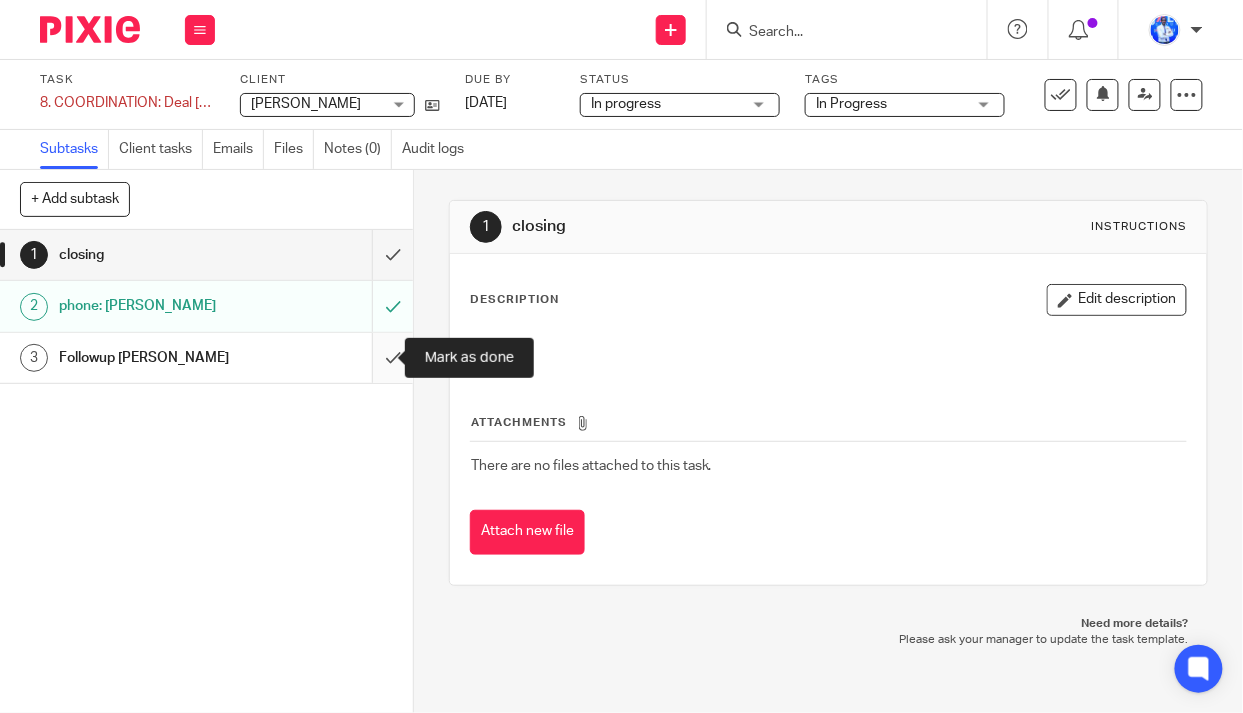 click at bounding box center (206, 358) 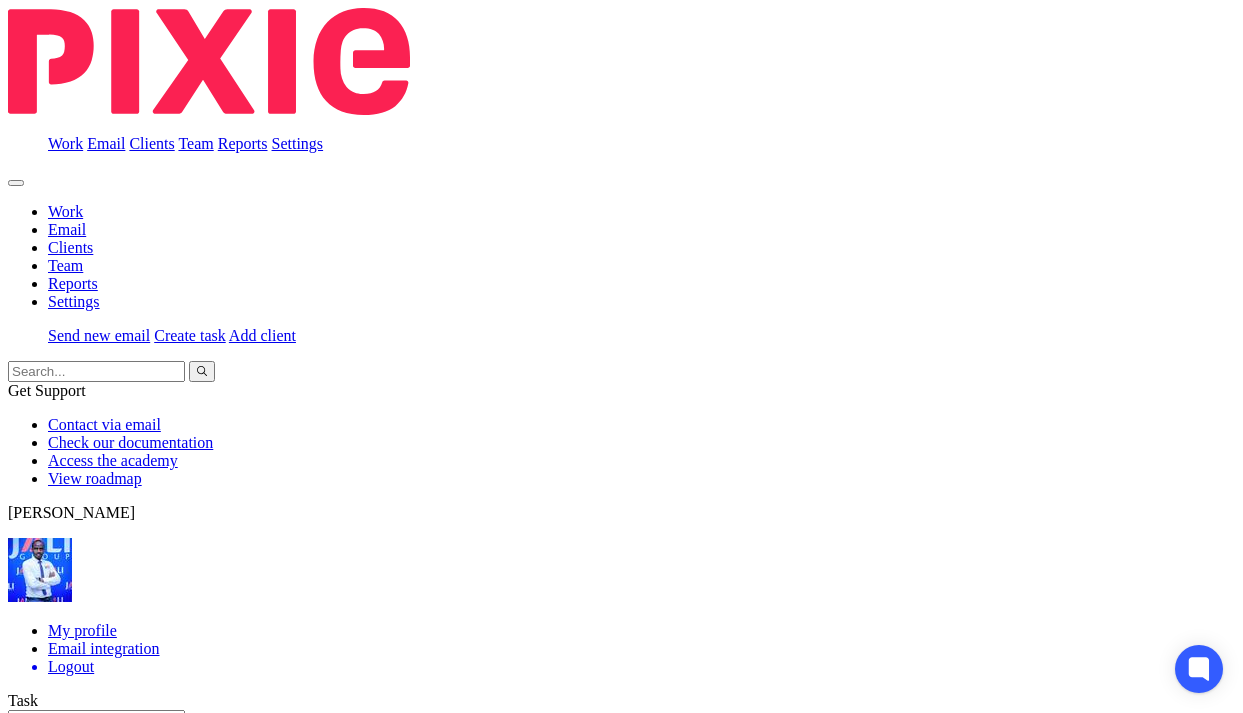 scroll, scrollTop: 0, scrollLeft: 0, axis: both 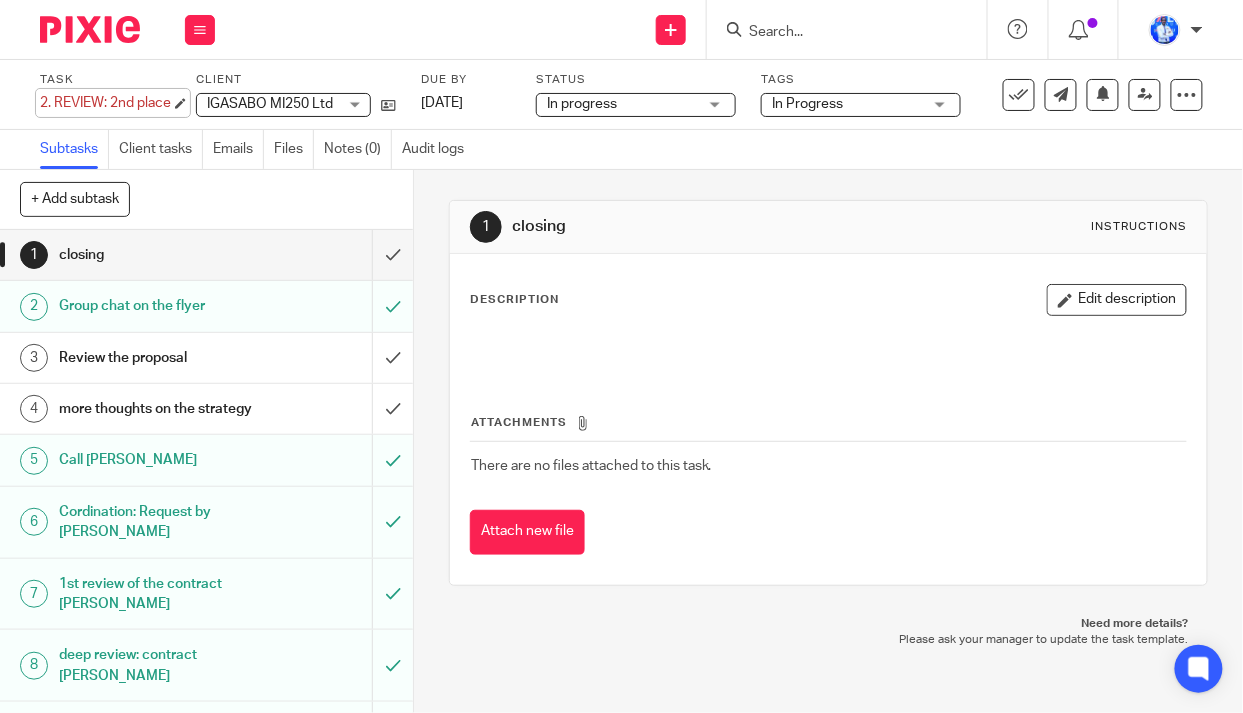 click on "2. REVIEW: 2nd place   Save
2. REVIEW: 2nd place" at bounding box center (105, 103) 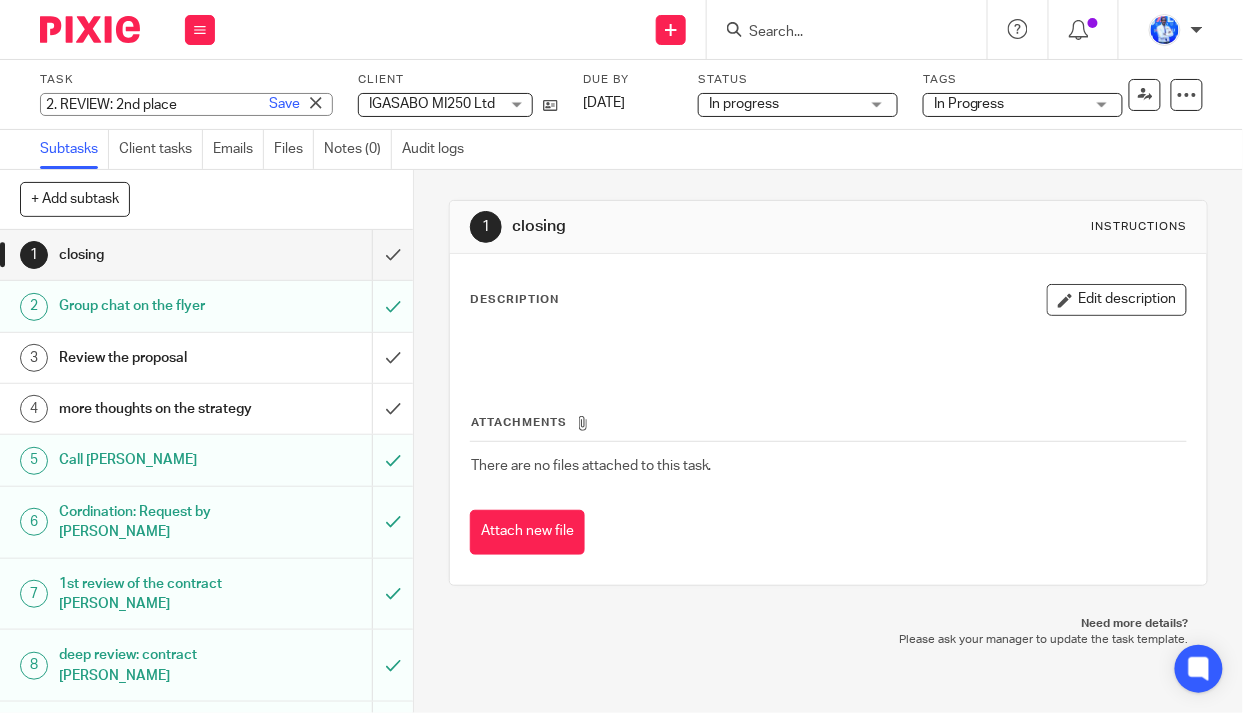 click on "2. REVIEW: 2nd place" at bounding box center [186, 104] 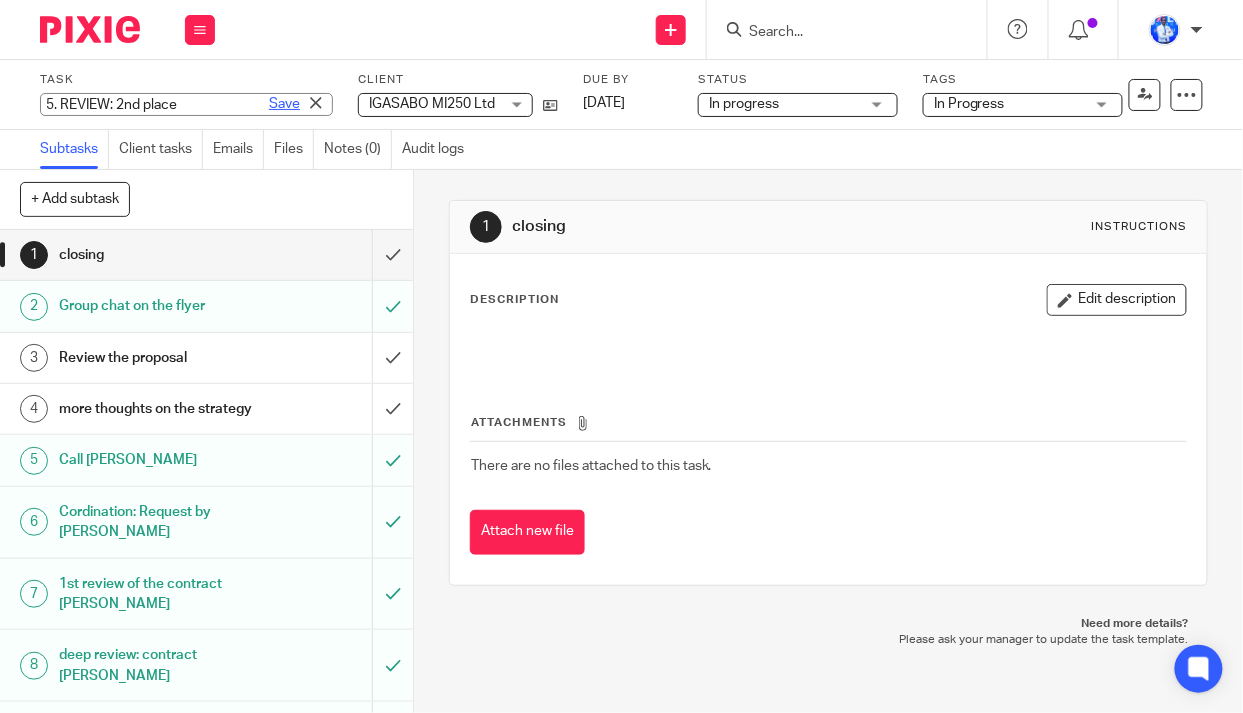 type on "5. REVIEW: 2nd place" 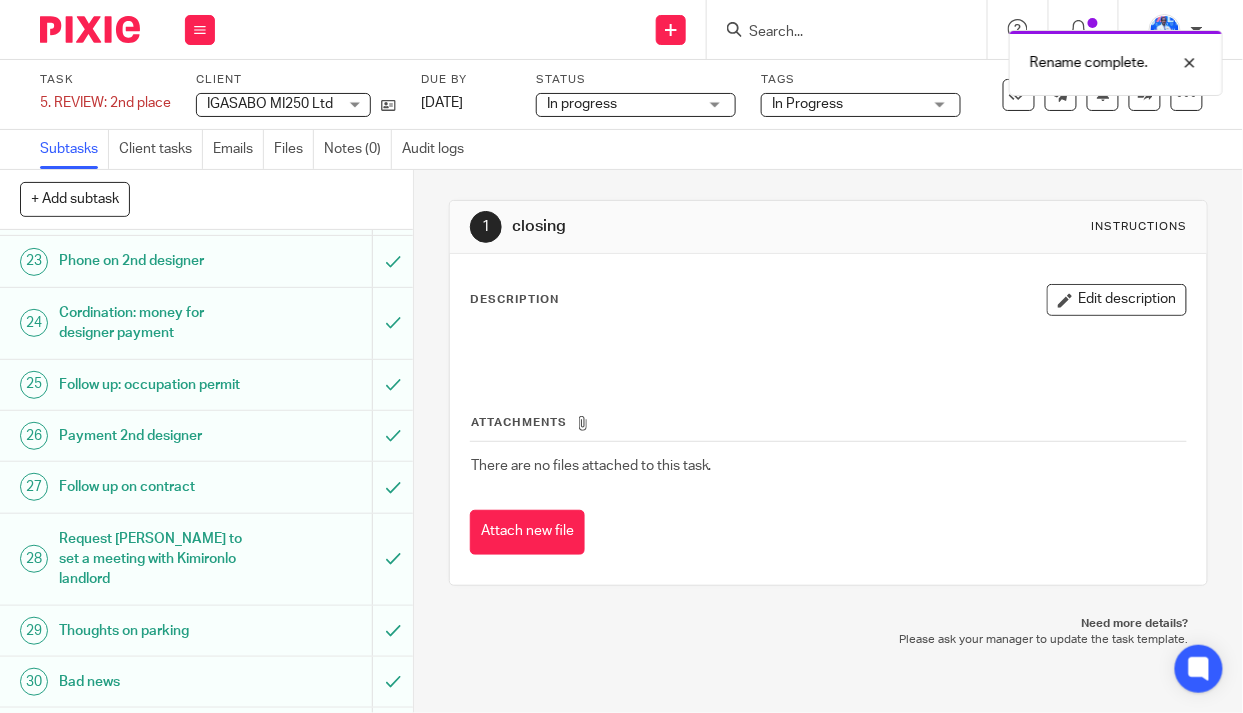 scroll, scrollTop: 1370, scrollLeft: 0, axis: vertical 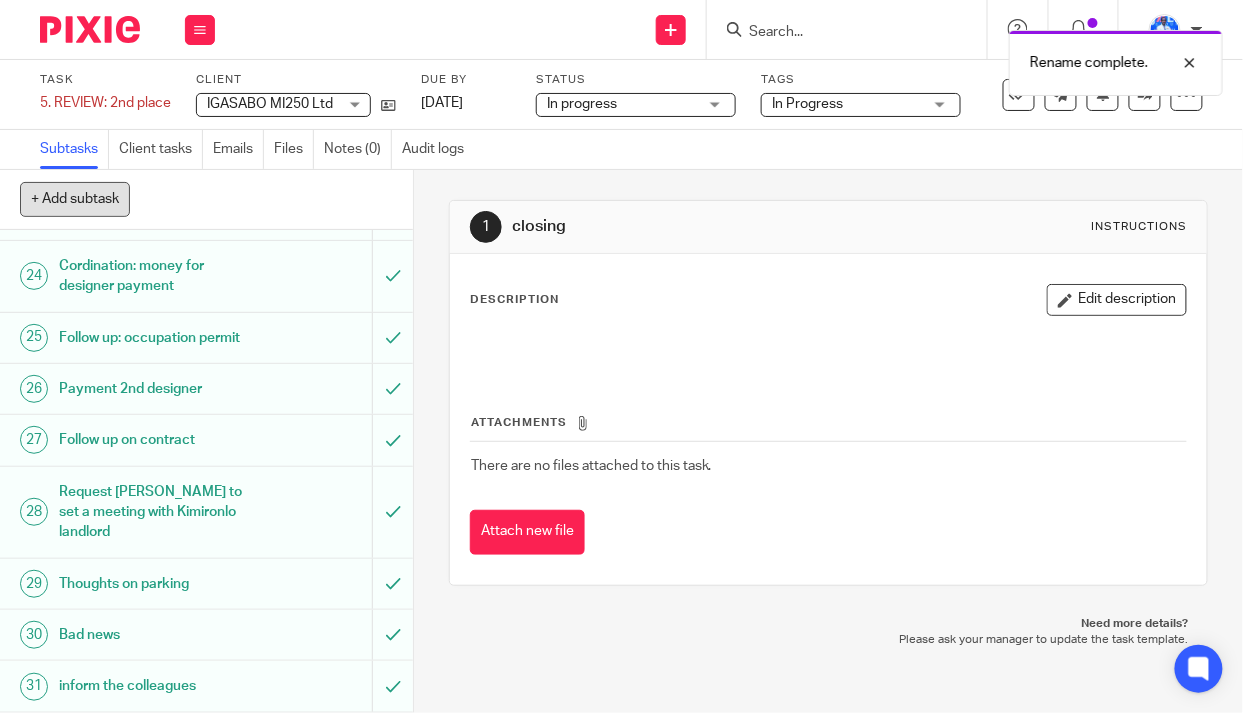 click on "+ Add subtask" at bounding box center (75, 199) 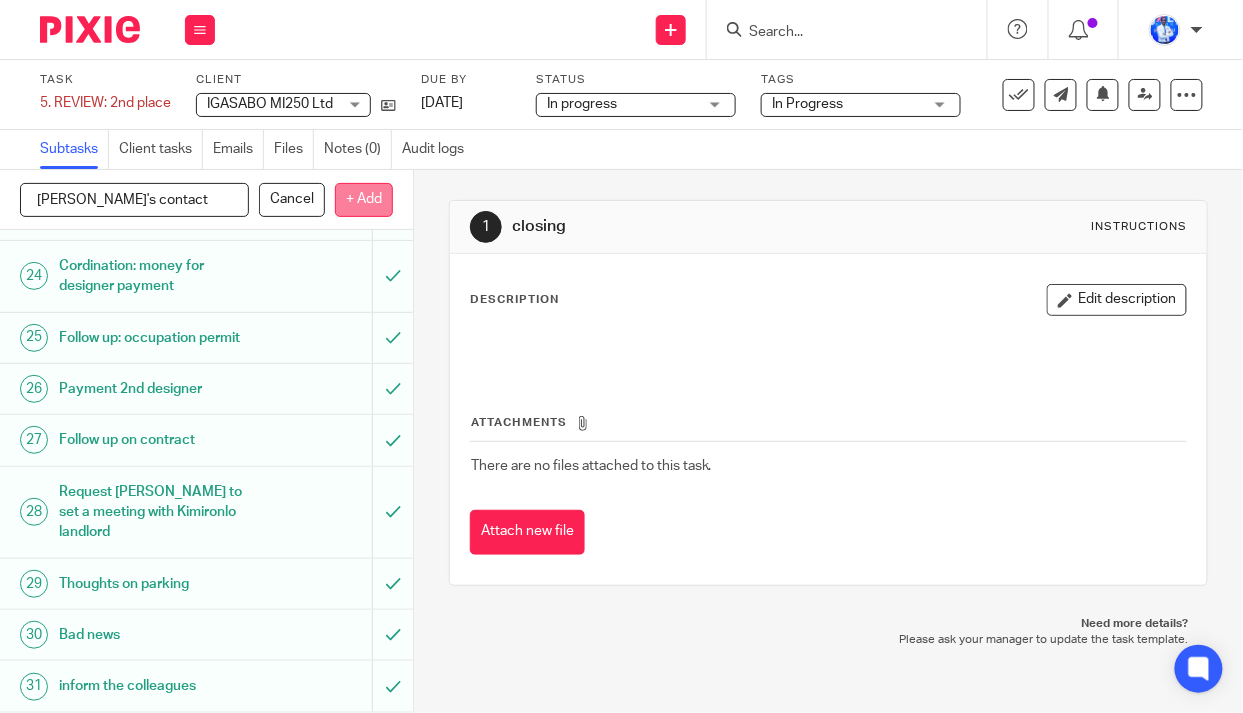 type on "John's contact" 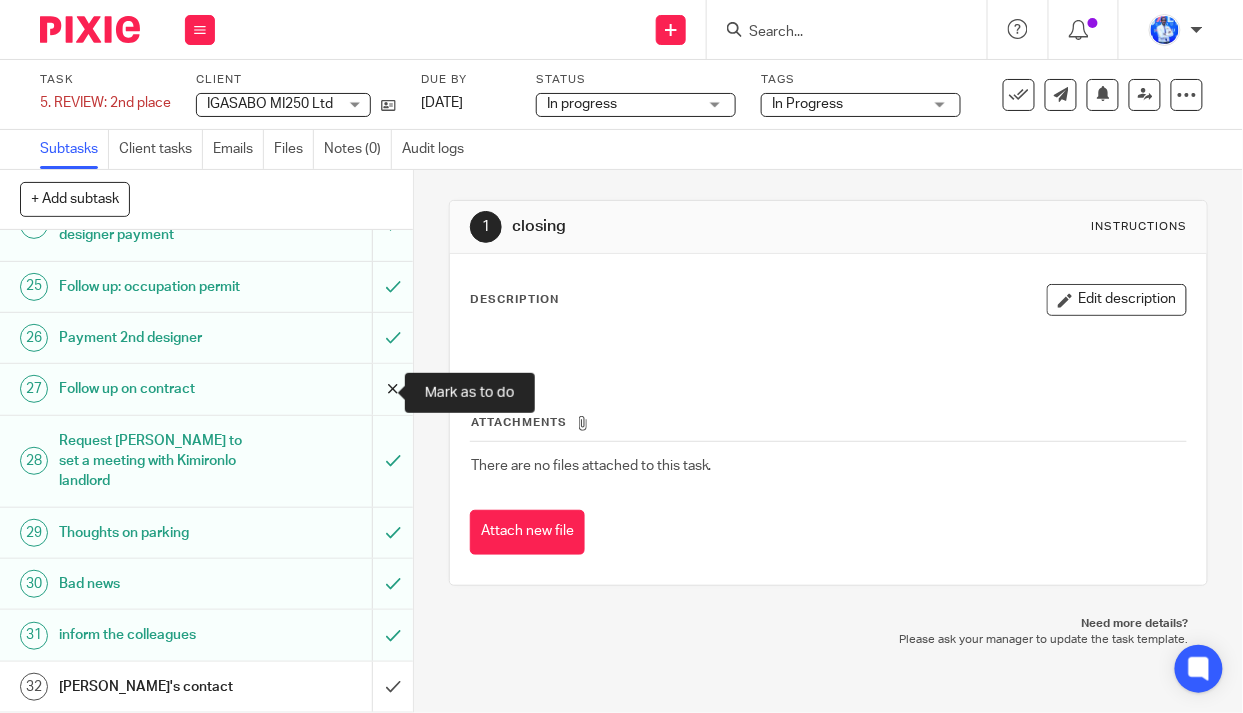 scroll, scrollTop: 1422, scrollLeft: 0, axis: vertical 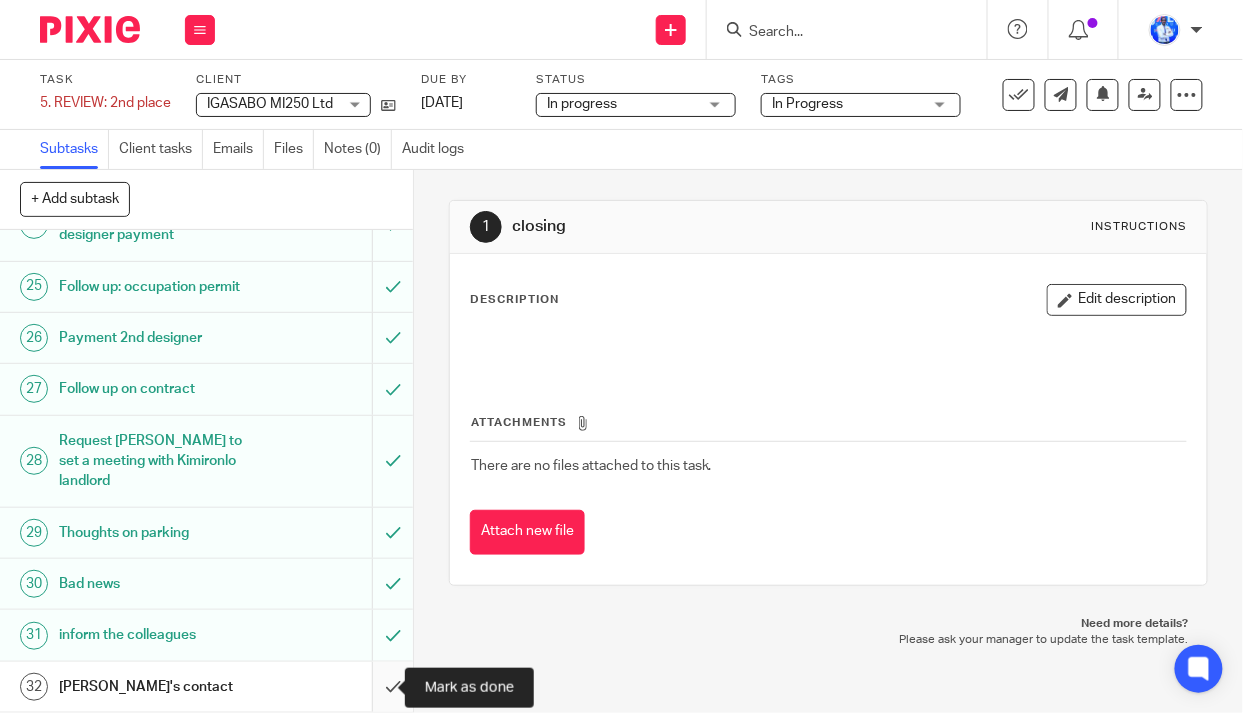 click at bounding box center (206, 687) 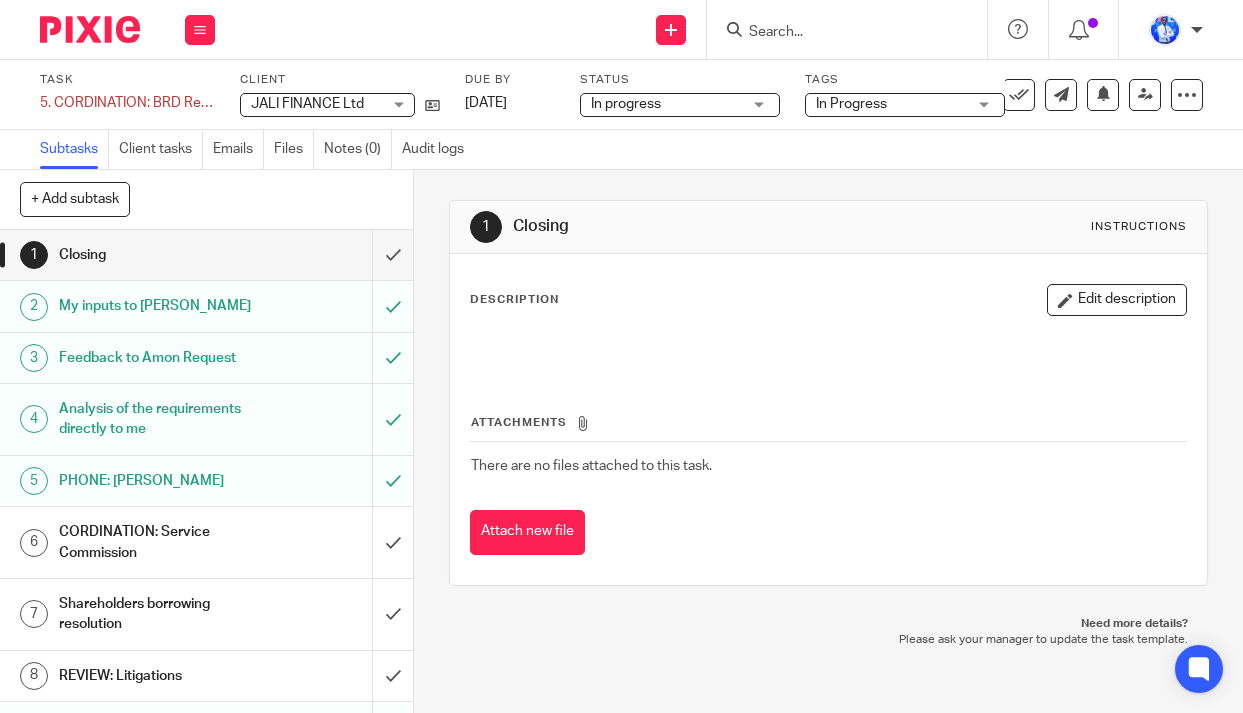 scroll, scrollTop: 0, scrollLeft: 0, axis: both 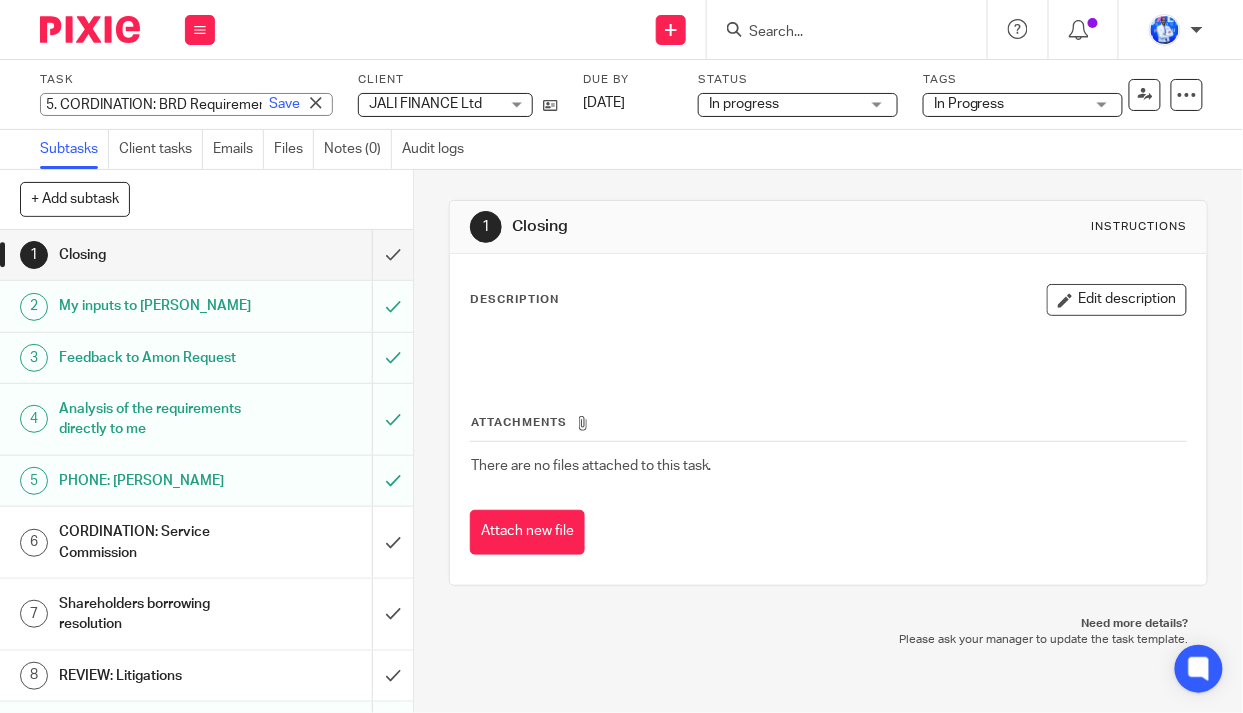 click on "5. CORDINATION: BRD Requirements   Save
5. CORDINATION: BRD Requirements" at bounding box center [186, 104] 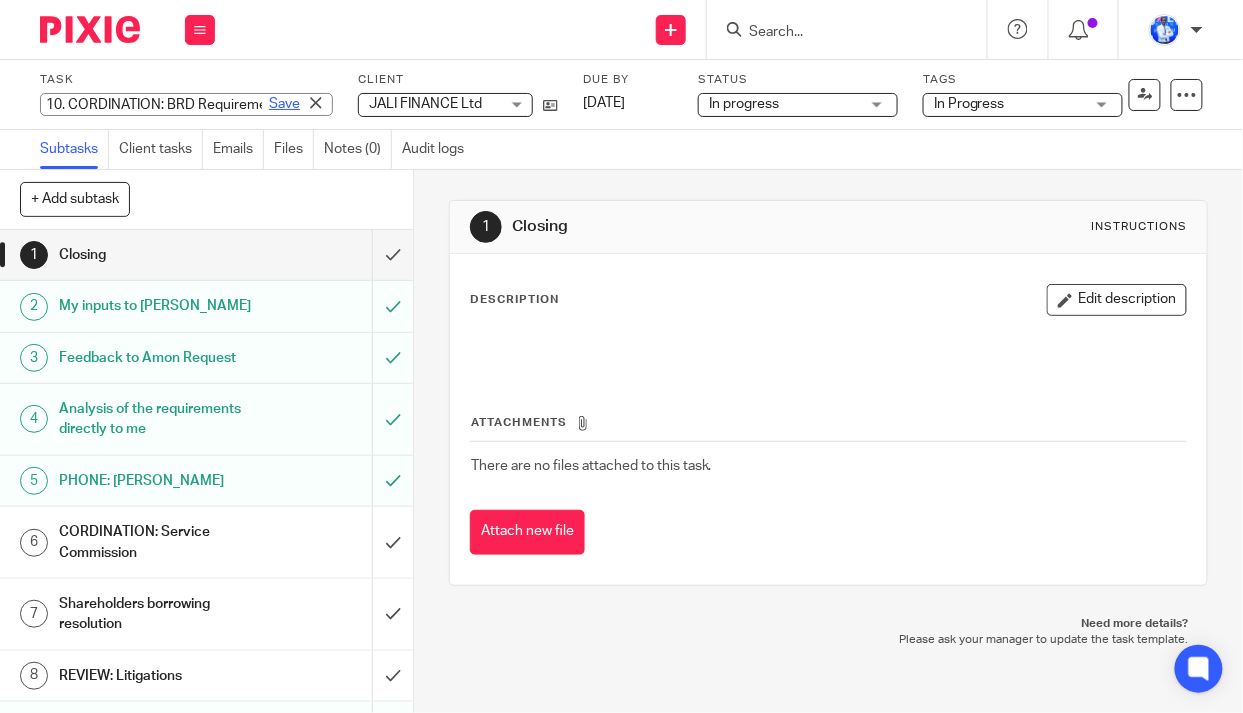 type on "10. CORDINATION: BRD Requirements" 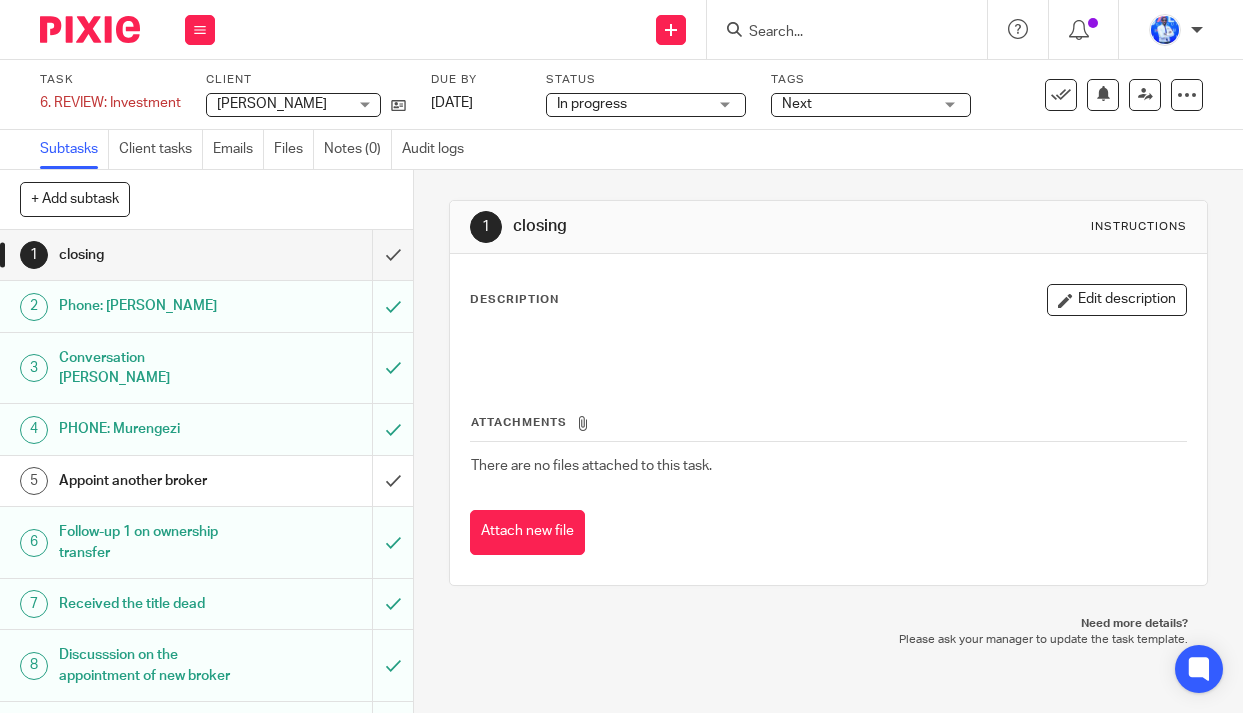 scroll, scrollTop: 0, scrollLeft: 0, axis: both 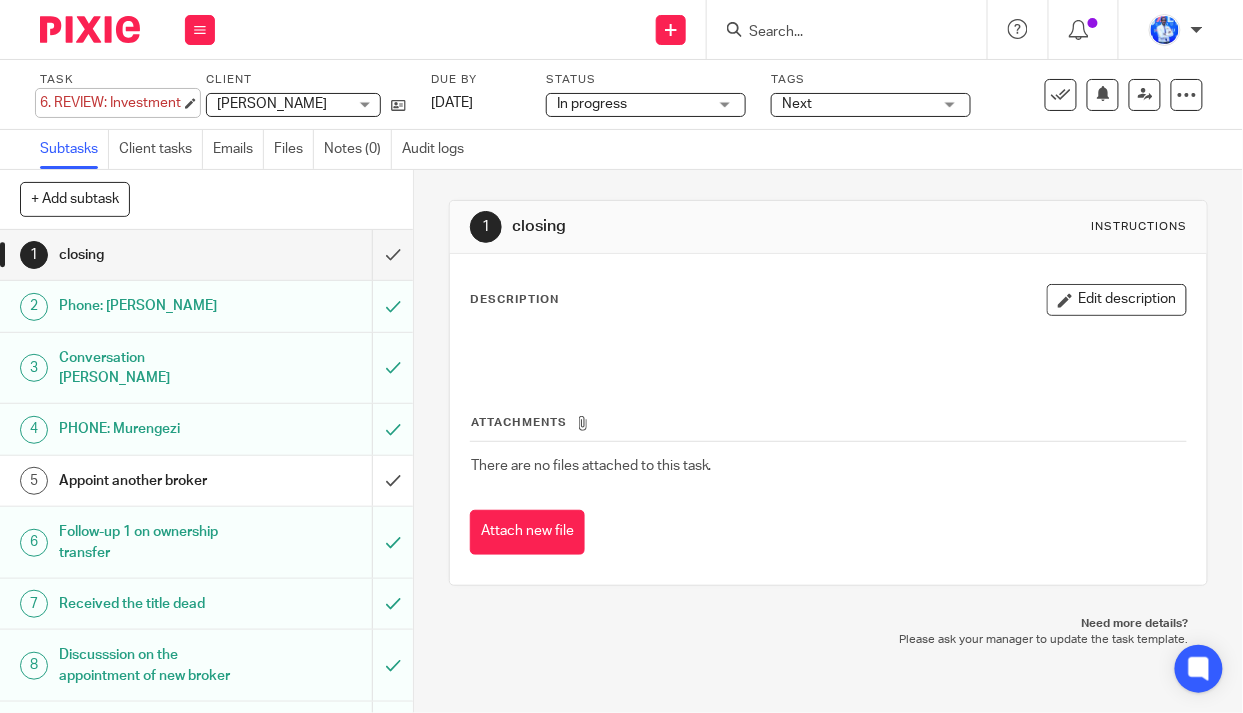 click on "6. REVIEW: Investment   Save
6. REVIEW: Investment" at bounding box center (110, 103) 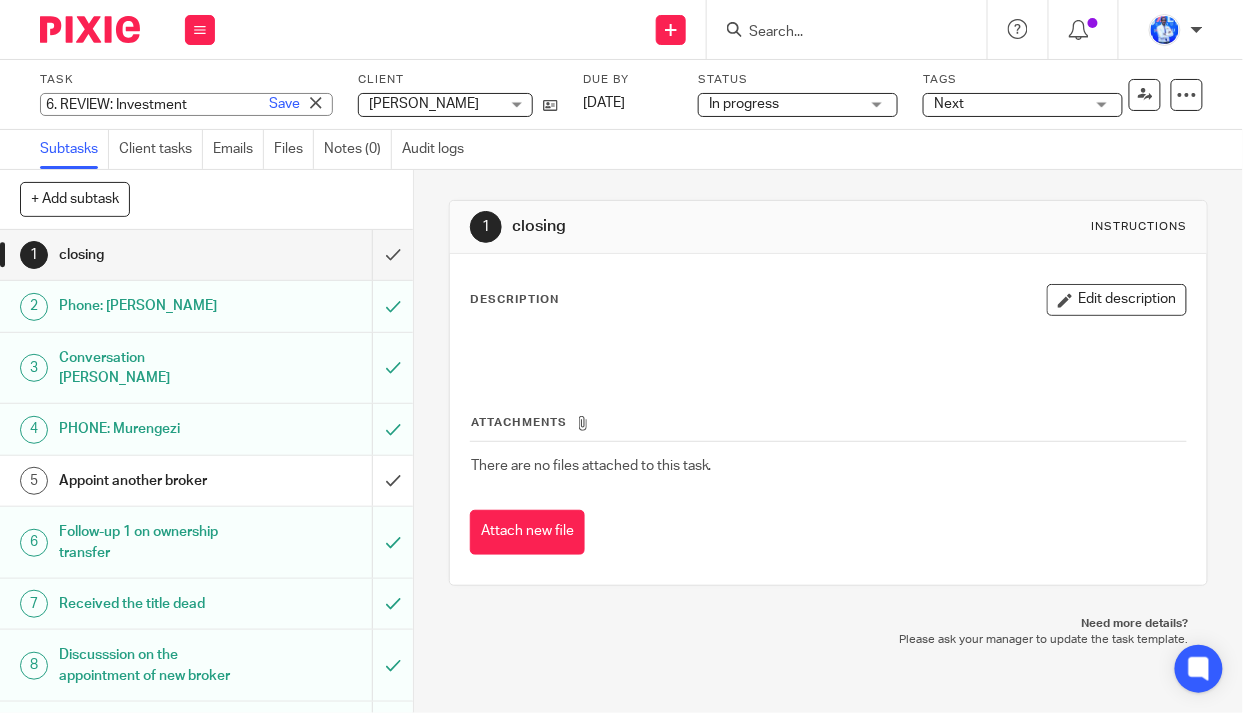 click on "6. REVIEW: Investment" at bounding box center (186, 104) 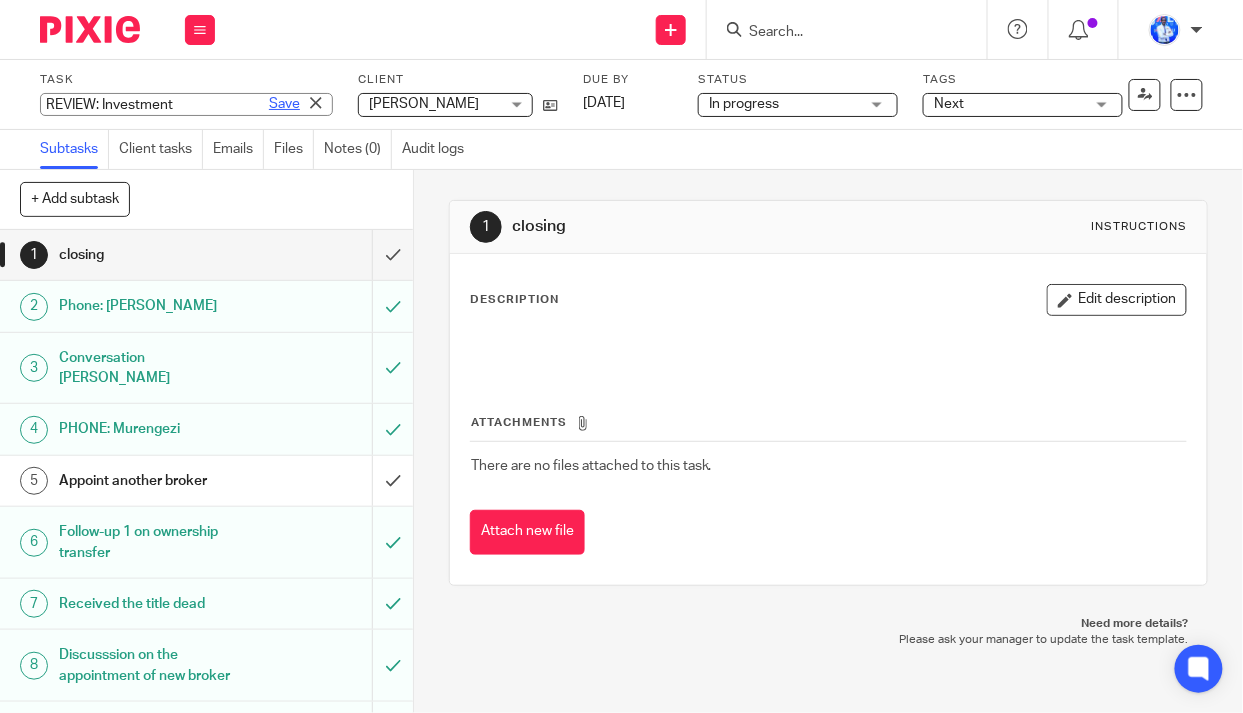 type on "REVIEW: Investment" 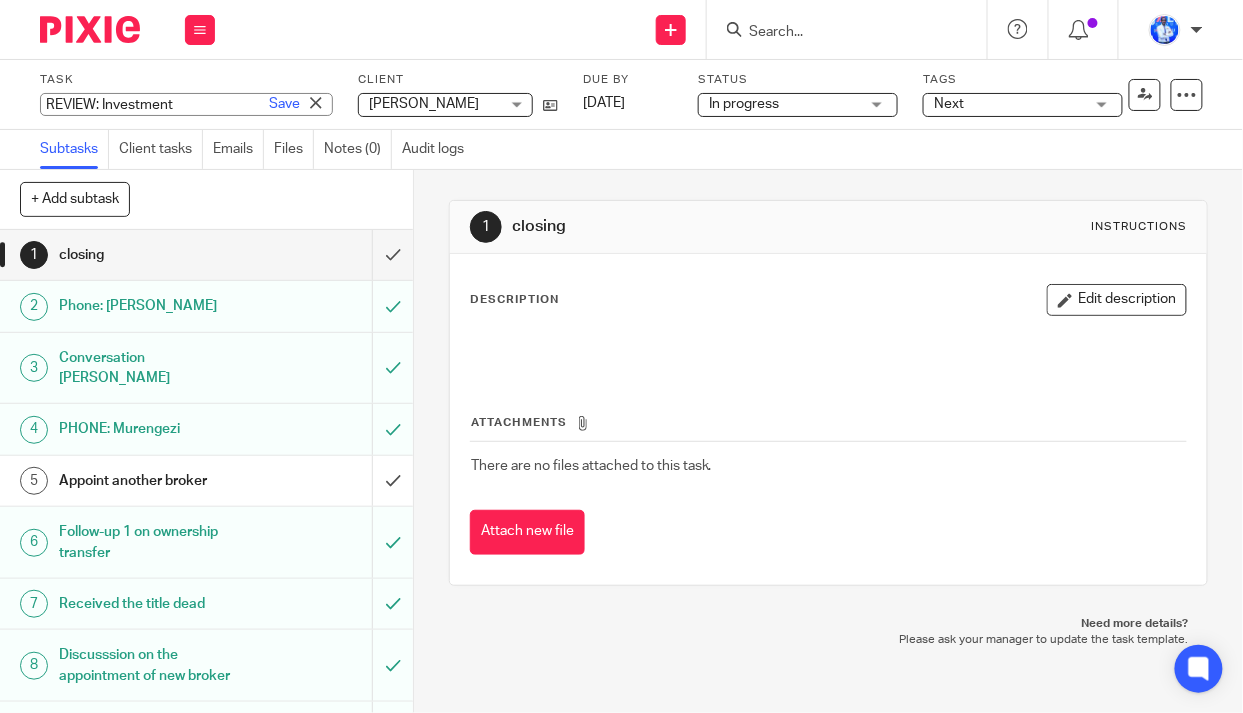 click on "Save" at bounding box center (284, 104) 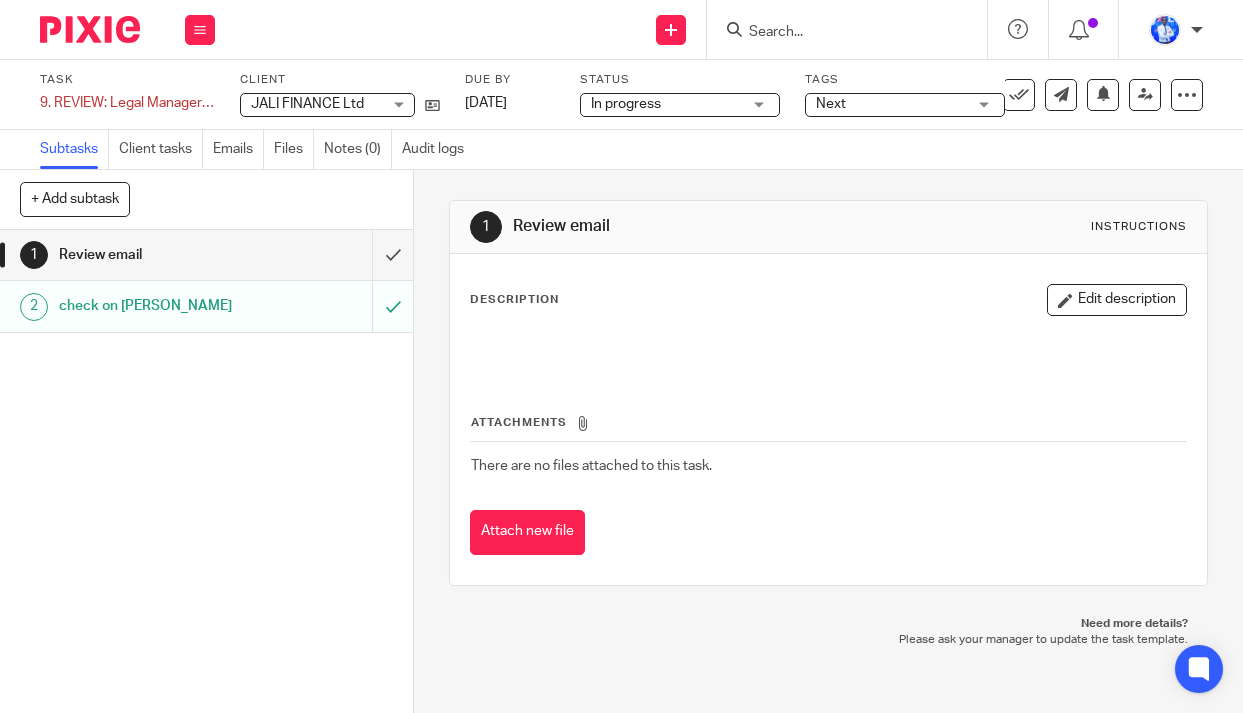 scroll, scrollTop: 0, scrollLeft: 0, axis: both 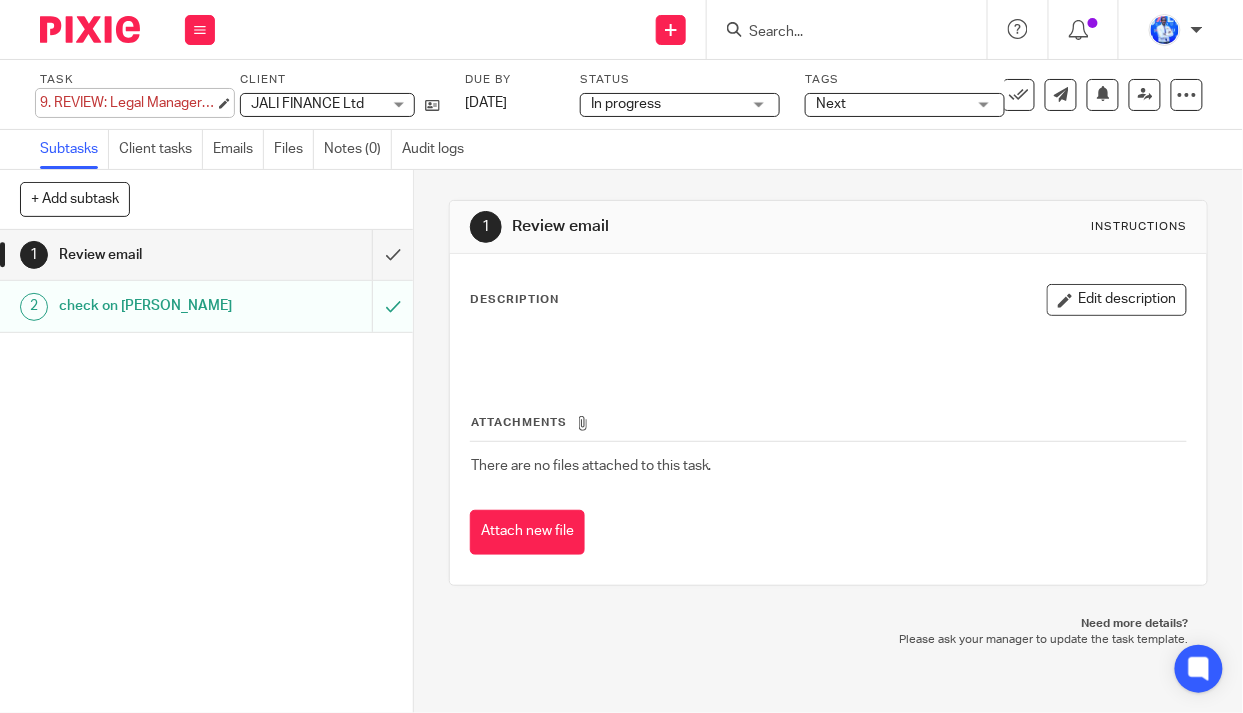 click on "9. REVIEW: Legal Manager Position   Save
9. REVIEW: Legal Manager Position" at bounding box center (127, 103) 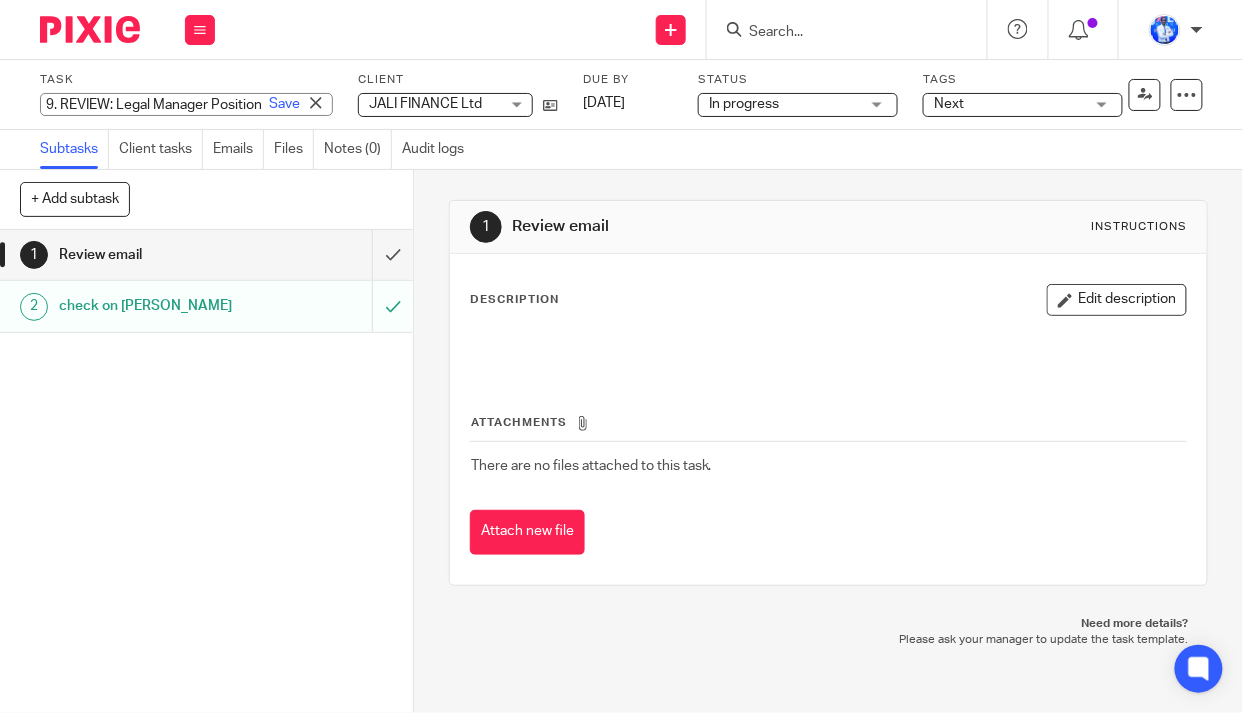 click on "9. REVIEW: Legal Manager Position" at bounding box center [186, 104] 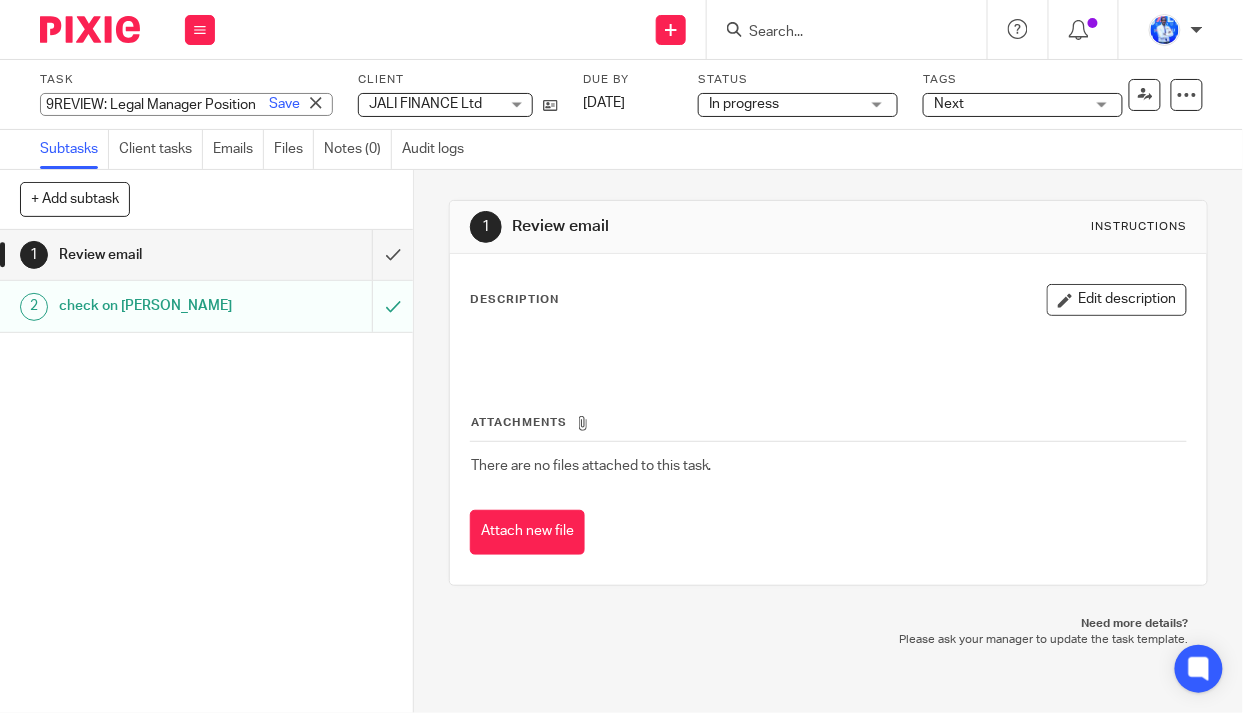 type on "REVIEW: Legal Manager Position" 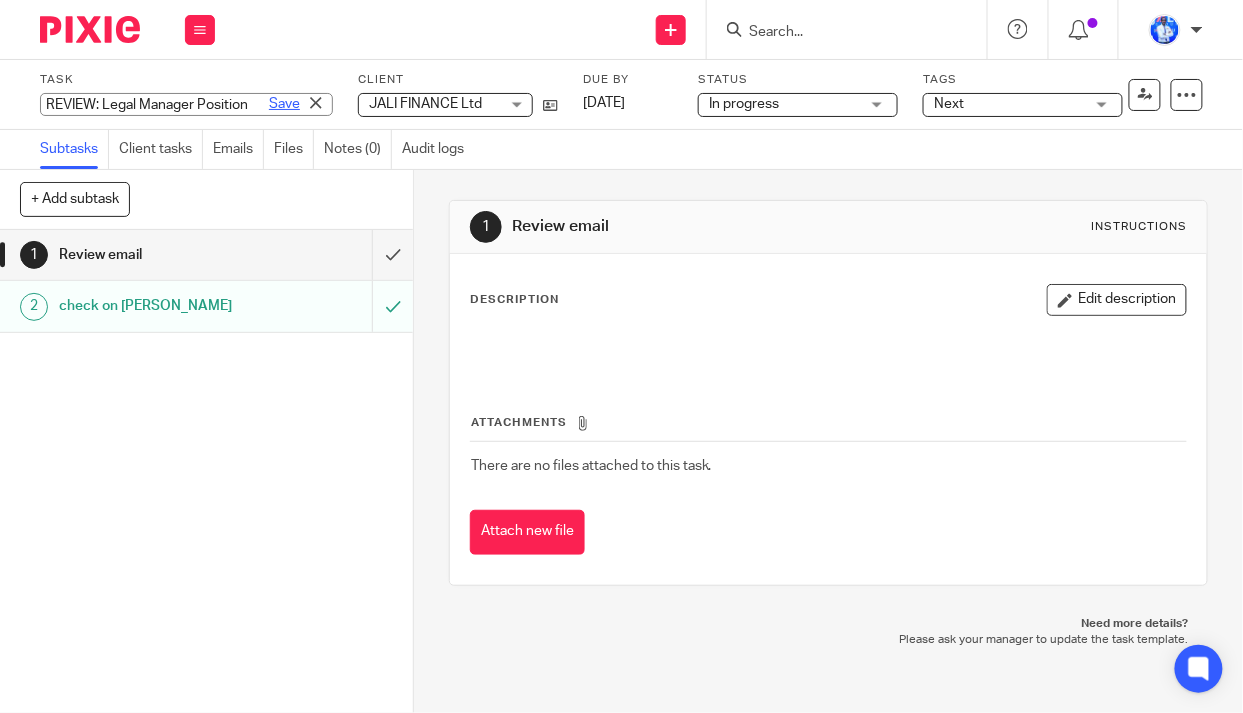 click on "Save" at bounding box center [284, 104] 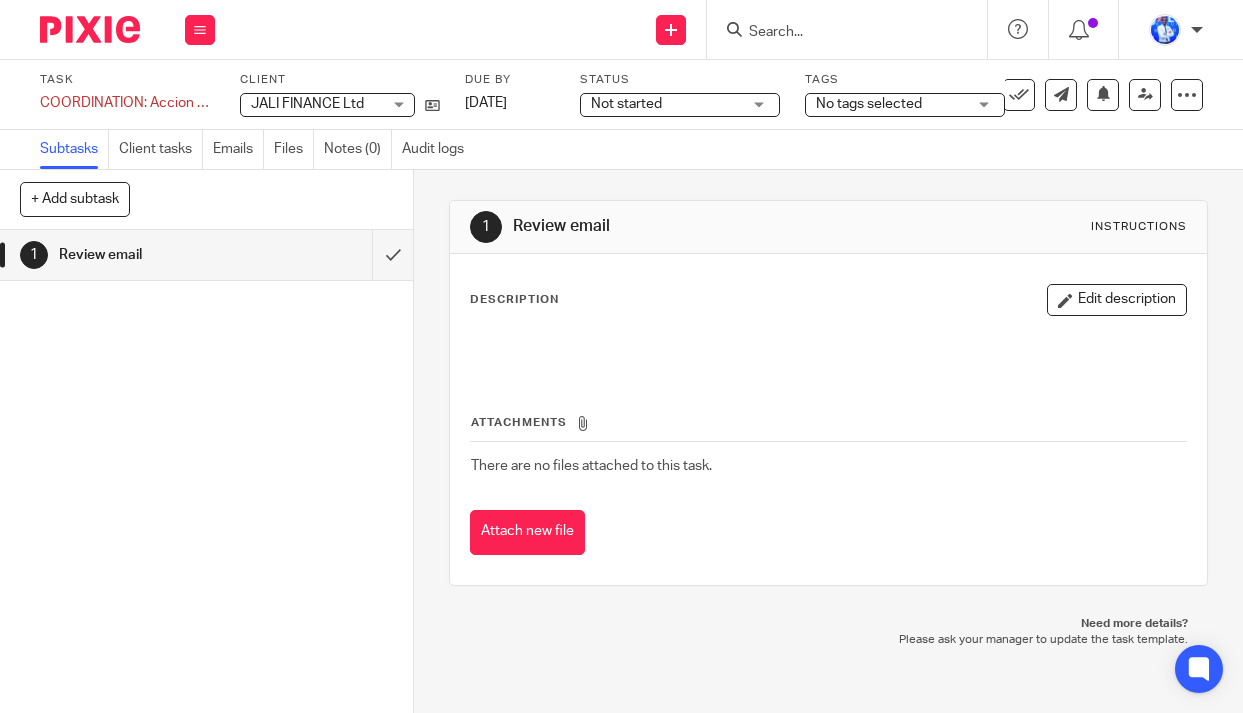 scroll, scrollTop: 0, scrollLeft: 0, axis: both 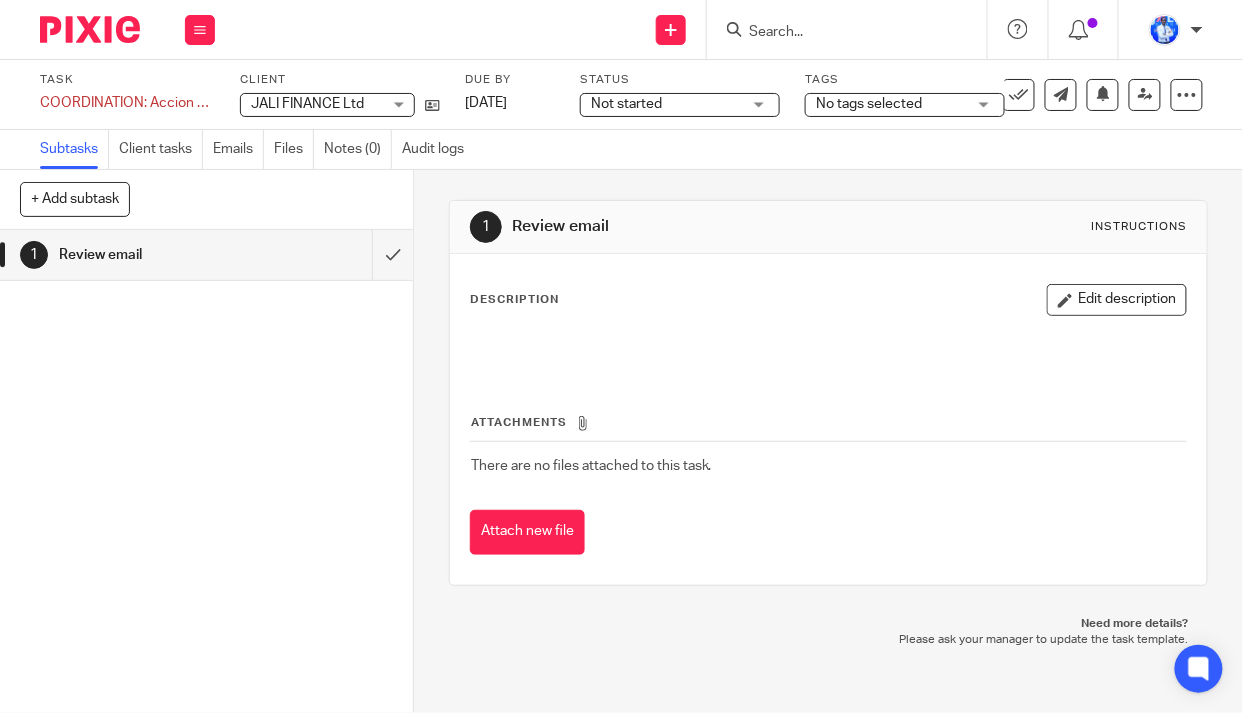 click on "Task
COORDINATION: Accion Requests   Save
COORDINATION: Accion Requests
0 /1
Client
JALI FINANCE Ltd
JALI FINANCE Ltd
No client selected
10X AFRICA Ltd
[PERSON_NAME] TRADING LTD
ABATERANINKUNGA [PERSON_NAME]
ABC RWANDA LTD
ACSP [GEOGRAPHIC_DATA]
ADVENTURE ROOMS RWANDA LTD
AIR MARC LTD
AIVEN PHARMACY LTD
AMAZING TOOLS COMPANY
AMUGES NEW HARDWARE LTD
AWO PARTNERS LTD
AZIZI LIFE EXPERIENCES LTD
AZIZI LIFE LTD
BC Limited
BC TRADE LTD
BEE LIGHT LTD" at bounding box center [621, 95] 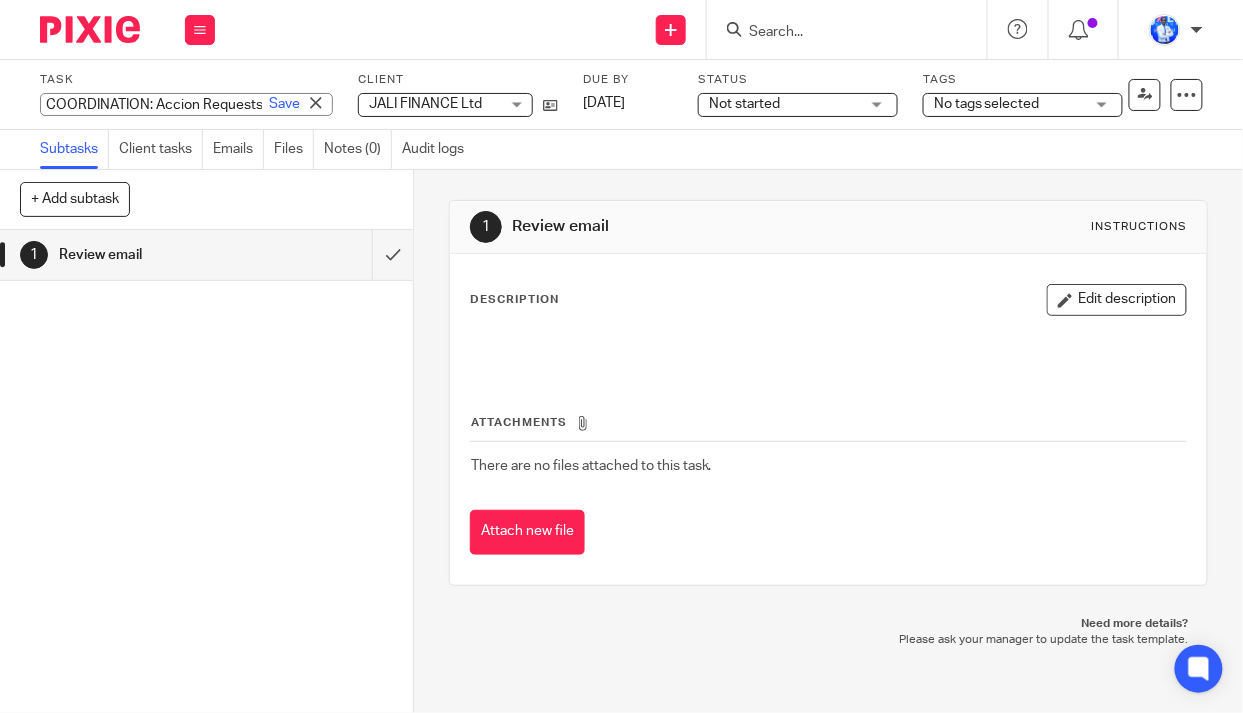 click on "Task
COORDINATION: Accion Requests   Save
COORDINATION: Accion Requests
0 /1
Client
JALI FINANCE Ltd
JALI FINANCE Ltd
No client selected
10X AFRICA Ltd
AANISH TRADING LTD
ABATERANINKUNGA BA SHOLI
ABC RWANDA LTD
ACSP Rwanda
ADVENTURE ROOMS RWANDA LTD
AIR MARC LTD
AIVEN PHARMACY LTD
AMAZING TOOLS COMPANY
AMUGES NEW HARDWARE LTD
AWO PARTNERS LTD
AZIZI LIFE EXPERIENCES LTD
AZIZI LIFE LTD
BC Limited
BC TRADE LTD
BEE LIGHT LTD" at bounding box center (621, 95) 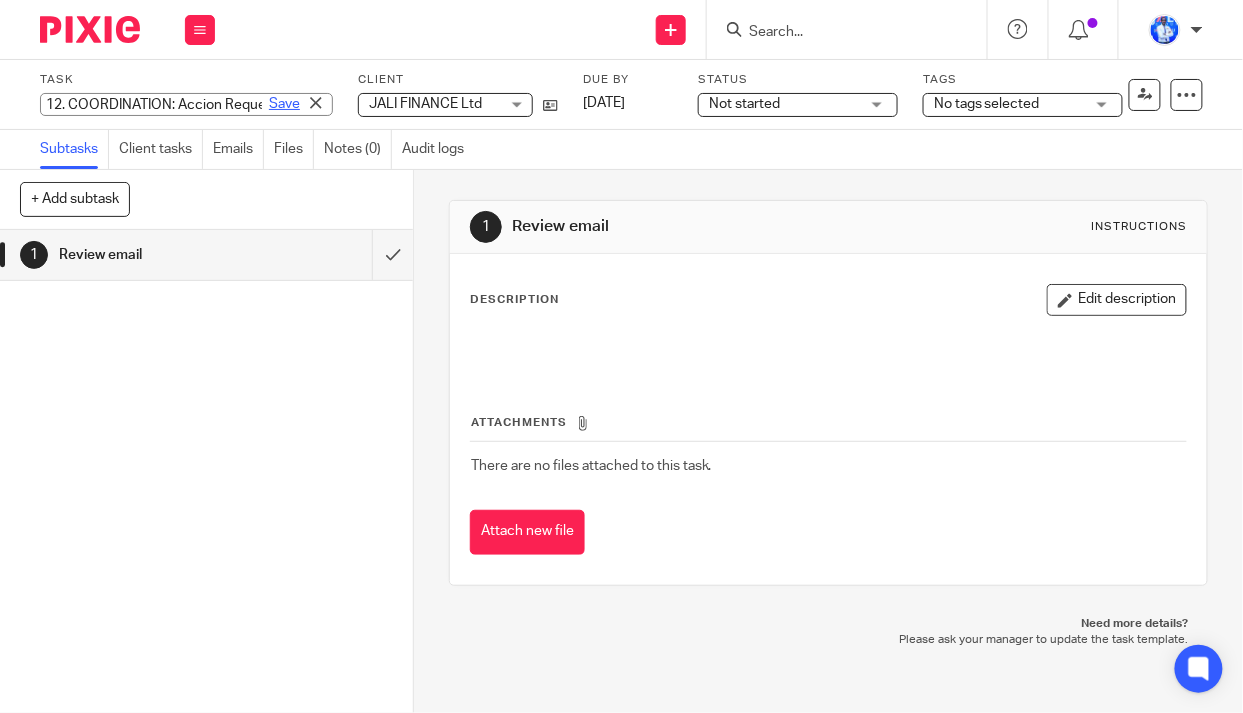 type on "12. COORDINATION: Accion Requests" 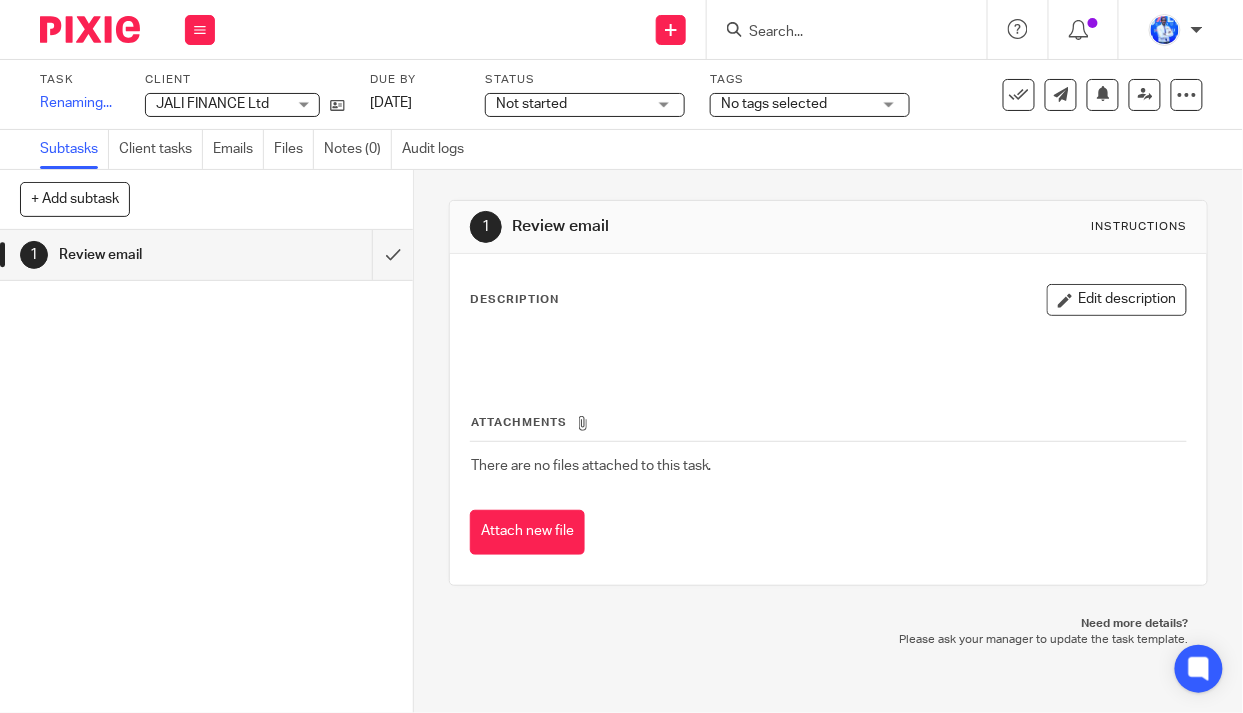click on "Not started" at bounding box center [531, 104] 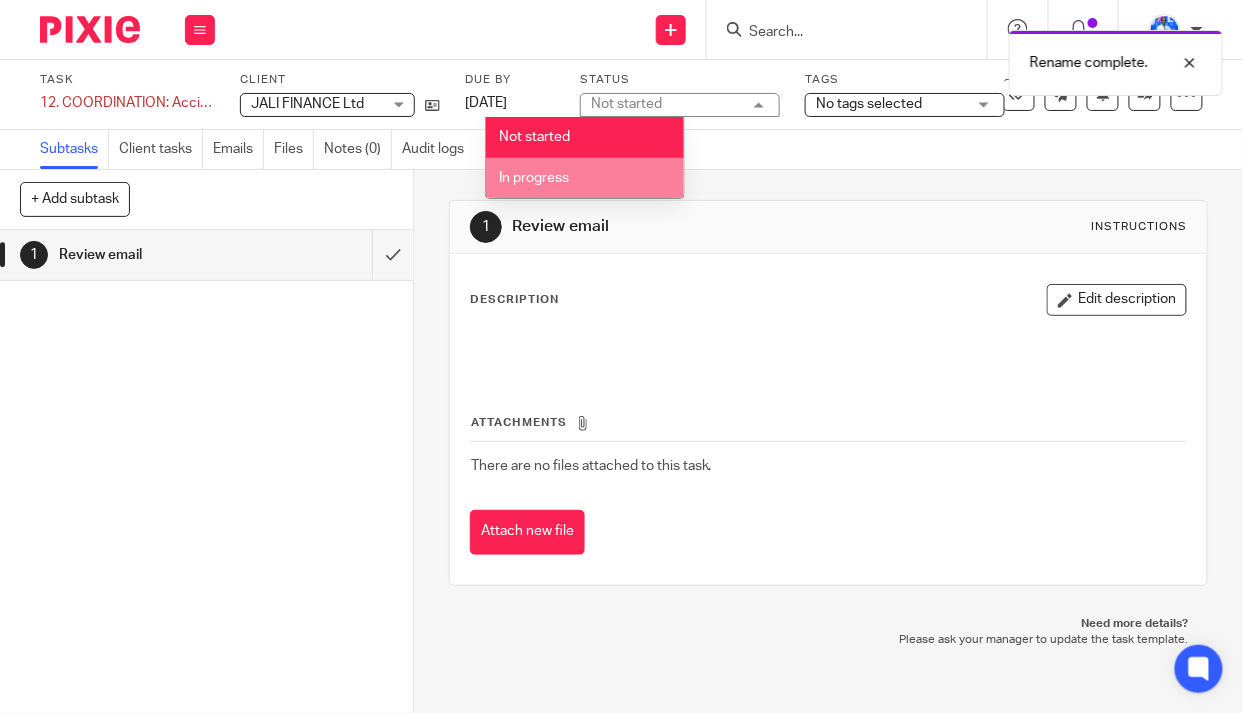 click on "In progress" at bounding box center [534, 178] 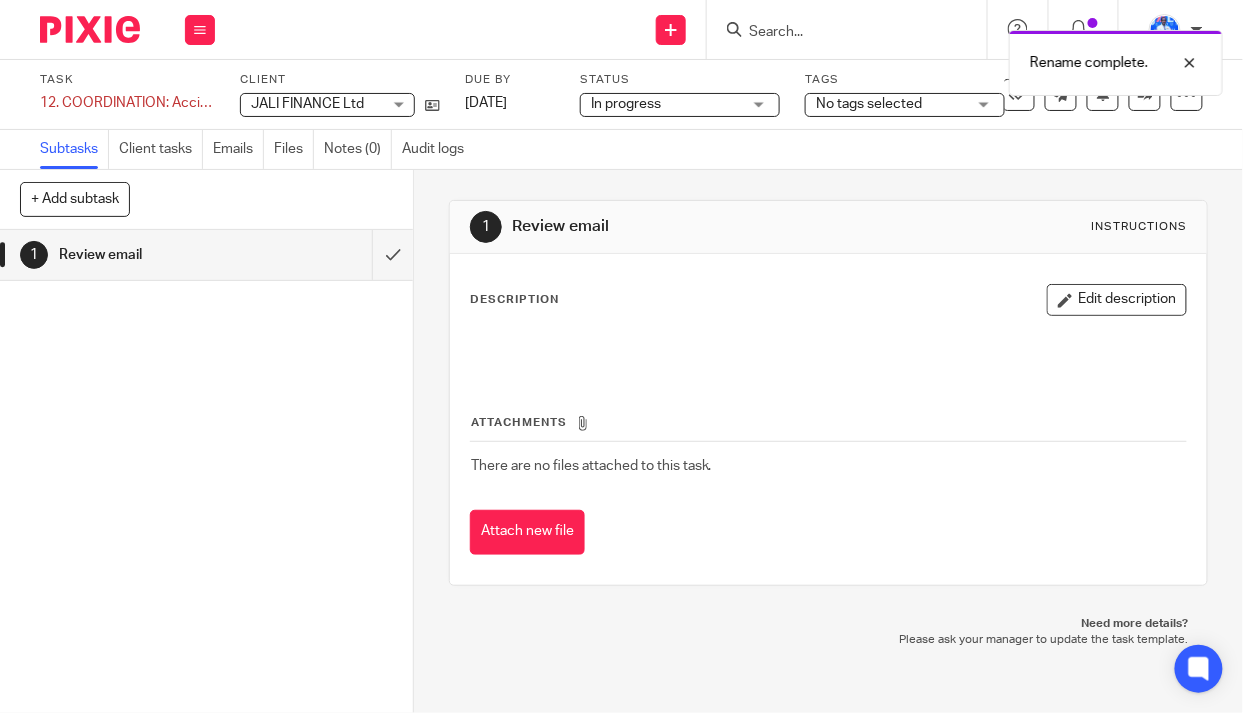 click on "No tags selected" at bounding box center (869, 104) 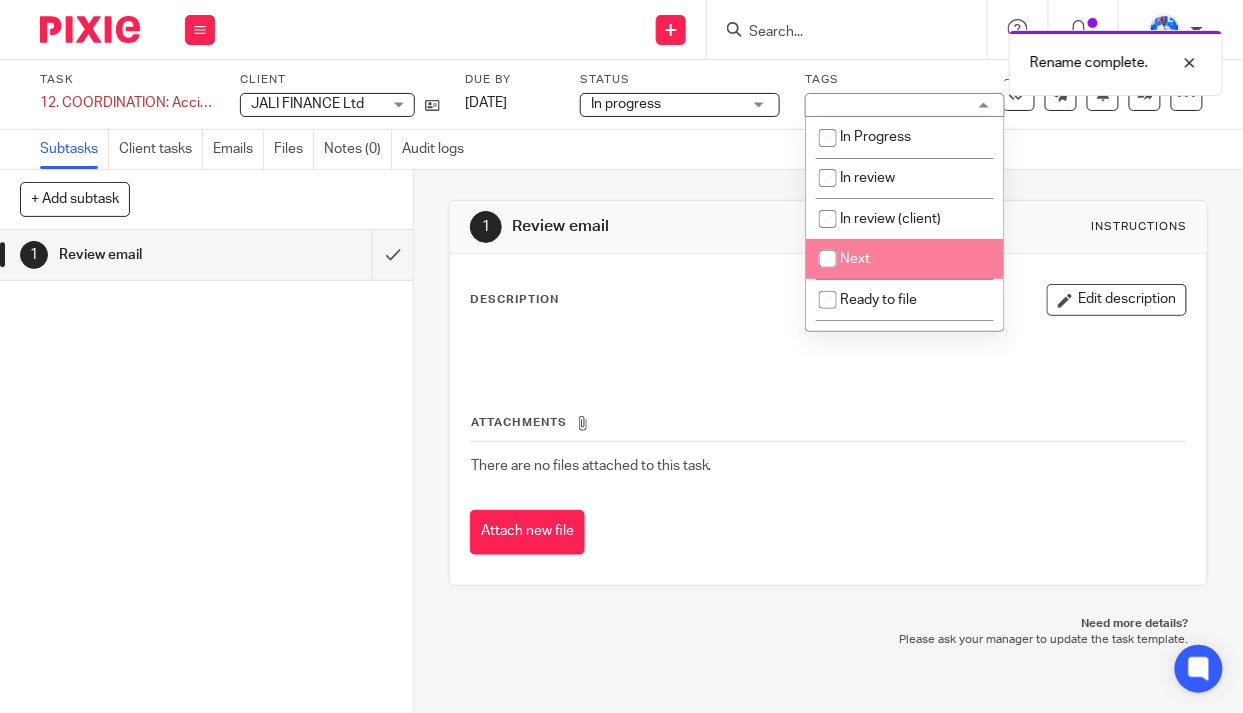 click on "Next" at bounding box center [905, 259] 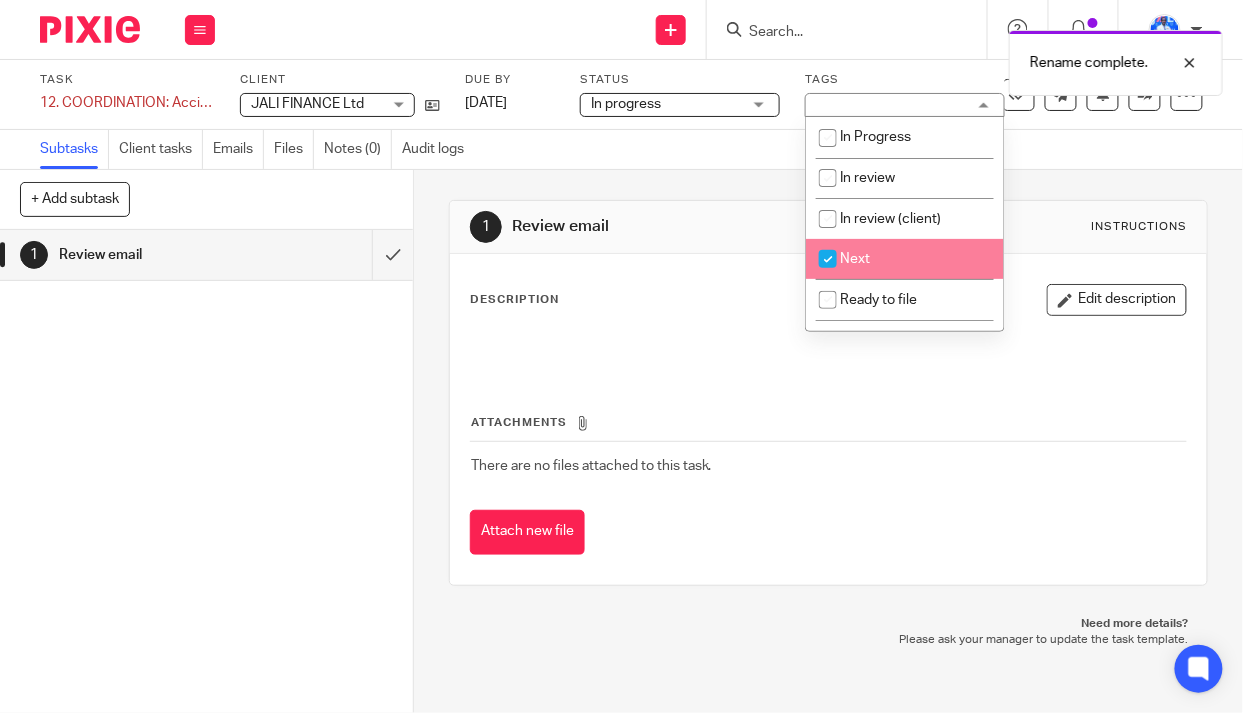 checkbox on "true" 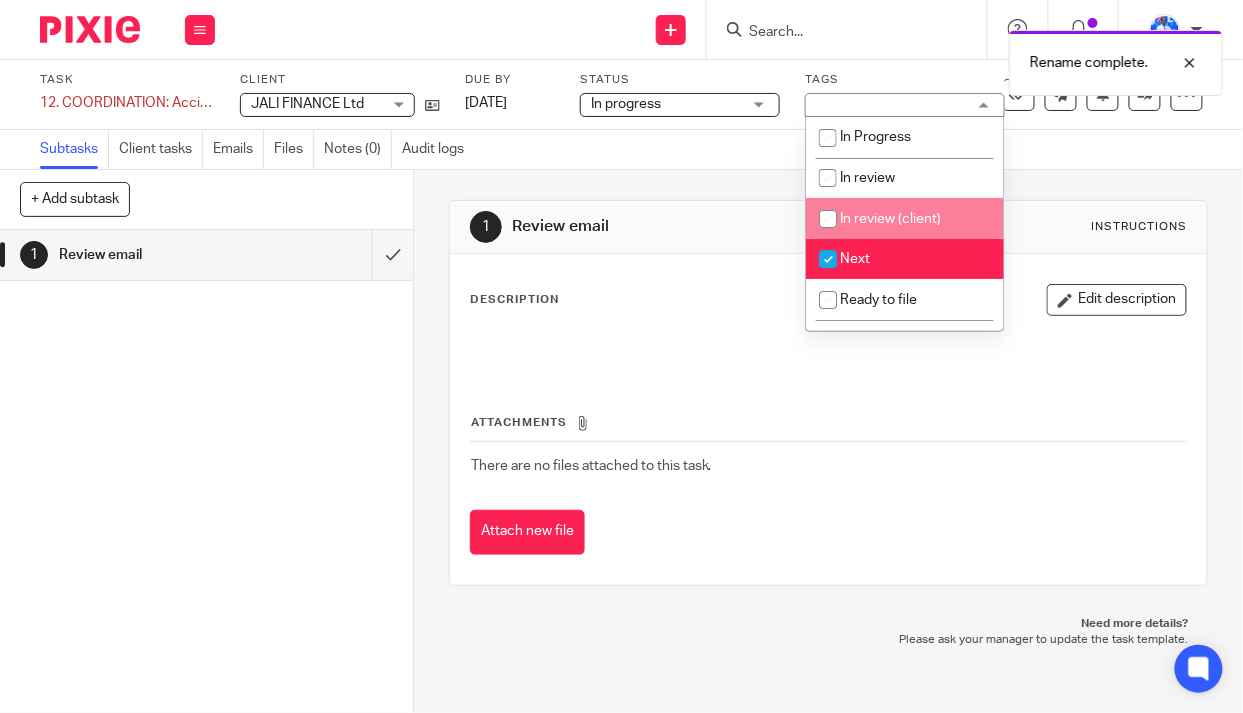 click on "Subtasks
Client tasks
Emails
Files
Notes (0)
Audit logs" at bounding box center [621, 150] 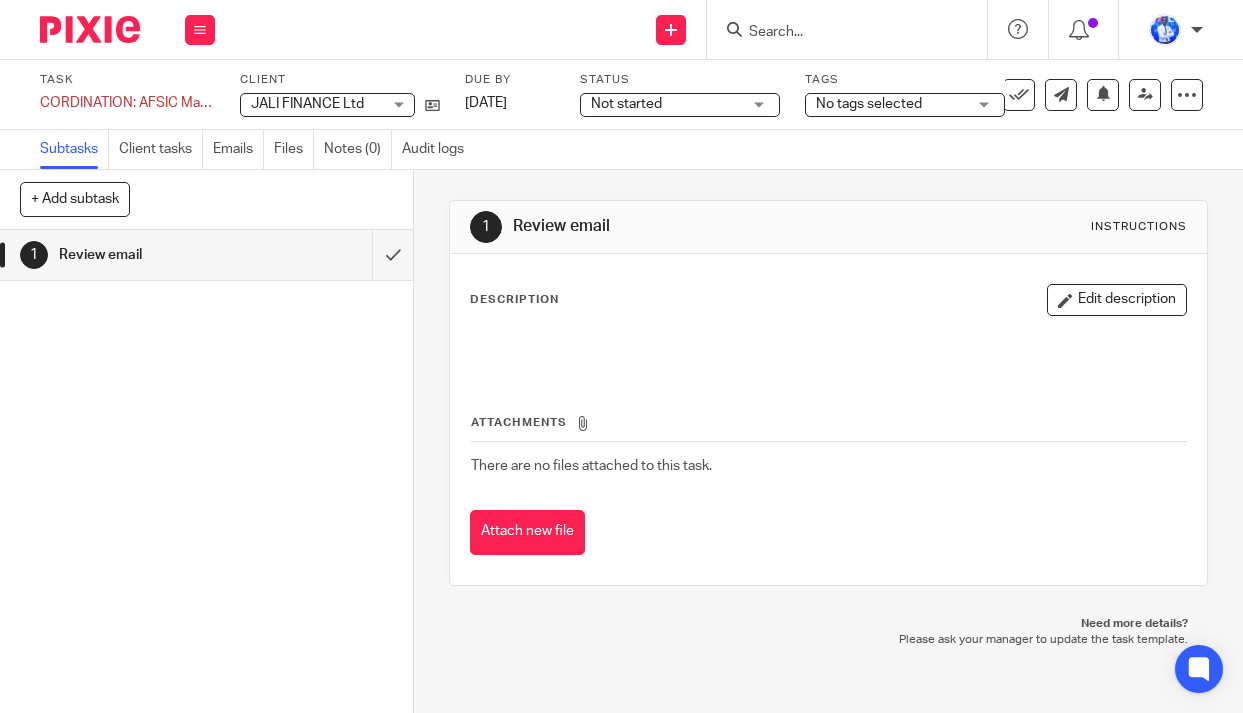 scroll, scrollTop: 0, scrollLeft: 0, axis: both 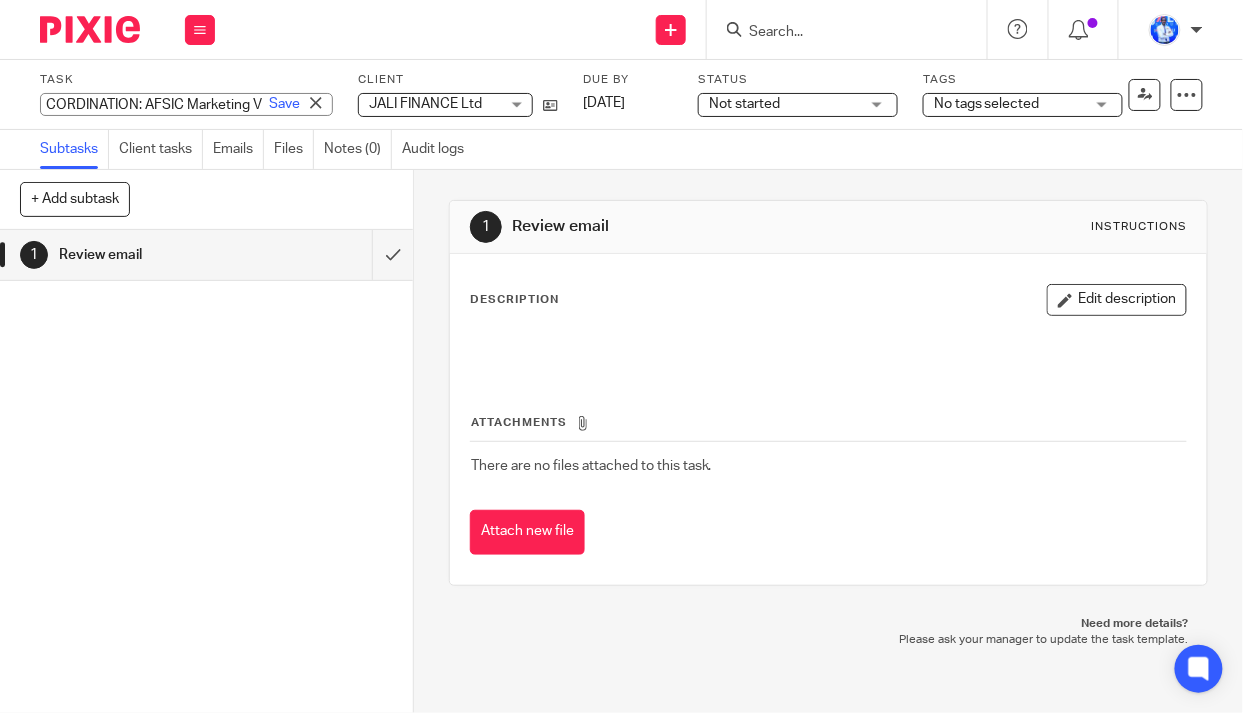 click on "Task
CORDINATION: AFSIC Marketing Vid   Save
CORDINATION: AFSIC Marketing Vid
0 /1
Client
JALI FINANCE Ltd
JALI FINANCE Ltd
No client selected
10X AFRICA Ltd
[PERSON_NAME] TRADING LTD
ABATERANINKUNGA [PERSON_NAME]
ABC RWANDA LTD
ACSP [GEOGRAPHIC_DATA]
ADVENTURE ROOMS RWANDA LTD
AIR MARC LTD
AIVEN PHARMACY LTD
AMAZING TOOLS COMPANY
AMUGES NEW HARDWARE LTD
AWO PARTNERS LTD
AZIZI LIFE EXPERIENCES LTD
AZIZI LIFE LTD
BC Limited
BC TRADE LTD
BEE LIGHT LTD" at bounding box center [621, 95] 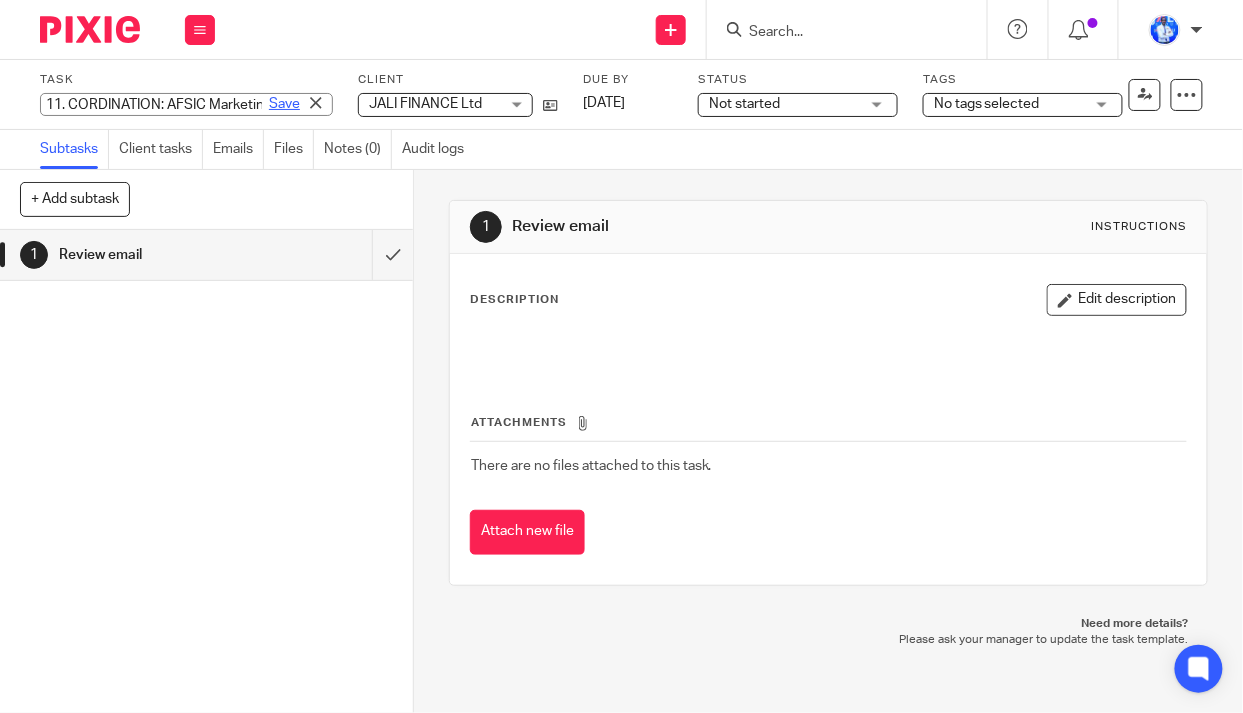 type on "11. CORDINATION: AFSIC Marketing Vid" 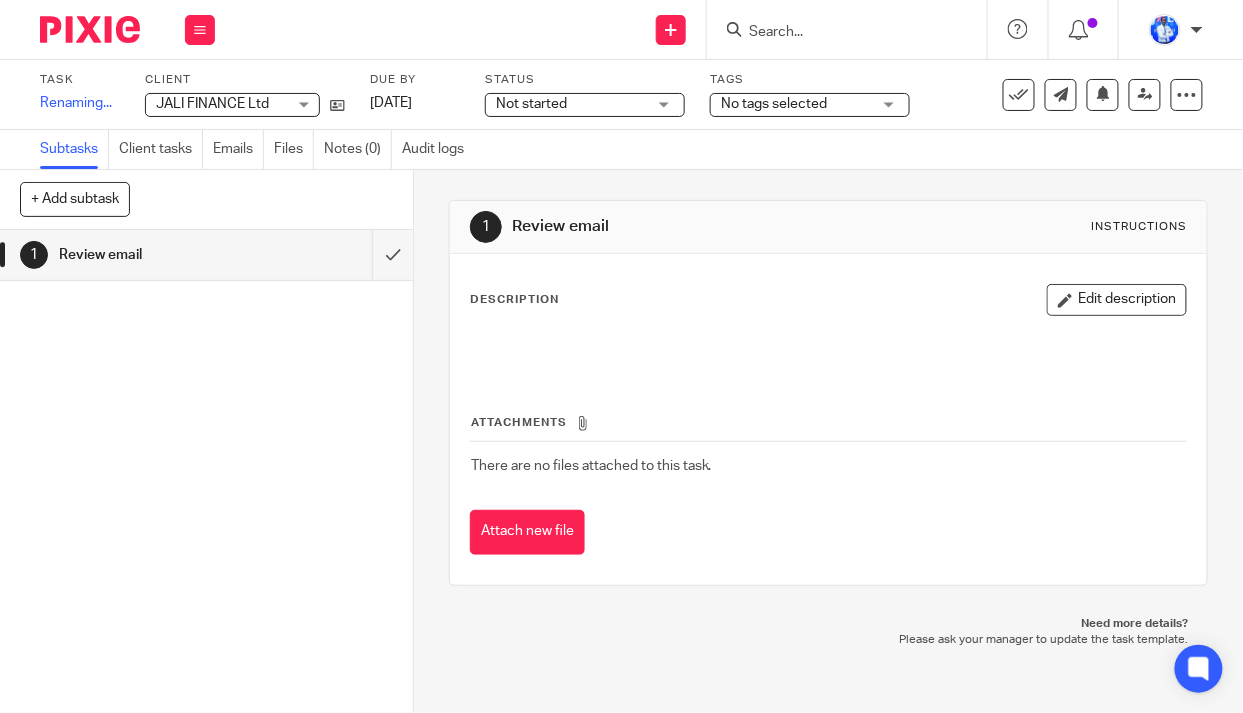 click on "Not started" at bounding box center [571, 104] 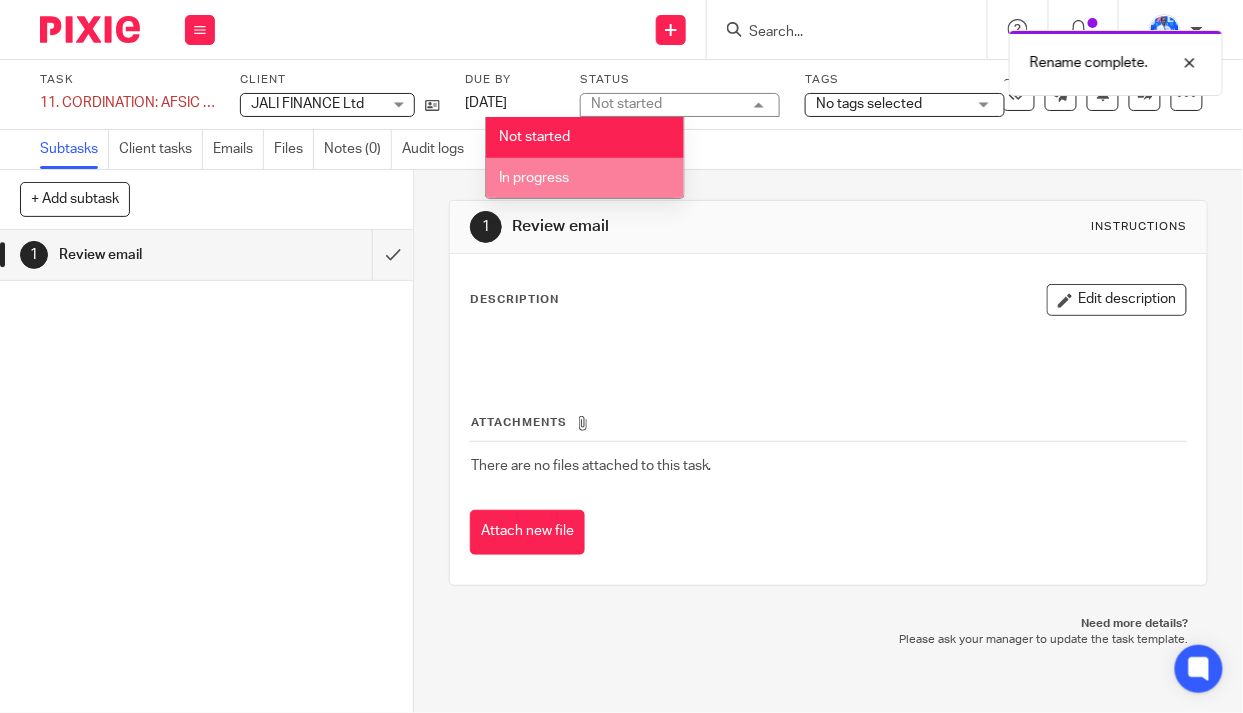 click on "In progress" at bounding box center [585, 178] 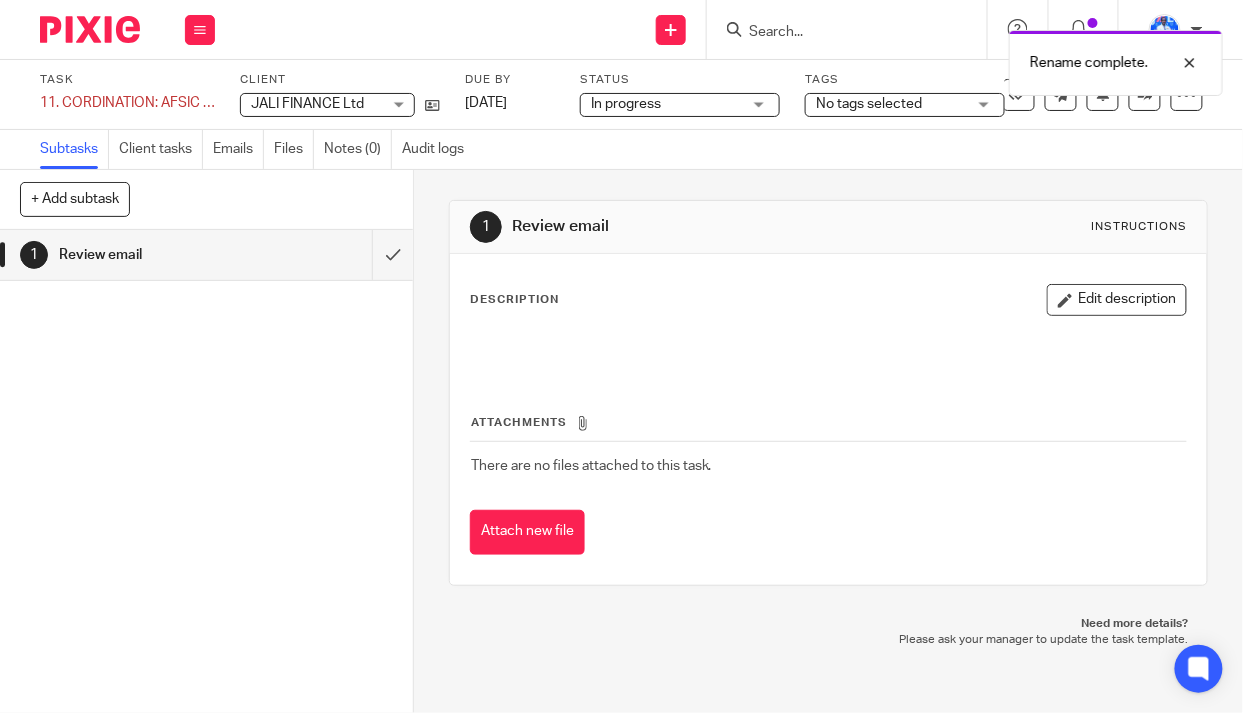 click on "No tags selected" at bounding box center [869, 104] 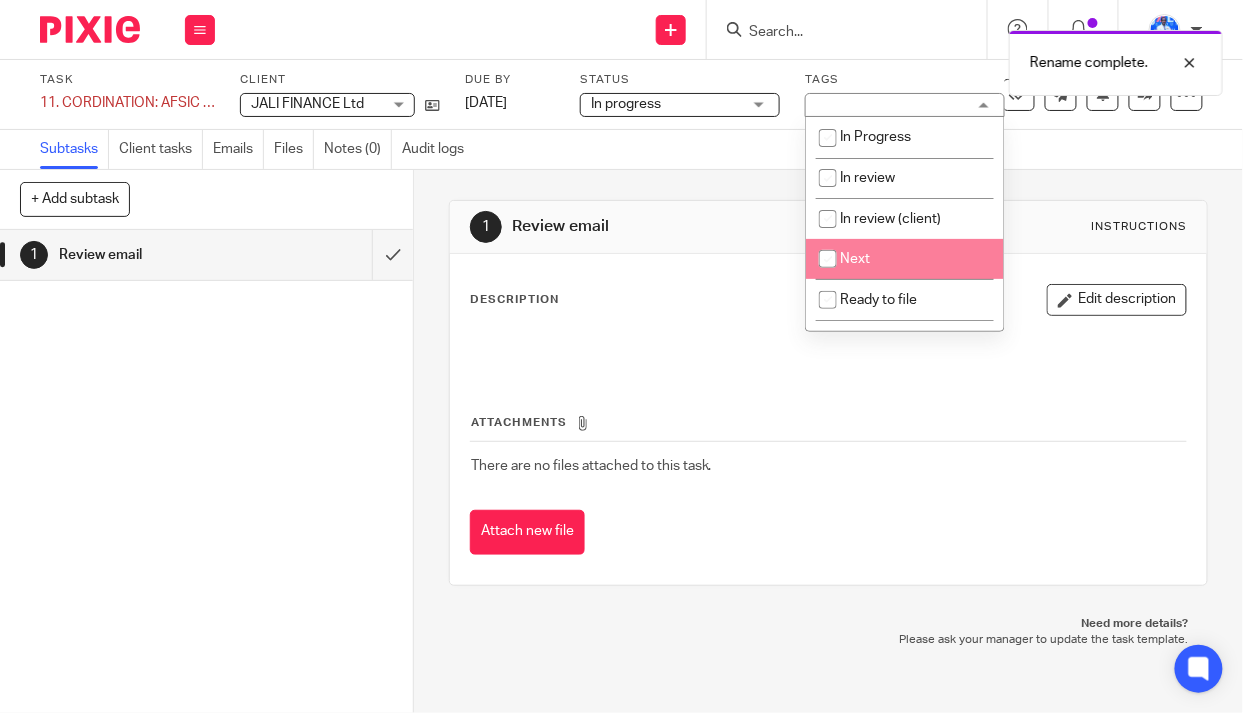 click on "Next" at bounding box center [905, 259] 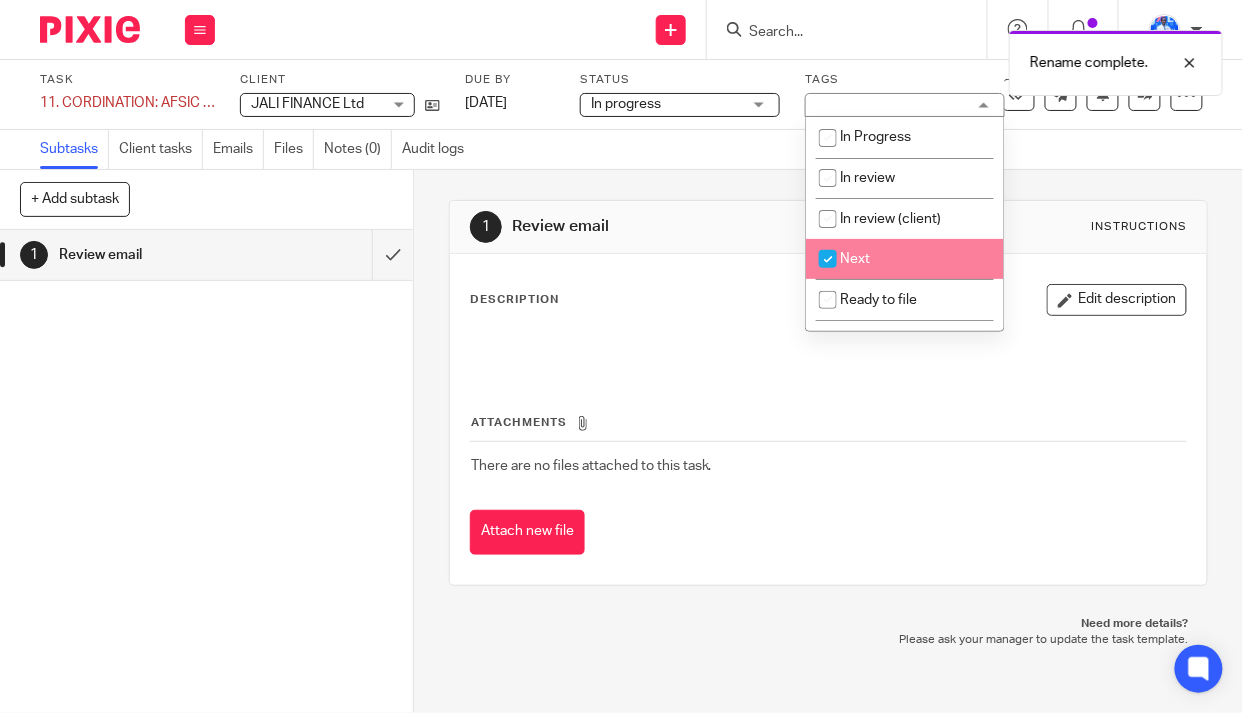 checkbox on "true" 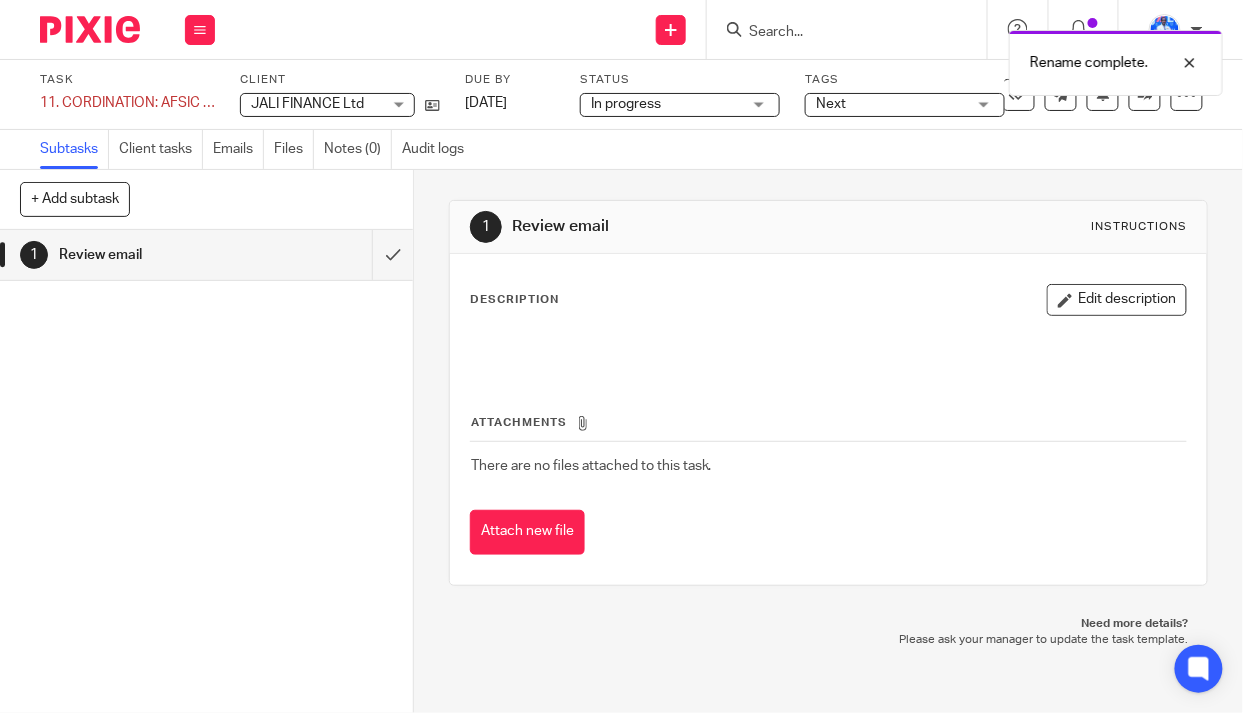 drag, startPoint x: 692, startPoint y: 153, endPoint x: 706, endPoint y: 135, distance: 22.803509 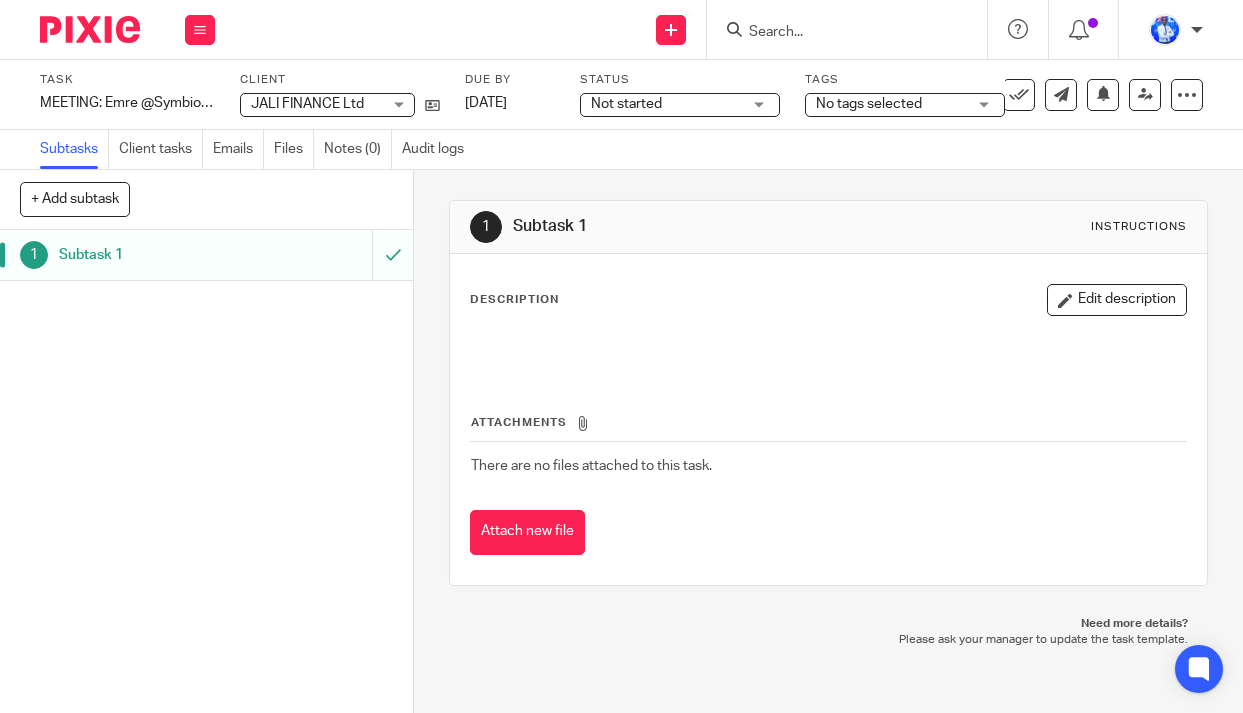 scroll, scrollTop: 0, scrollLeft: 0, axis: both 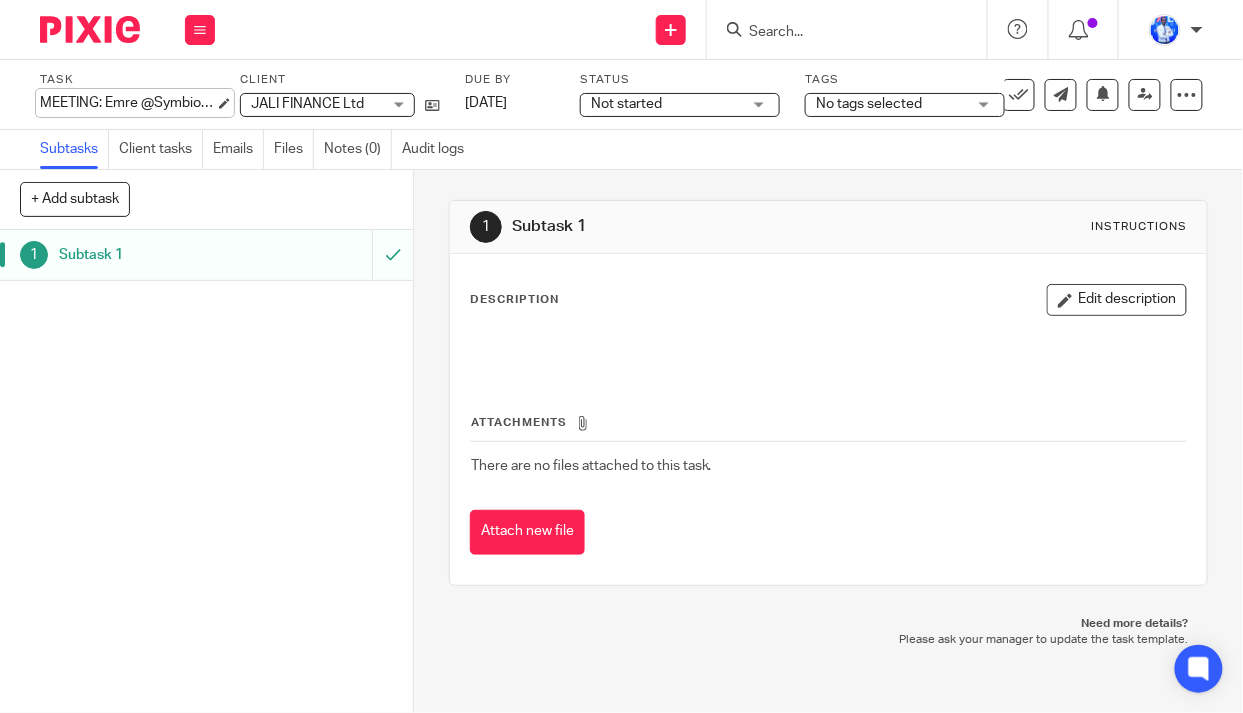 click on "MEETING: Emre @Symbiotics   Save
MEETING: Emre @Symbiotics" at bounding box center [127, 103] 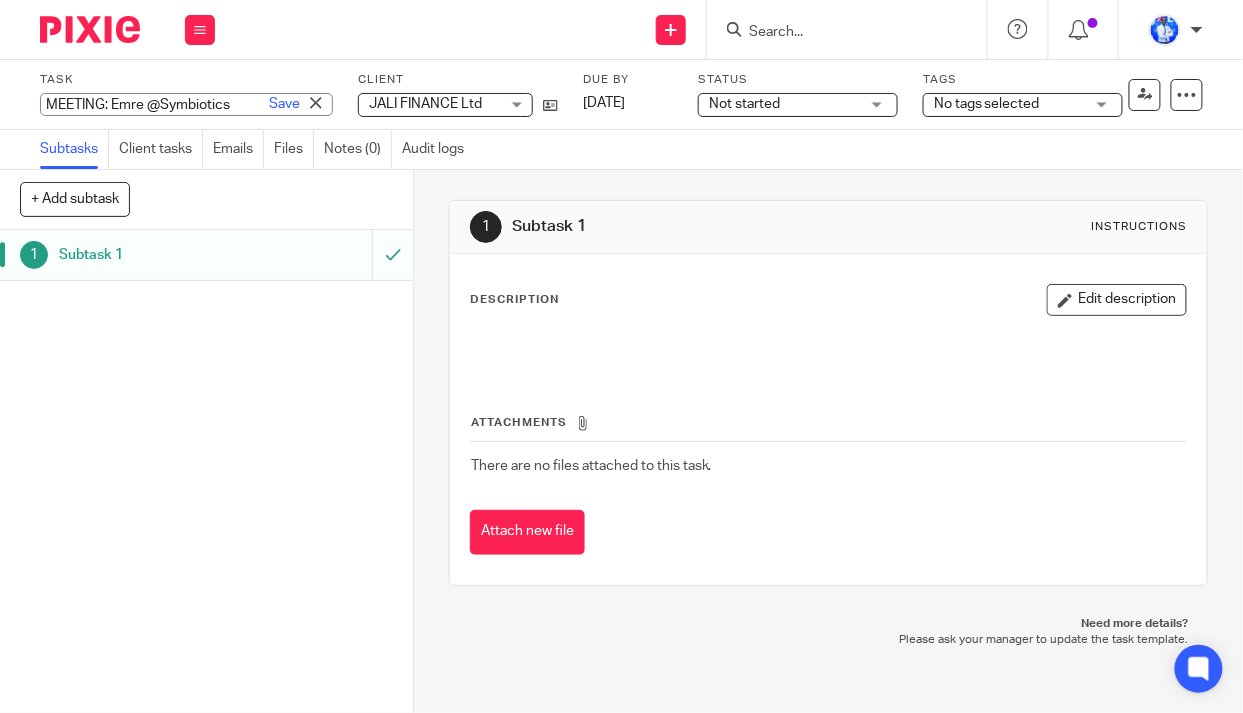 click on "MEETING: Emre @Symbiotics" at bounding box center [186, 104] 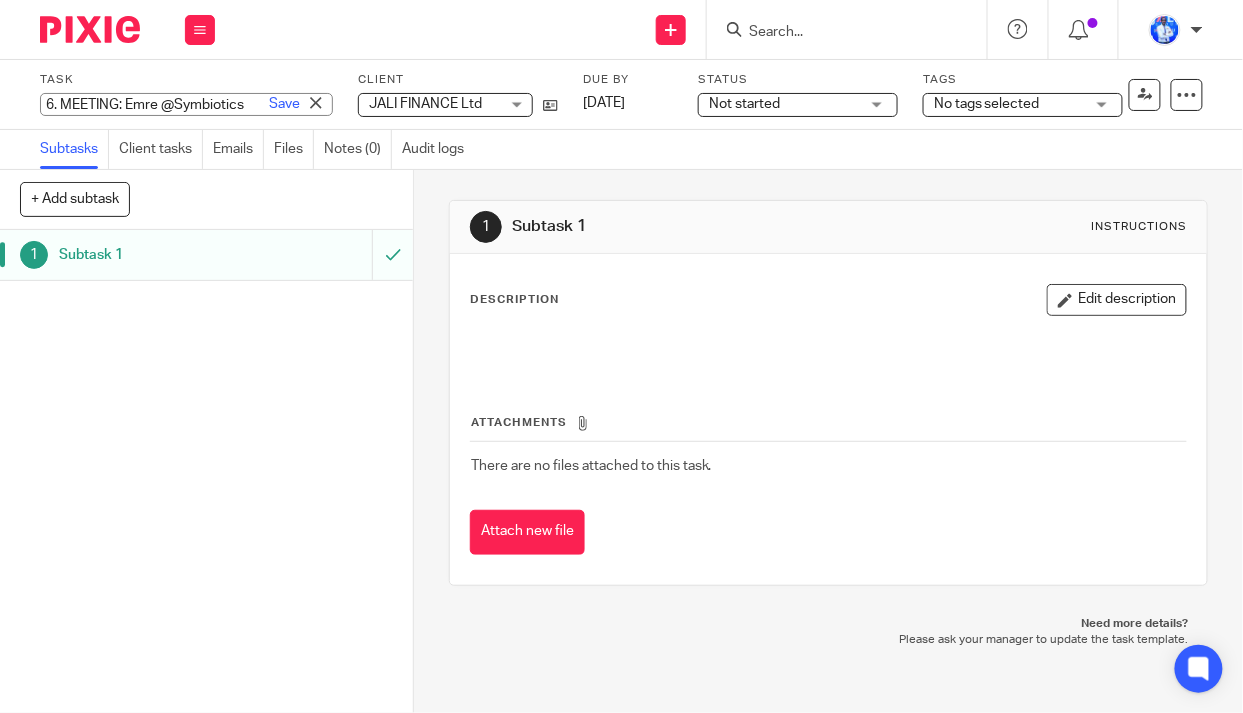 drag, startPoint x: 118, startPoint y: 98, endPoint x: 180, endPoint y: 54, distance: 76.02631 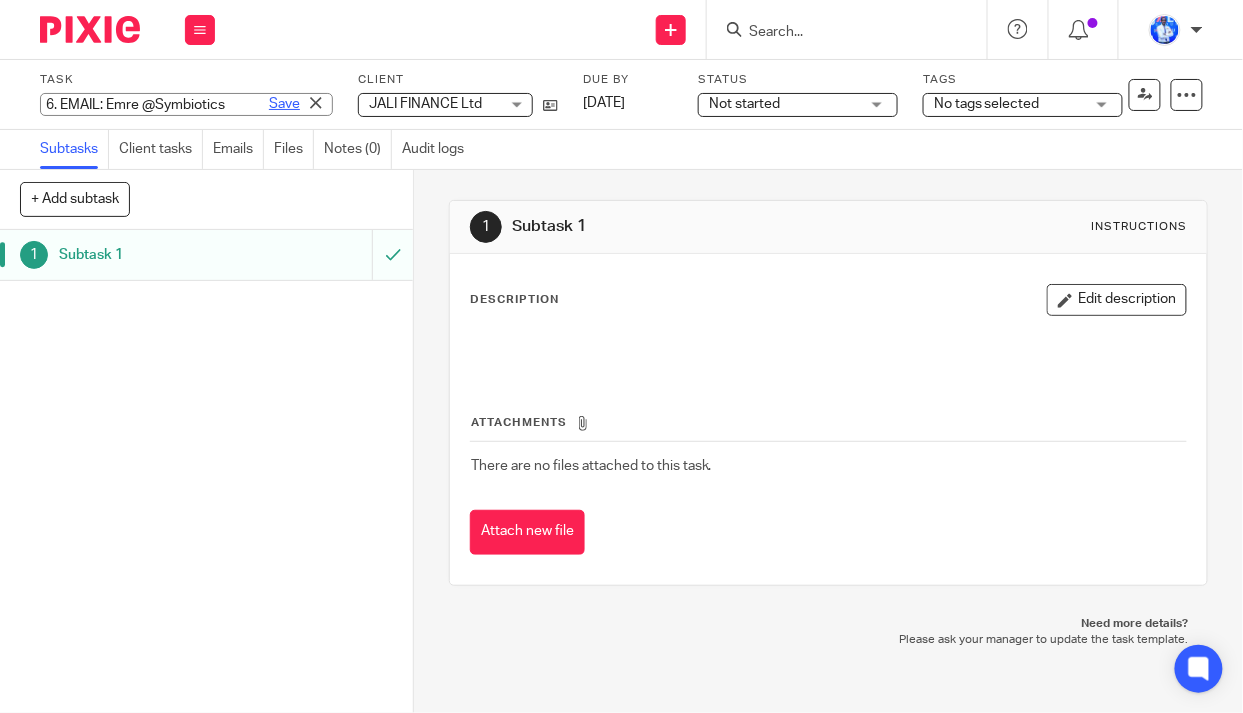 type on "6. EMAIL: Emre @Symbiotics" 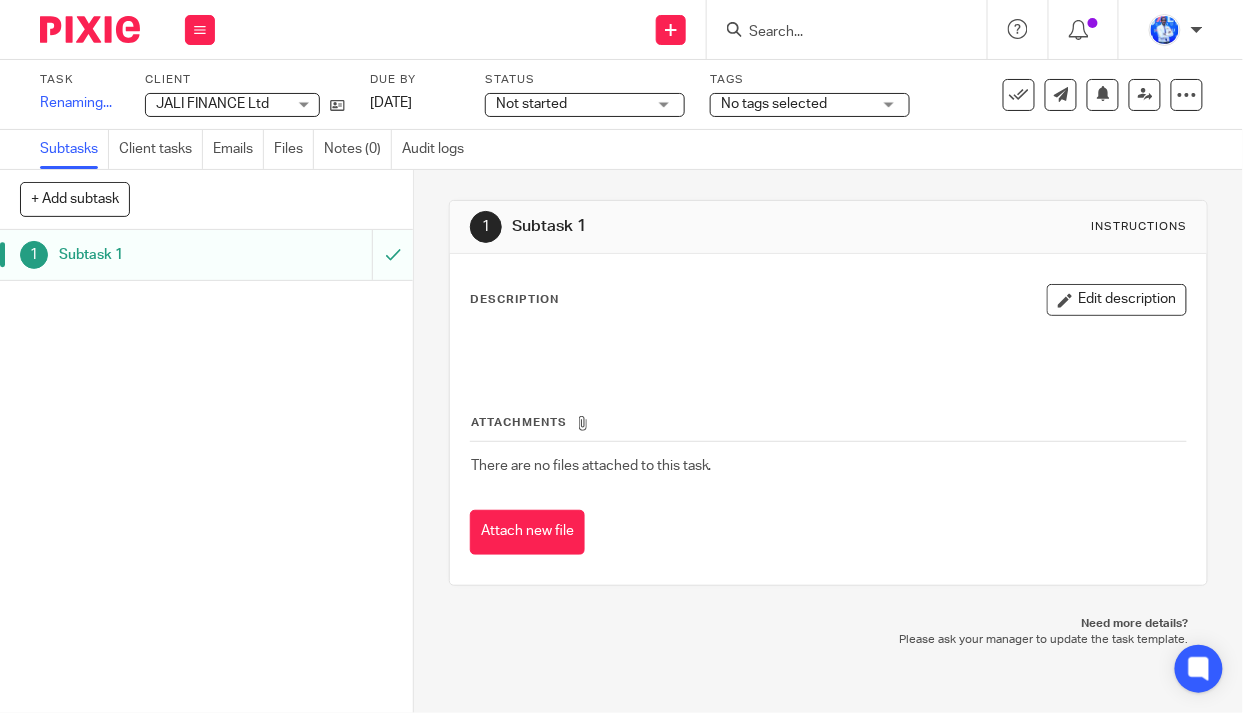 click on "Not started" at bounding box center [571, 104] 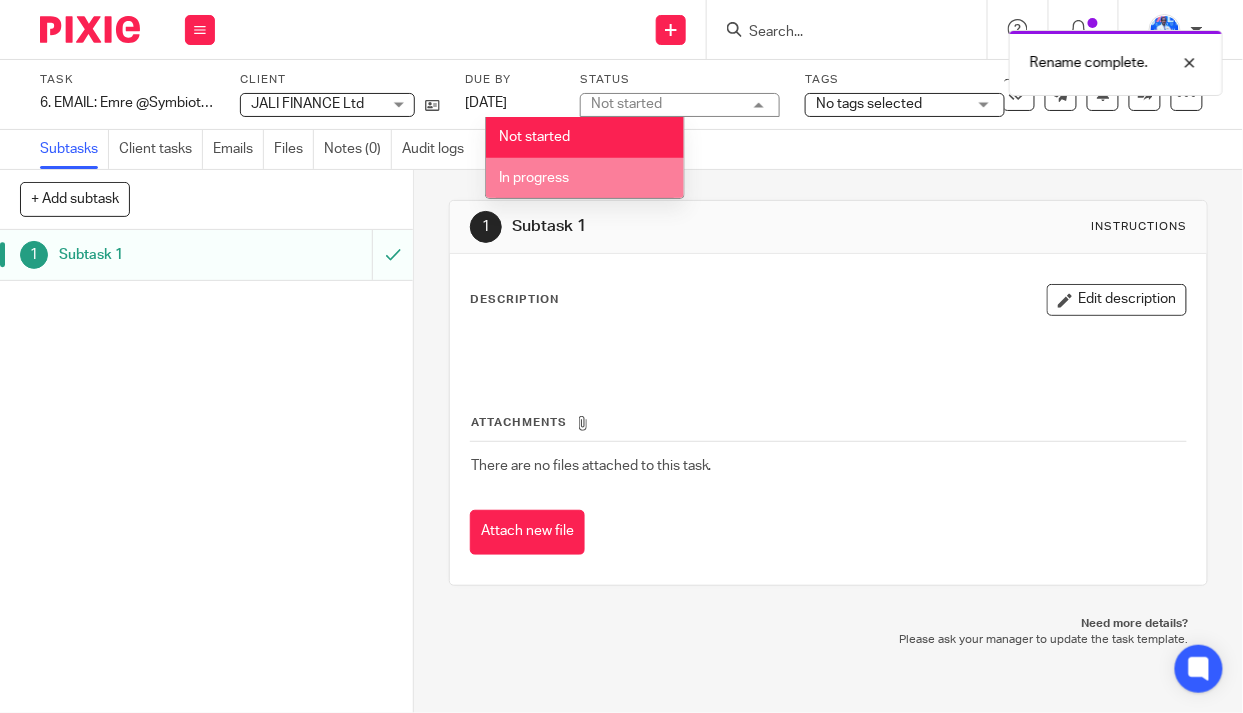 click on "In progress" at bounding box center (585, 178) 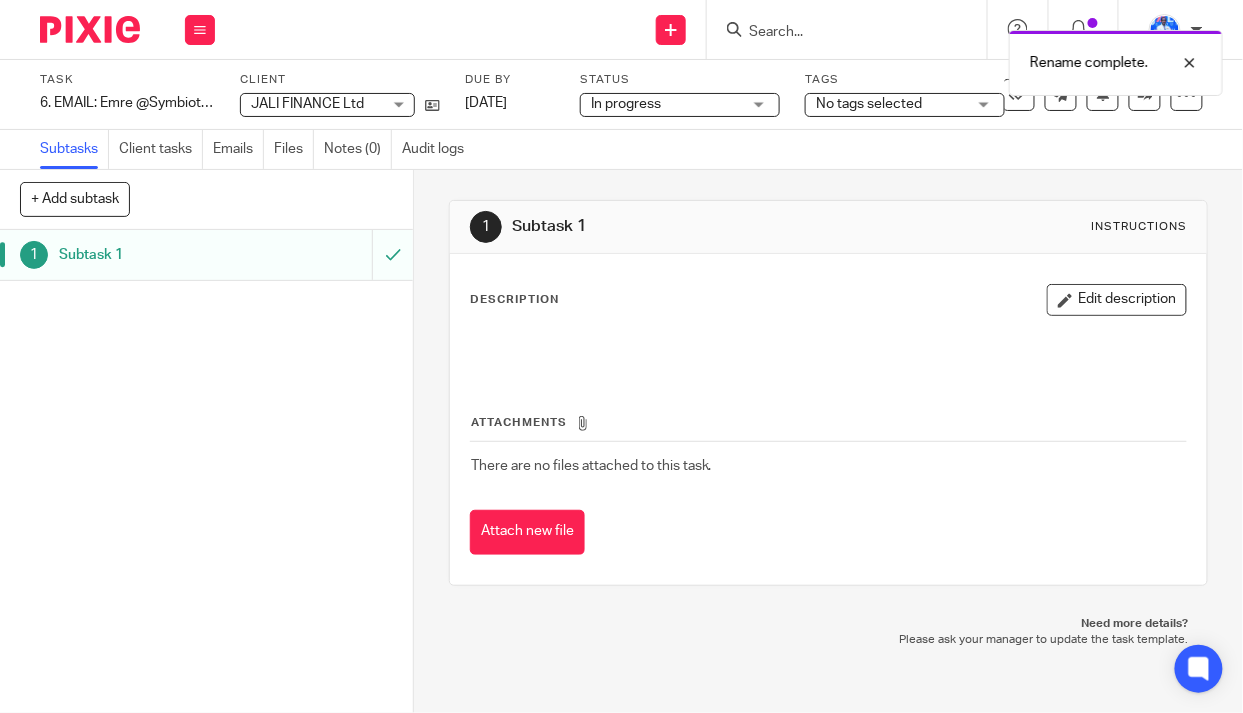 click on "No tags selected" at bounding box center [891, 104] 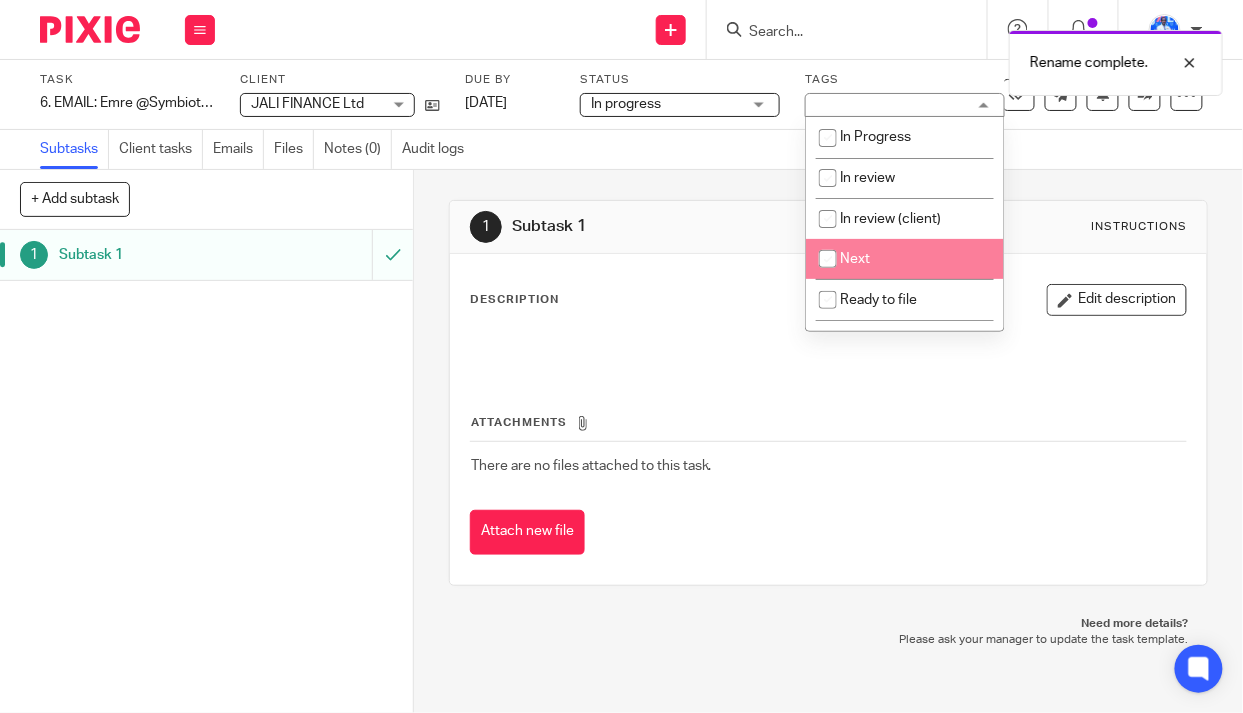 click on "Next" at bounding box center [855, 259] 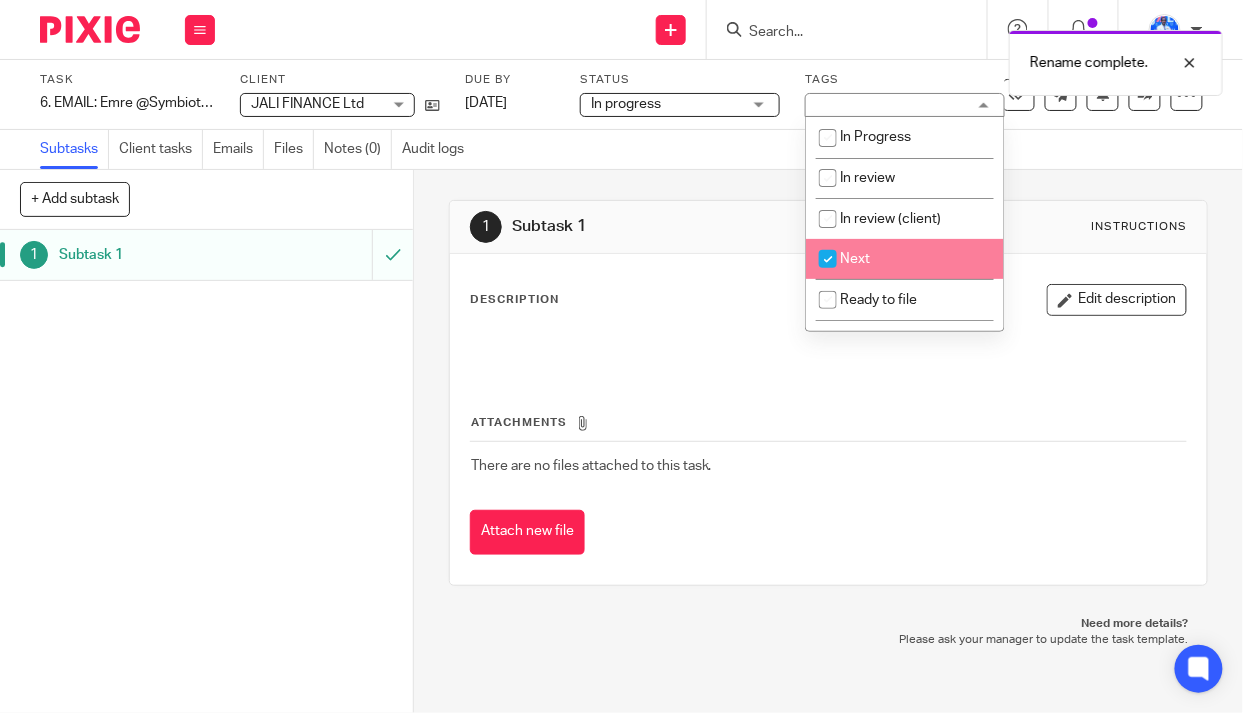 checkbox on "true" 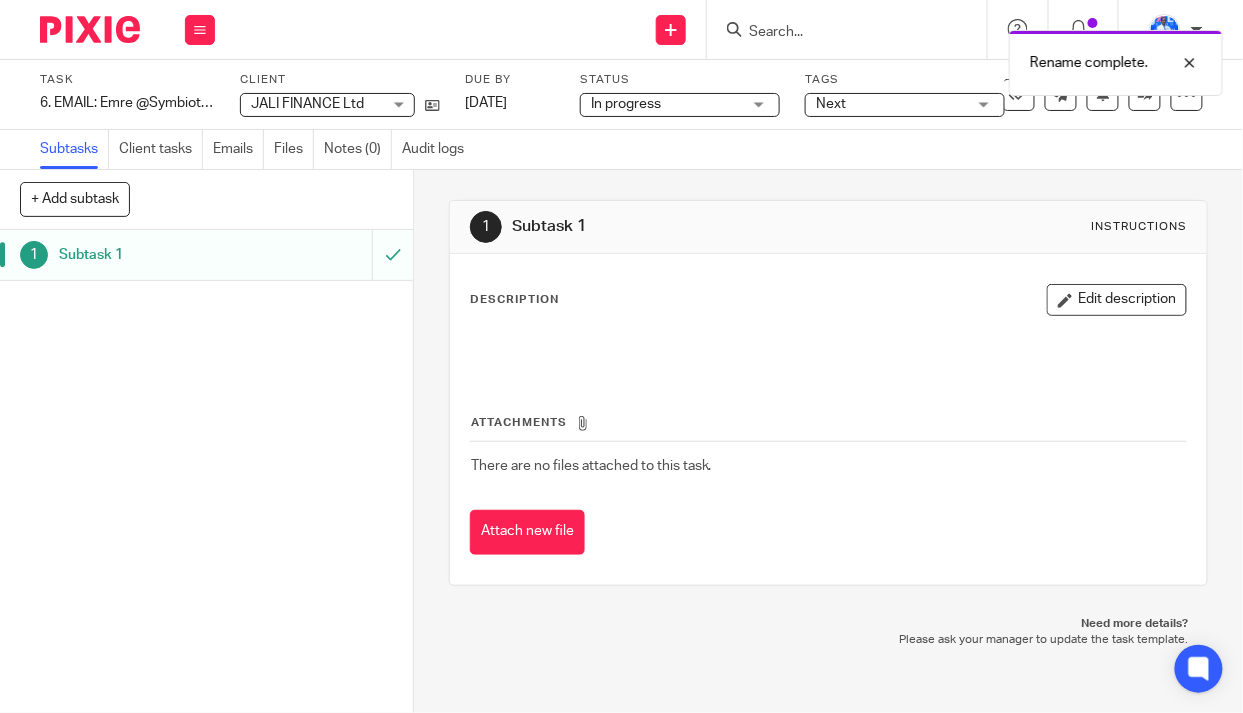 click on "Subtasks
Client tasks
Emails
Files
Notes (0)
Audit logs" at bounding box center [621, 150] 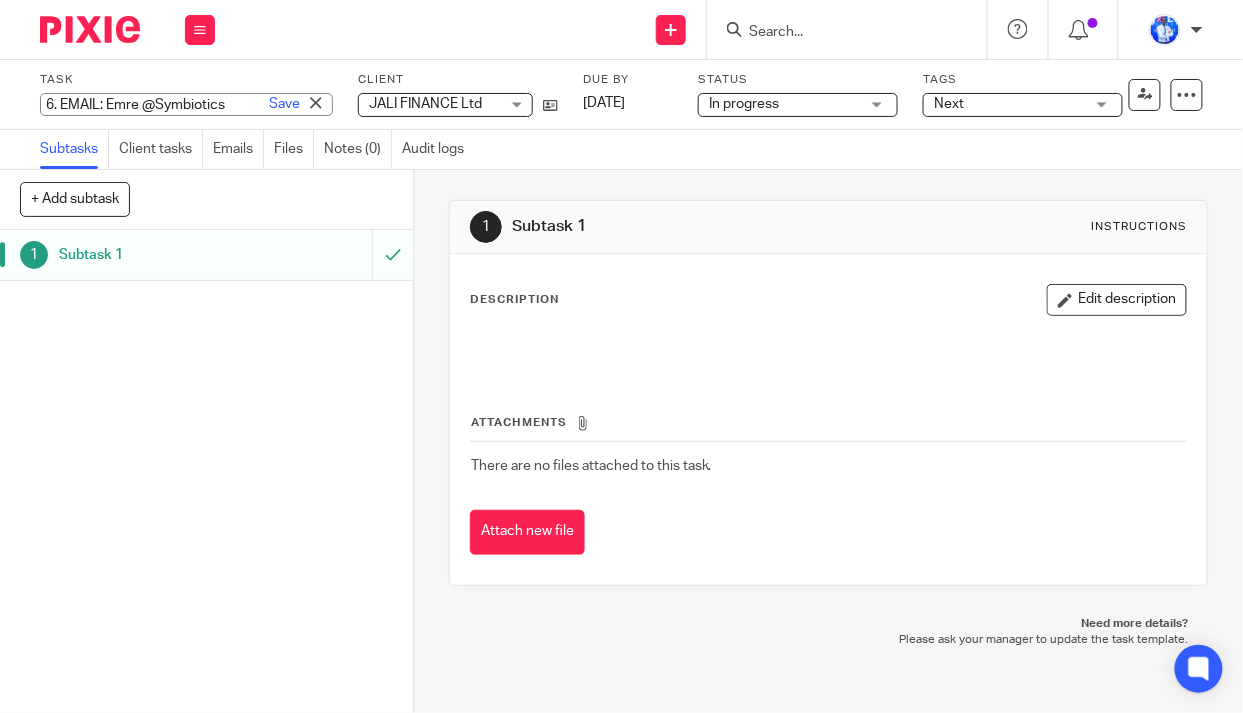 click on "6. EMAIL: Emre @Symbiotics   Save     6. EMAIL: Emre @Symbiotics" at bounding box center (186, 104) 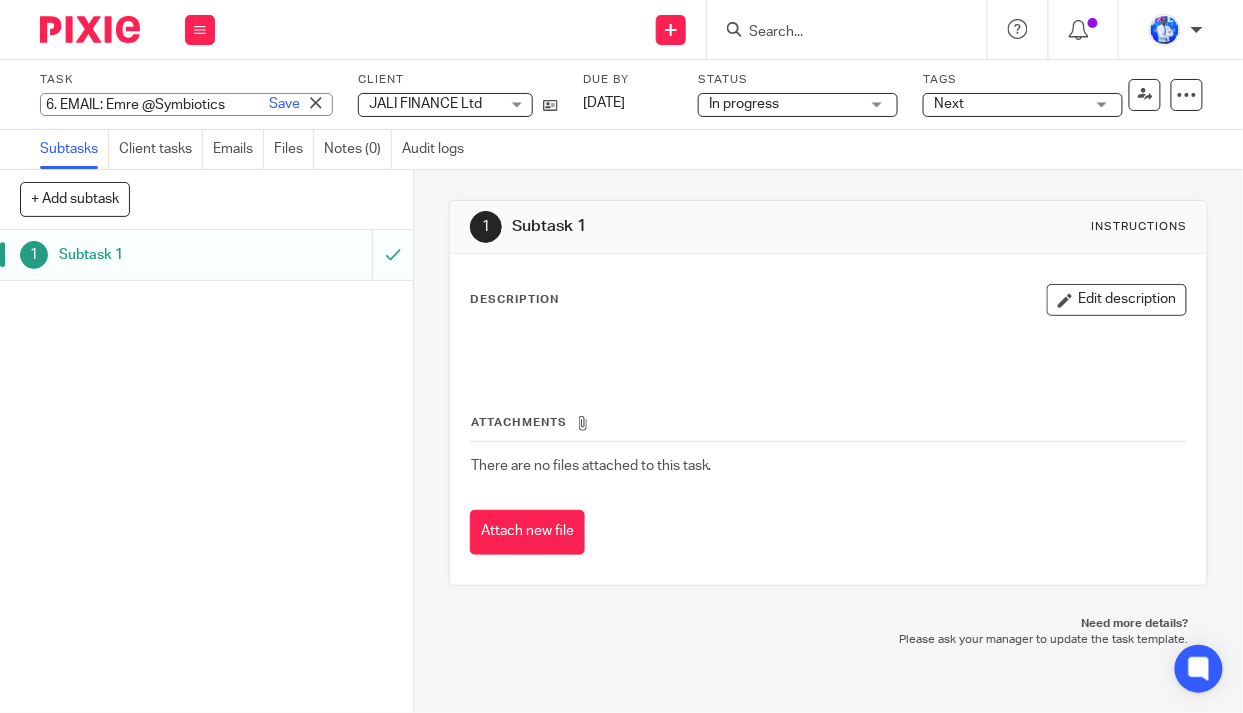 click on "6. EMAIL: Emre @Symbiotics" at bounding box center (186, 104) 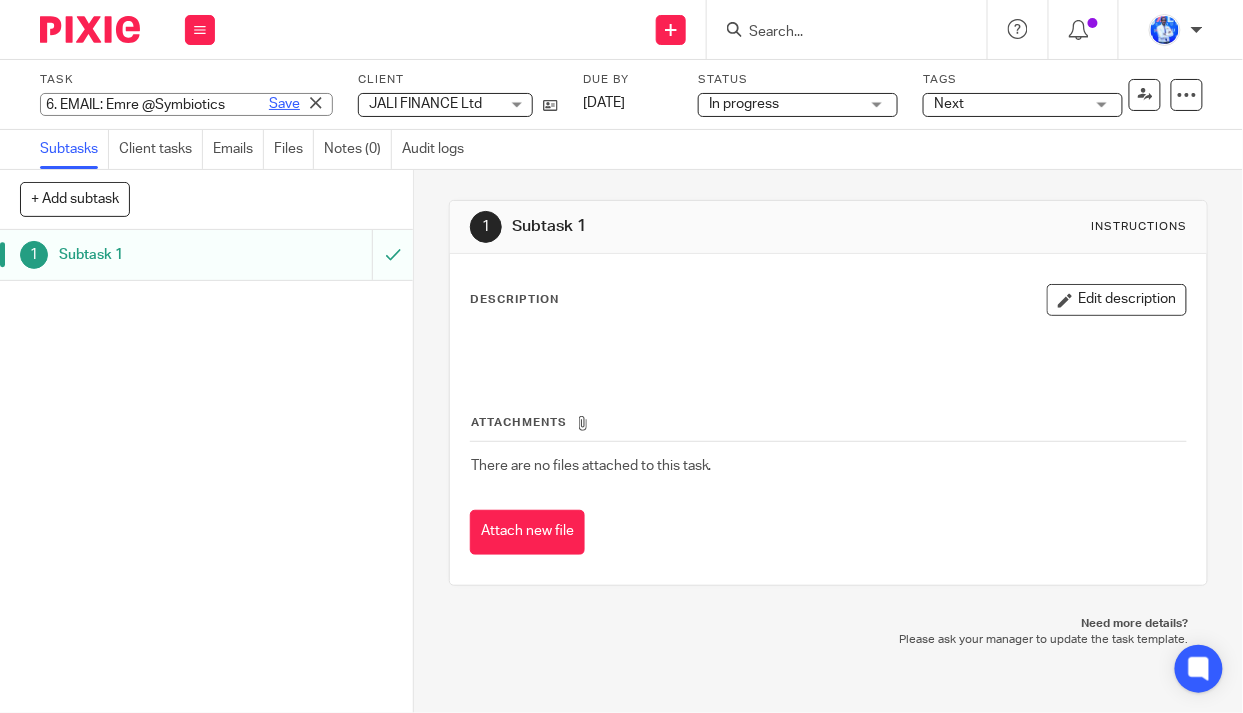 click on "Save" at bounding box center [284, 104] 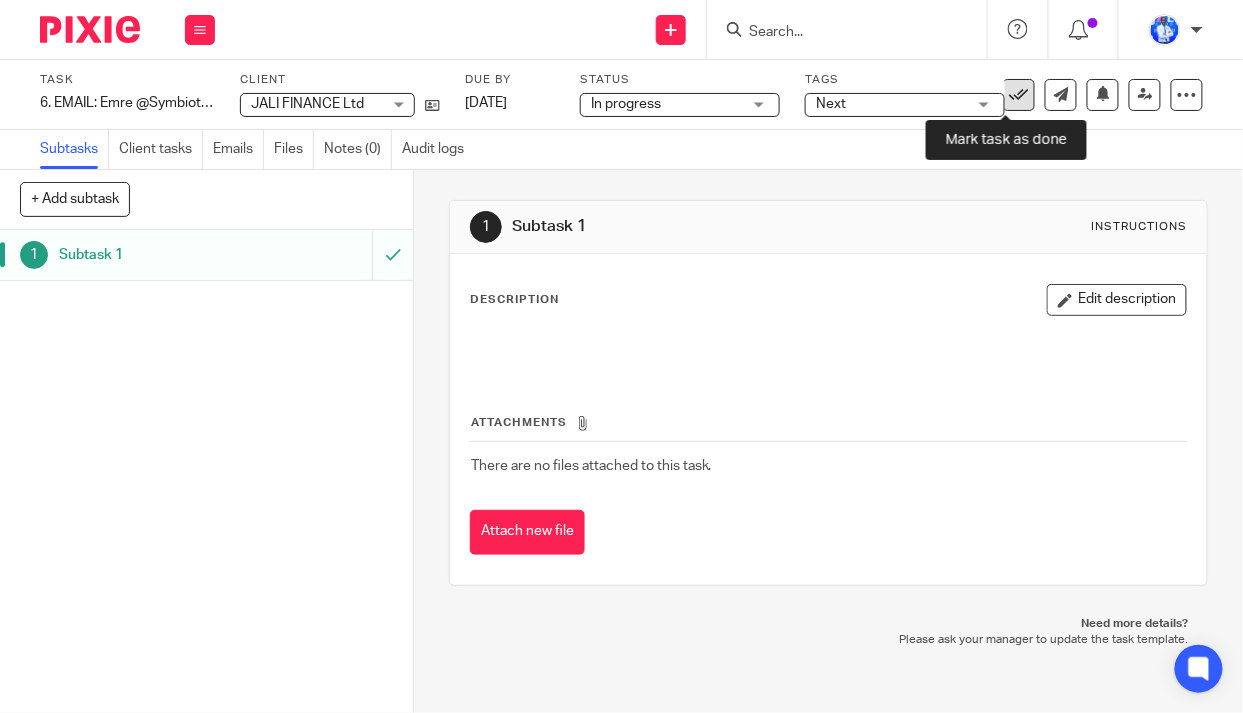 click at bounding box center (1019, 95) 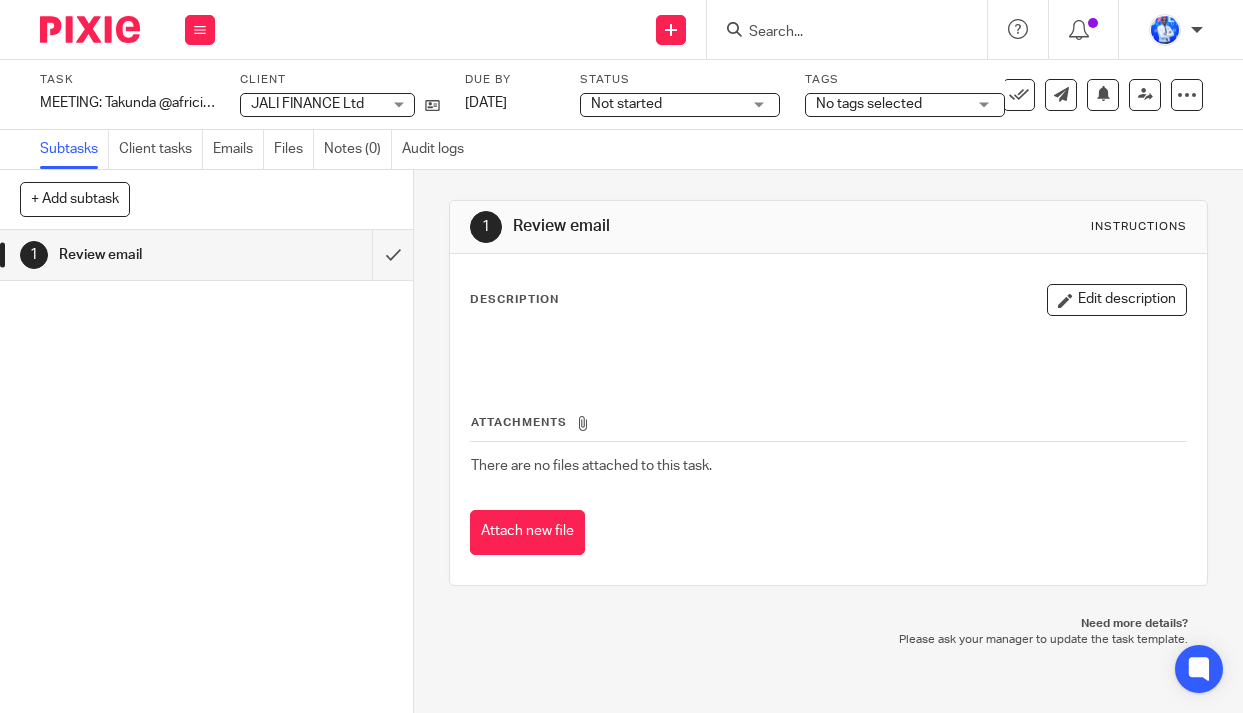 scroll, scrollTop: 0, scrollLeft: 0, axis: both 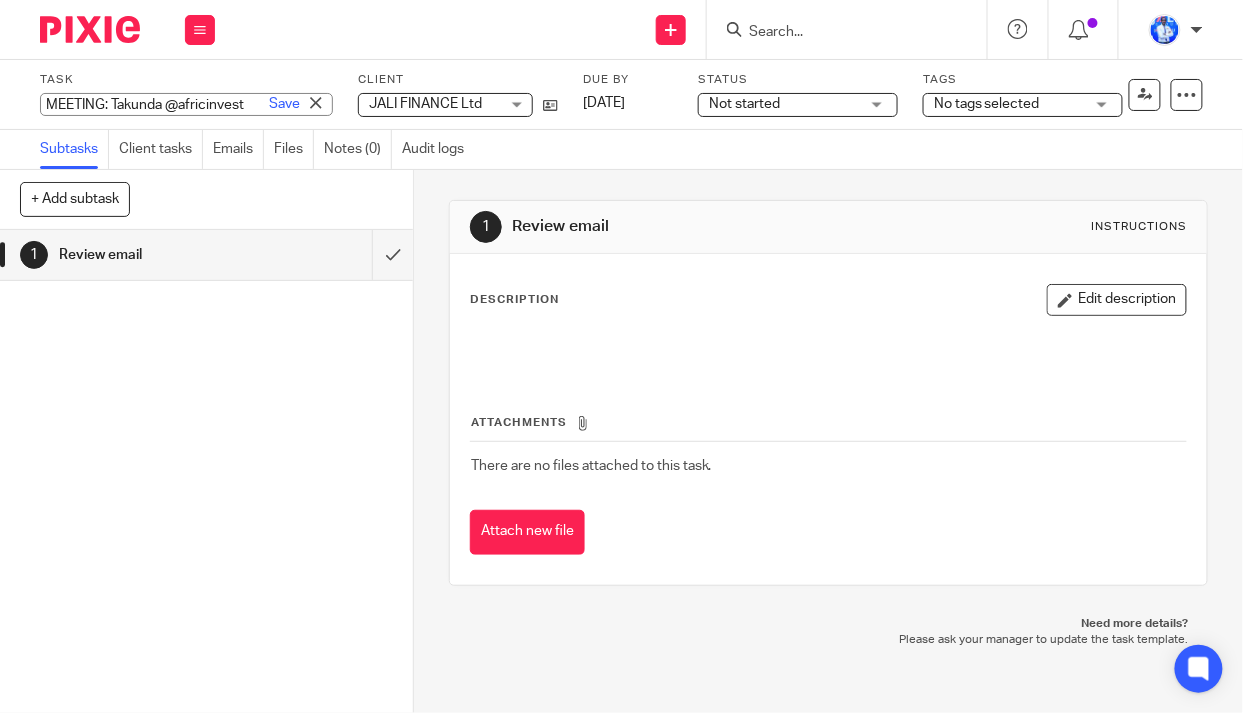 click on "MEETING: [PERSON_NAME] @africinvest   Save
MEETING: Takunda @africinvest" at bounding box center [186, 104] 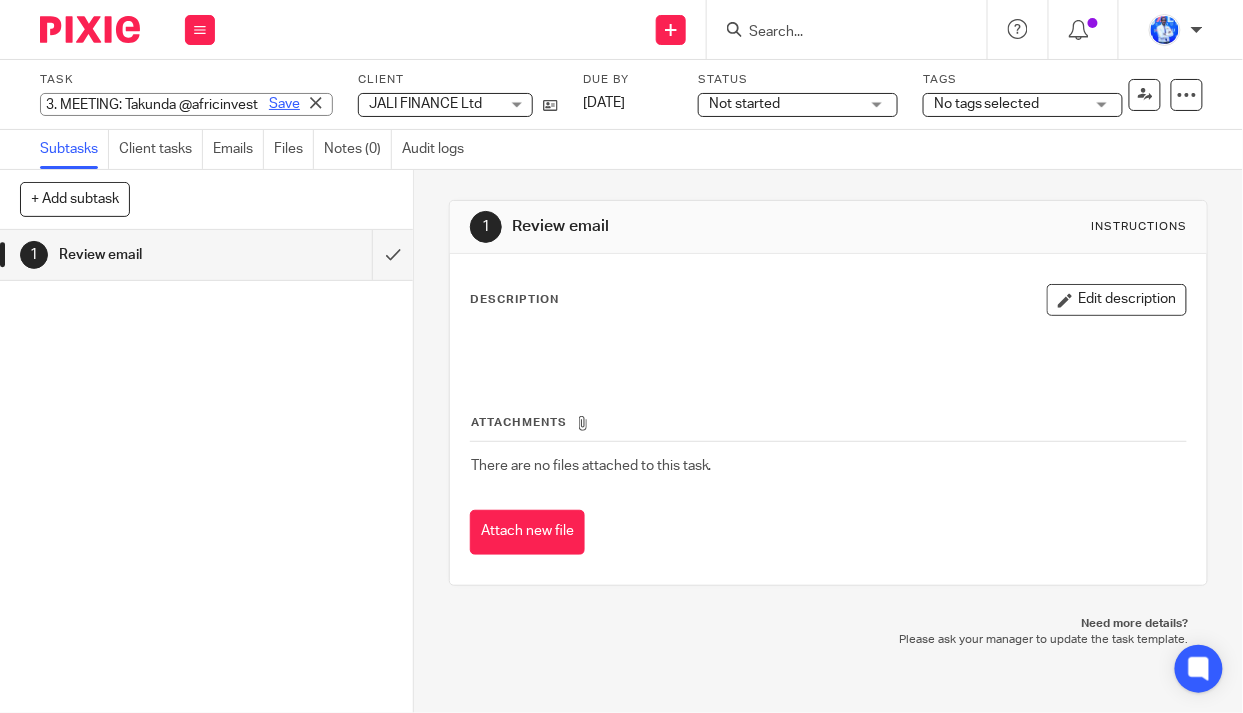 type on "3. MEETING: Takunda @africinvest" 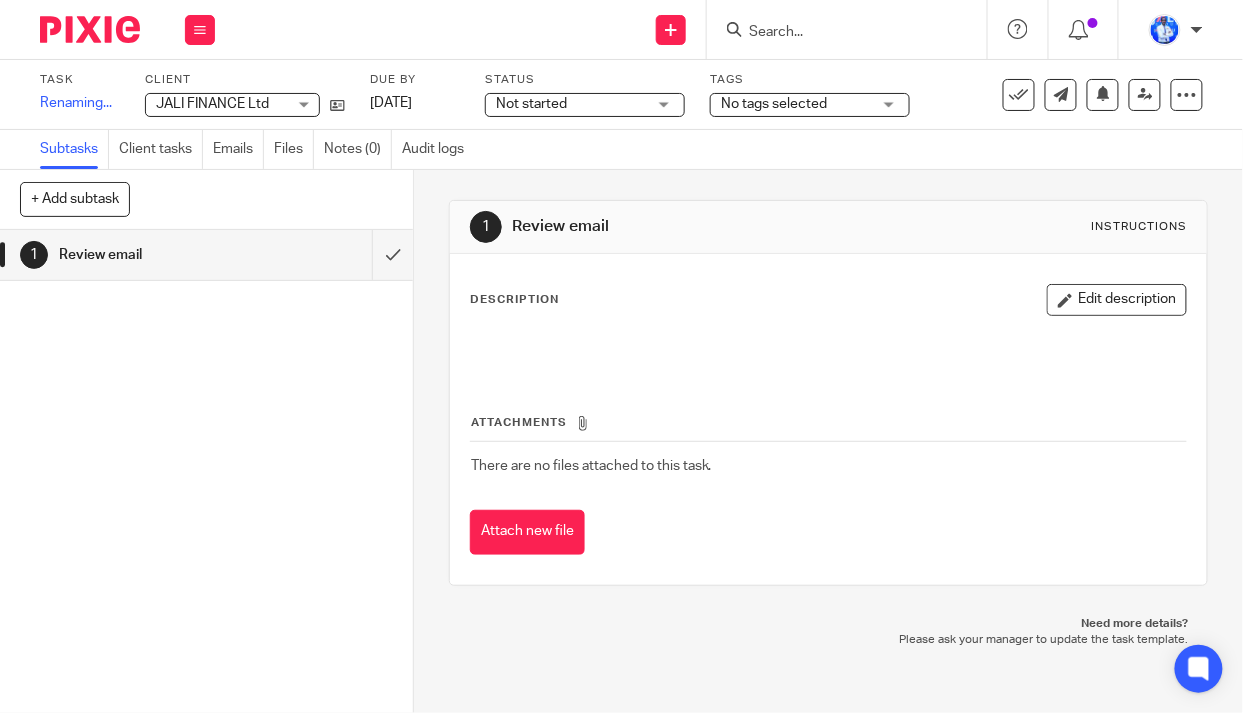 click on "Status
Not started
Not started
Not started
In progress
1" at bounding box center [585, 94] 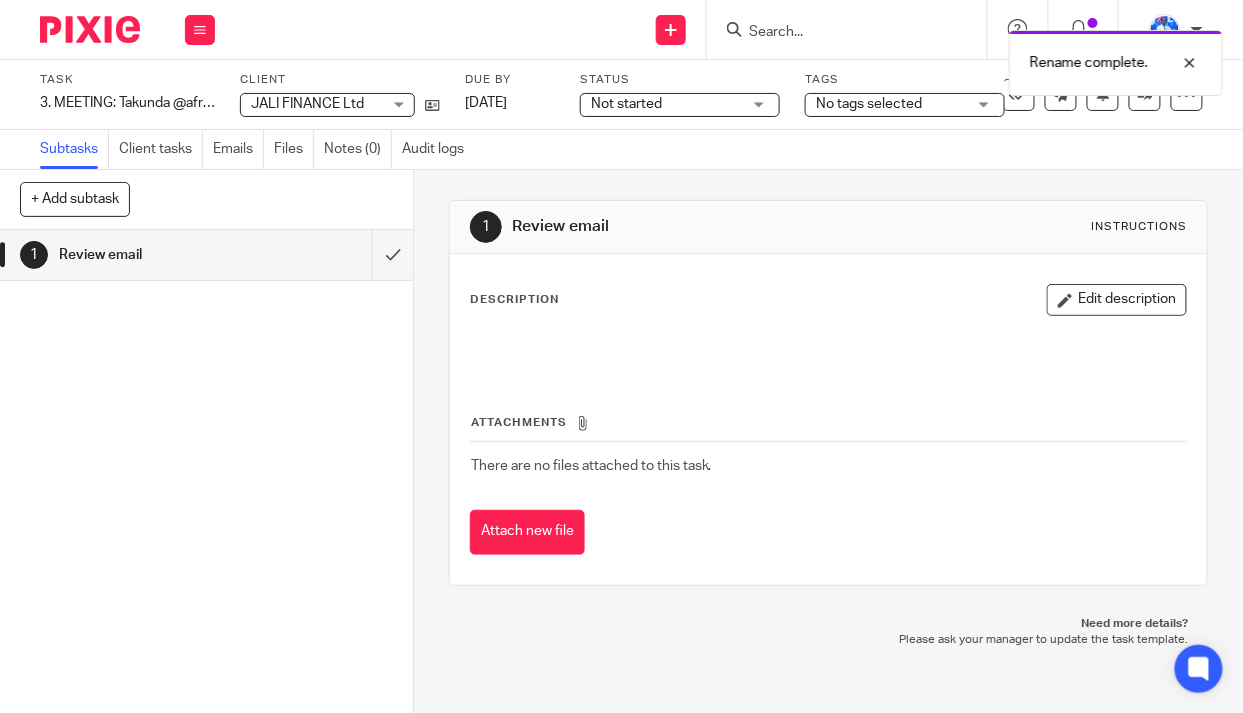 click on "Not started" at bounding box center (626, 104) 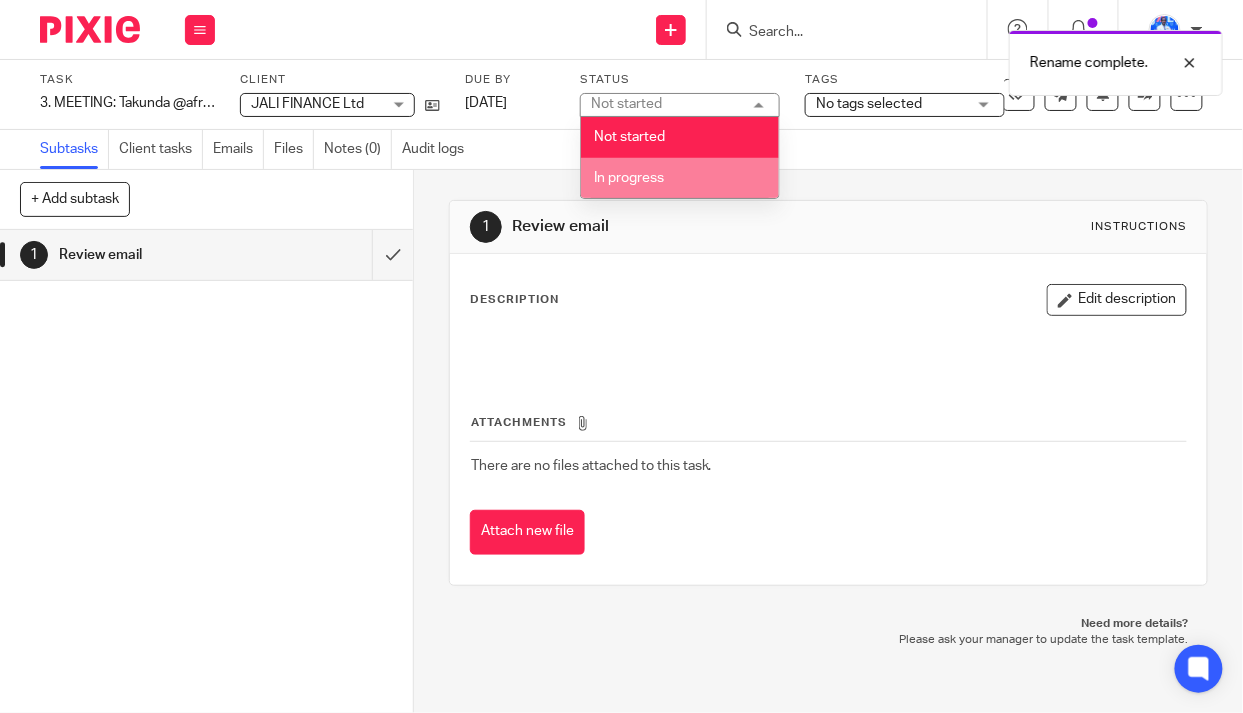click on "In progress" at bounding box center (680, 178) 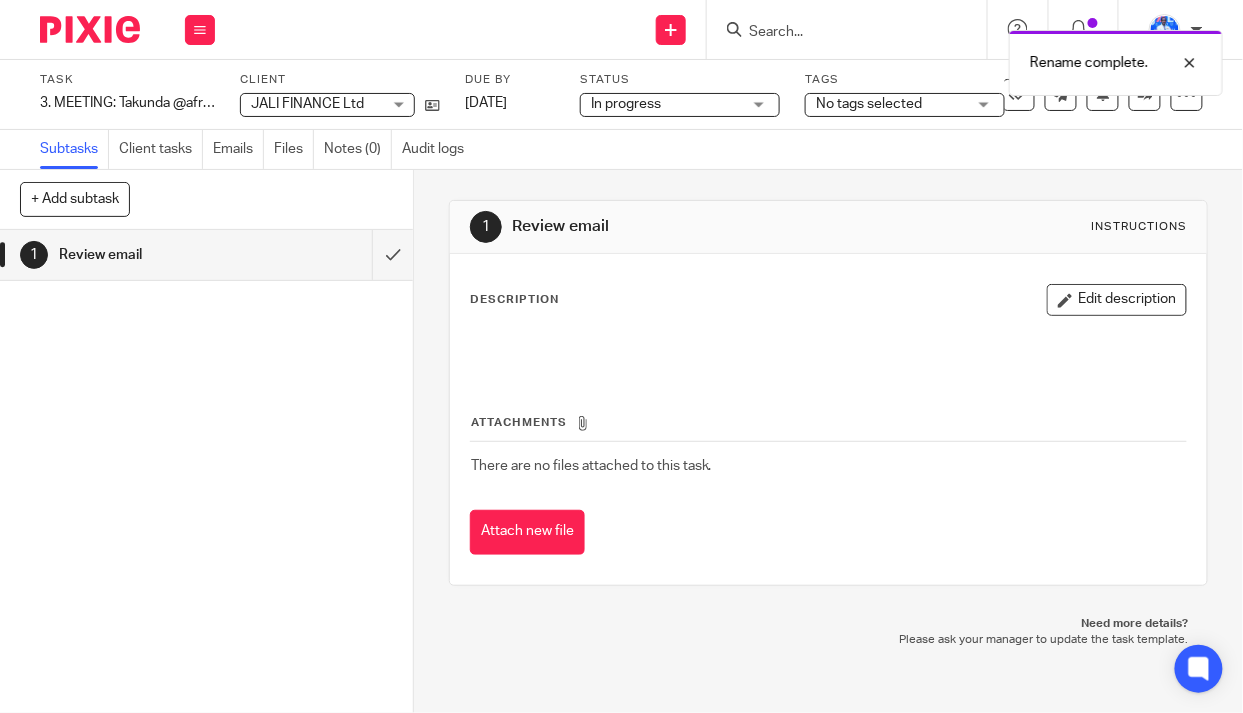 click on "No tags selected" at bounding box center (869, 104) 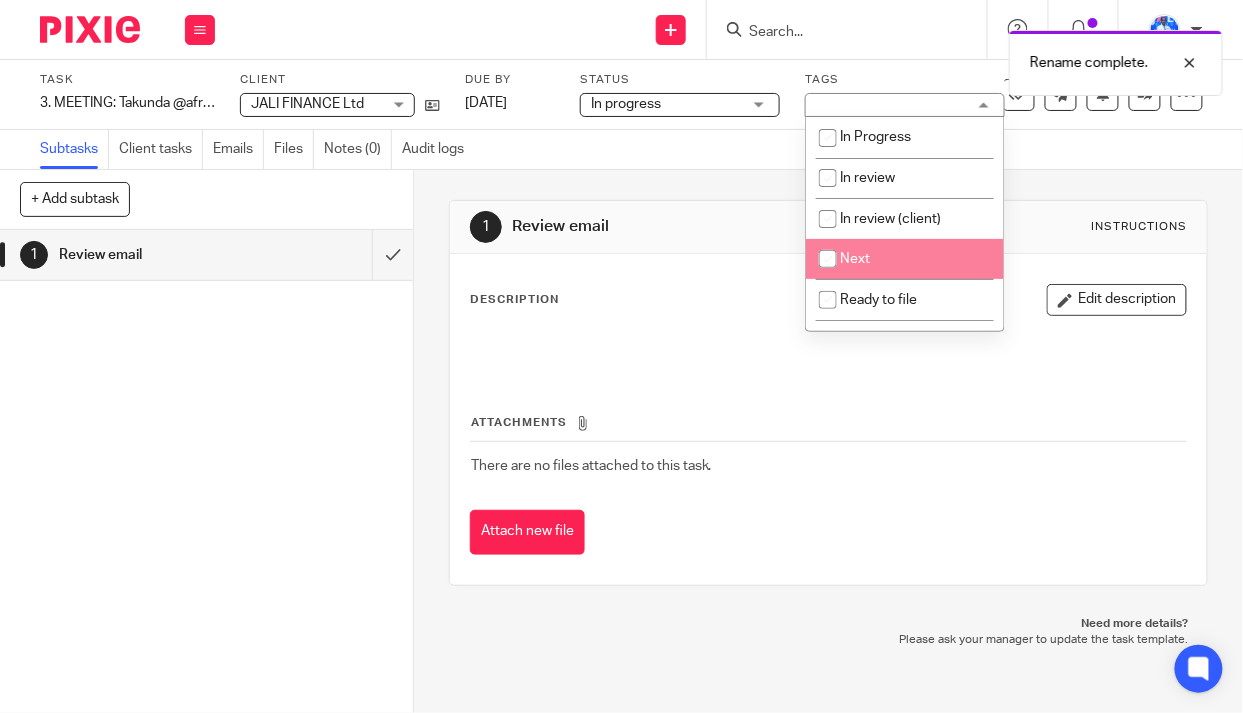 click on "Next" at bounding box center (855, 259) 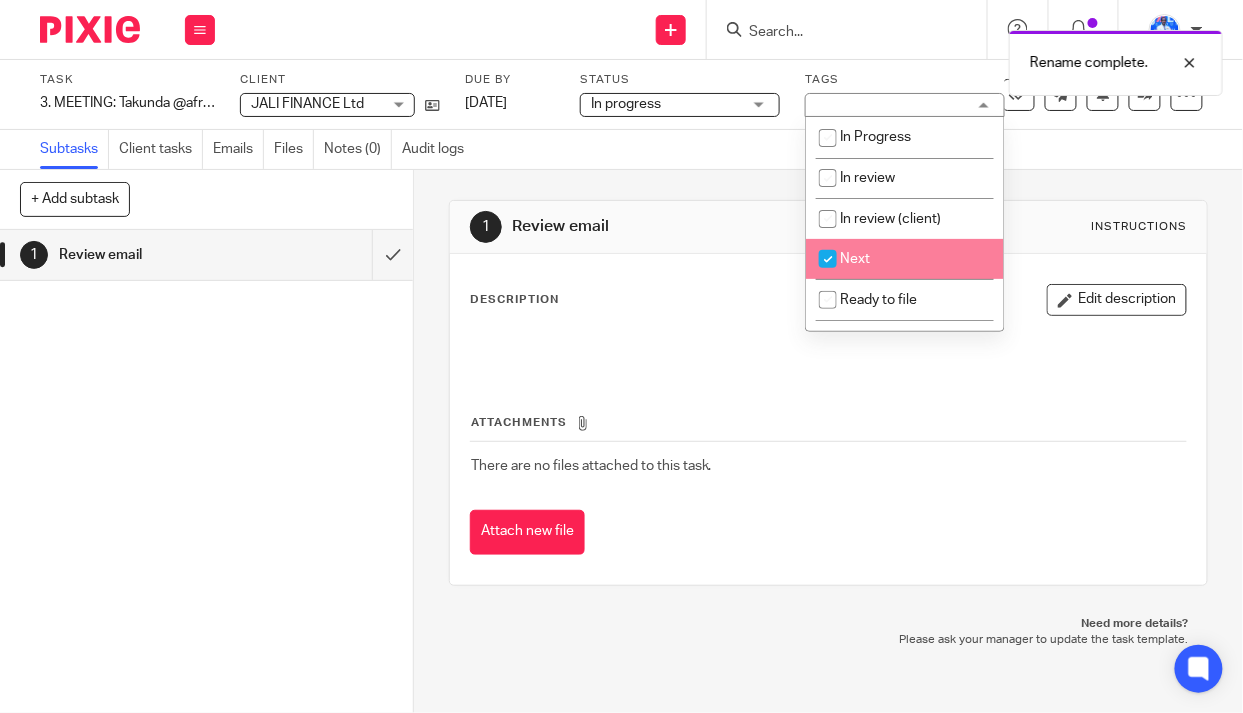 checkbox on "true" 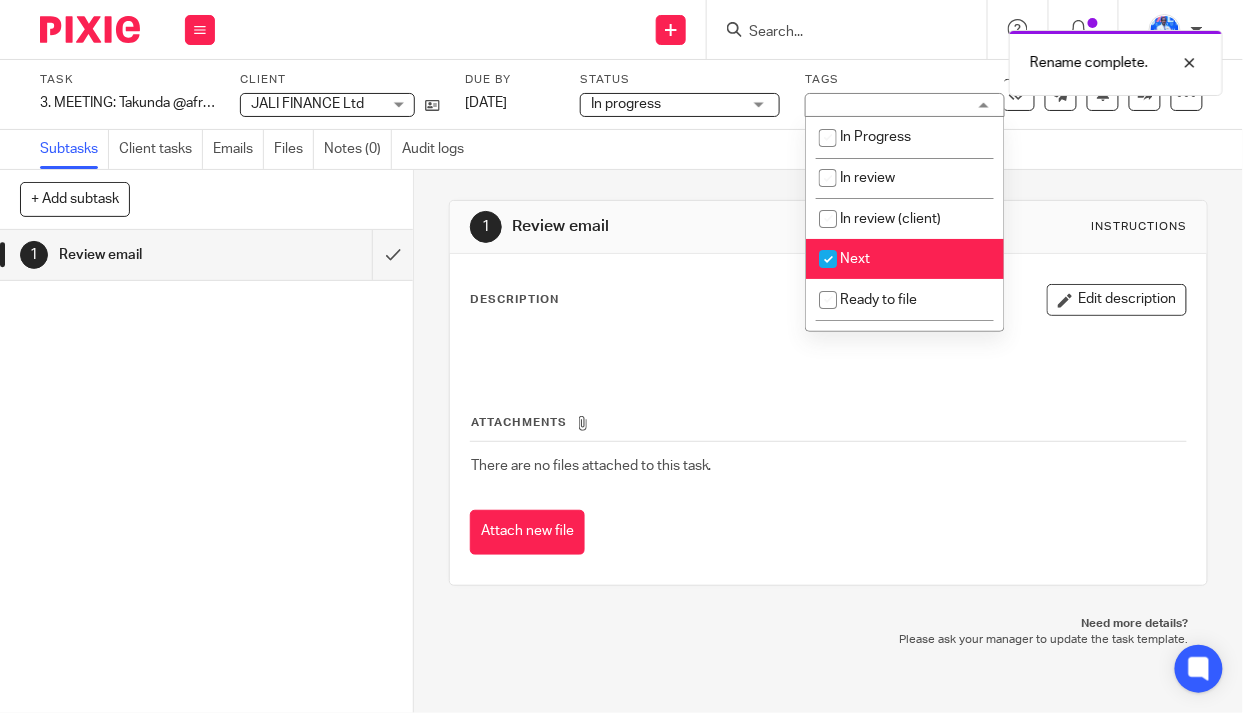 drag, startPoint x: 649, startPoint y: 155, endPoint x: 675, endPoint y: 142, distance: 29.068884 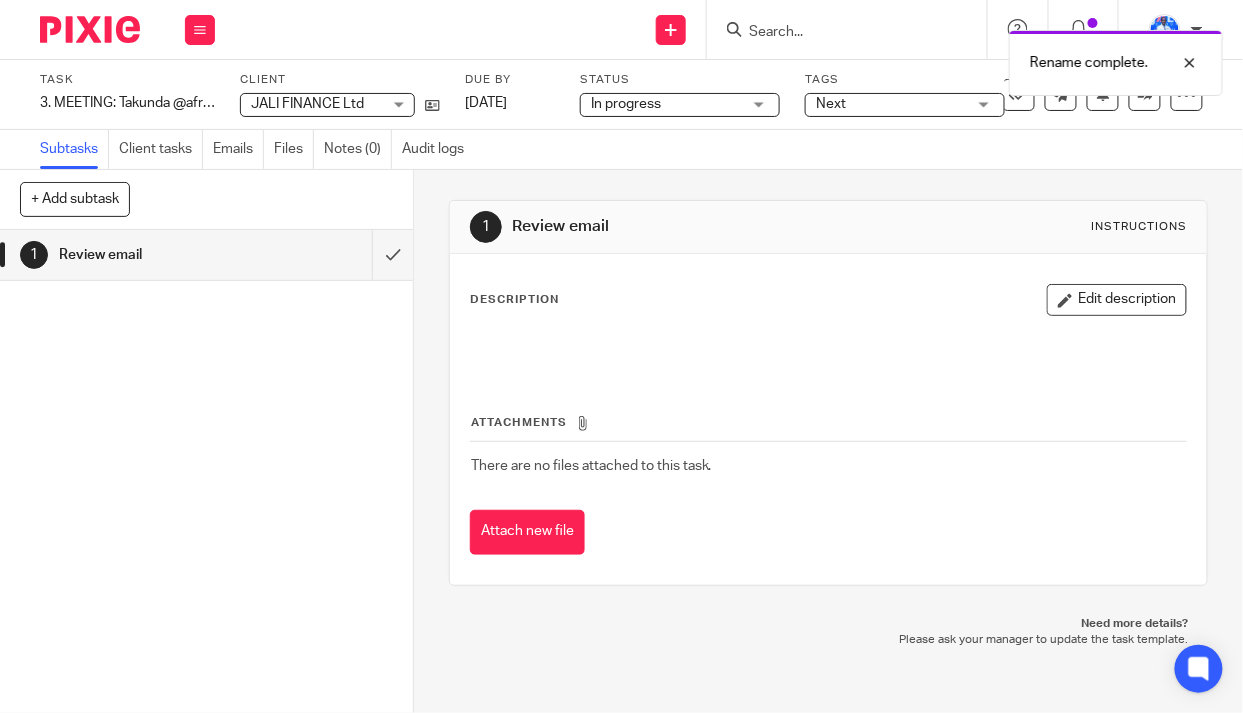 click at bounding box center (1019, 95) 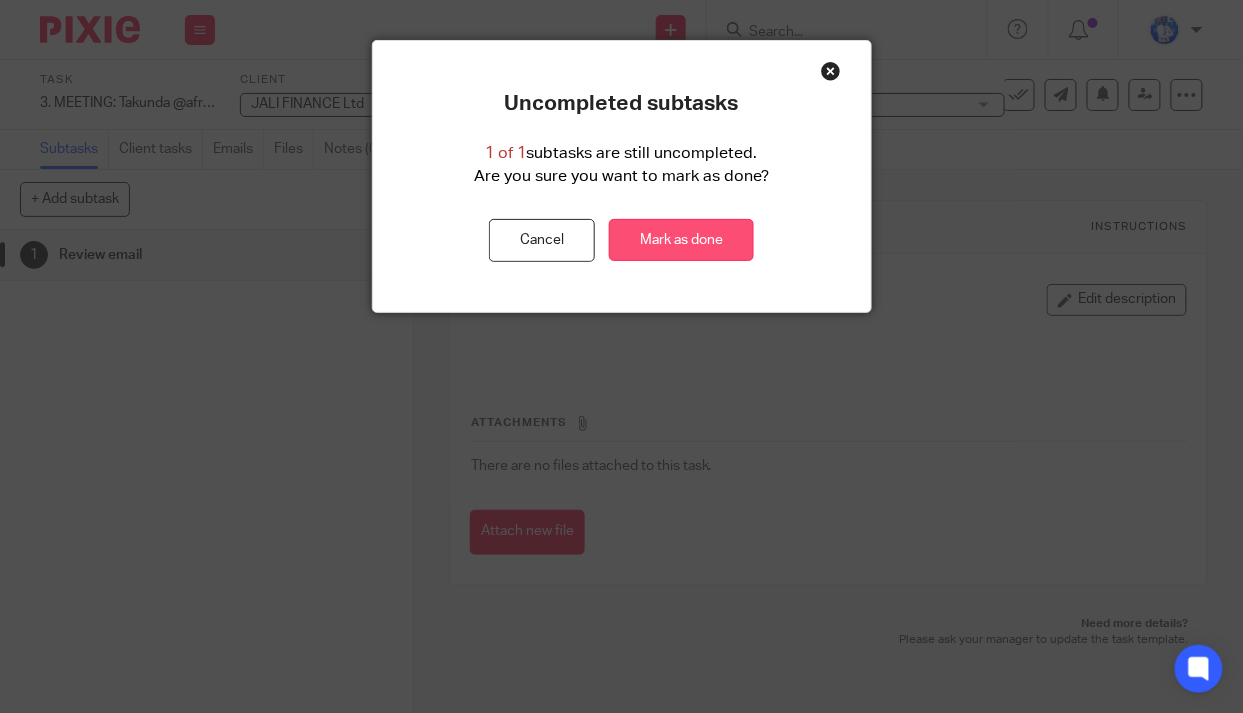 click on "Mark as done" at bounding box center [681, 240] 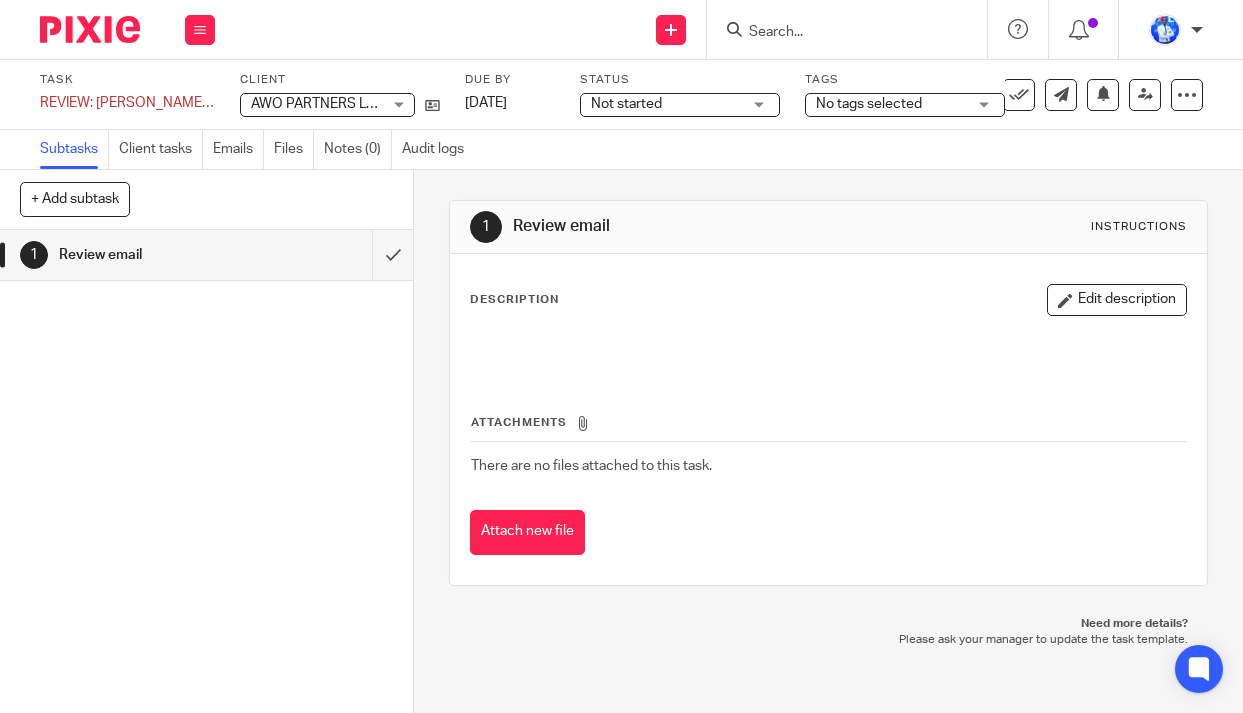 scroll, scrollTop: 0, scrollLeft: 0, axis: both 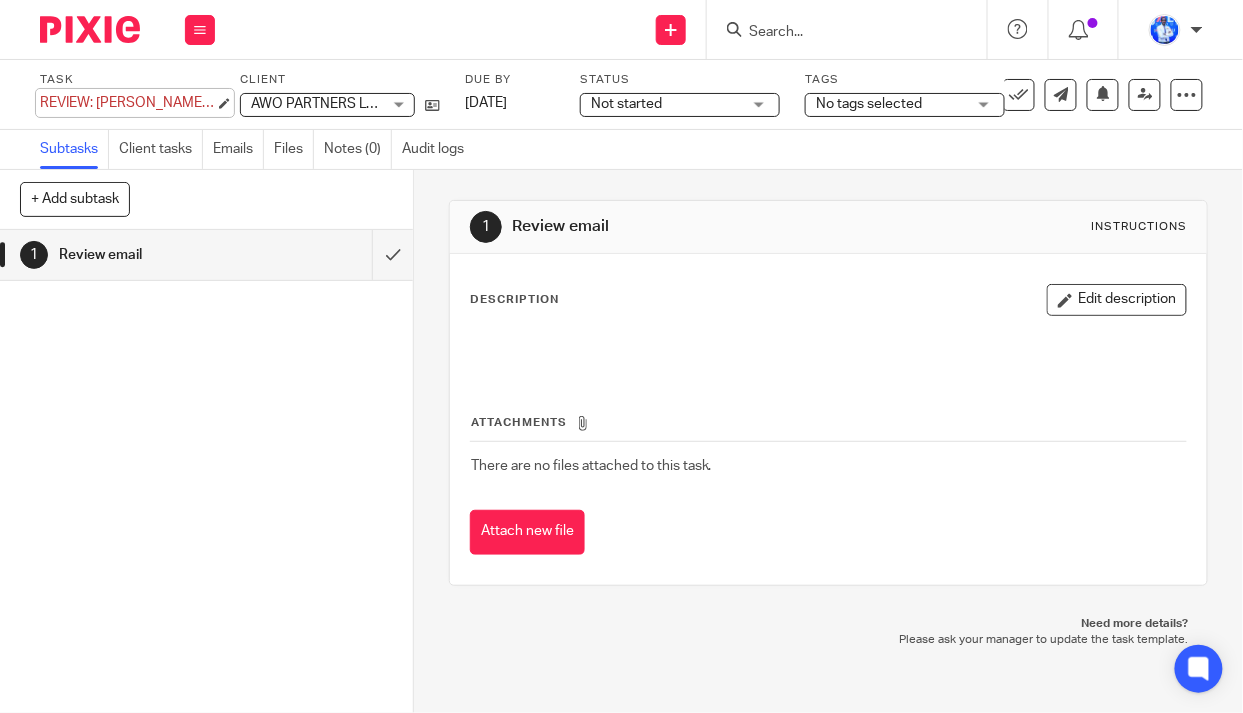 click on "REVIEW: Andrew's Revenue Computation   Save
REVIEW: Andrew's Revenue Computation" at bounding box center (127, 103) 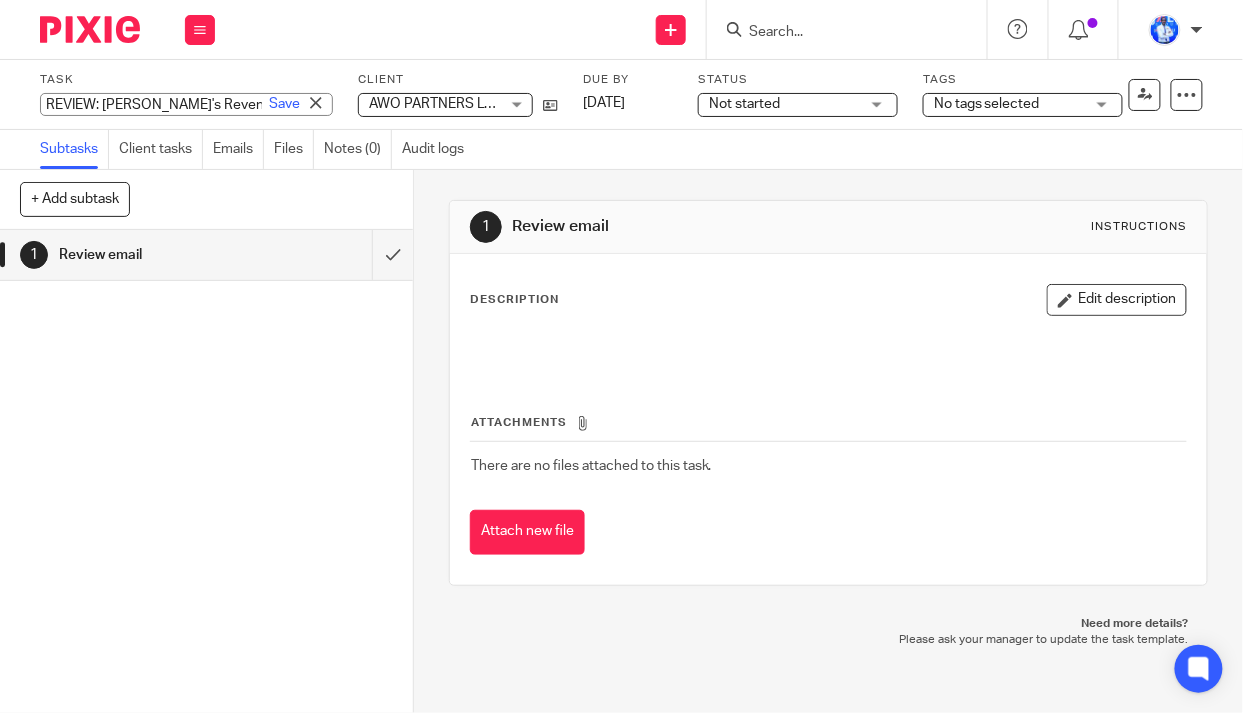 click on "REVIEW: Andrew's Revenue Computation" at bounding box center [186, 104] 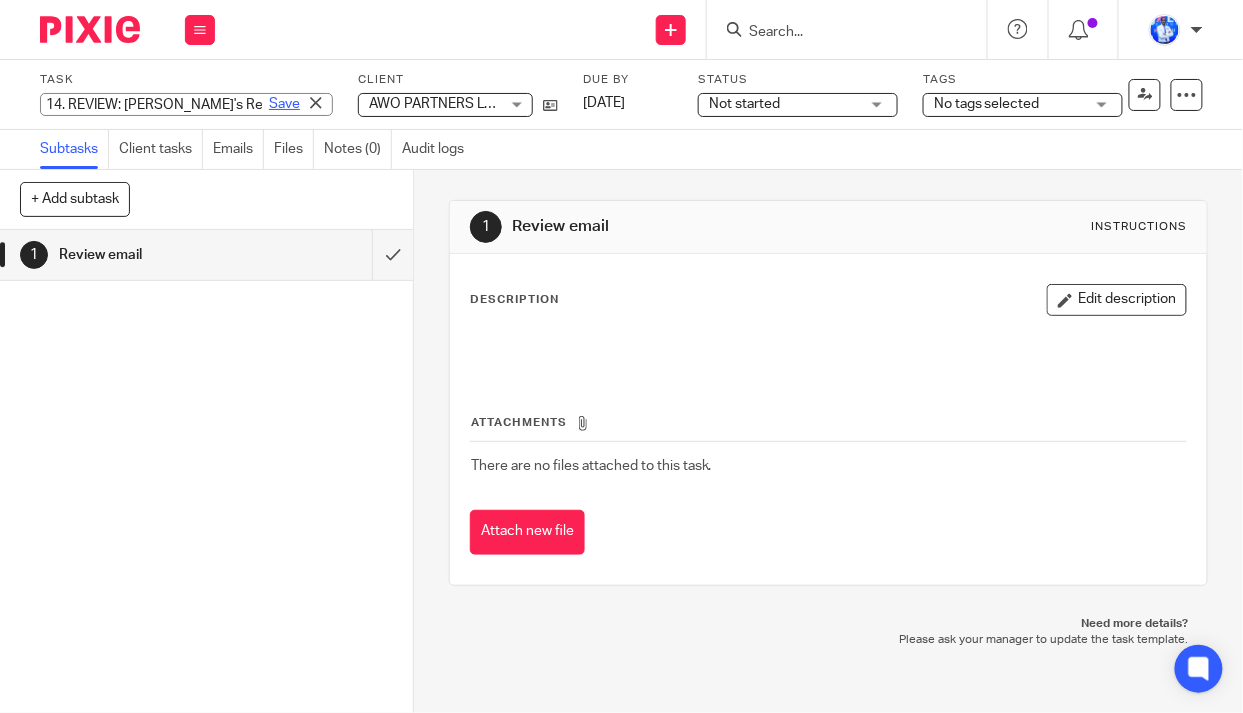 type on "14. REVIEW: Andrew's Revenue Computation" 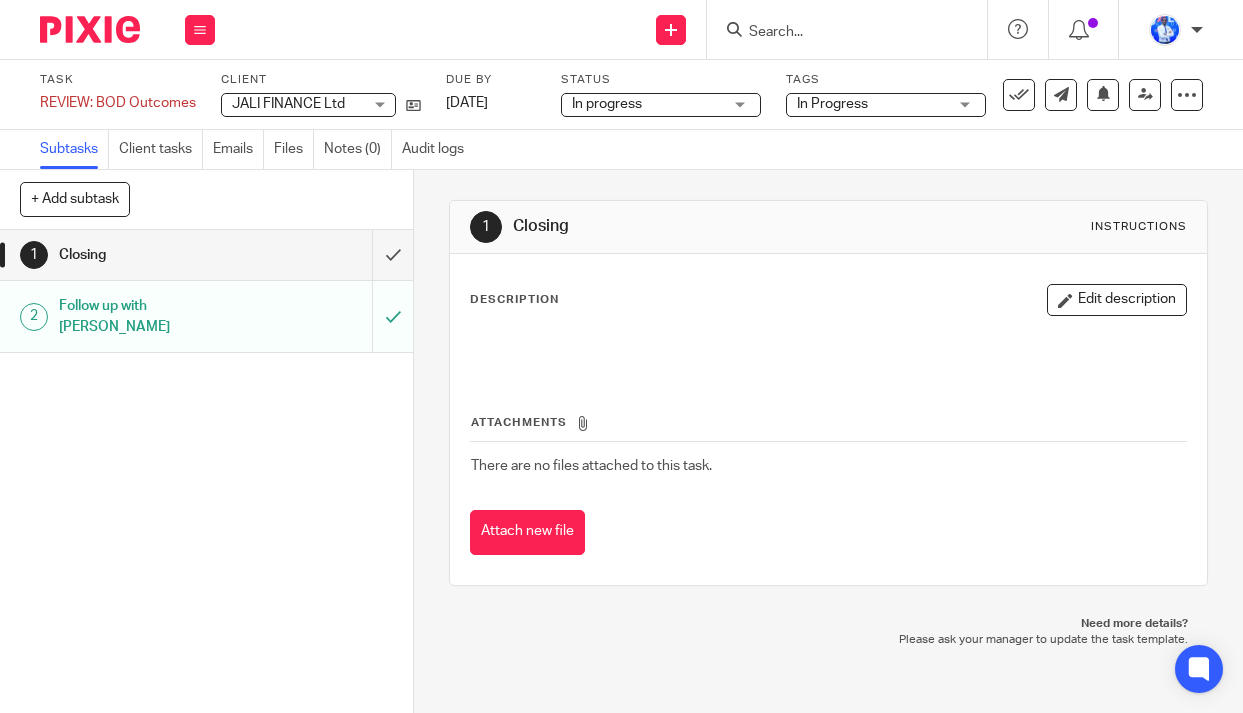 scroll, scrollTop: 0, scrollLeft: 0, axis: both 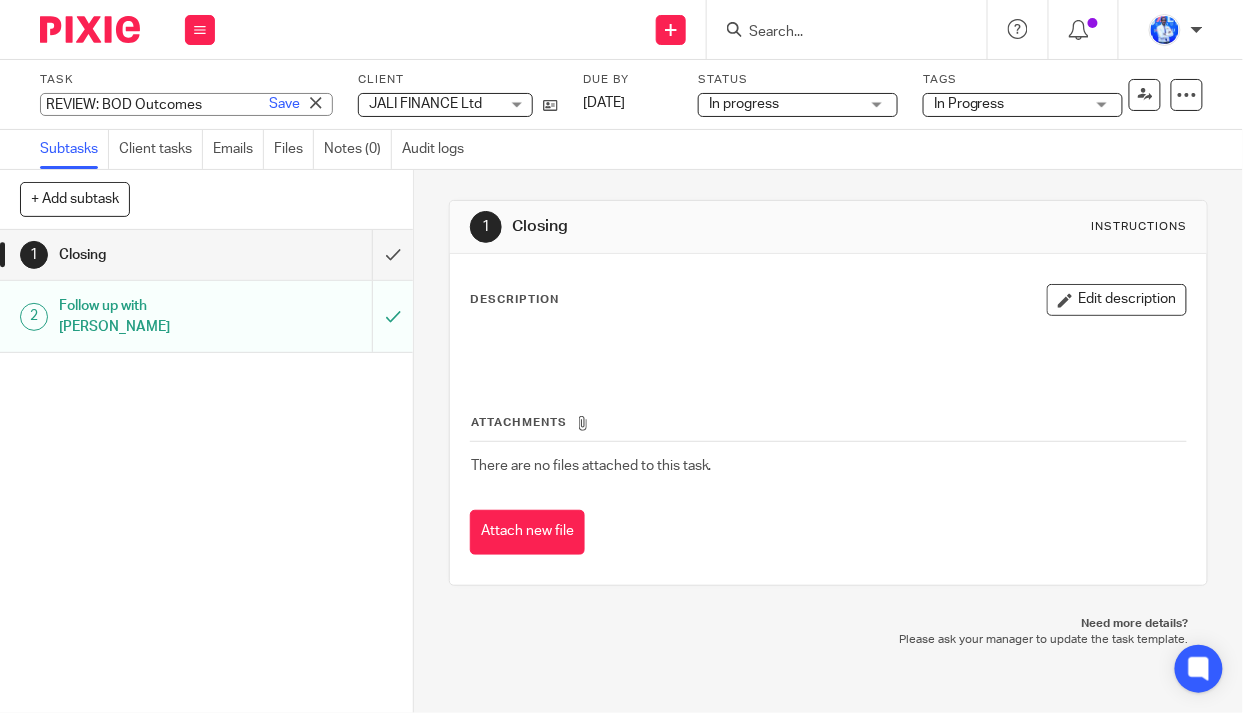 click on "REVIEW: BOD Outcomes   Save
REVIEW: BOD Outcomes" at bounding box center (186, 104) 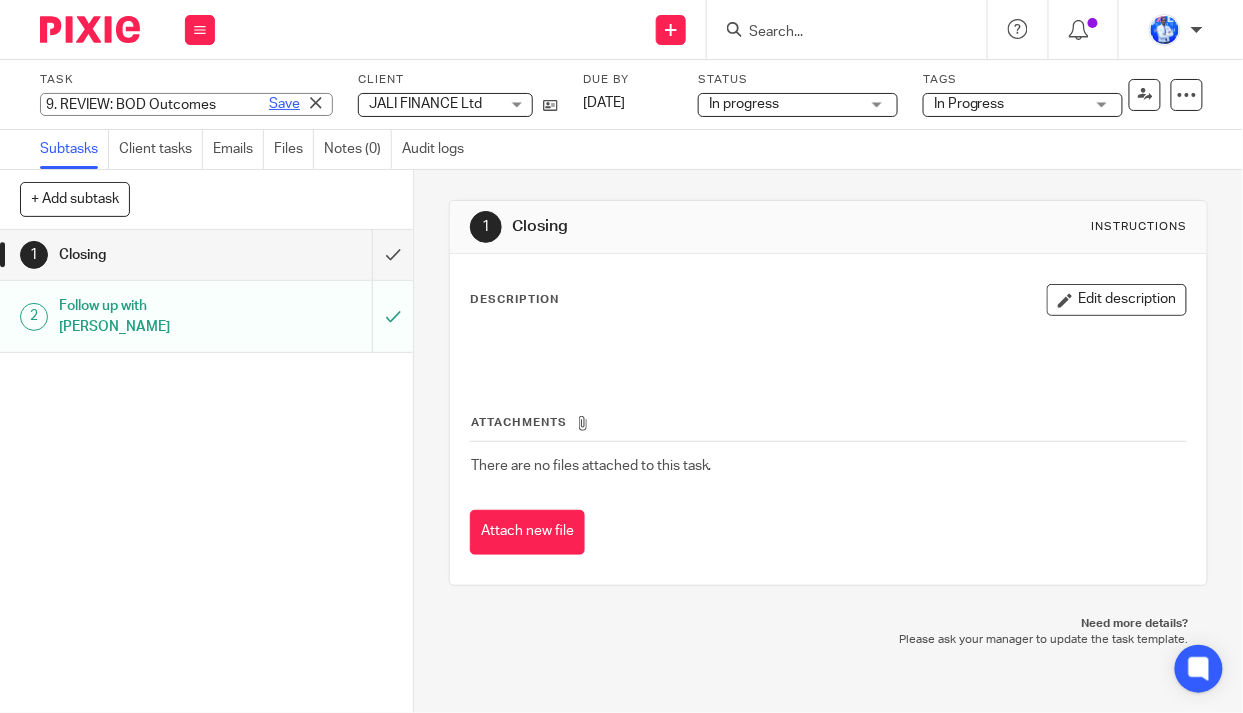 type on "9. REVIEW: BOD Outcomes" 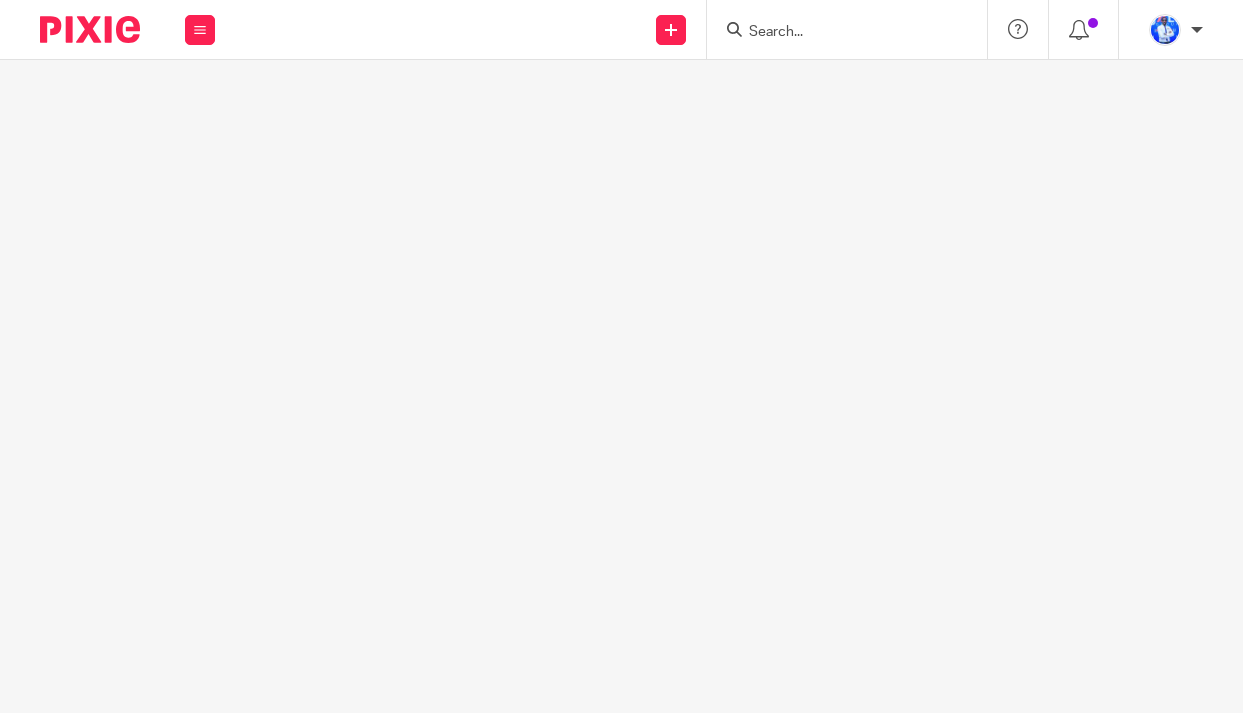 scroll, scrollTop: 0, scrollLeft: 0, axis: both 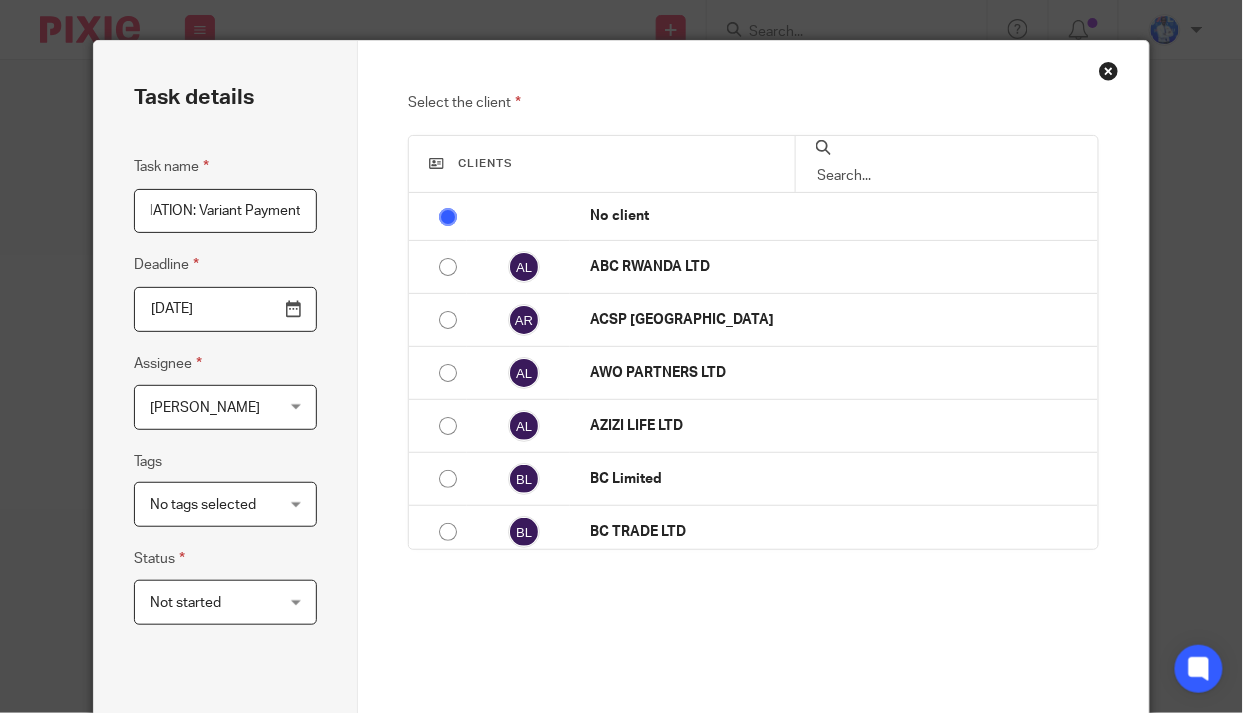 type on "COORDINATION: Variant Payment" 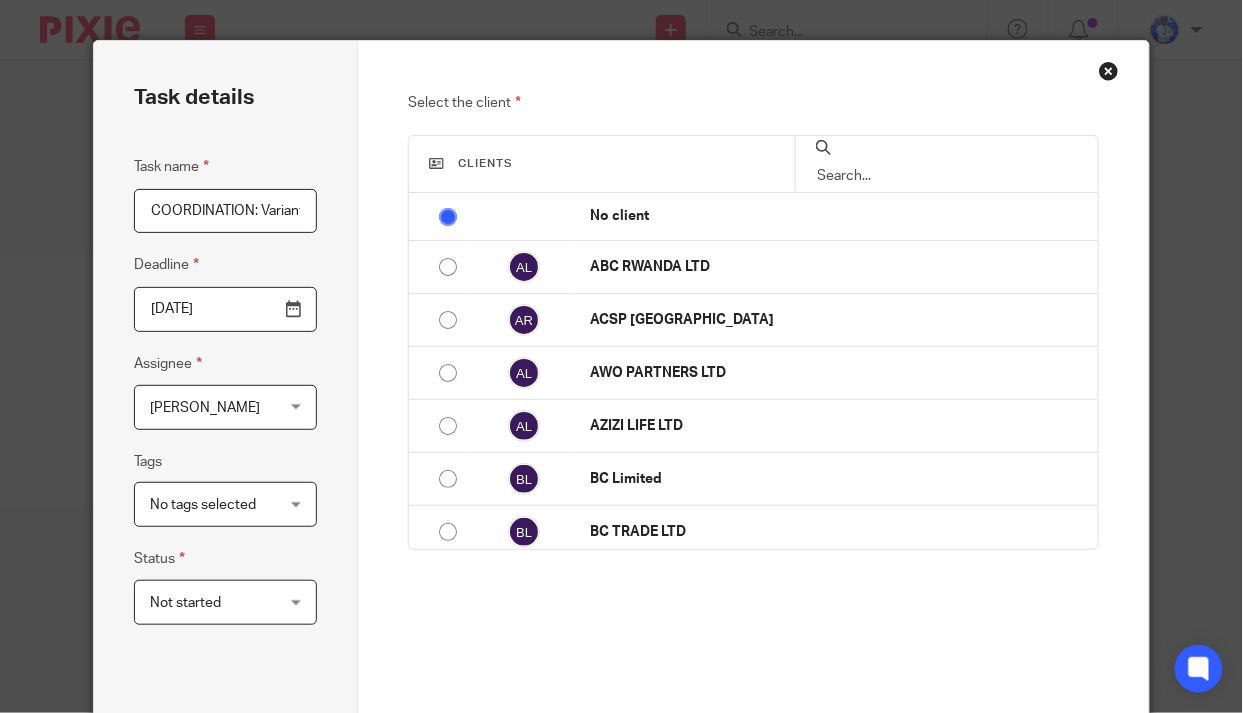 click on "No tags selected" at bounding box center (216, 504) 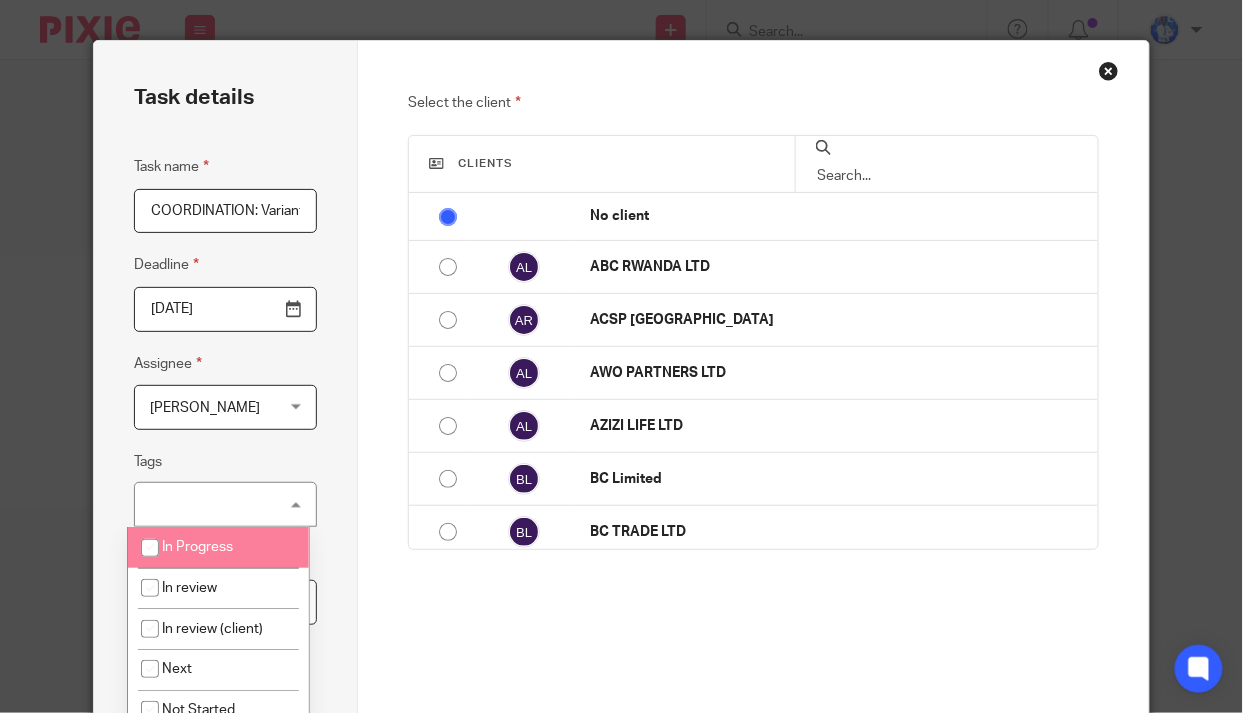click on "In Progress" at bounding box center (218, 547) 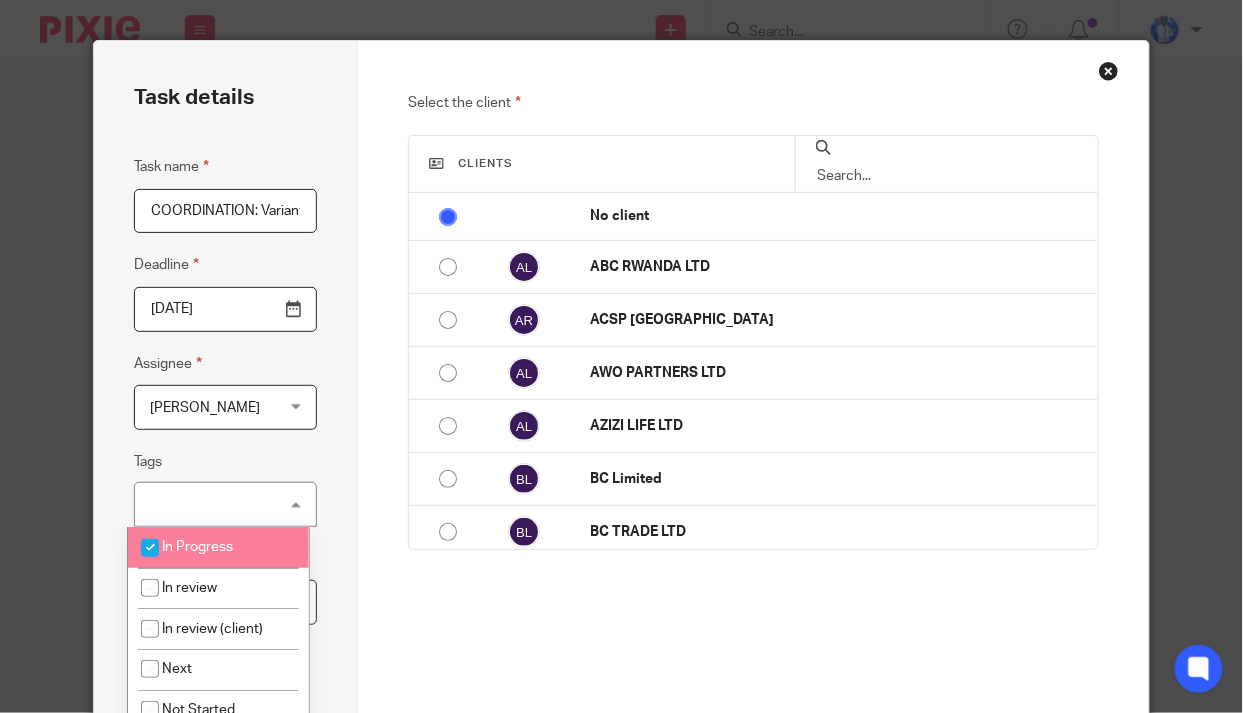 checkbox on "true" 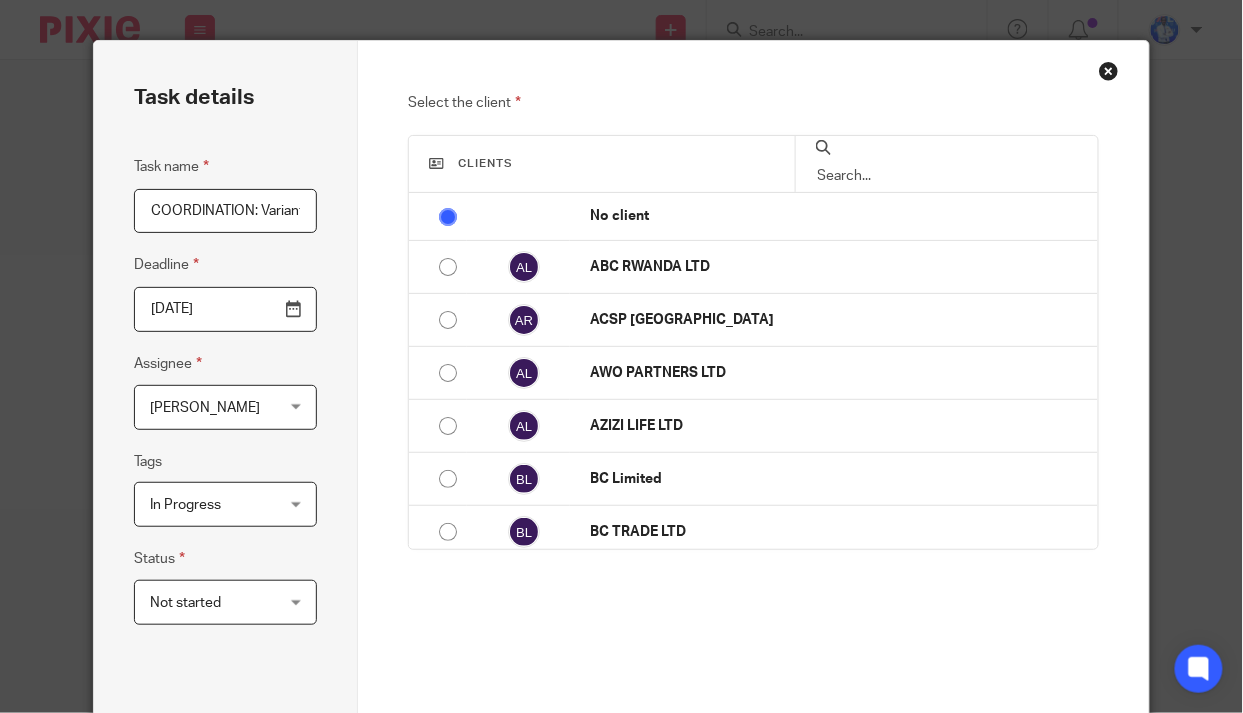 click on "Task details
Task name   COORDINATION: Variant Payment
Deadline
2025-07-11   Assignee
Felix Nkundimana
Felix Nkundimana
Client manager
Angelique Mbabazi
Aphrodice Iyamuremye
Cedric Irambona
Denyse Icyeza
Esperance Umubyeyi
Felix Nkundimana
Felix Nkundimana
Former Members' Work
Francis Xavier Magara
Rosine Dukuze
Shakira K. Nsimbi
Shema Jean Luc
Yonah Tashobya
1   Tags
In Progress
In Progress
In review
In review (client)
Next" at bounding box center [226, 436] 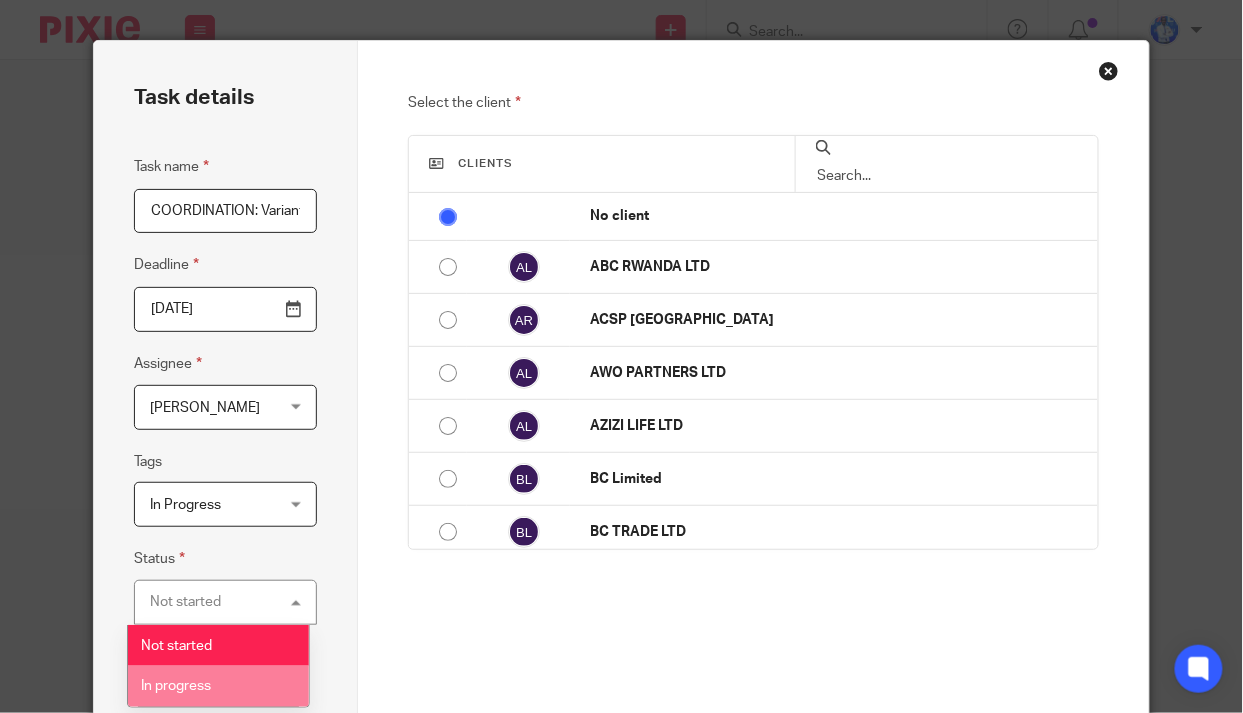 click on "In progress" at bounding box center [218, 686] 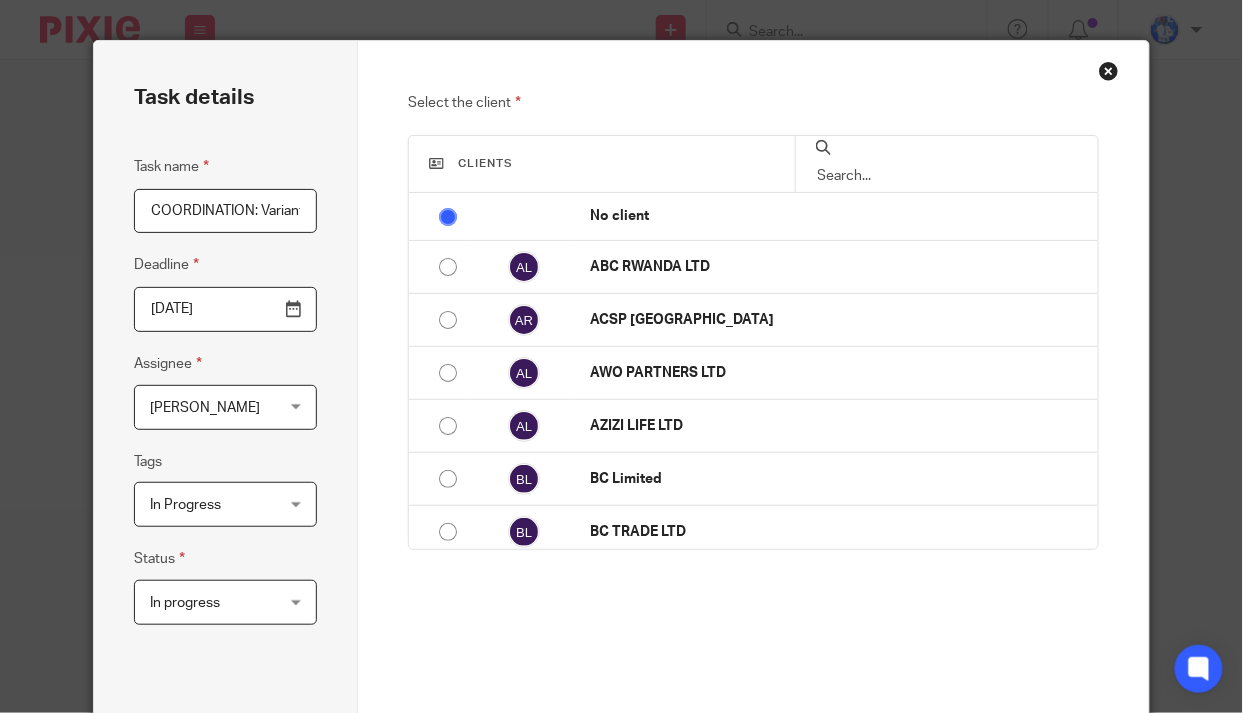 click at bounding box center (947, 176) 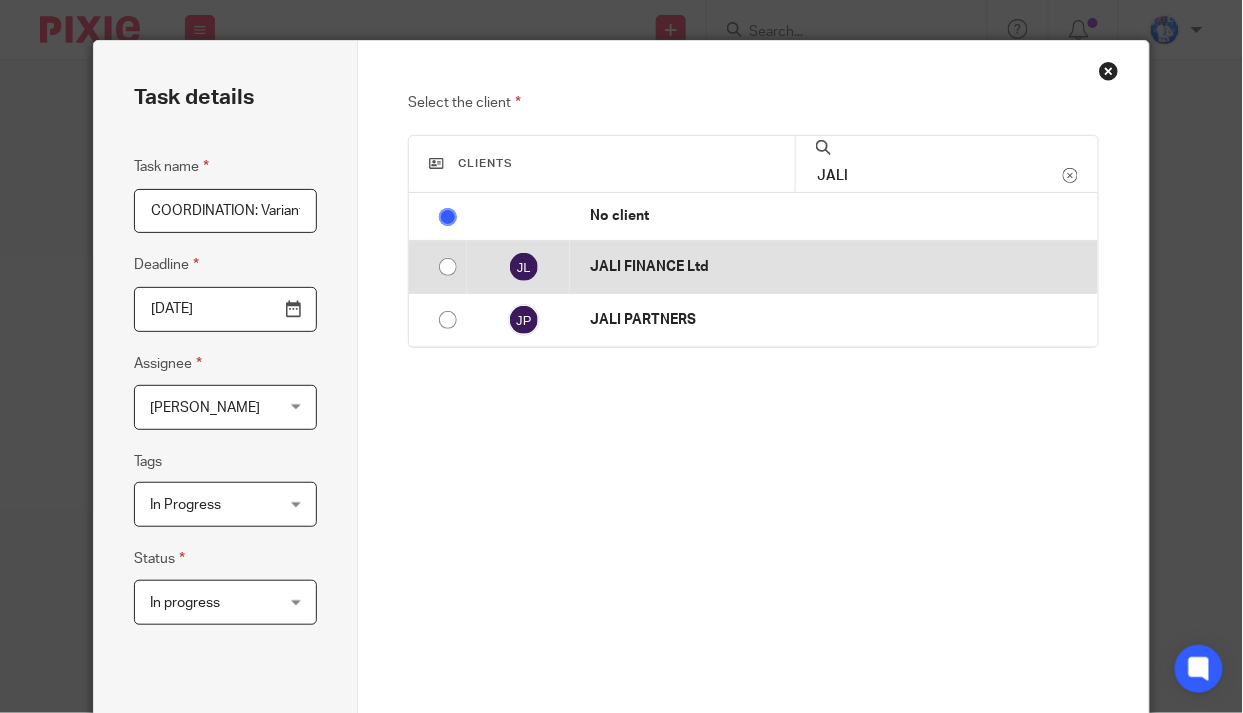 click on "JALI FINANCE Ltd" at bounding box center [839, 267] 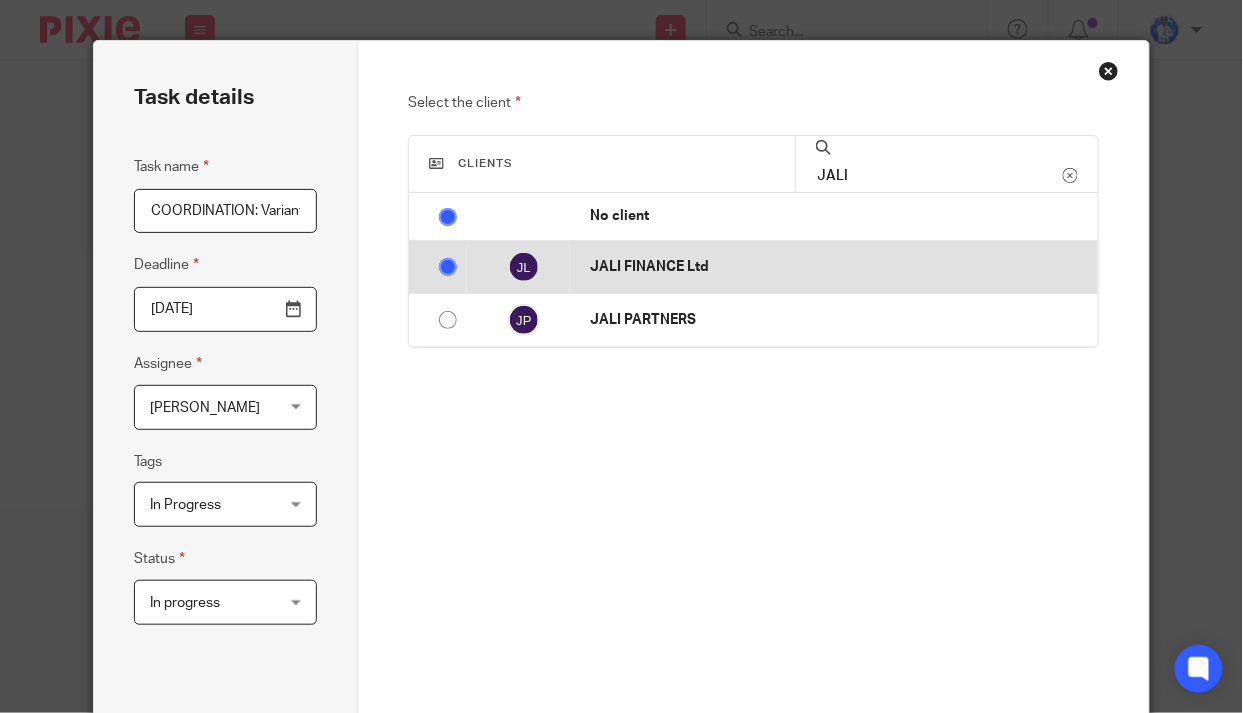 radio on "false" 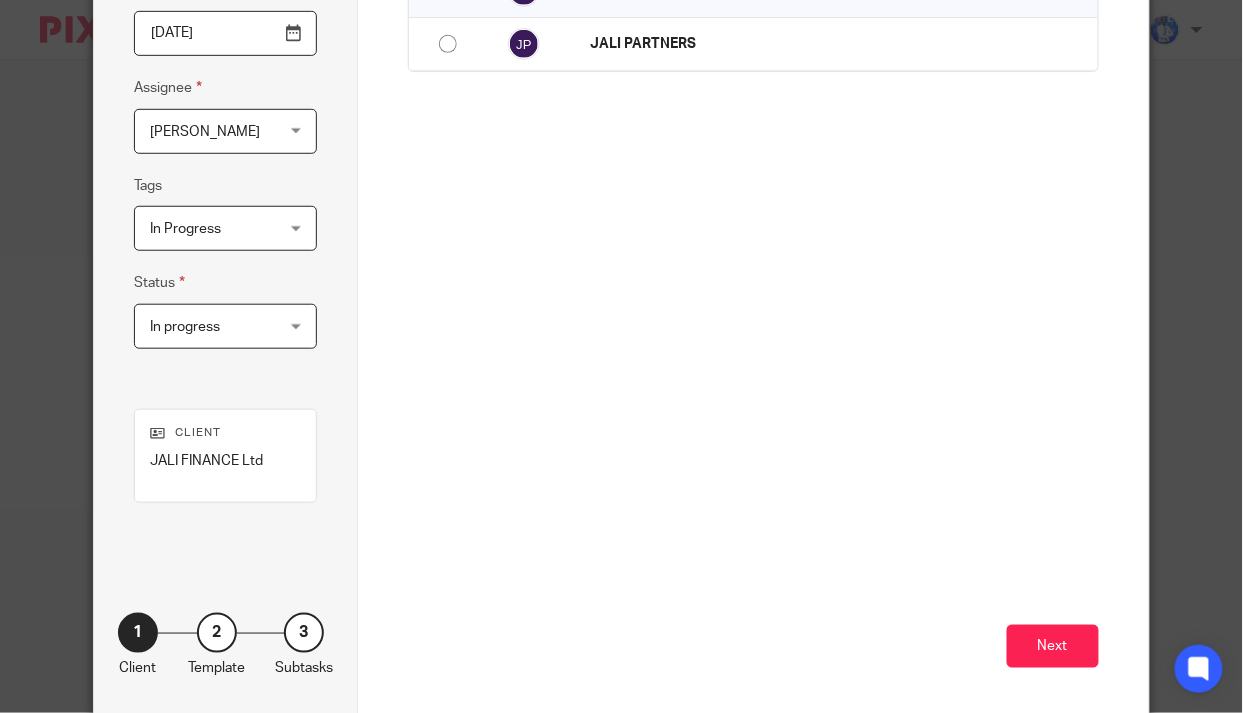 scroll, scrollTop: 321, scrollLeft: 0, axis: vertical 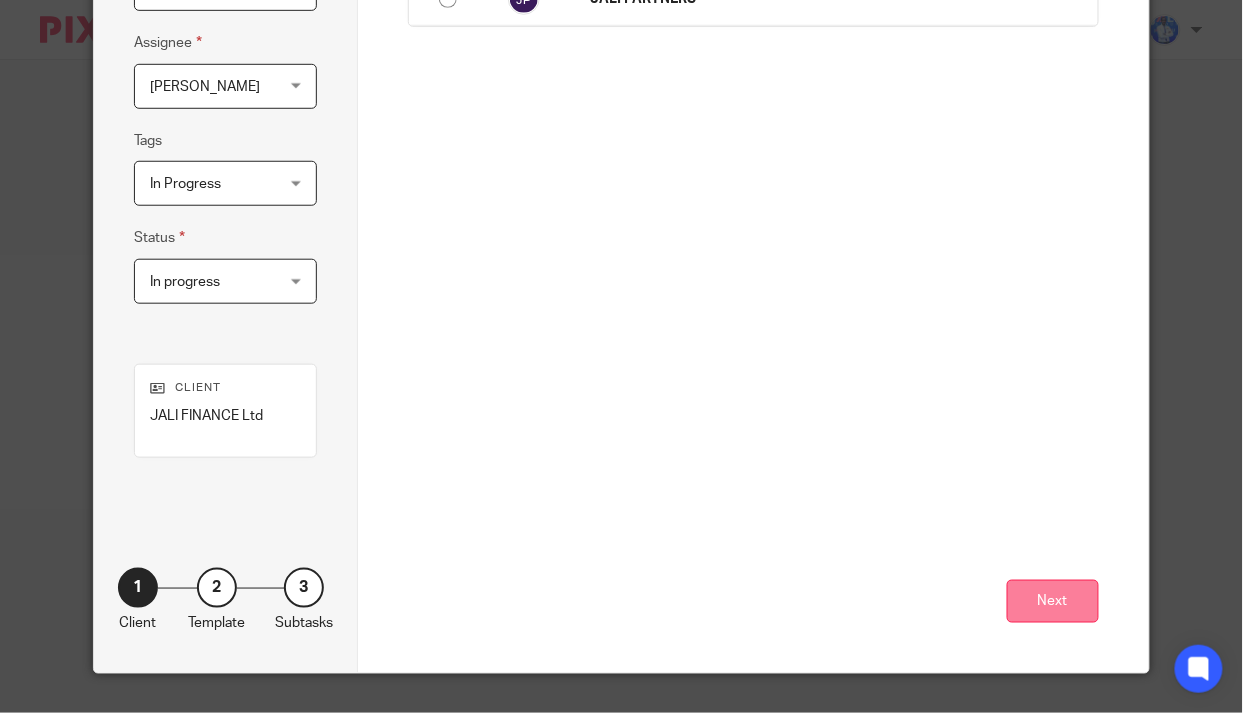 click on "Next" at bounding box center (1053, 601) 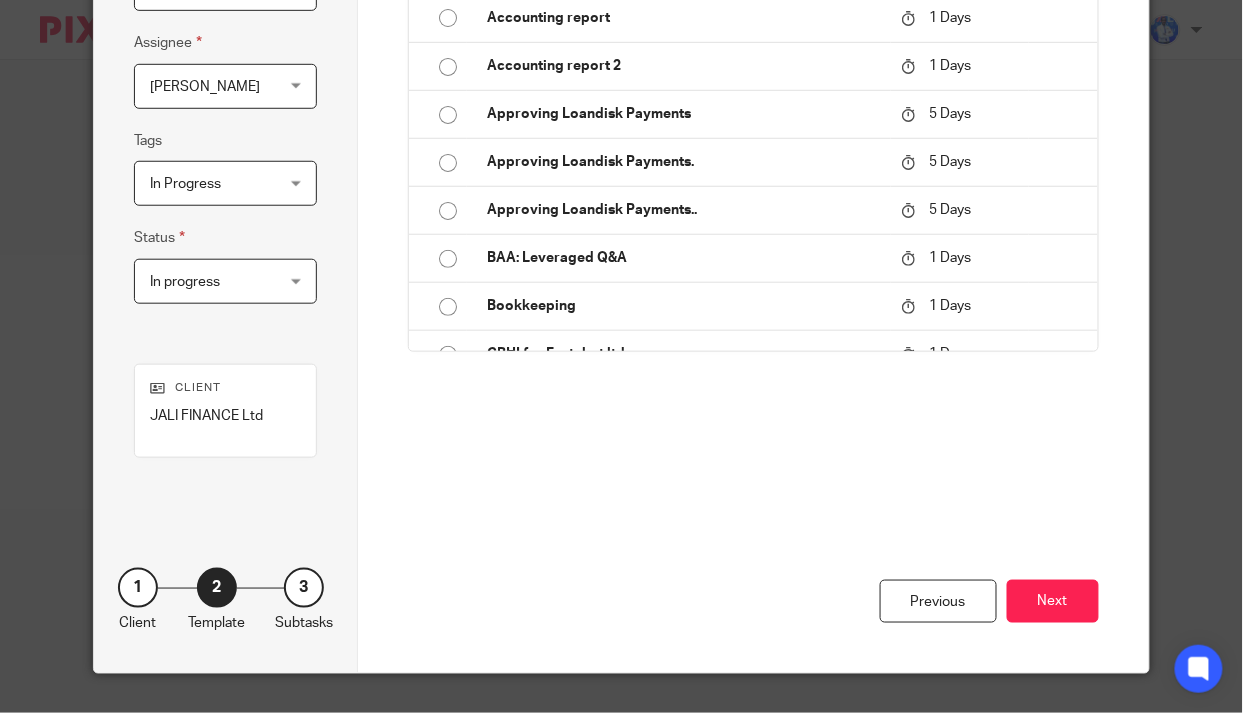 scroll, scrollTop: 0, scrollLeft: 0, axis: both 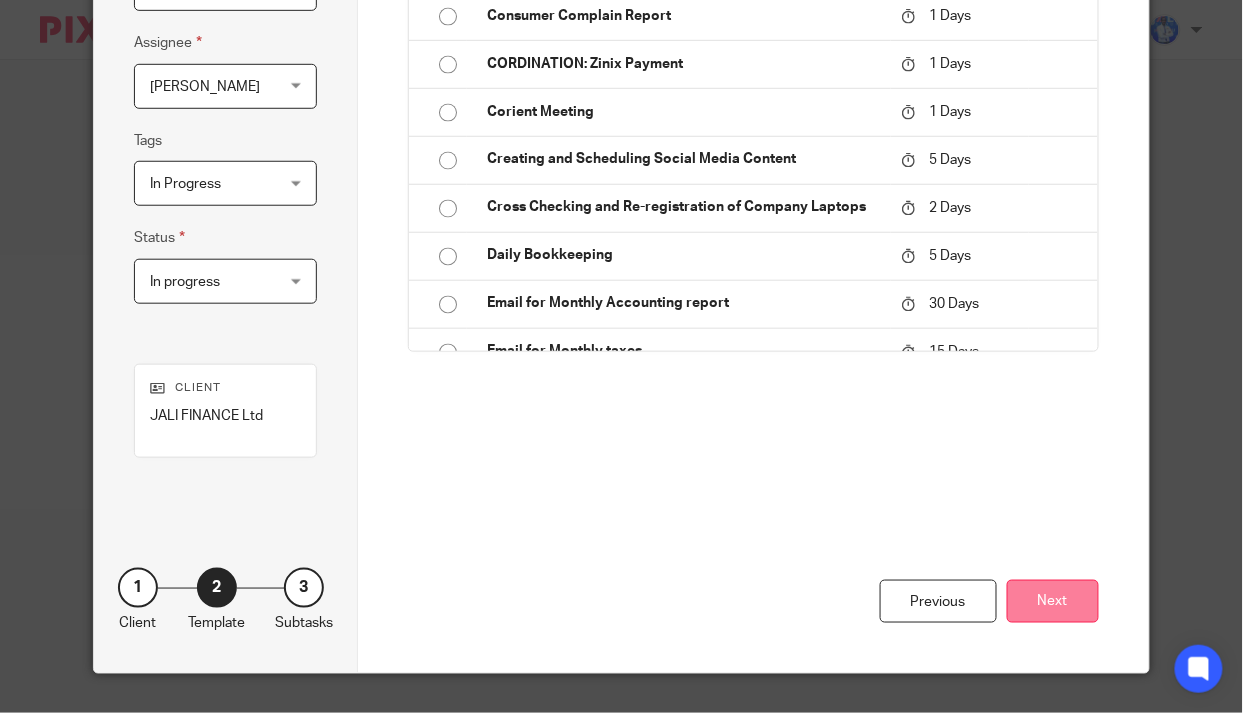 click on "Next" at bounding box center (1053, 601) 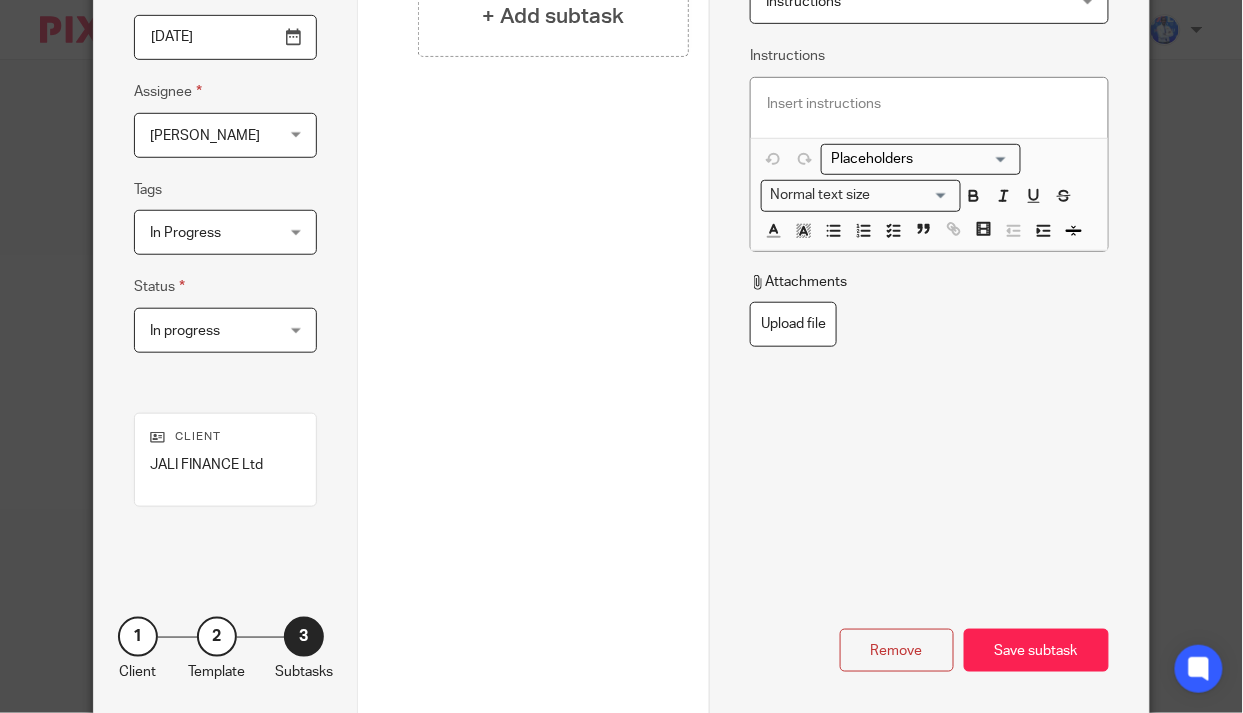 scroll, scrollTop: 0, scrollLeft: 0, axis: both 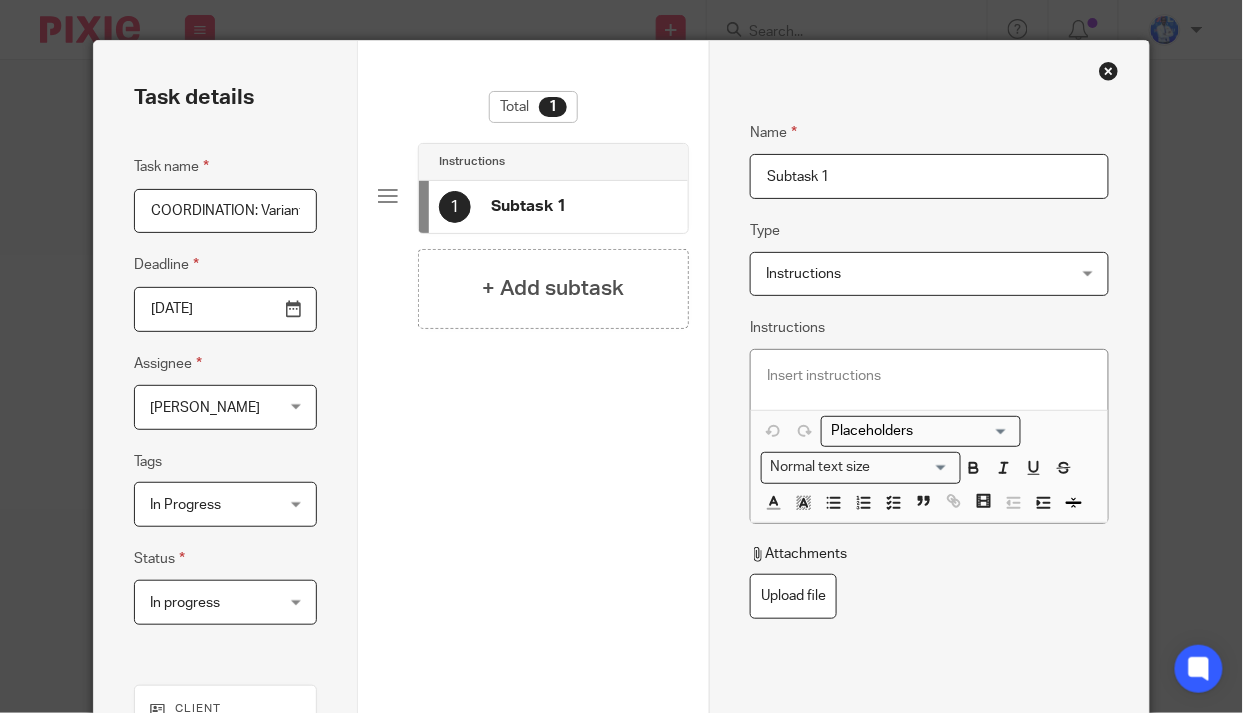 drag, startPoint x: 825, startPoint y: 172, endPoint x: 733, endPoint y: 181, distance: 92.43917 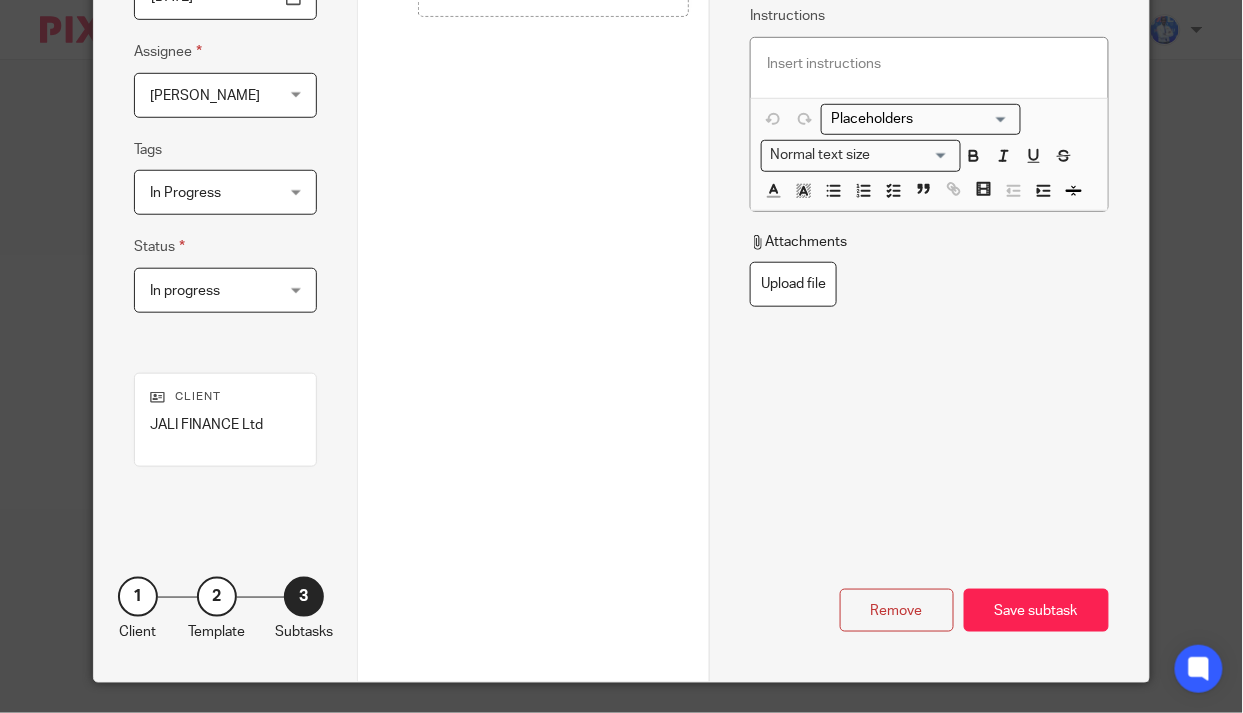 scroll, scrollTop: 321, scrollLeft: 0, axis: vertical 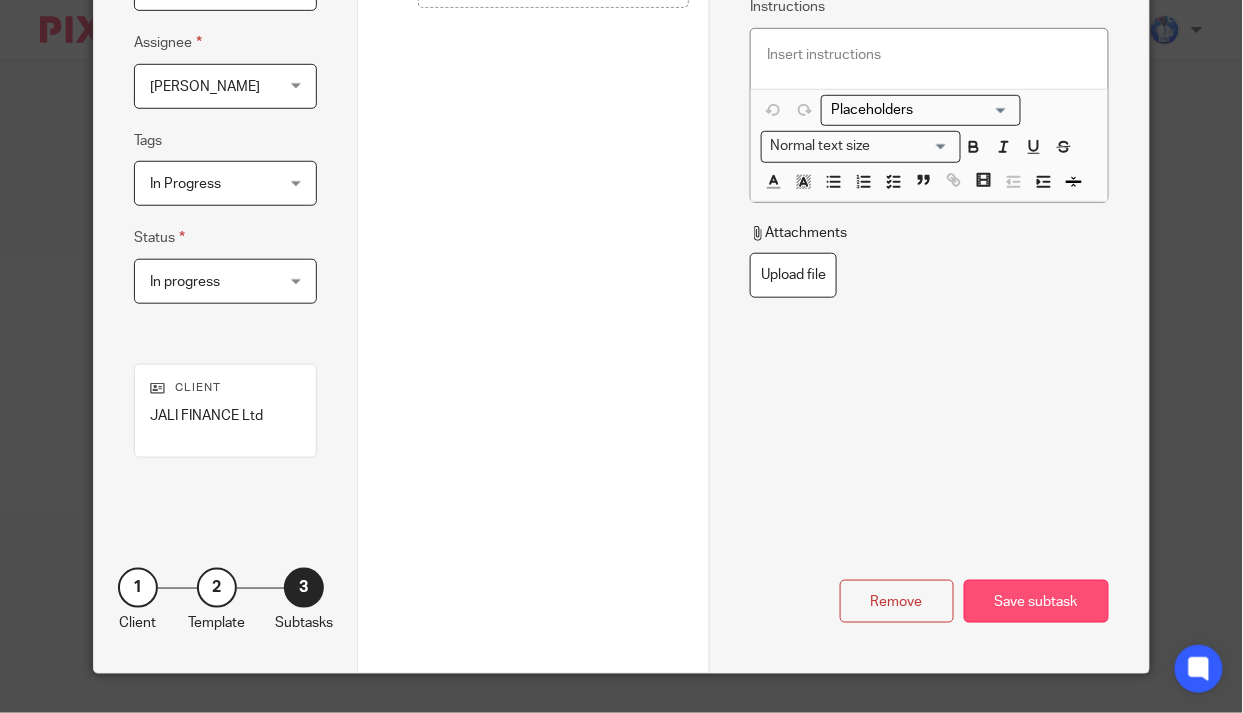 type on "followup team" 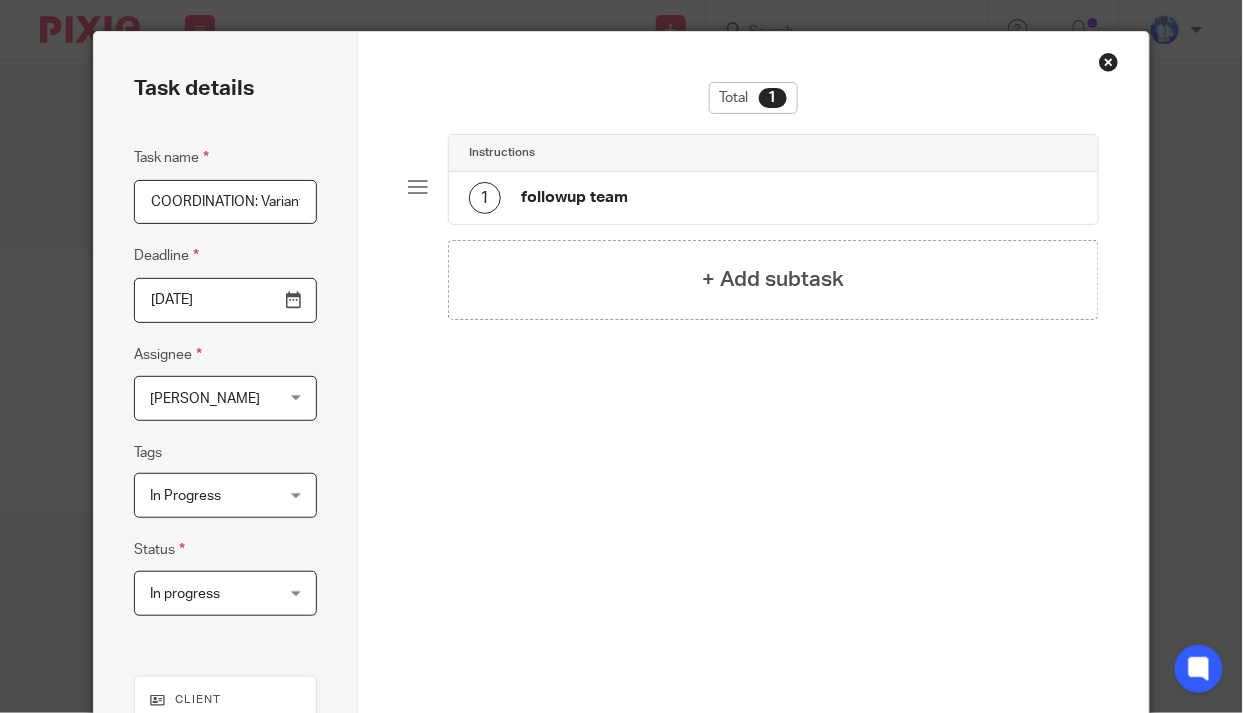 scroll, scrollTop: 0, scrollLeft: 0, axis: both 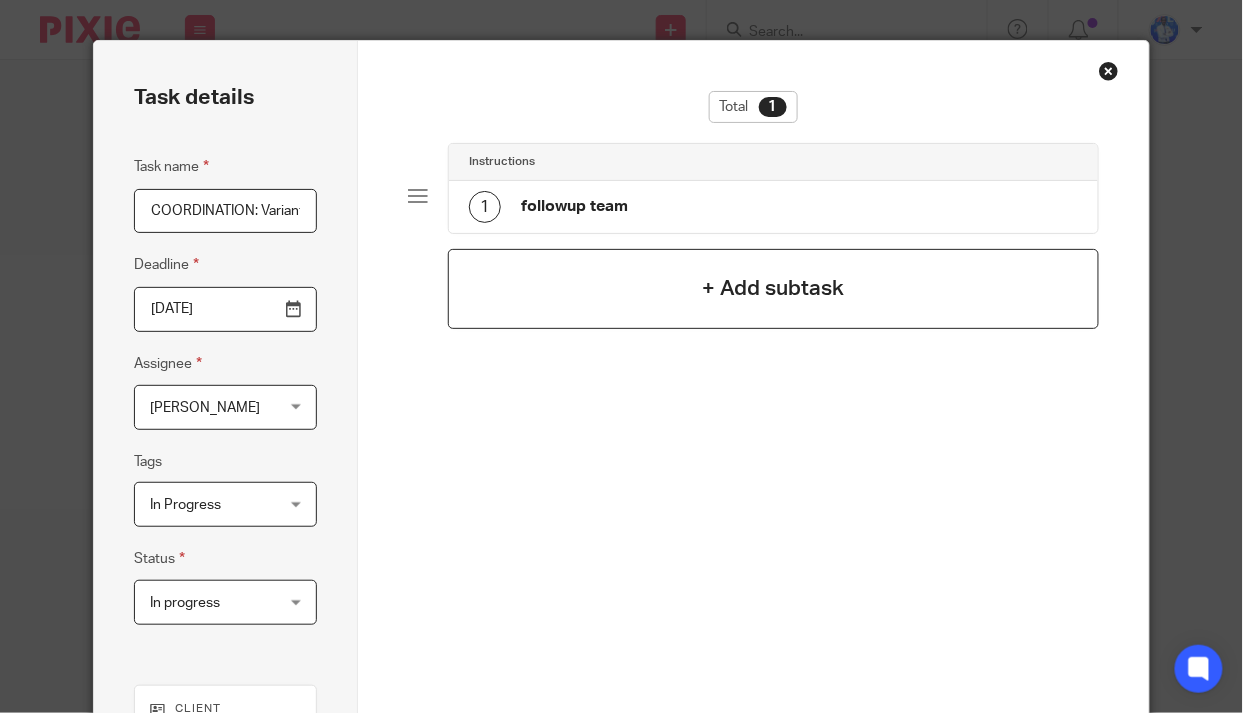 click on "+ Add subtask" at bounding box center [773, 288] 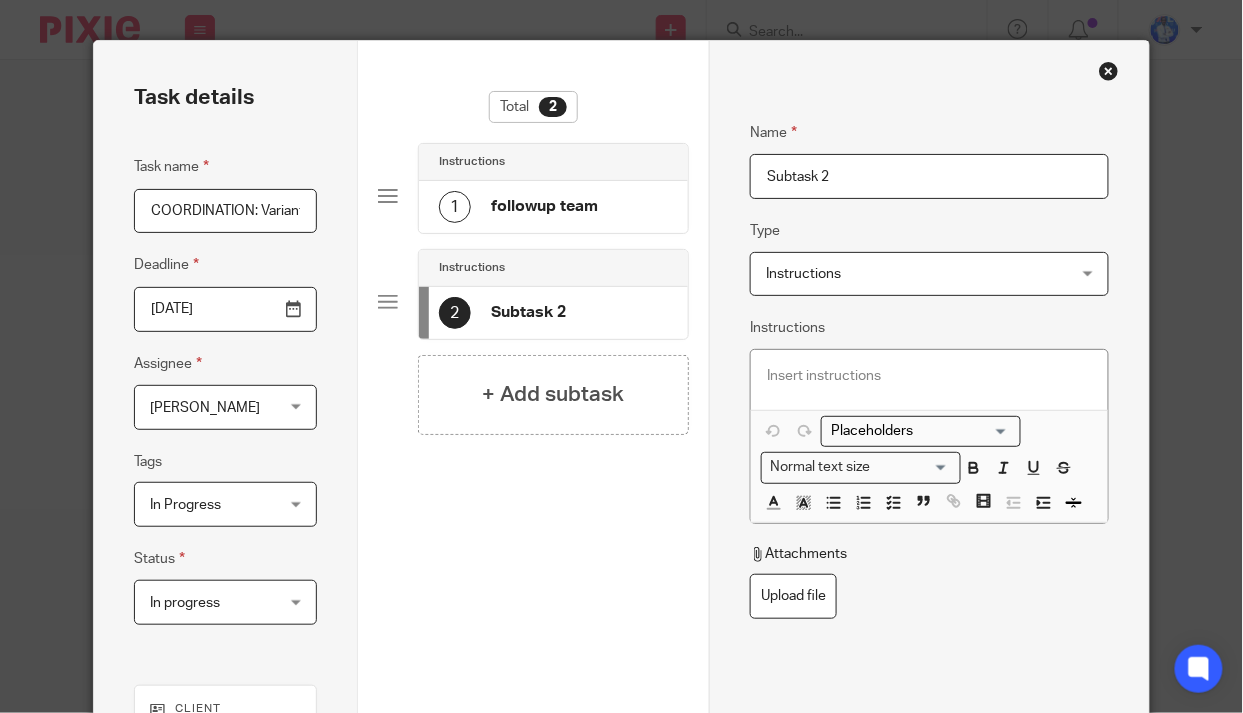 drag, startPoint x: 834, startPoint y: 170, endPoint x: 670, endPoint y: 169, distance: 164.00305 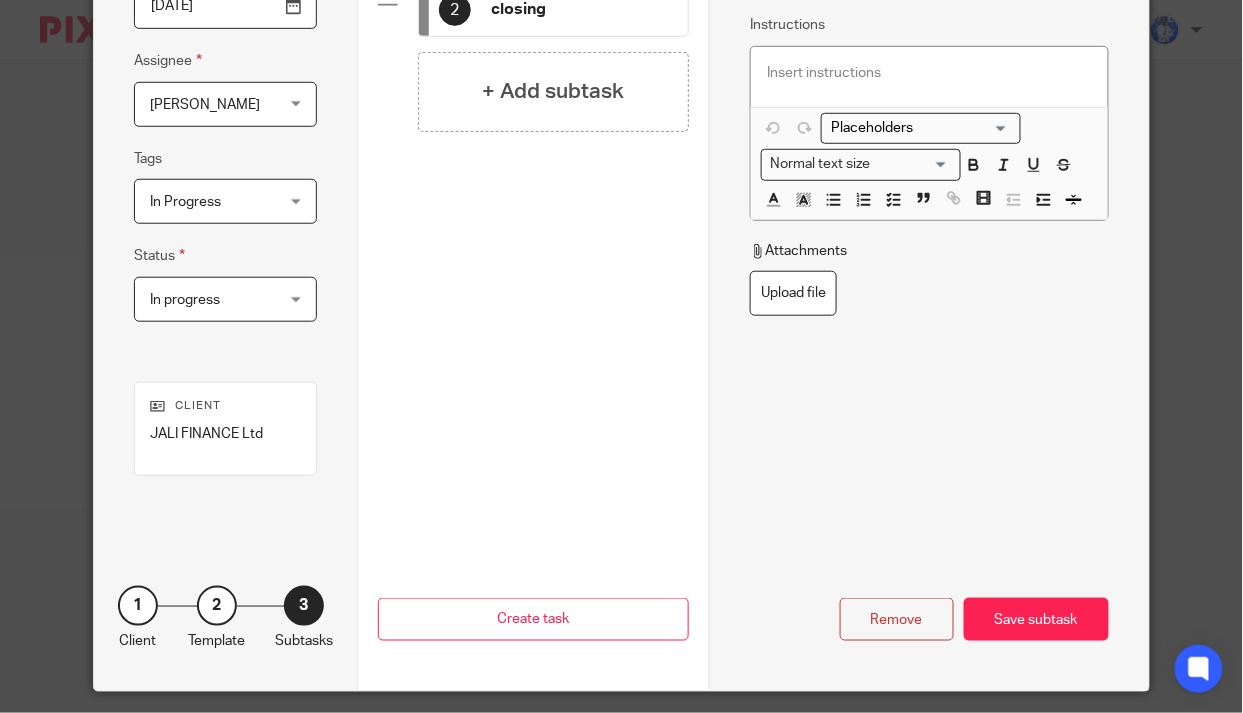 scroll, scrollTop: 321, scrollLeft: 0, axis: vertical 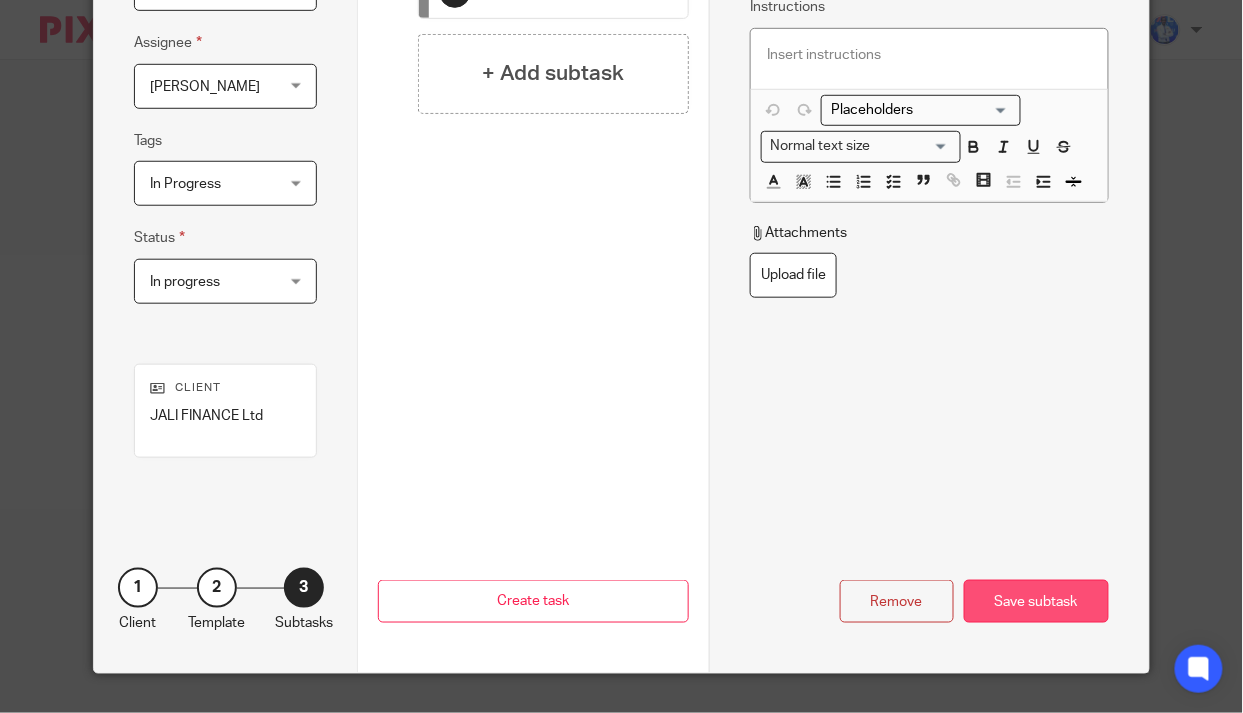 type on "closing" 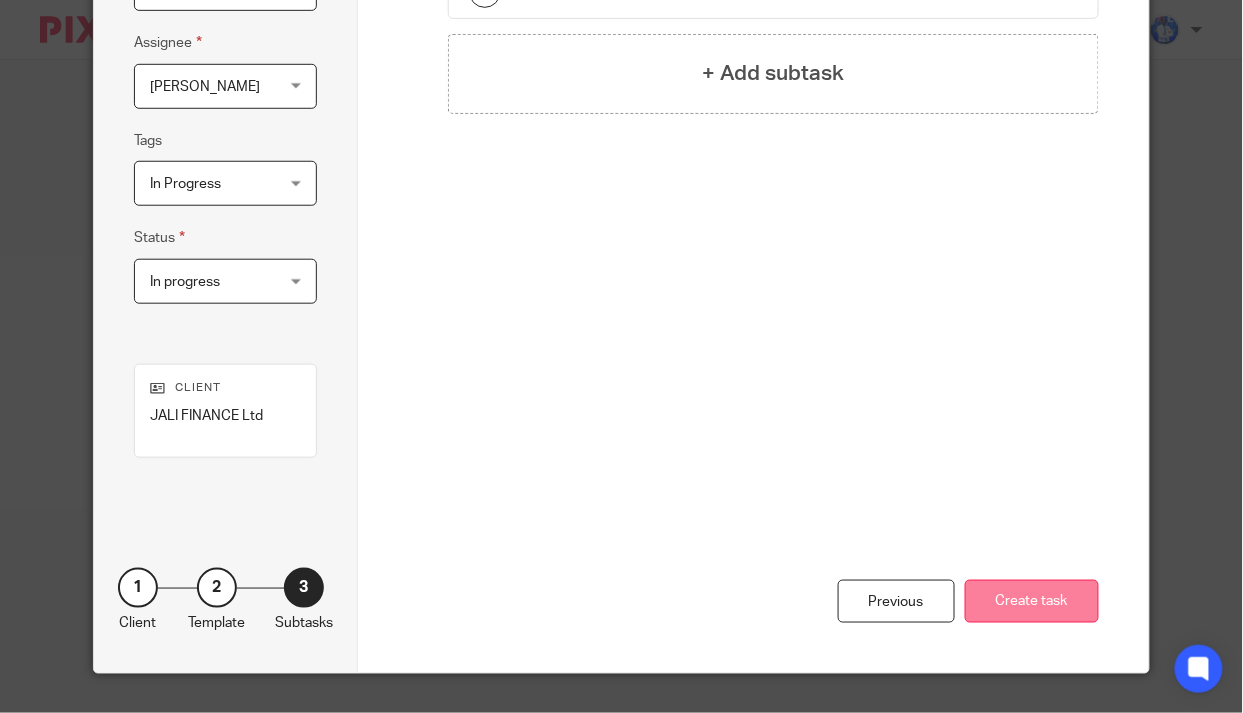 click on "Create task" at bounding box center [1032, 601] 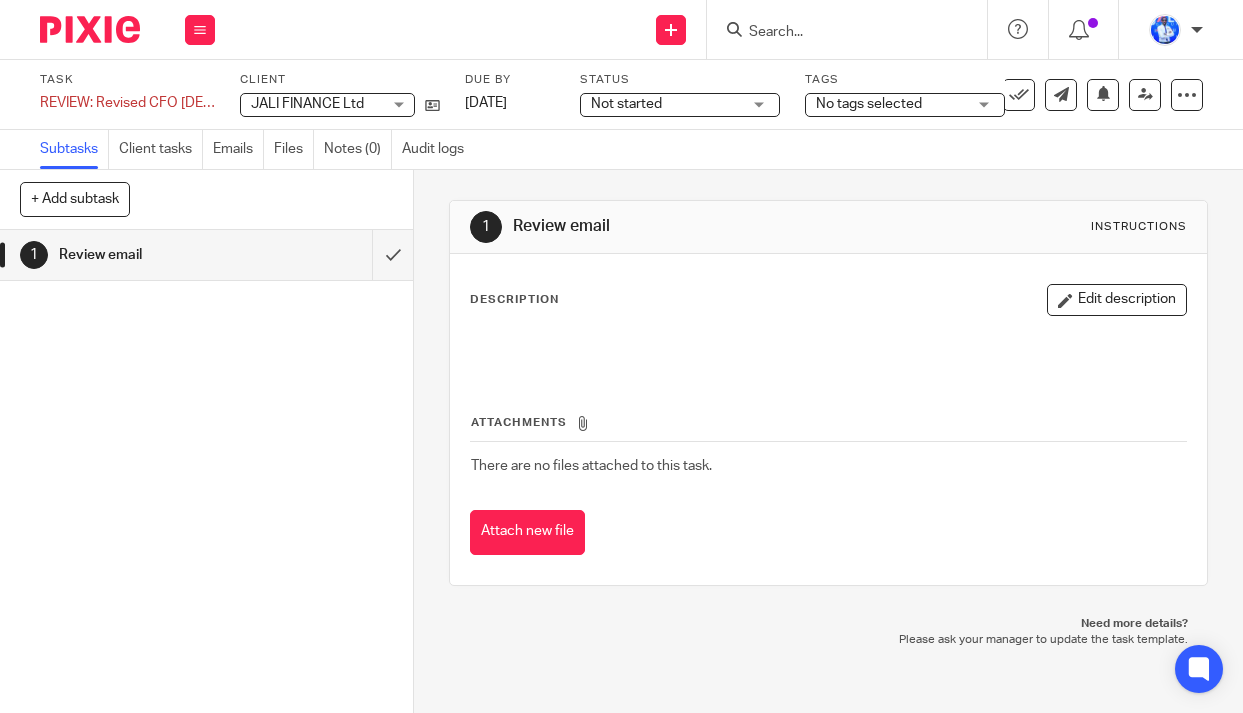 scroll, scrollTop: 0, scrollLeft: 0, axis: both 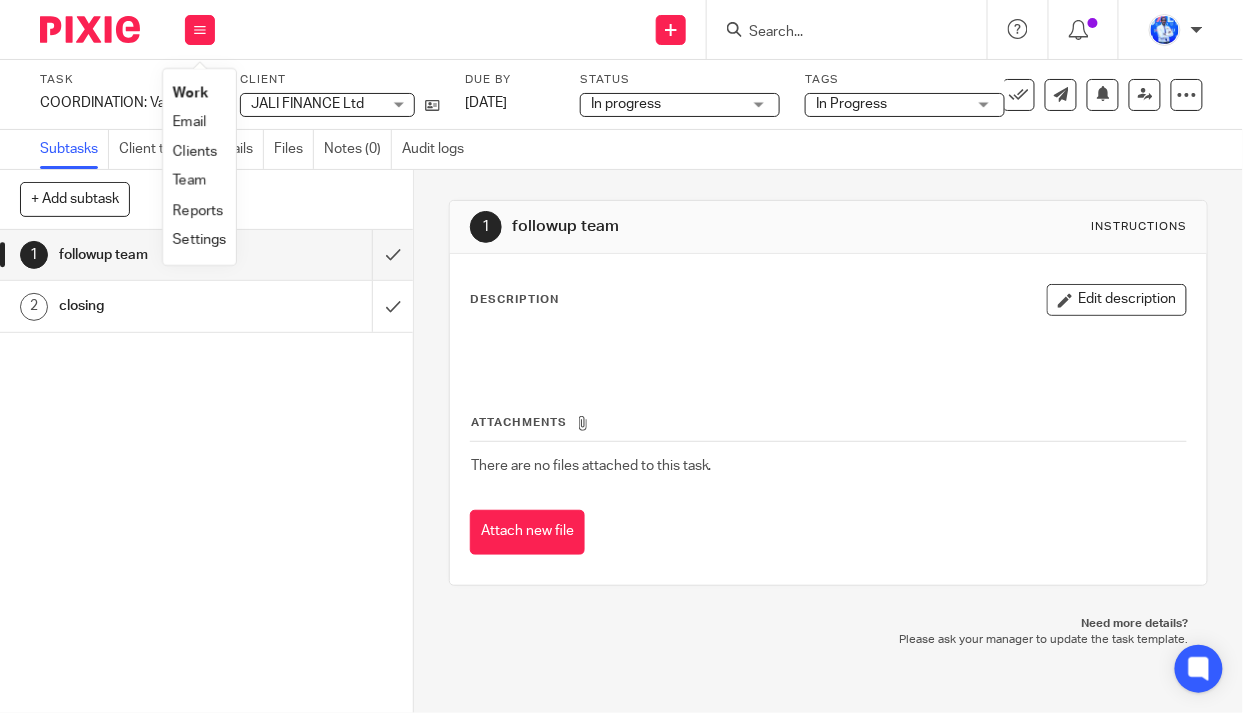 click on "Send new email
Create task
Add client
Get Support
Contact via email
Check our documentation
Access the academy
View roadmap" at bounding box center (739, 29) 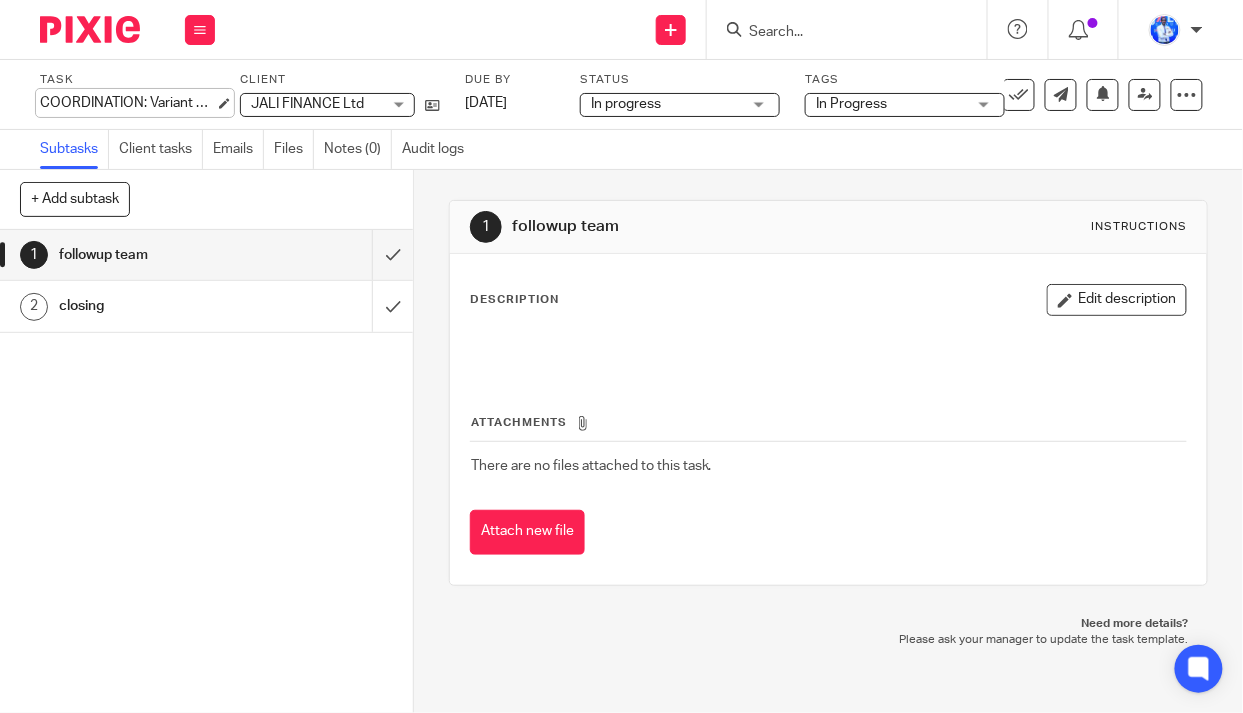 click on "COORDINATION: Variant Payment   Save
COORDINATION: Variant Payment" at bounding box center [127, 103] 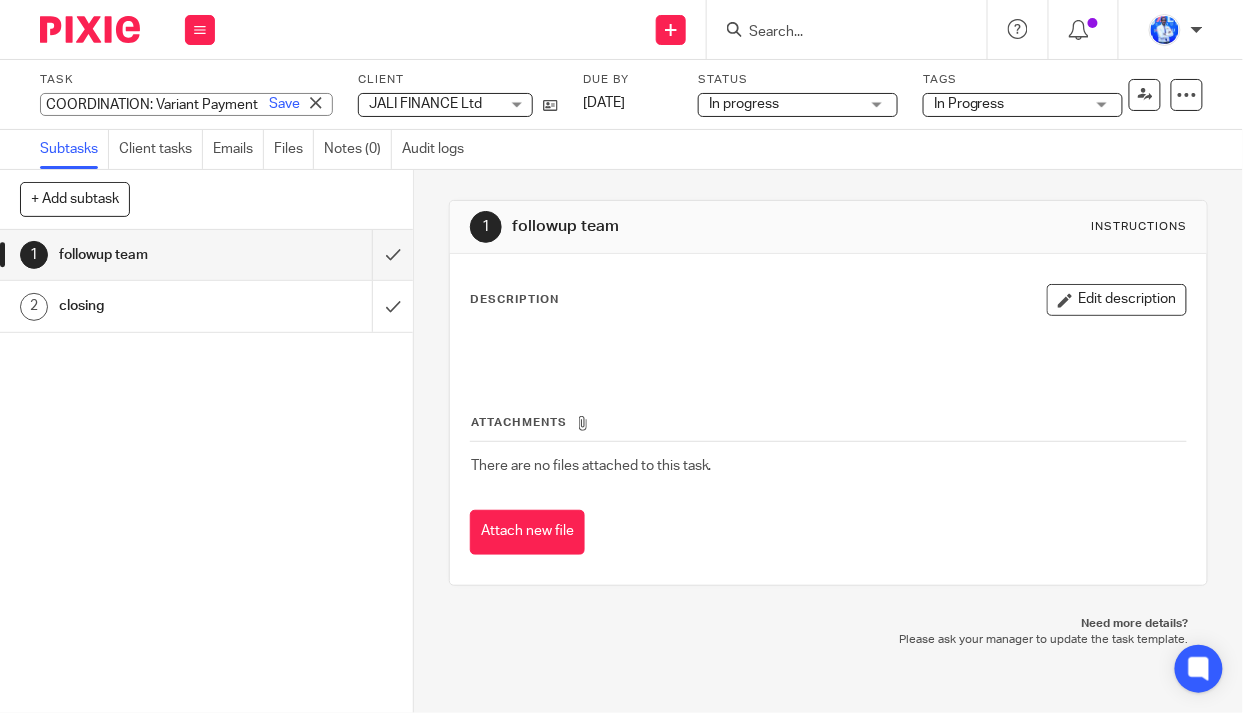 click on "COORDINATION: Variant Payment" at bounding box center (186, 104) 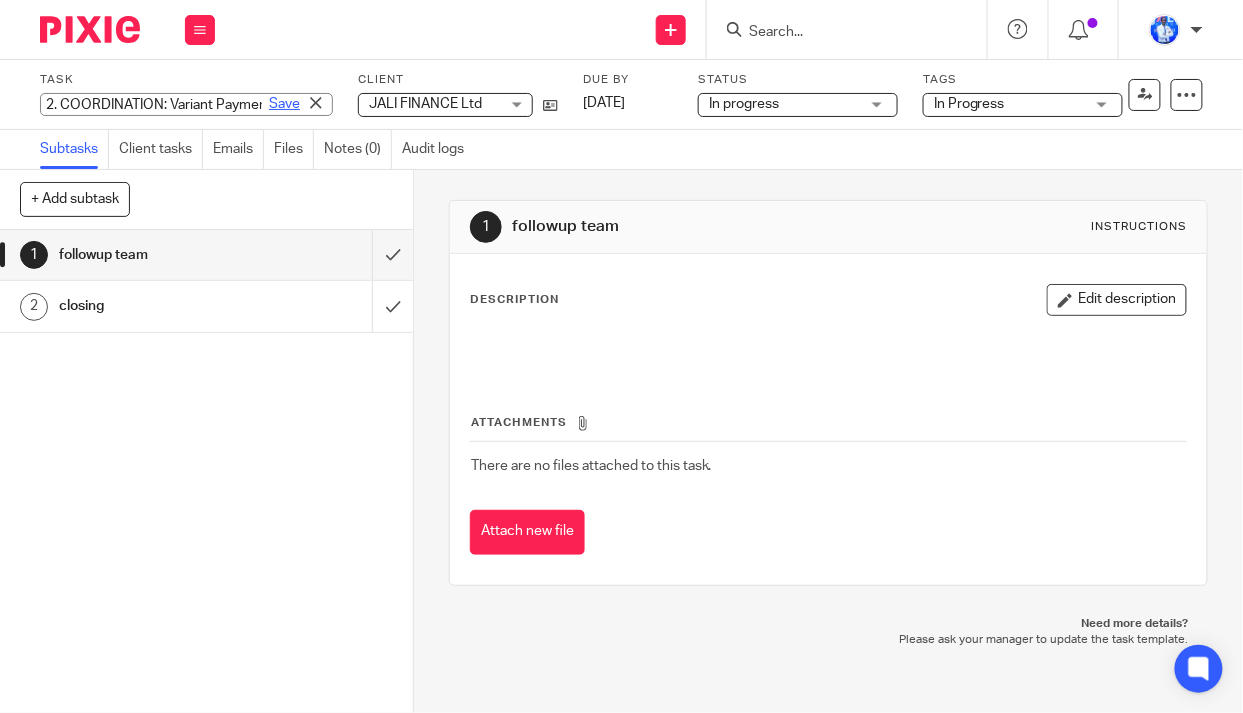 type on "2. COORDINATION: Variant Payment" 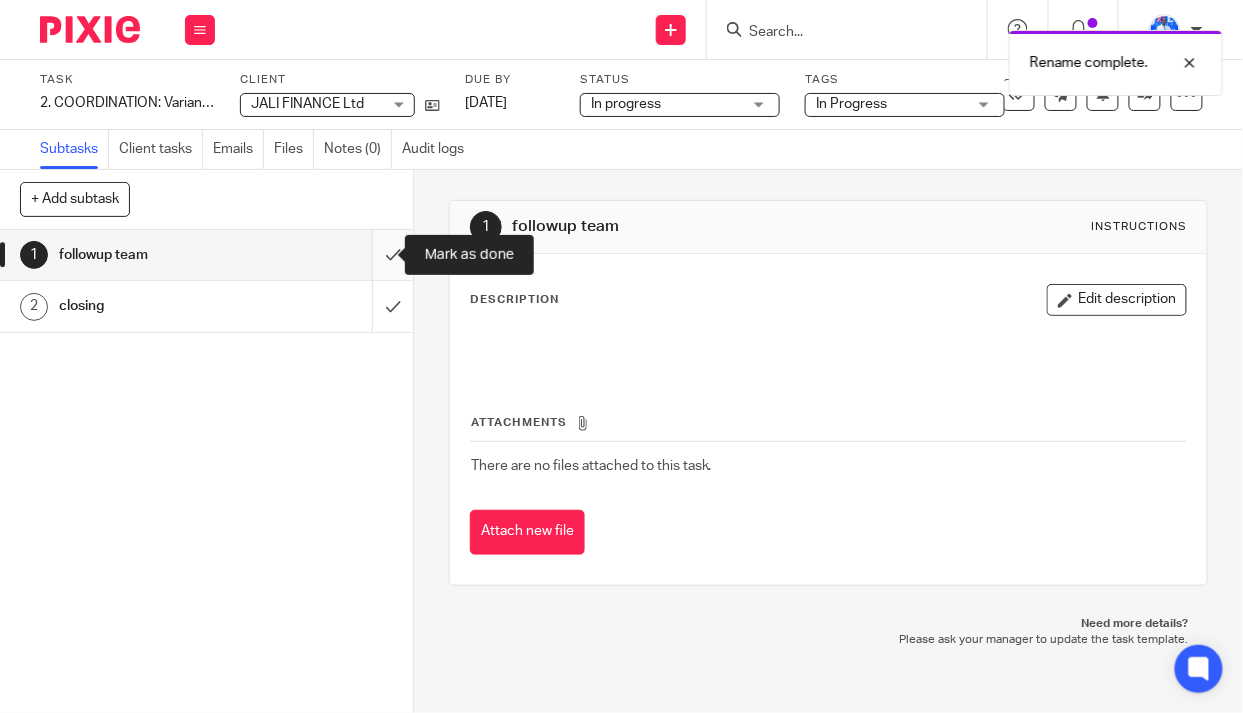 click at bounding box center (206, 255) 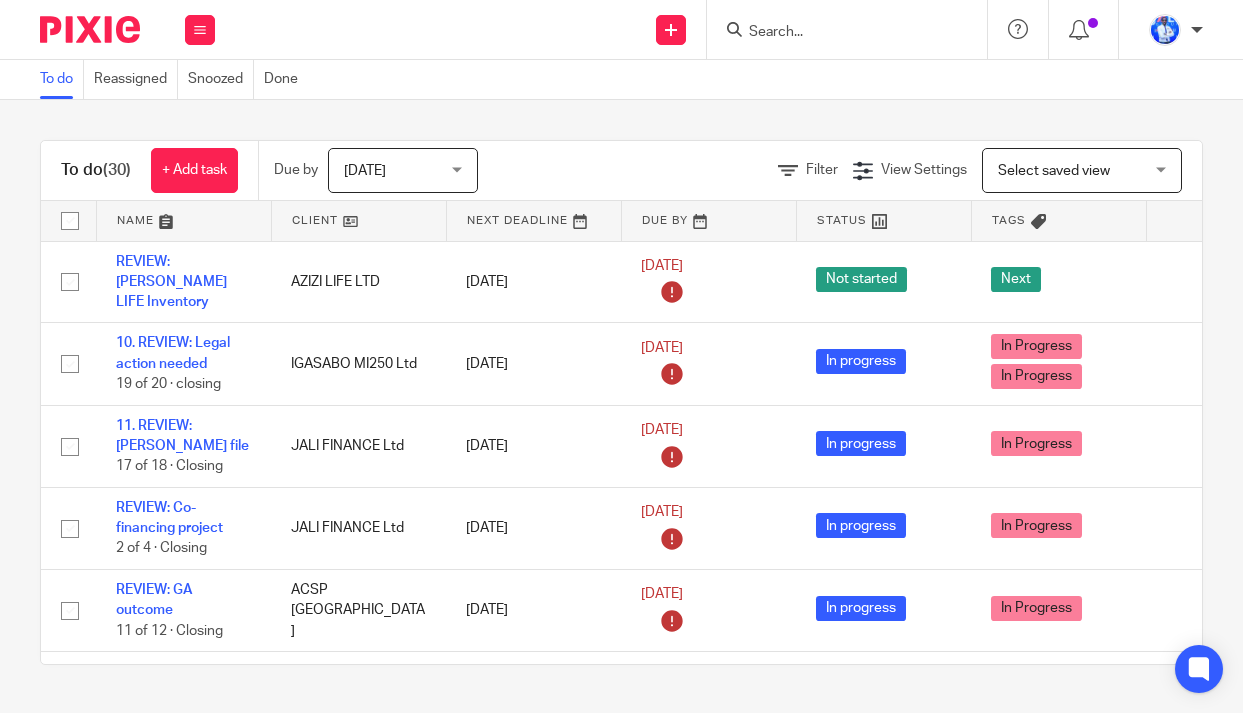 scroll, scrollTop: 0, scrollLeft: 0, axis: both 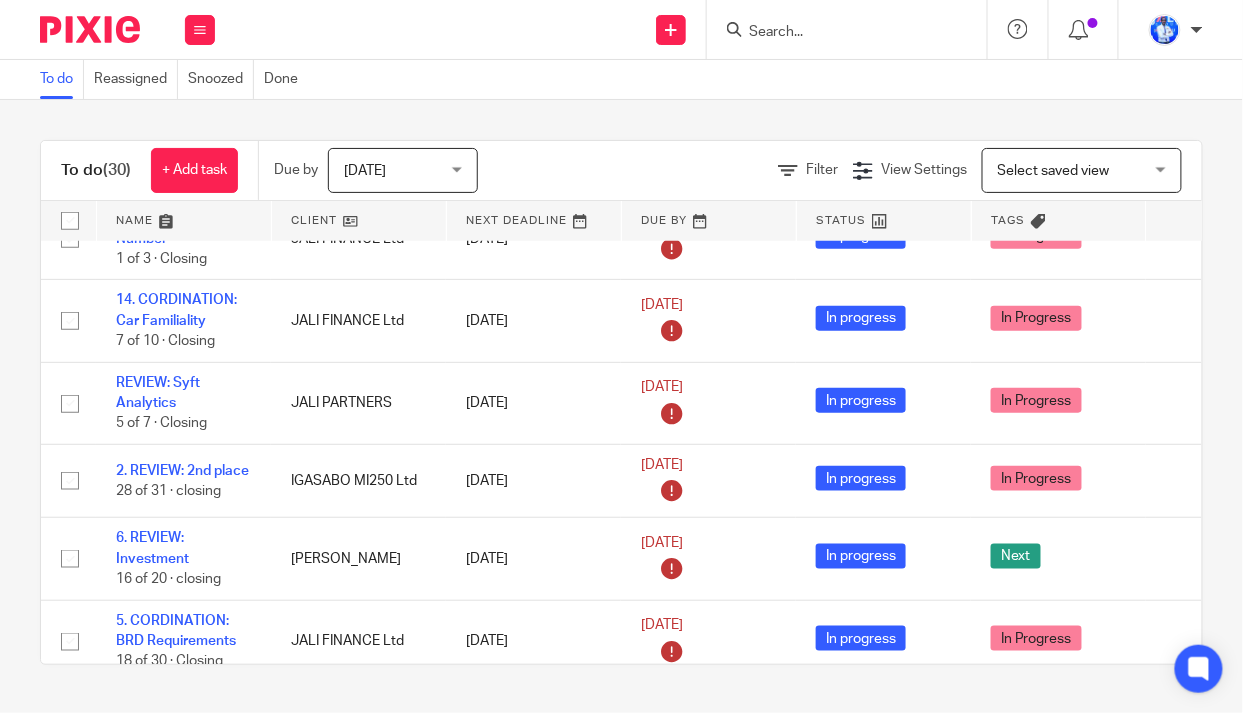 click at bounding box center (184, 221) 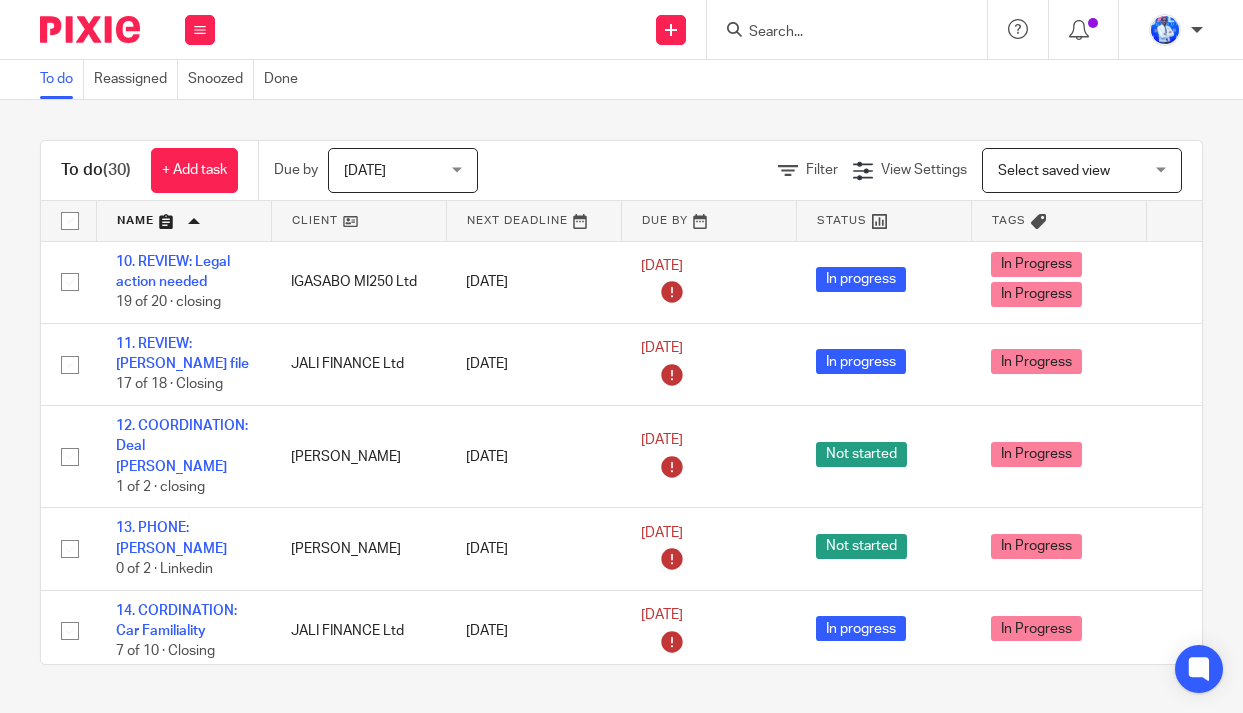 scroll, scrollTop: 0, scrollLeft: 0, axis: both 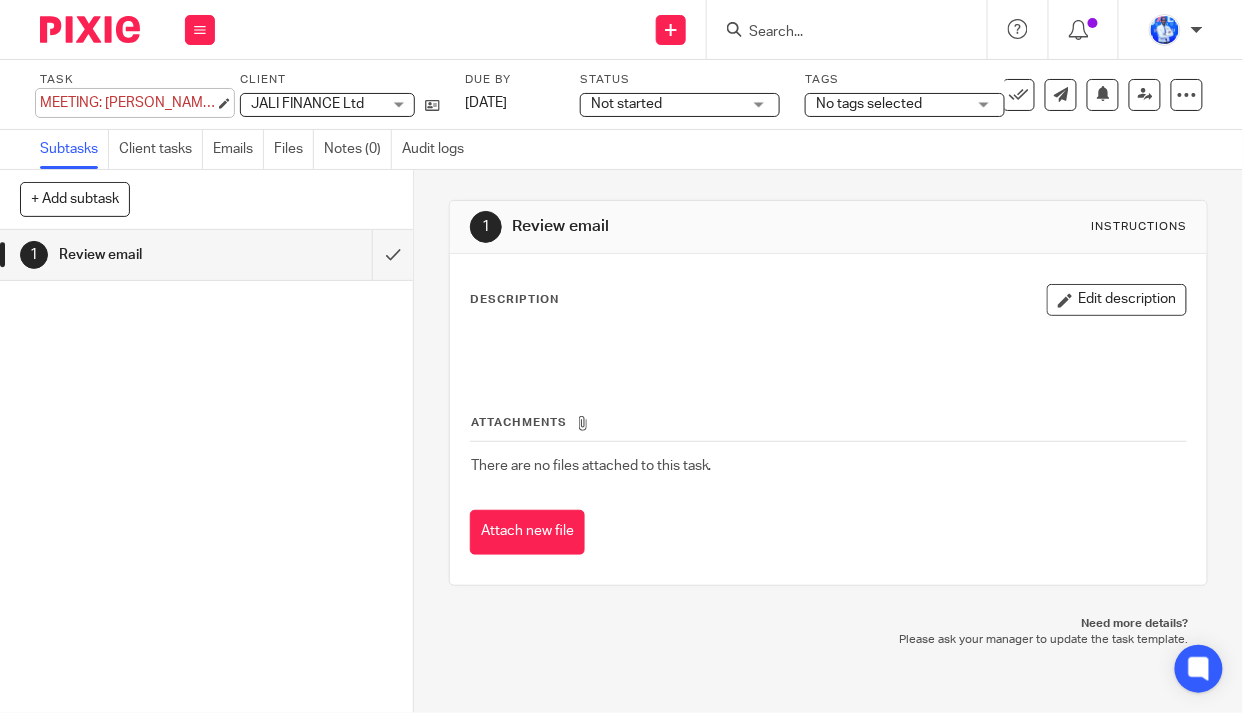 click on "MEETING: Gaetane @triple jump   Save
MEETING: Gaetane @triple jump" at bounding box center (127, 103) 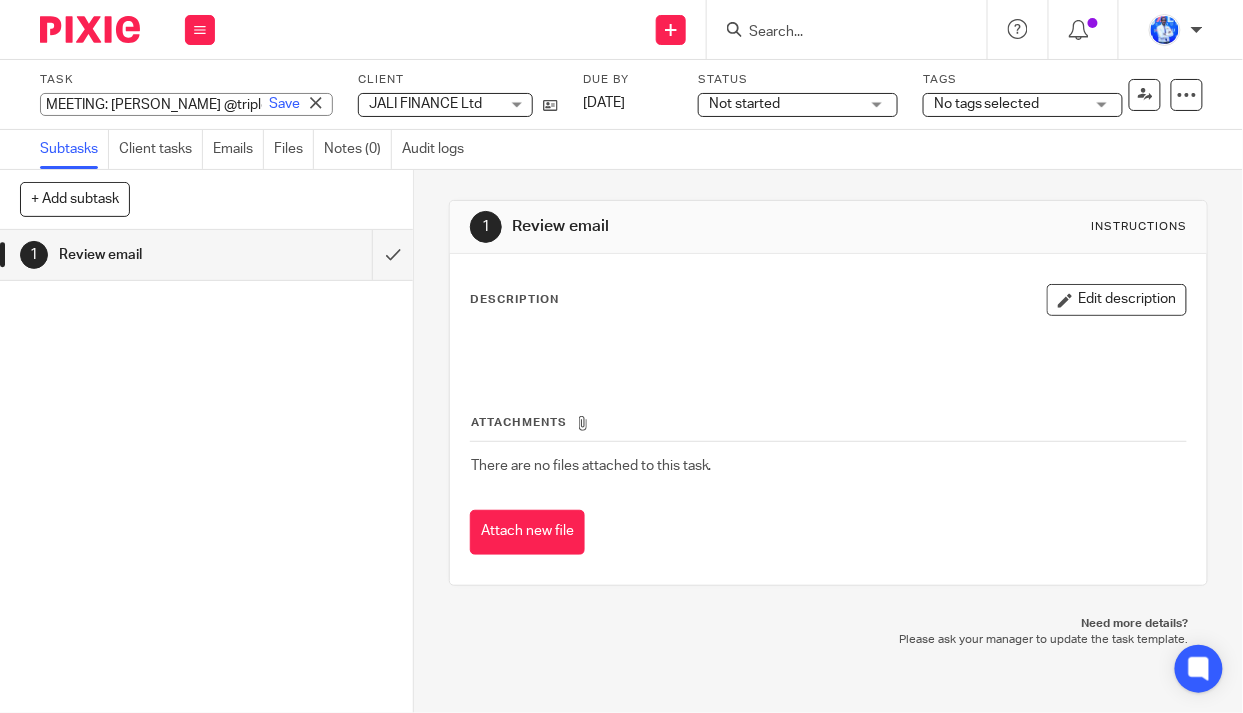 click on "MEETING: Gaetane @triple jump" at bounding box center [186, 104] 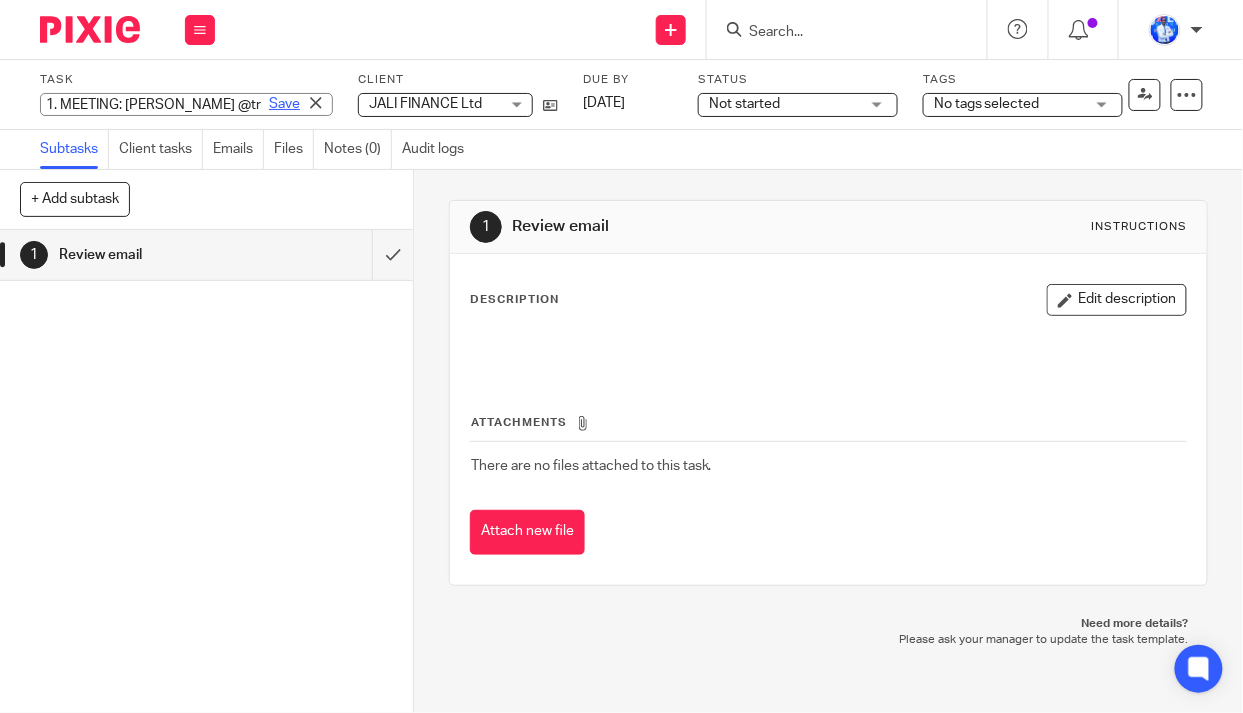 type on "1. MEETING: Gaetane @triple jump" 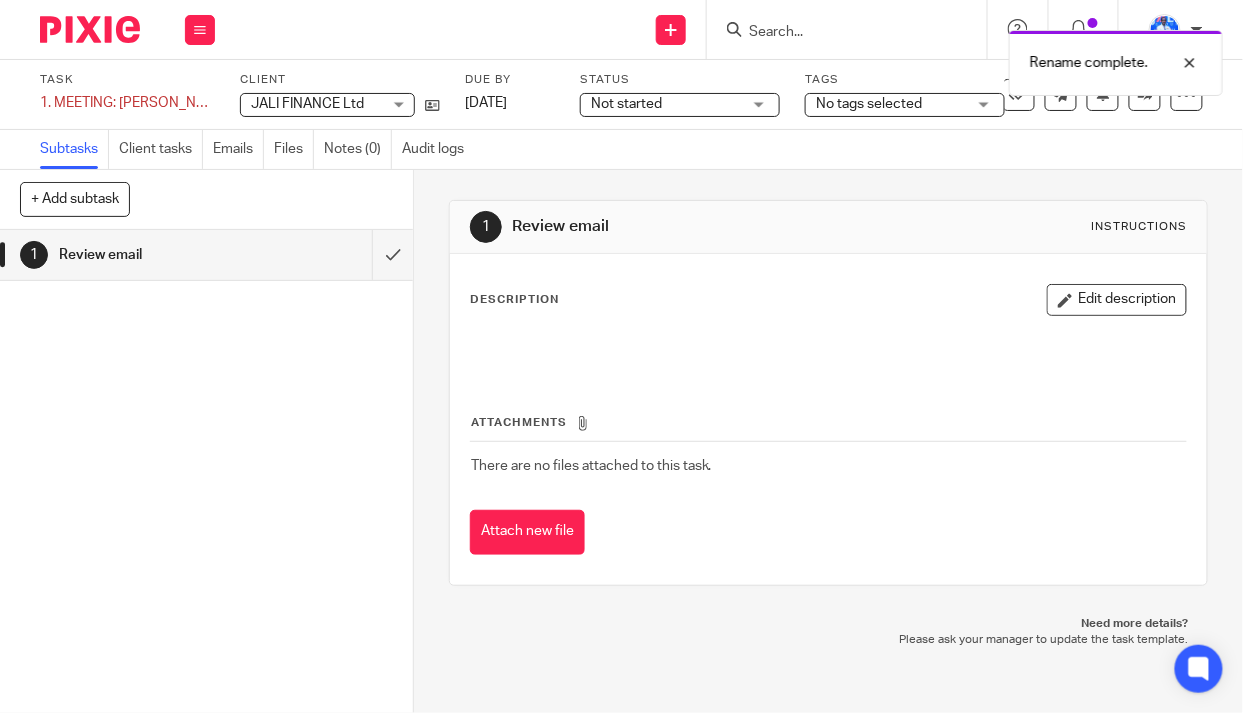 click on "Not started" at bounding box center [626, 104] 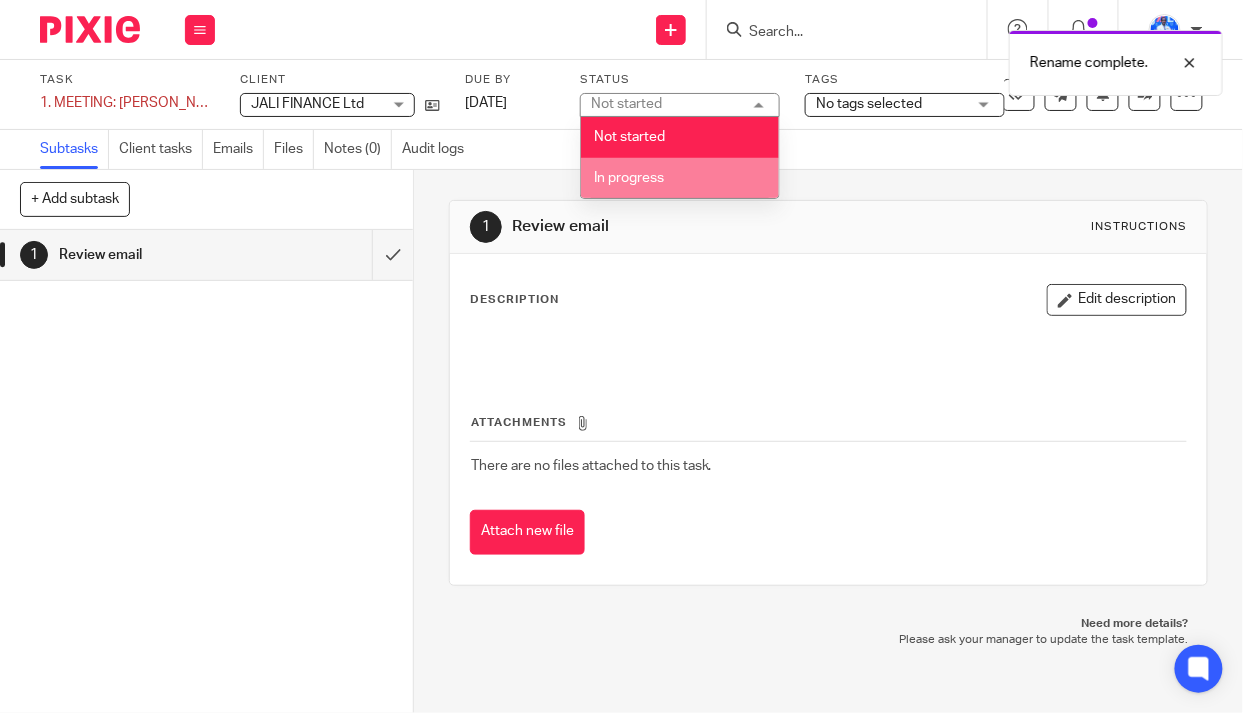 click on "In progress" at bounding box center [629, 178] 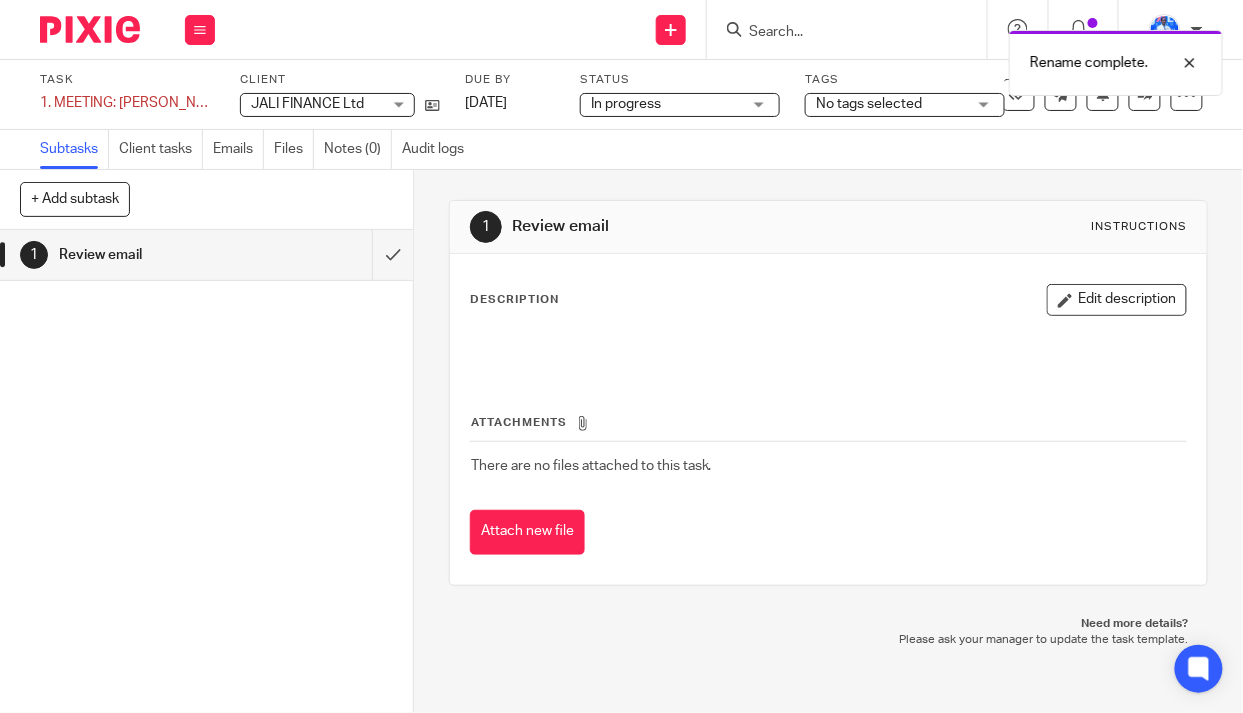 click on "Rename complete." at bounding box center [923, 58] 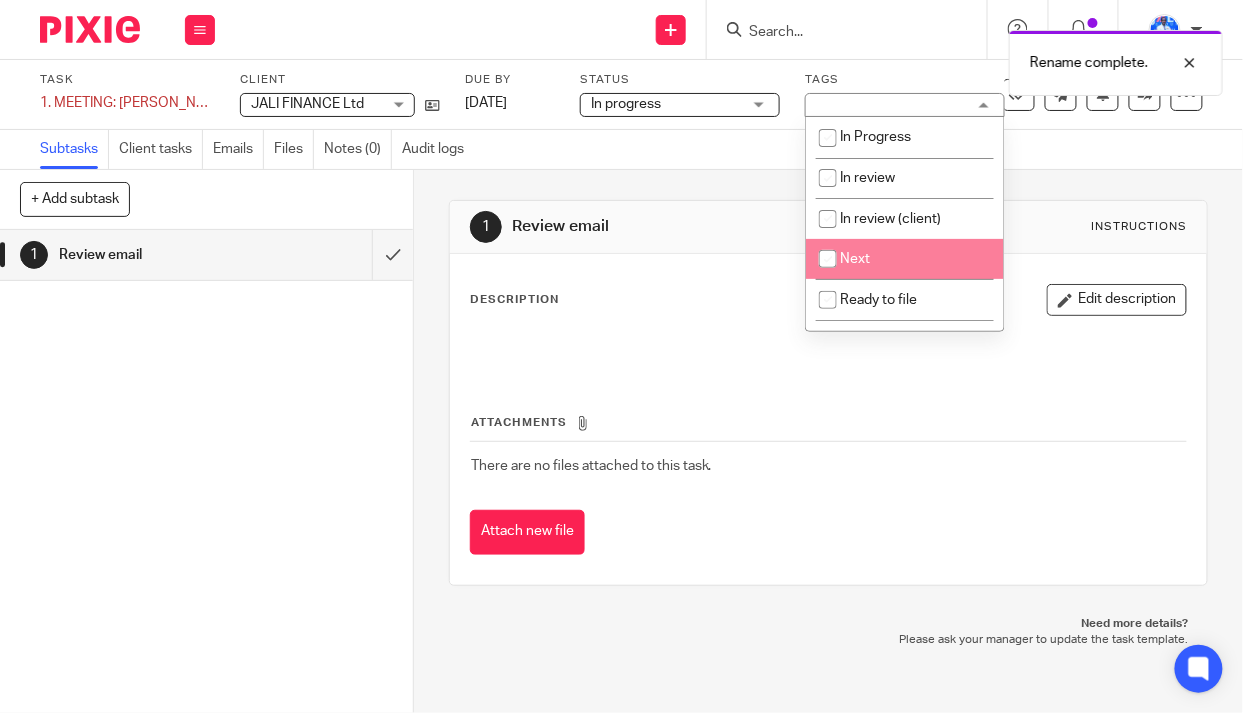 click on "Next" at bounding box center [905, 259] 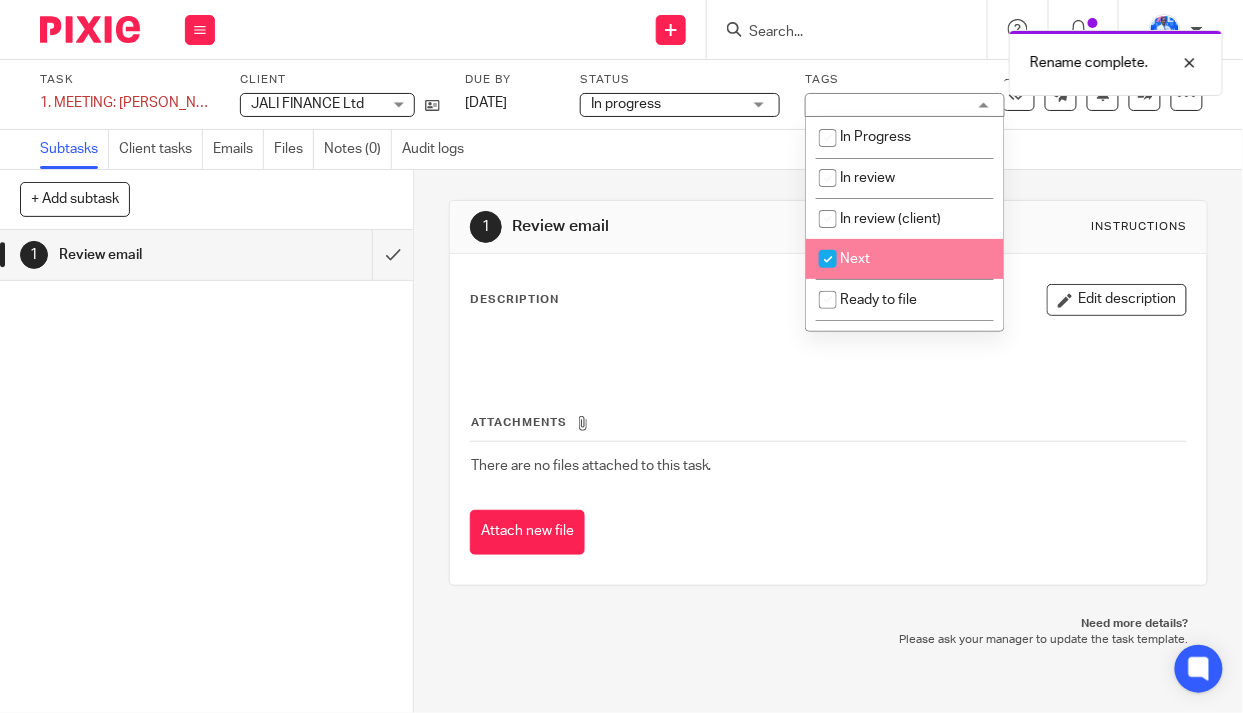 checkbox on "true" 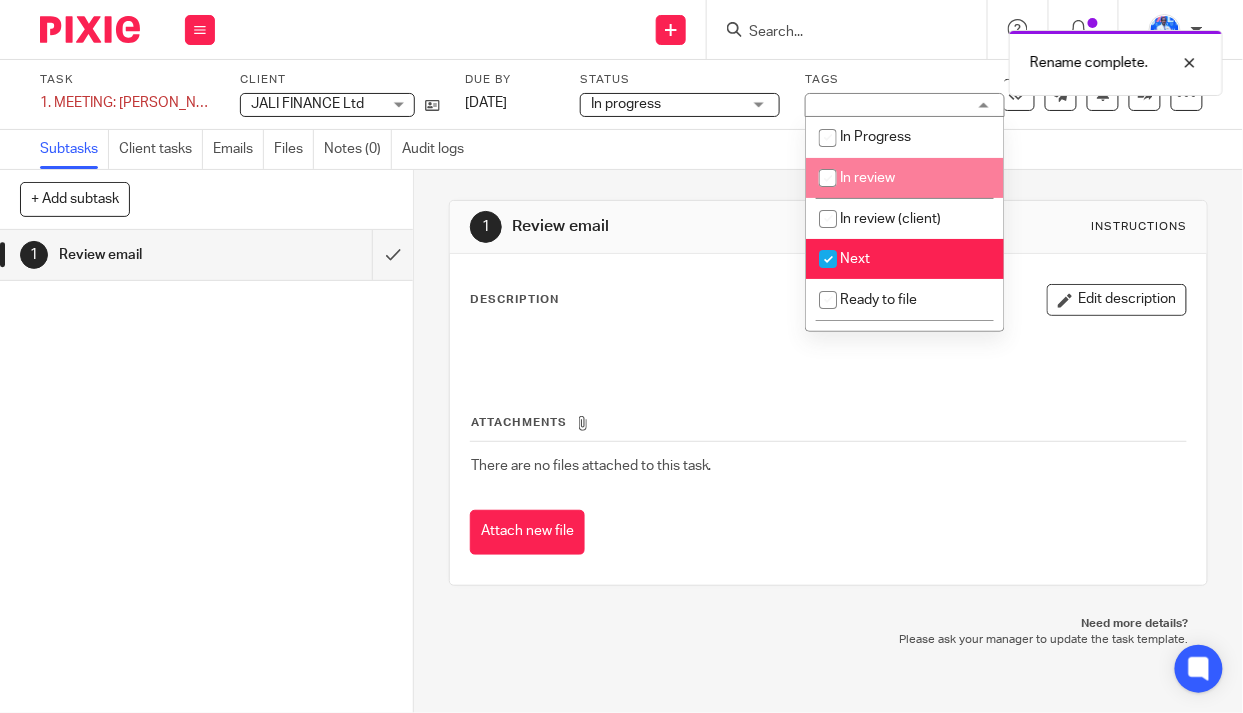 click on "Subtasks
Client tasks
Emails
Files
Notes (0)
Audit logs" at bounding box center [621, 150] 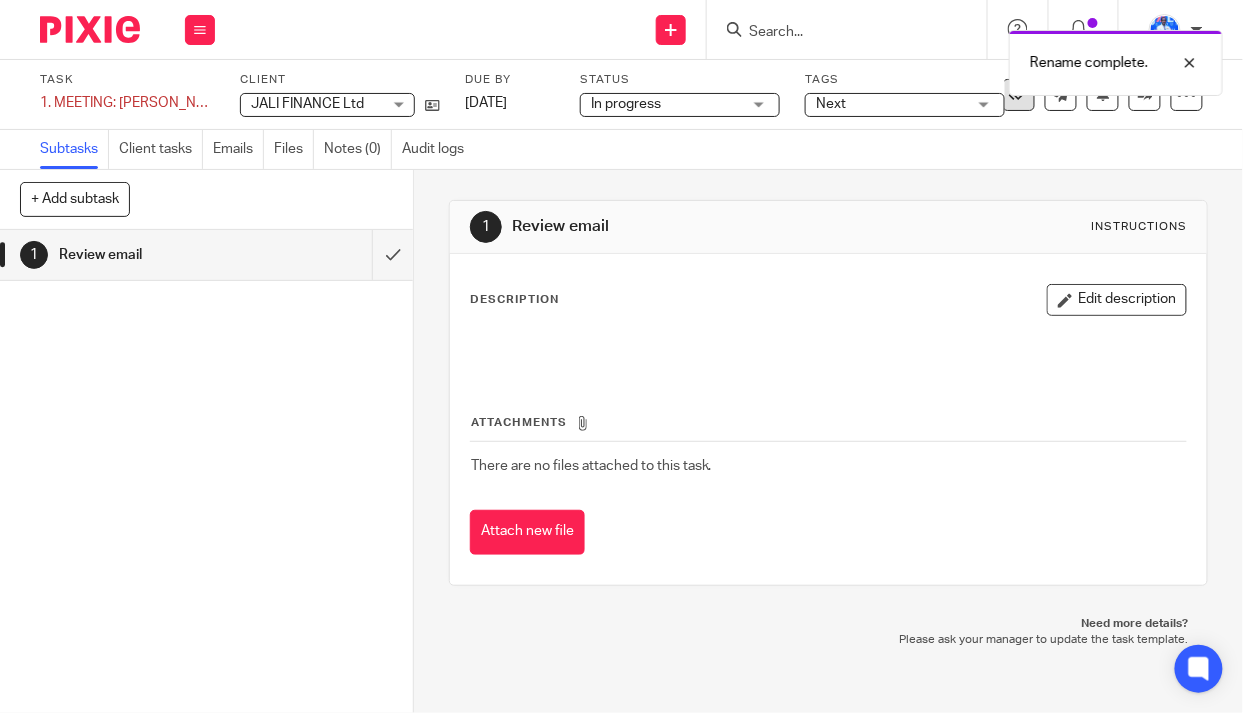 click at bounding box center (1019, 95) 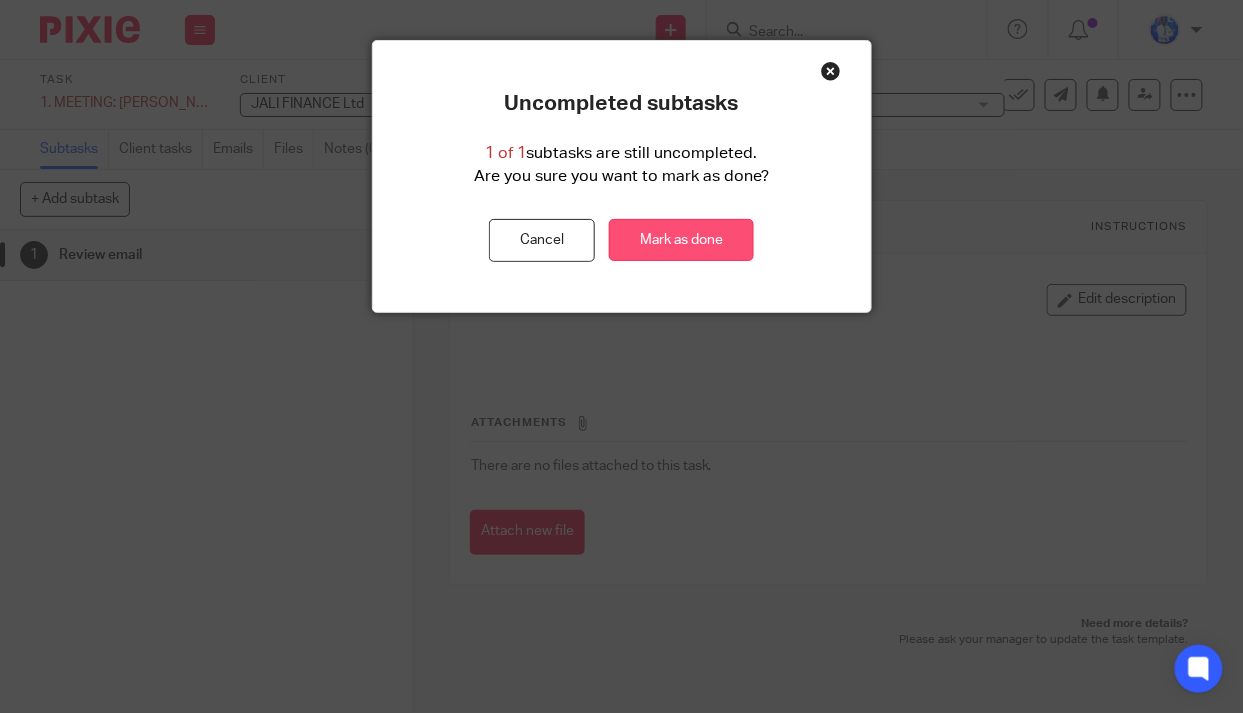 click on "Mark as done" at bounding box center (681, 240) 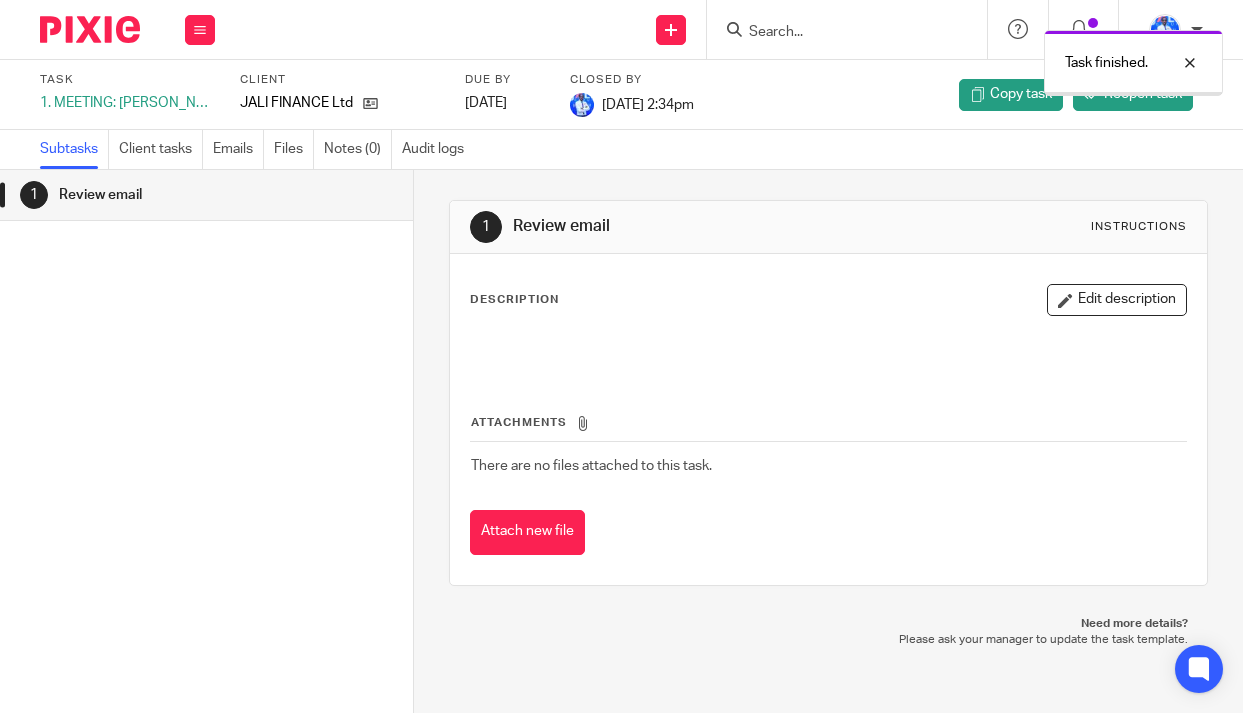 scroll, scrollTop: 0, scrollLeft: 0, axis: both 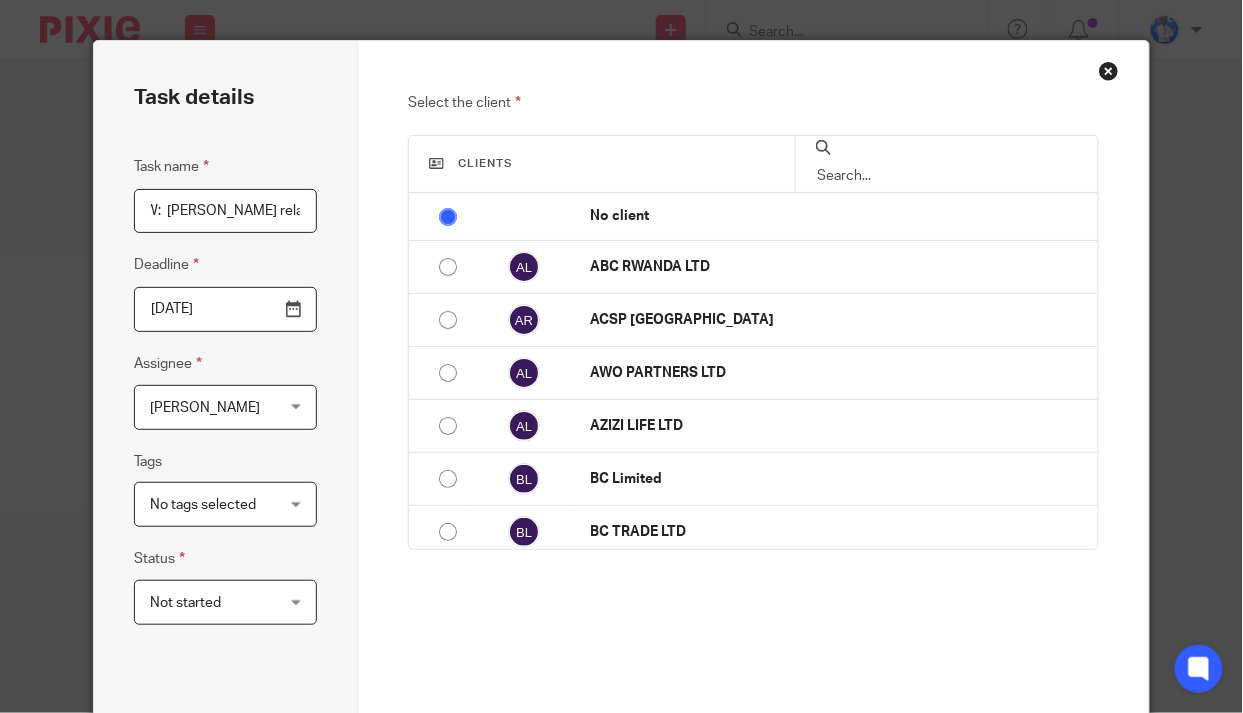type on "4. REVIEW:  [PERSON_NAME] relationship" 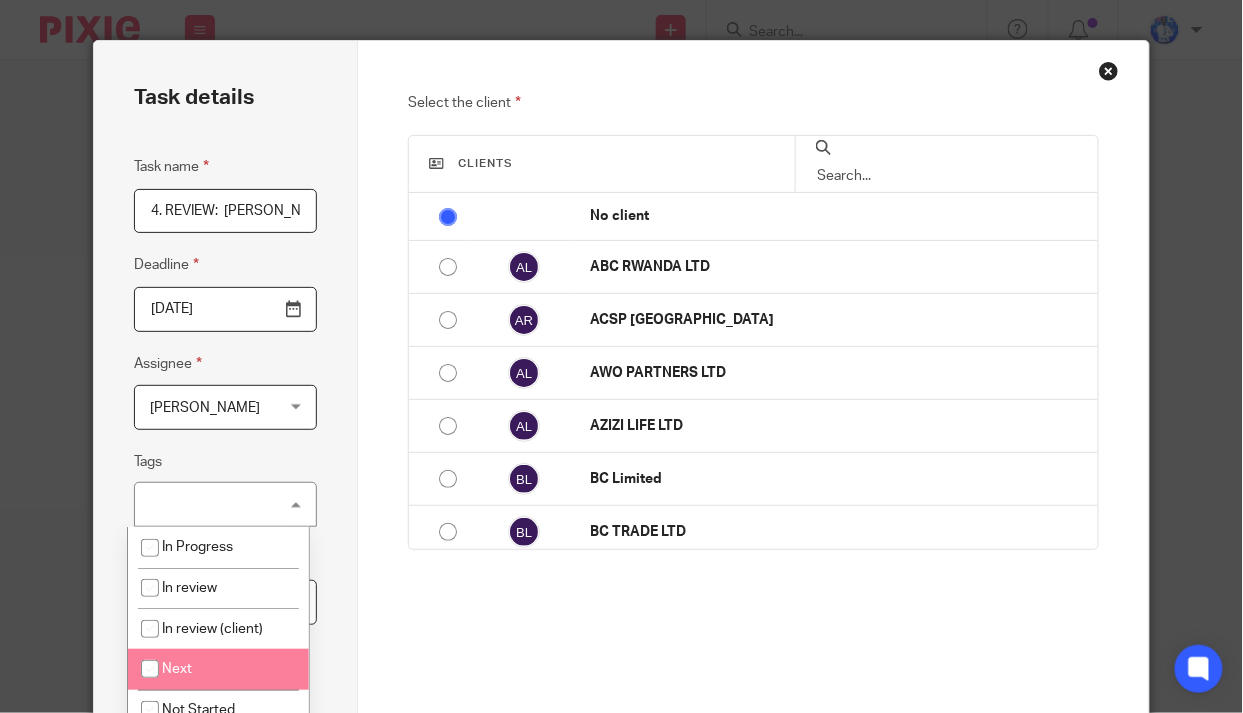 click on "Next" at bounding box center (218, 669) 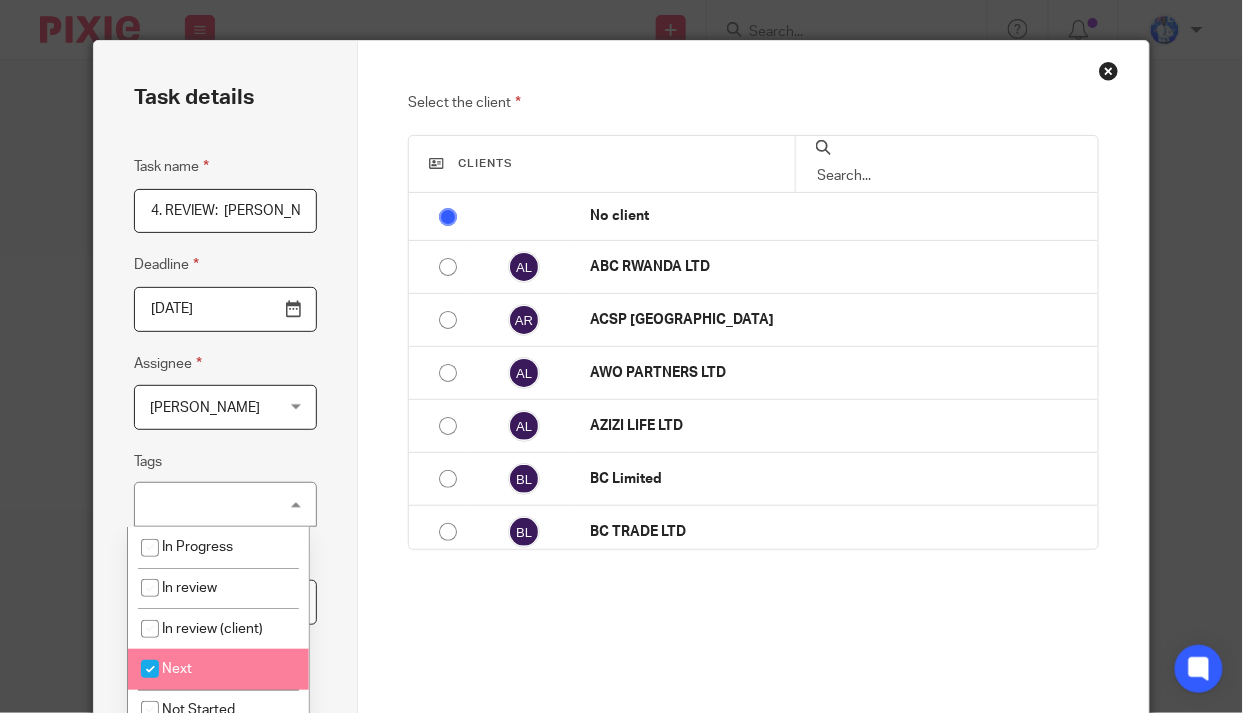 checkbox on "true" 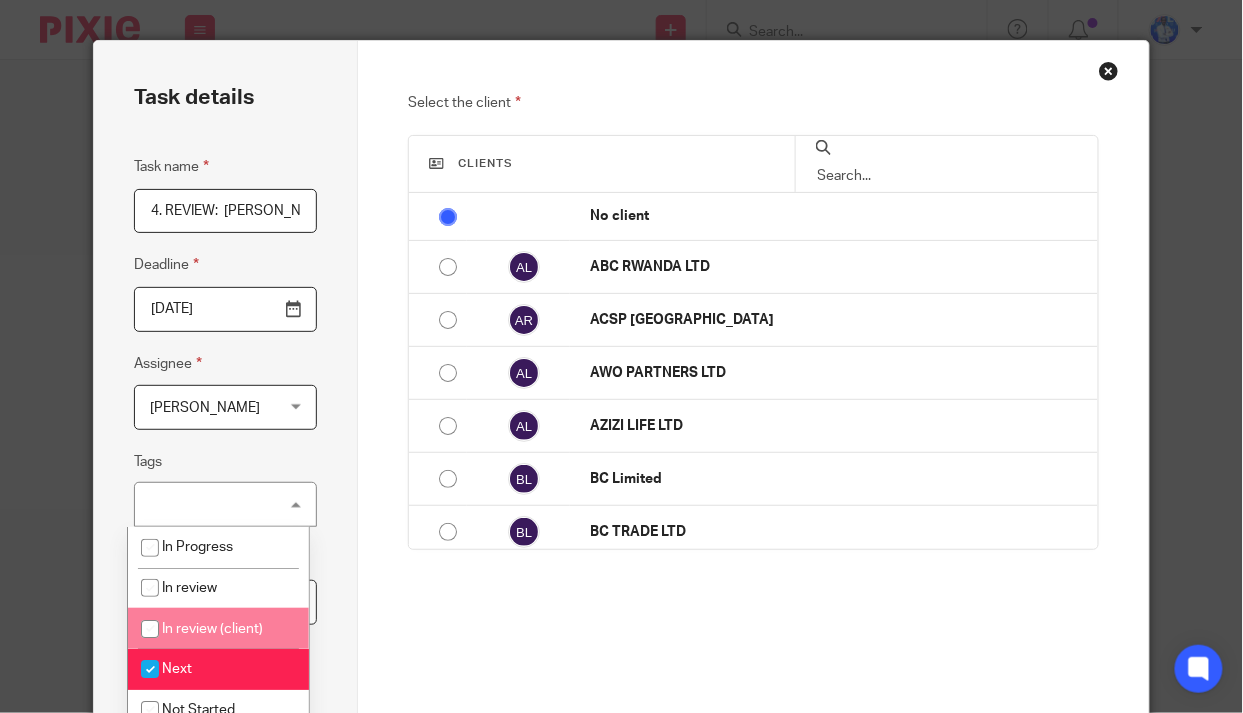 click on "Task details
Task name   4. REVIEW:  Jacques relationship
Deadline
2025-07-11   Assignee
Felix Nkundimana
Felix Nkundimana
Client manager
Angelique Mbabazi
Aphrodice Iyamuremye
Cedric Irambona
Denyse Icyeza
Esperance Umubyeyi
Felix Nkundimana
Felix Nkundimana
Former Members' Work
Francis Xavier Magara
Rosine Dukuze
Shakira K. Nsimbi
Shema Jean Luc
Yonah Tashobya
1   Tags
Next
In Progress
In review
In review (client)
Next" at bounding box center (226, 436) 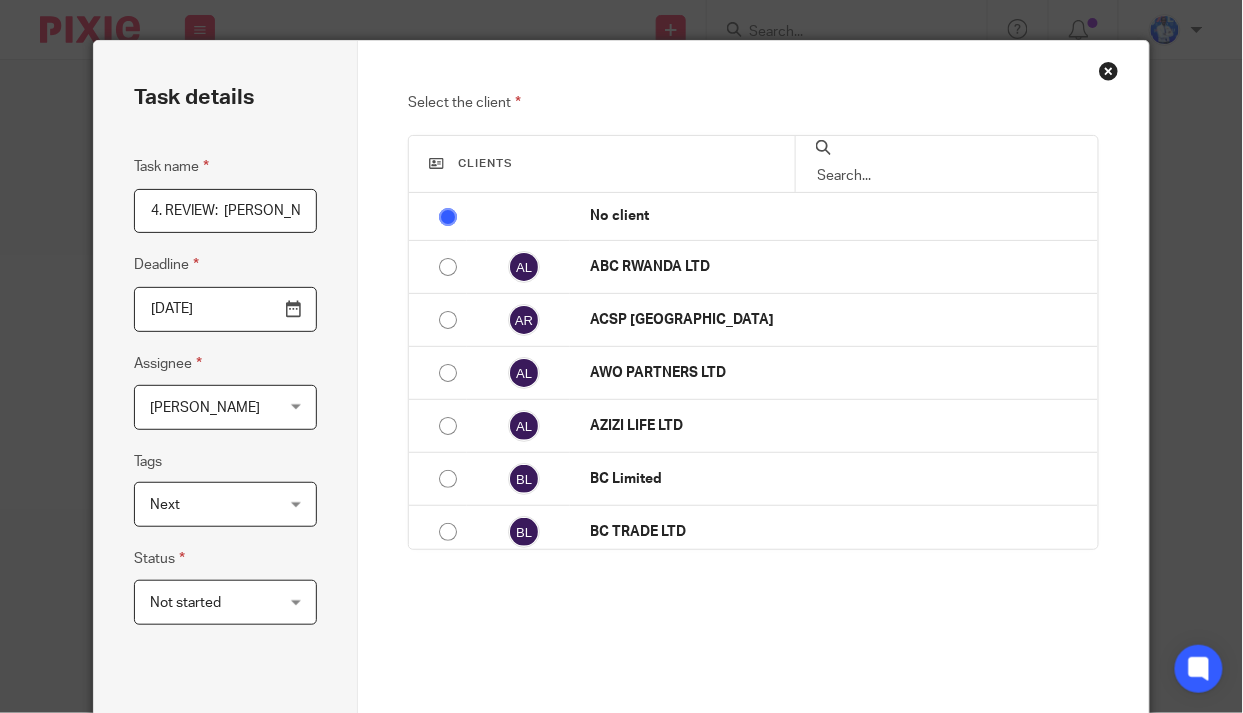 click on "Not started" at bounding box center (216, 602) 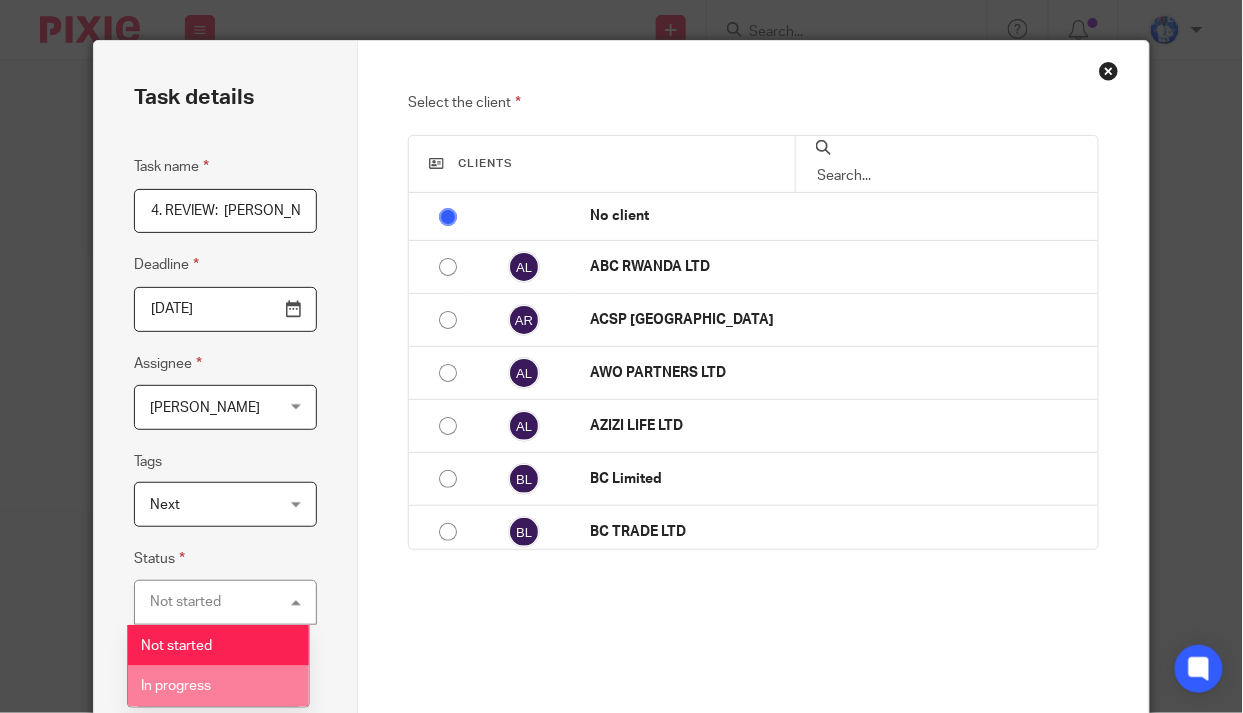 click on "In progress" at bounding box center (176, 686) 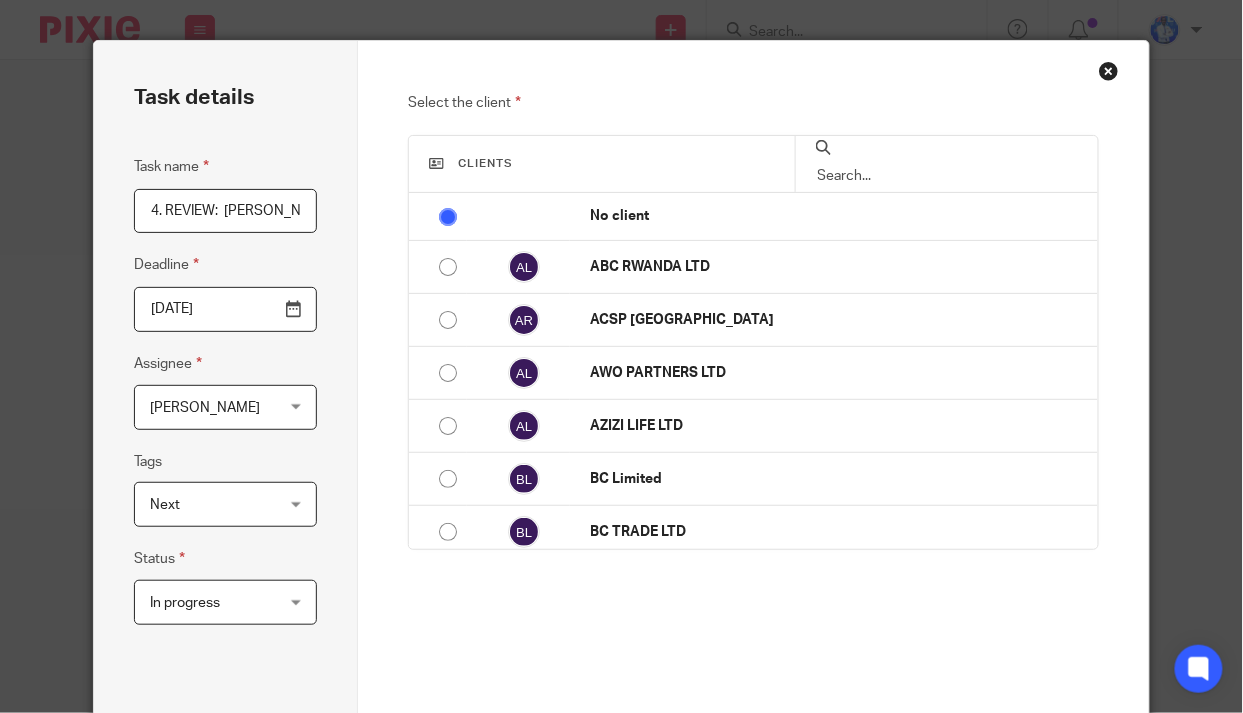 click at bounding box center [947, 176] 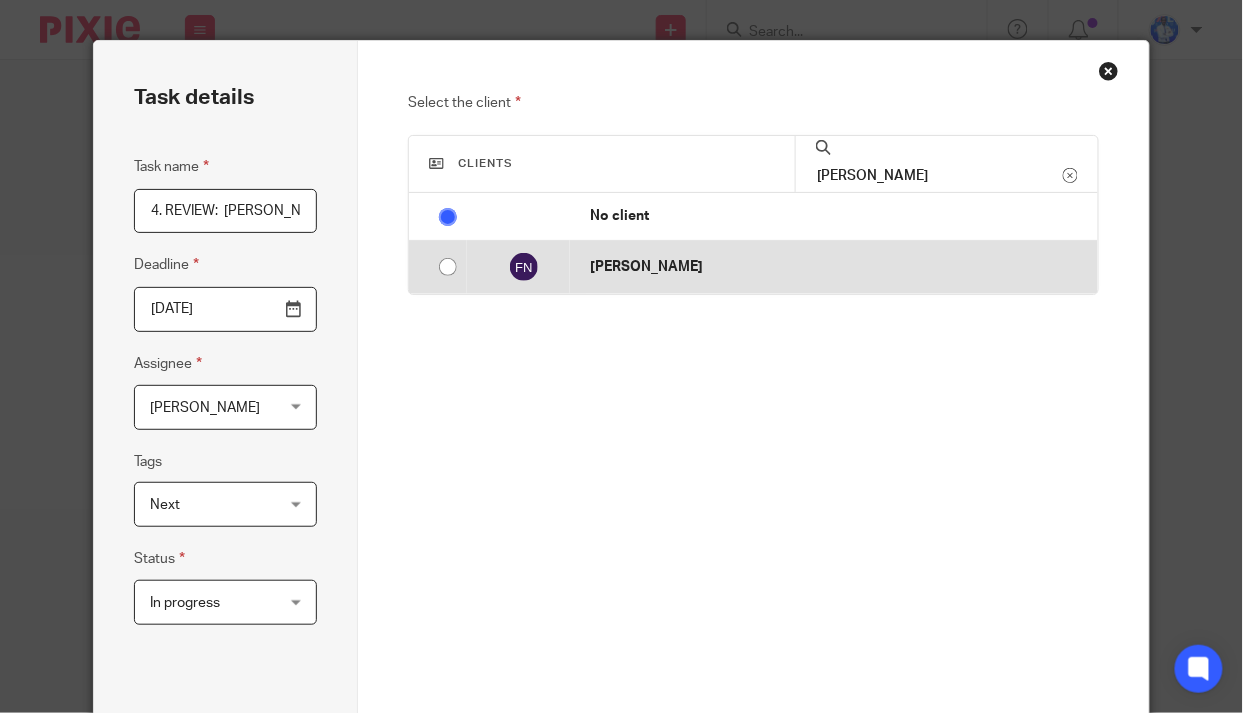 click at bounding box center [448, 267] 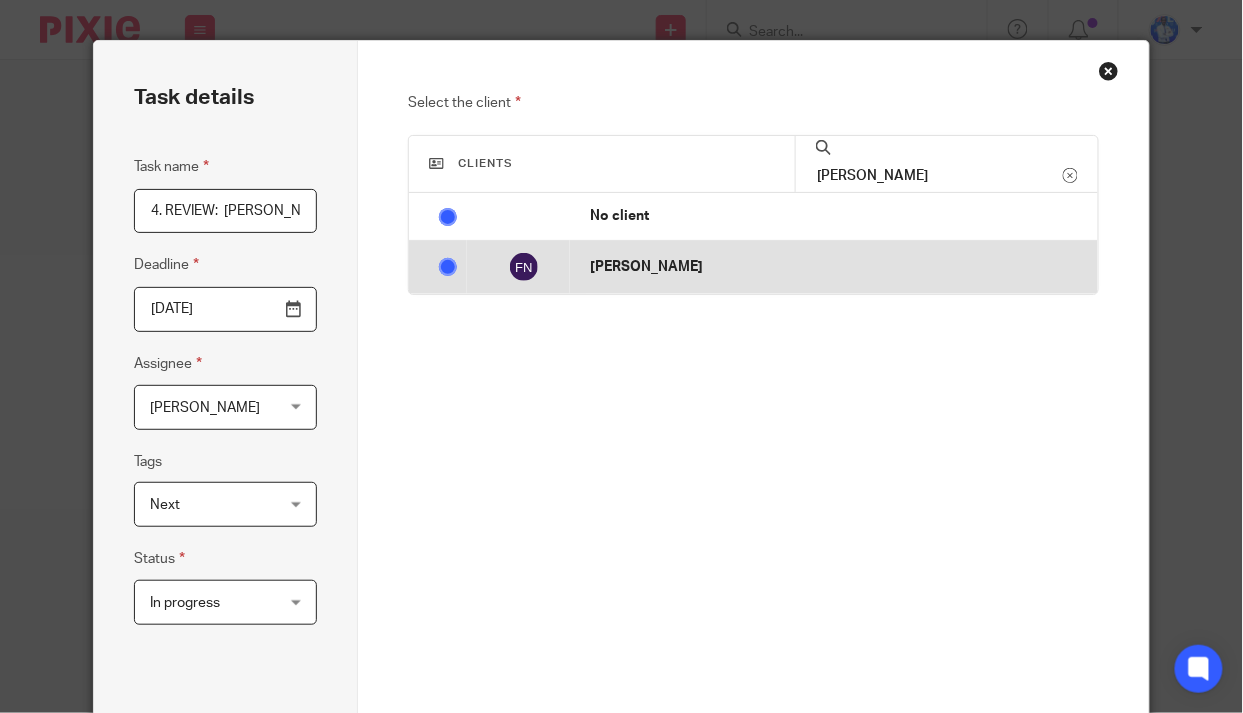radio on "false" 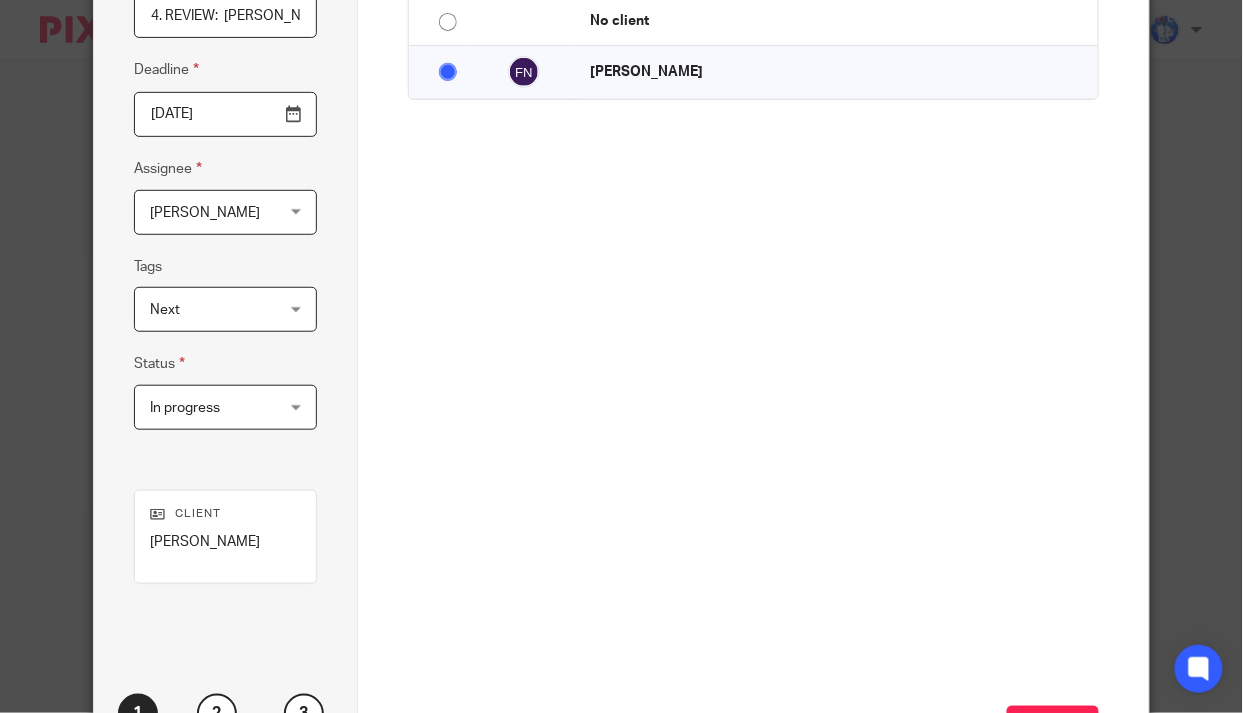 scroll, scrollTop: 272, scrollLeft: 0, axis: vertical 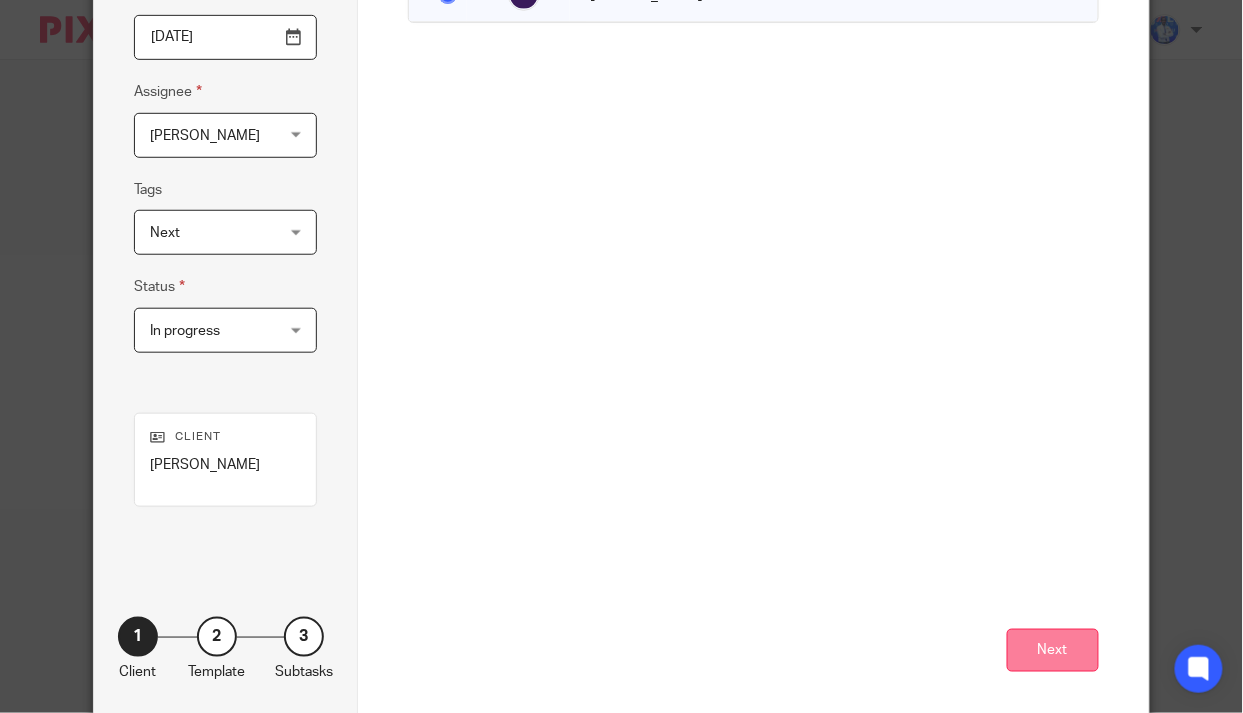click on "Next" at bounding box center (1053, 650) 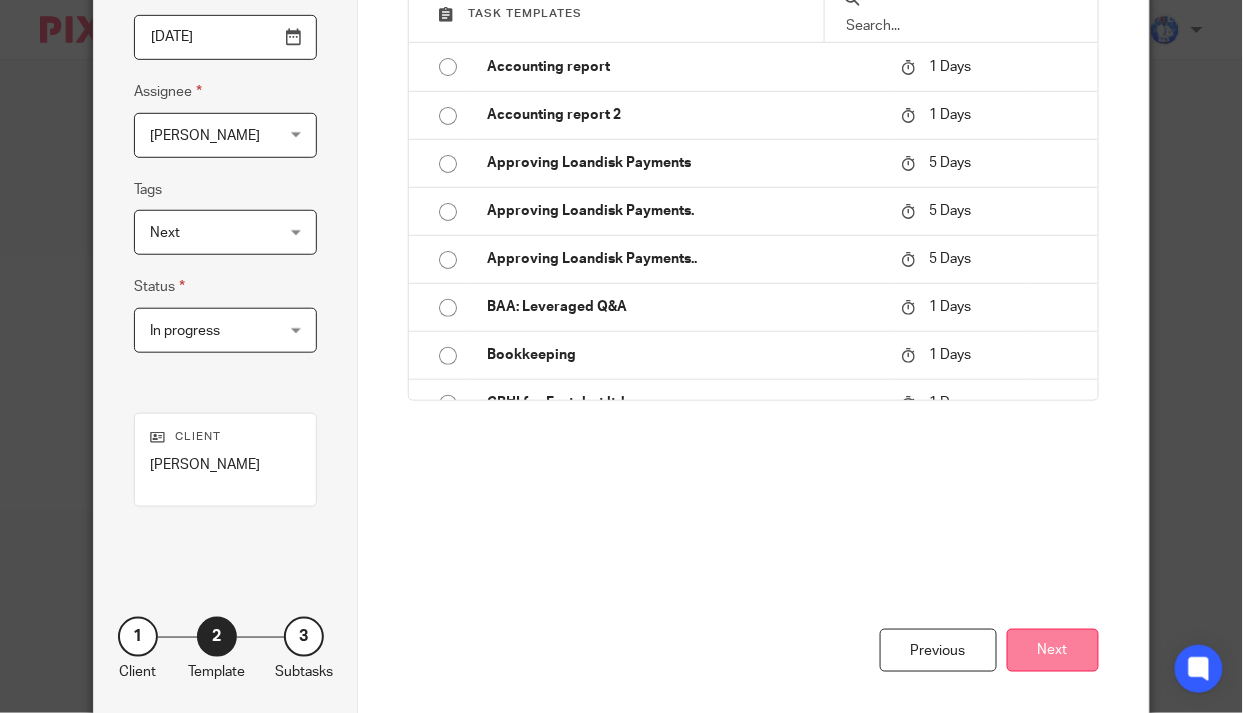click on "Next" at bounding box center (1053, 650) 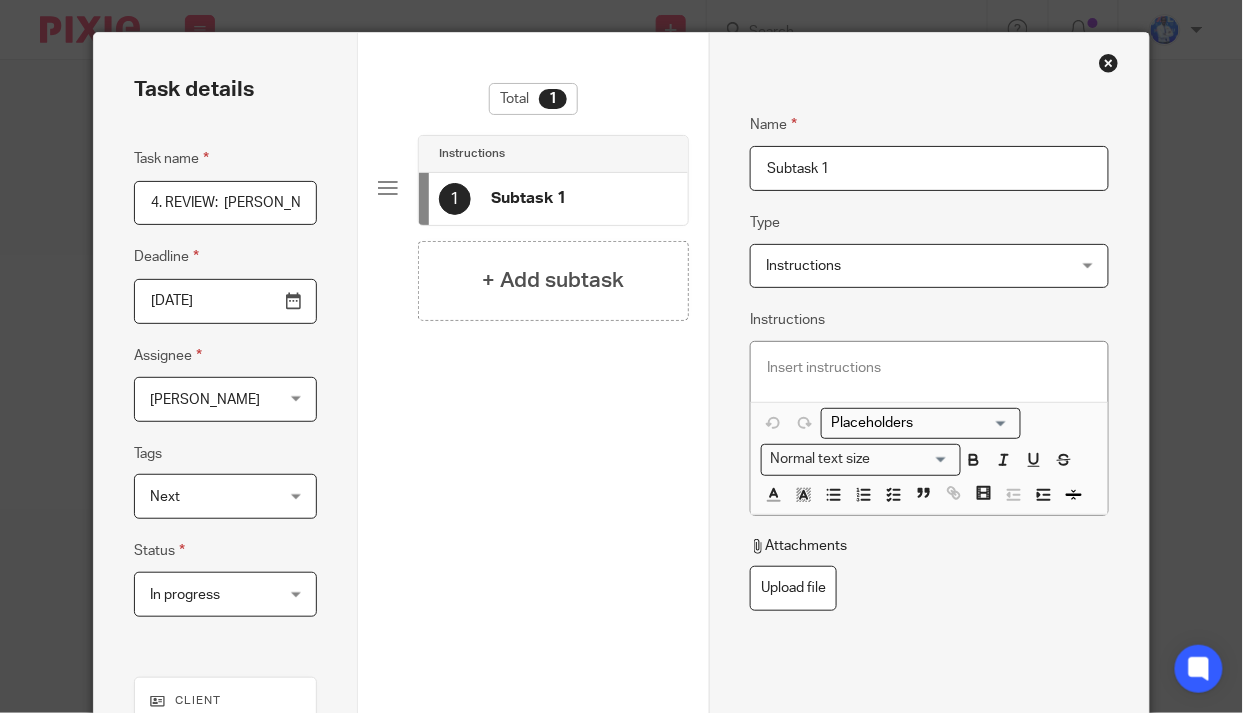 scroll, scrollTop: 0, scrollLeft: 0, axis: both 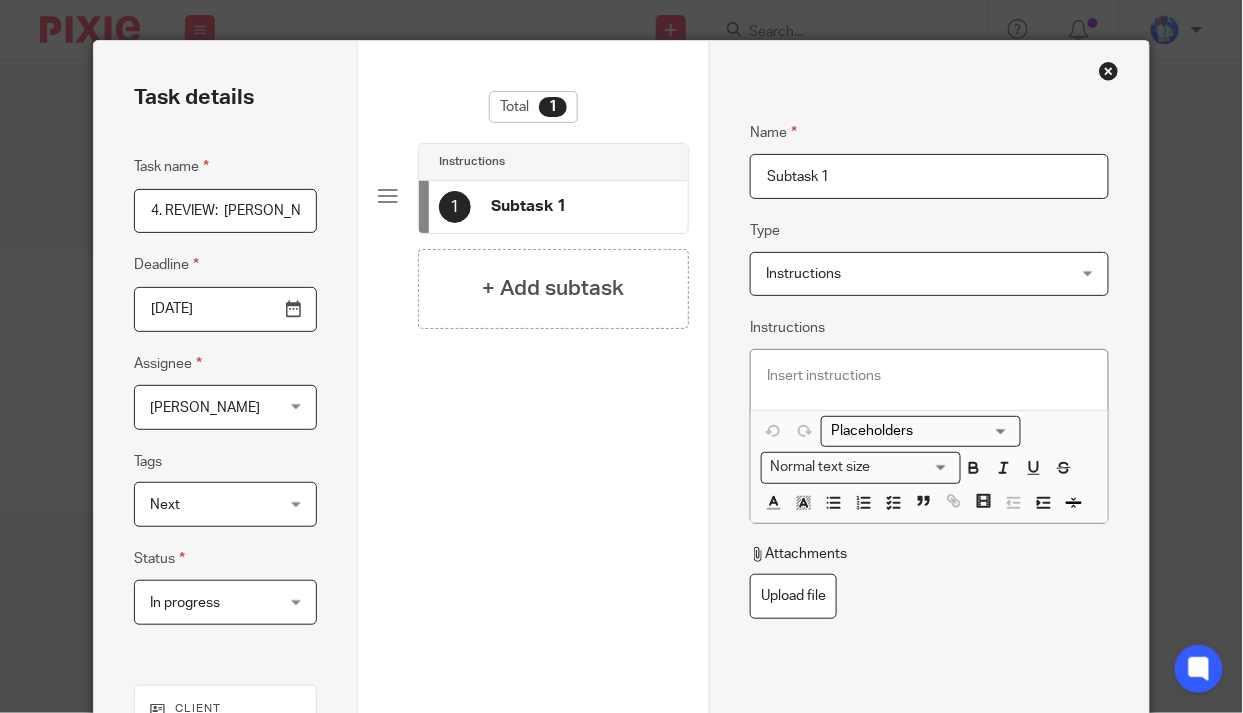 drag, startPoint x: 827, startPoint y: 174, endPoint x: 743, endPoint y: 183, distance: 84.48077 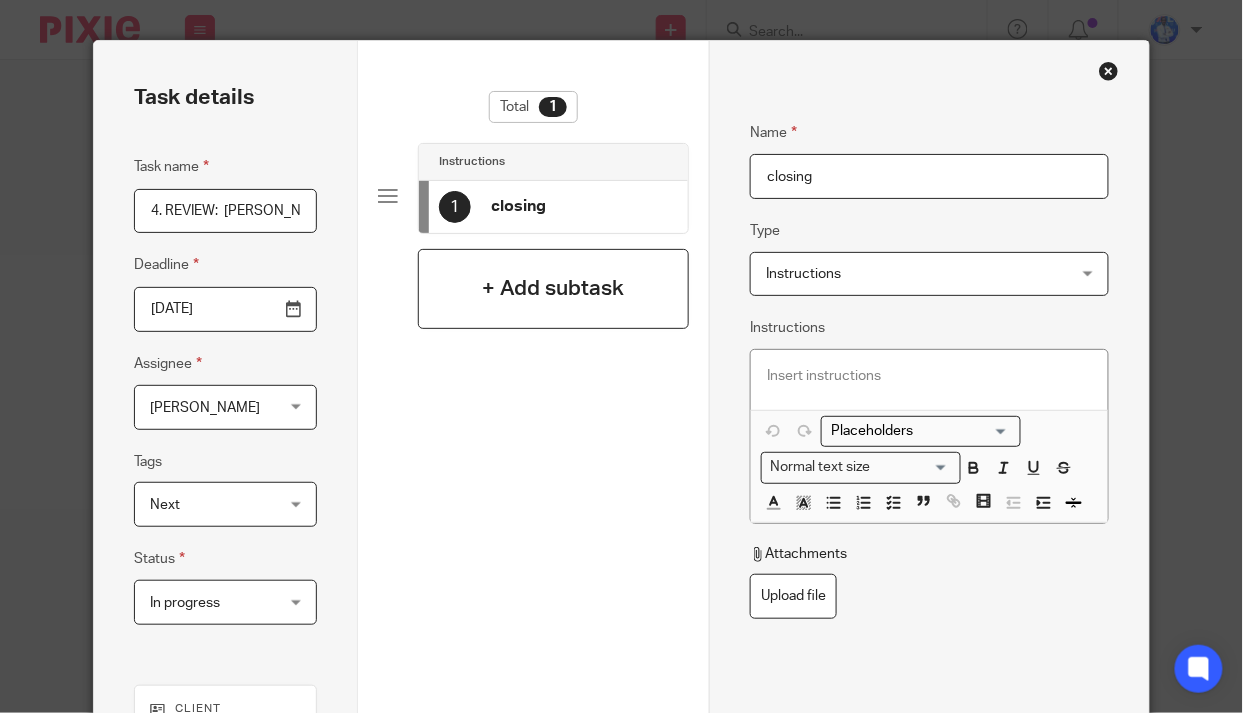 type on "closing" 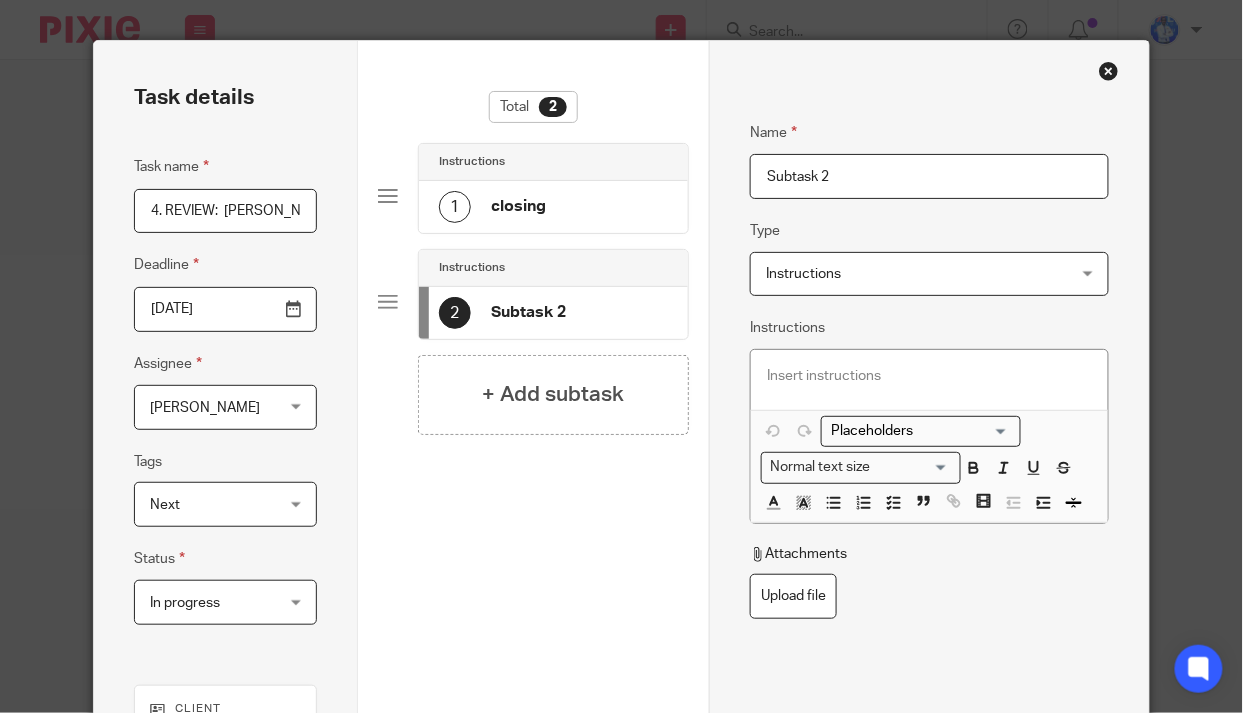 drag, startPoint x: 839, startPoint y: 180, endPoint x: 739, endPoint y: 183, distance: 100.04499 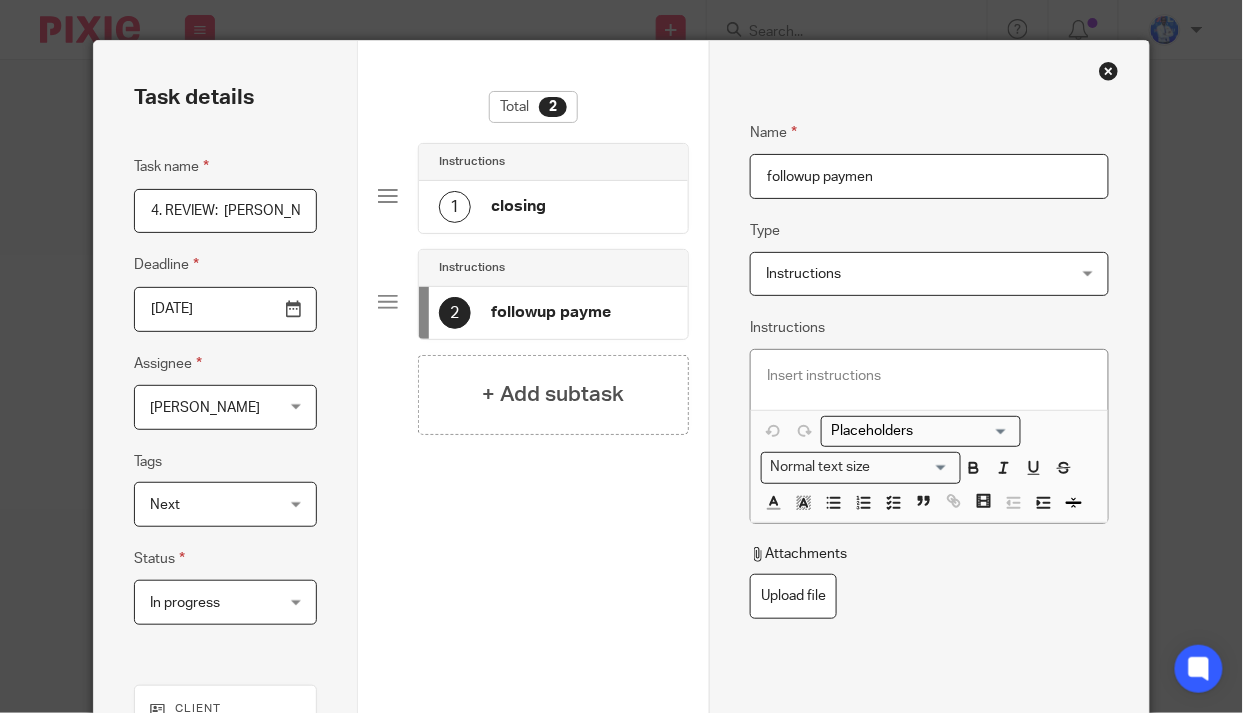 type on "followup payment" 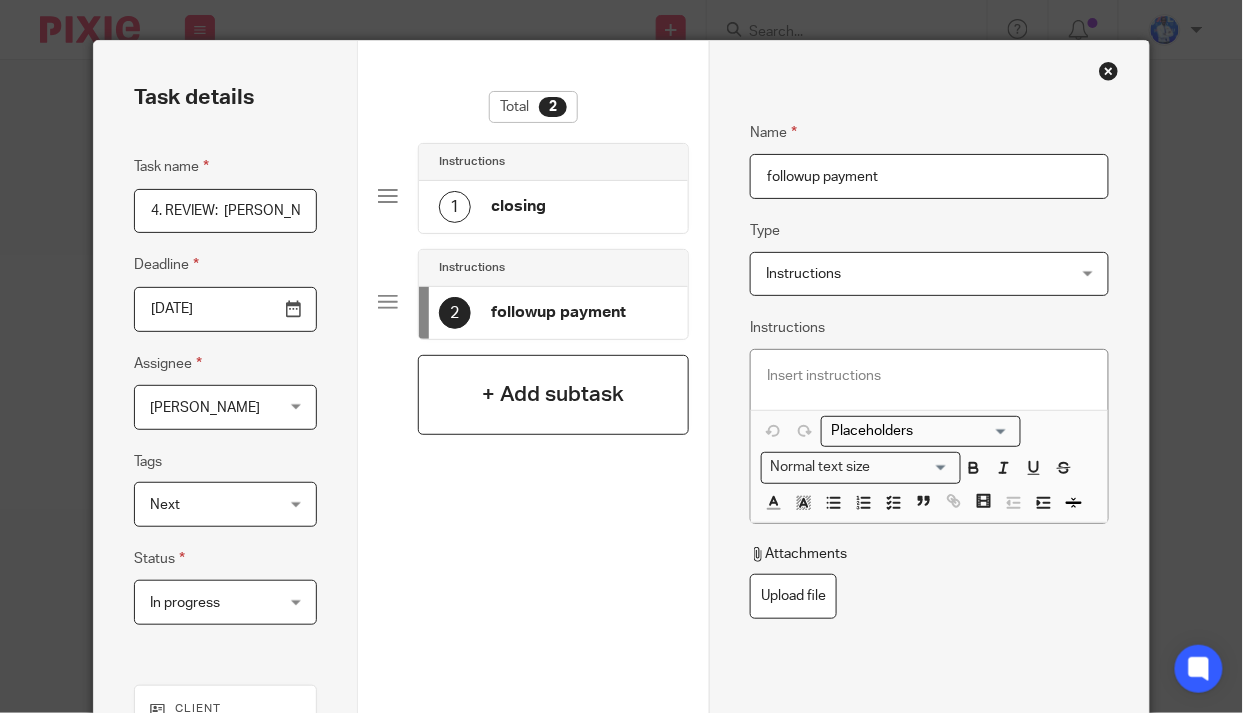 click on "+ Add subtask" at bounding box center [554, 394] 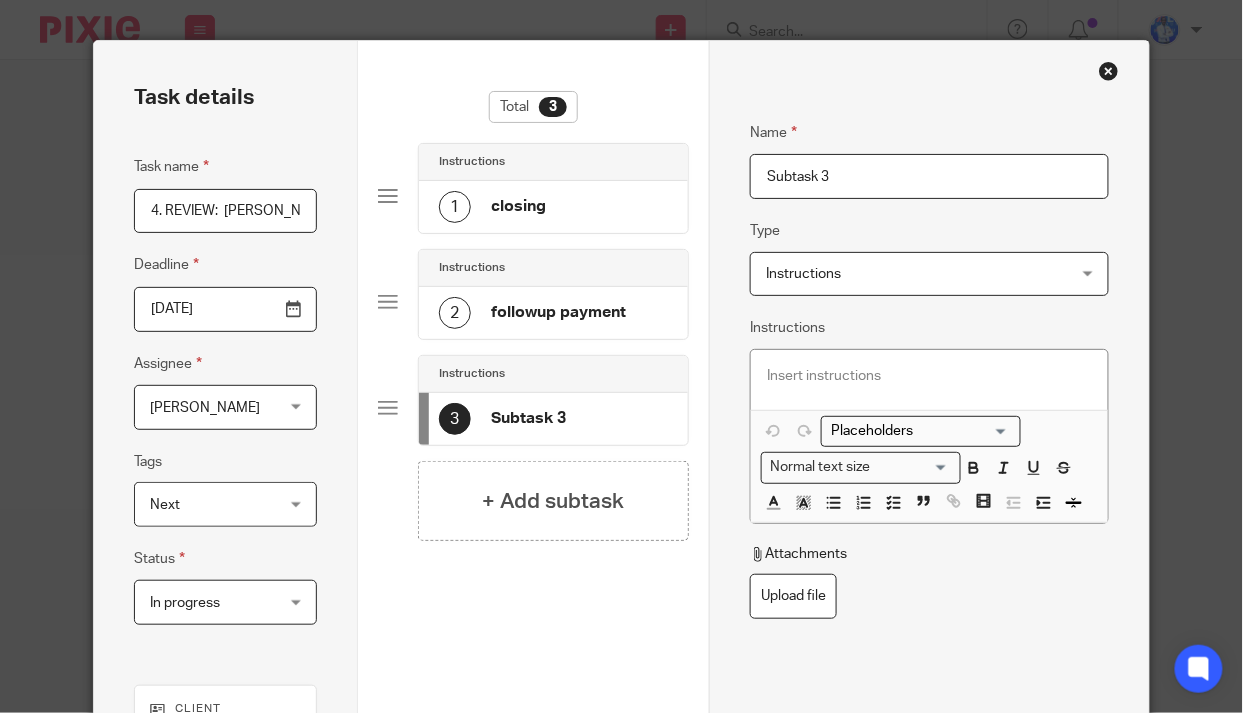 drag, startPoint x: 835, startPoint y: 179, endPoint x: 705, endPoint y: 170, distance: 130.31117 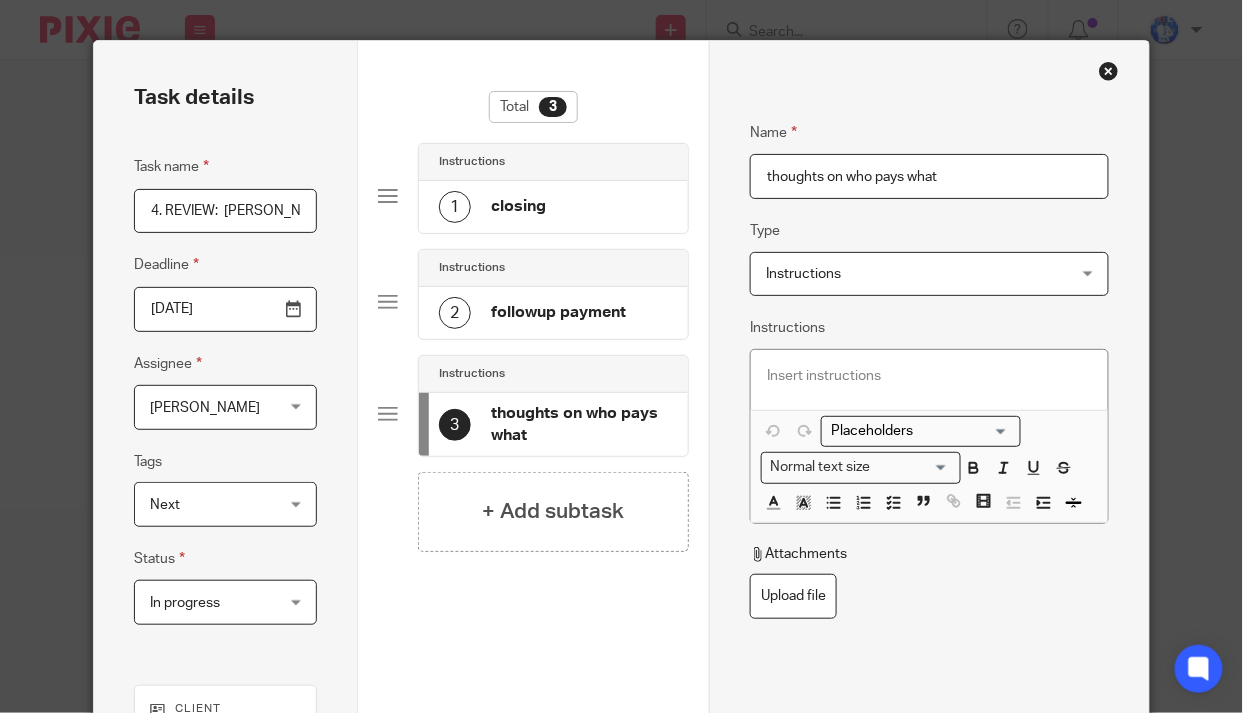scroll, scrollTop: 321, scrollLeft: 0, axis: vertical 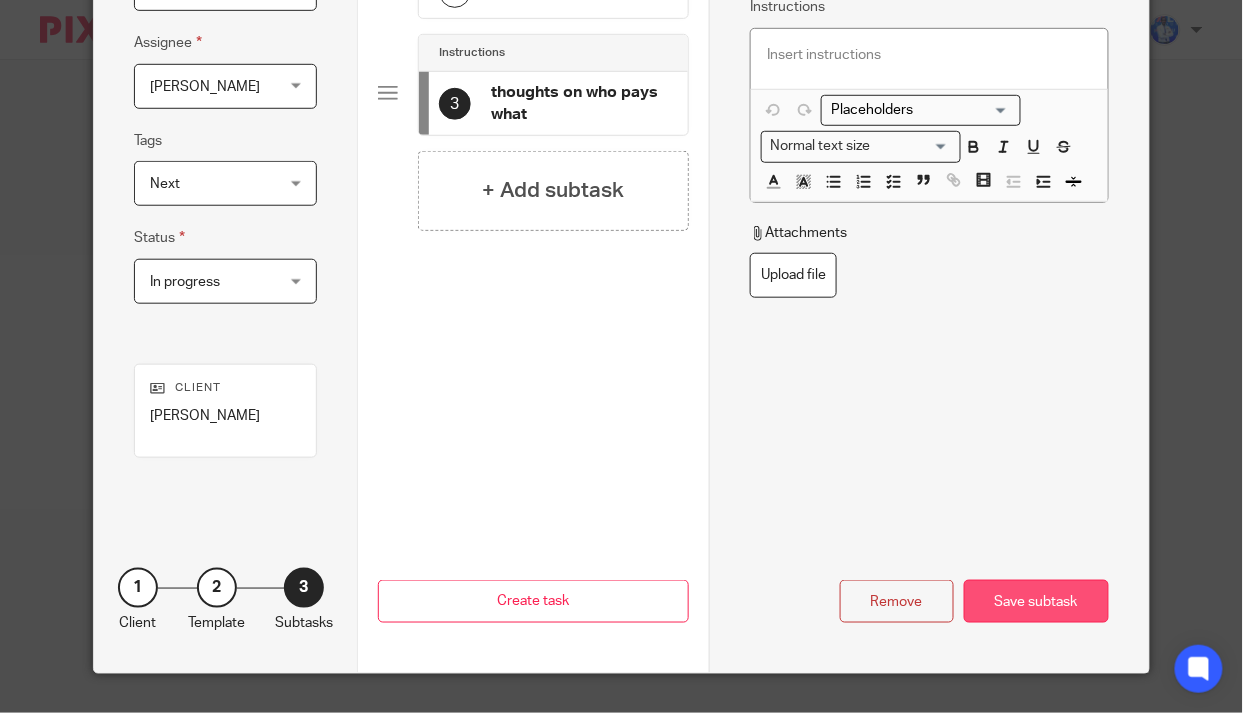 type on "thoughts on who pays what" 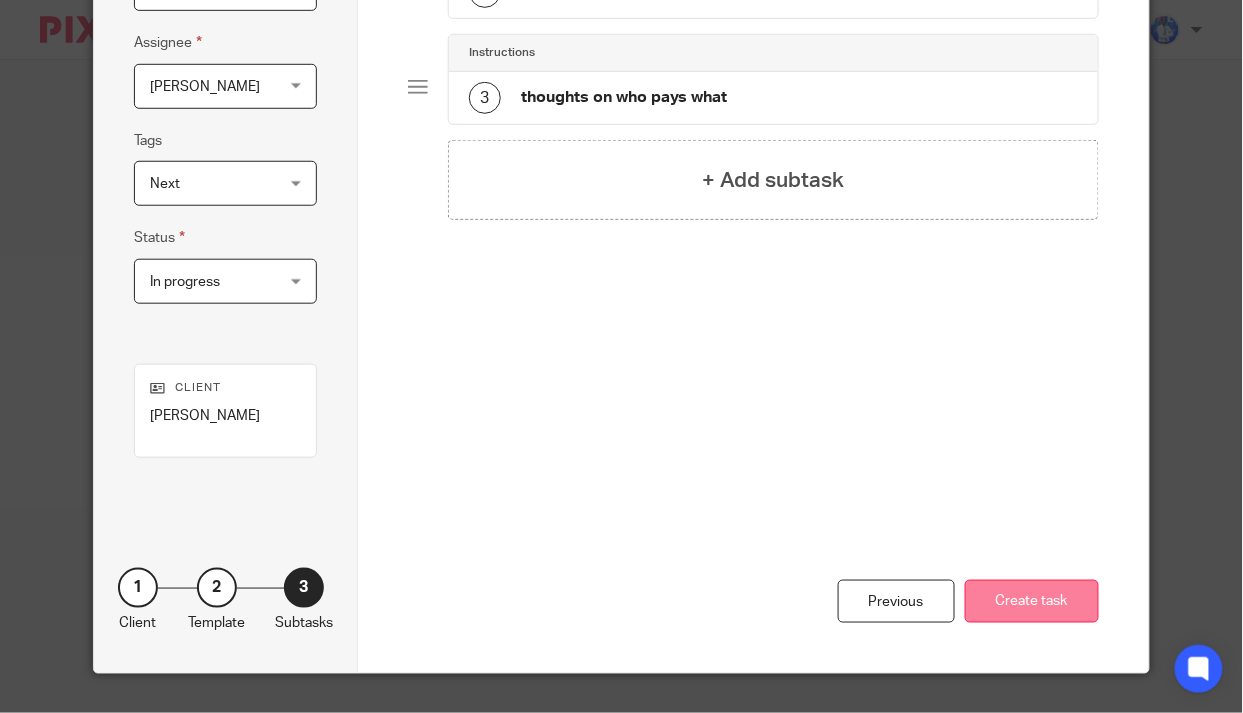 click on "Create task" at bounding box center (1032, 601) 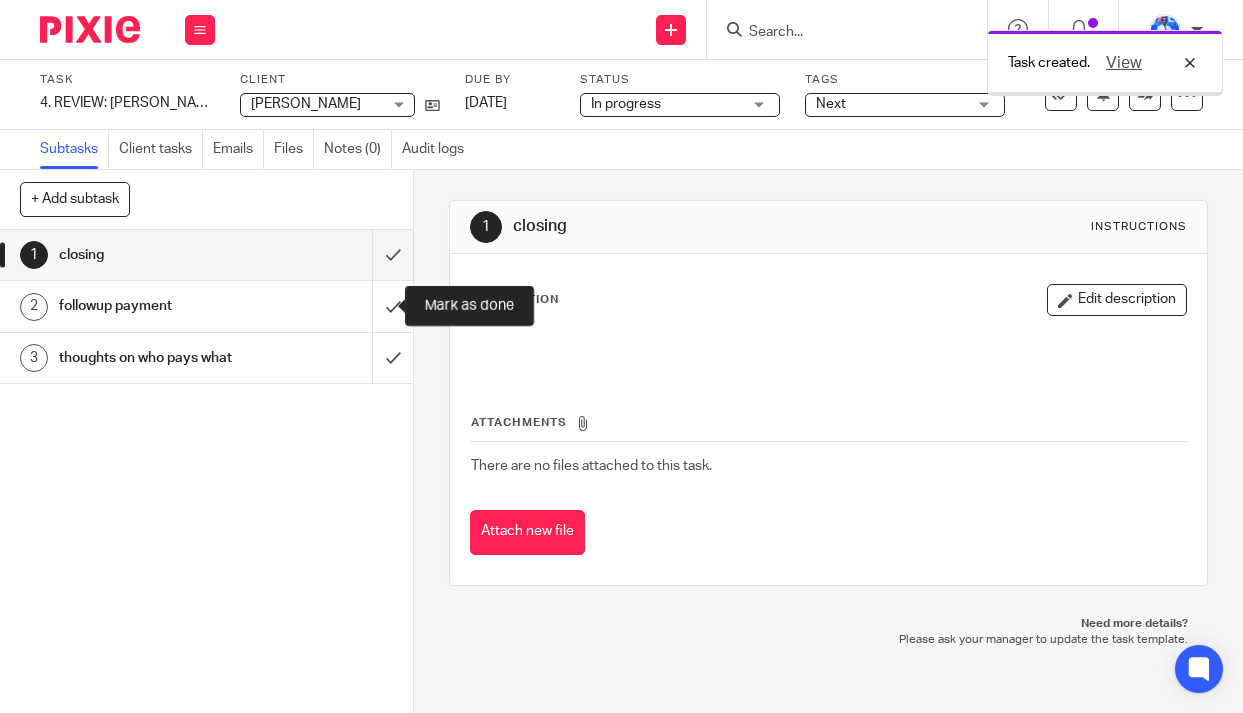 scroll, scrollTop: 0, scrollLeft: 0, axis: both 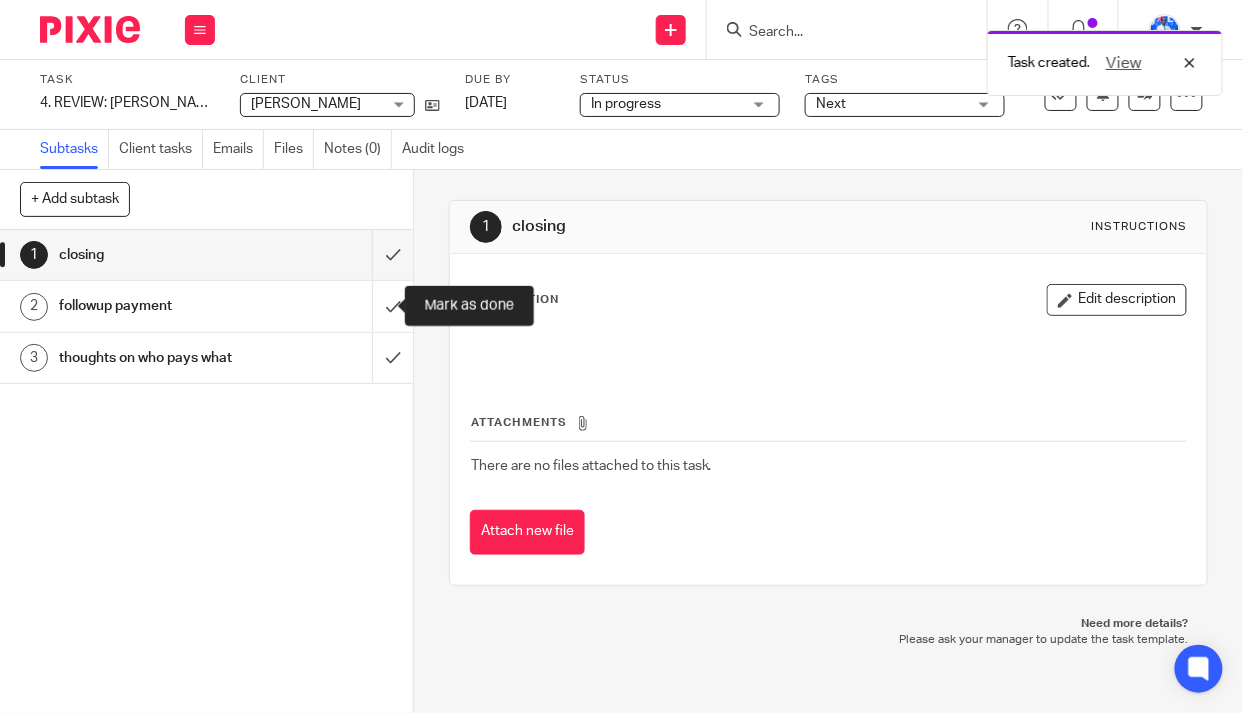 click at bounding box center [206, 306] 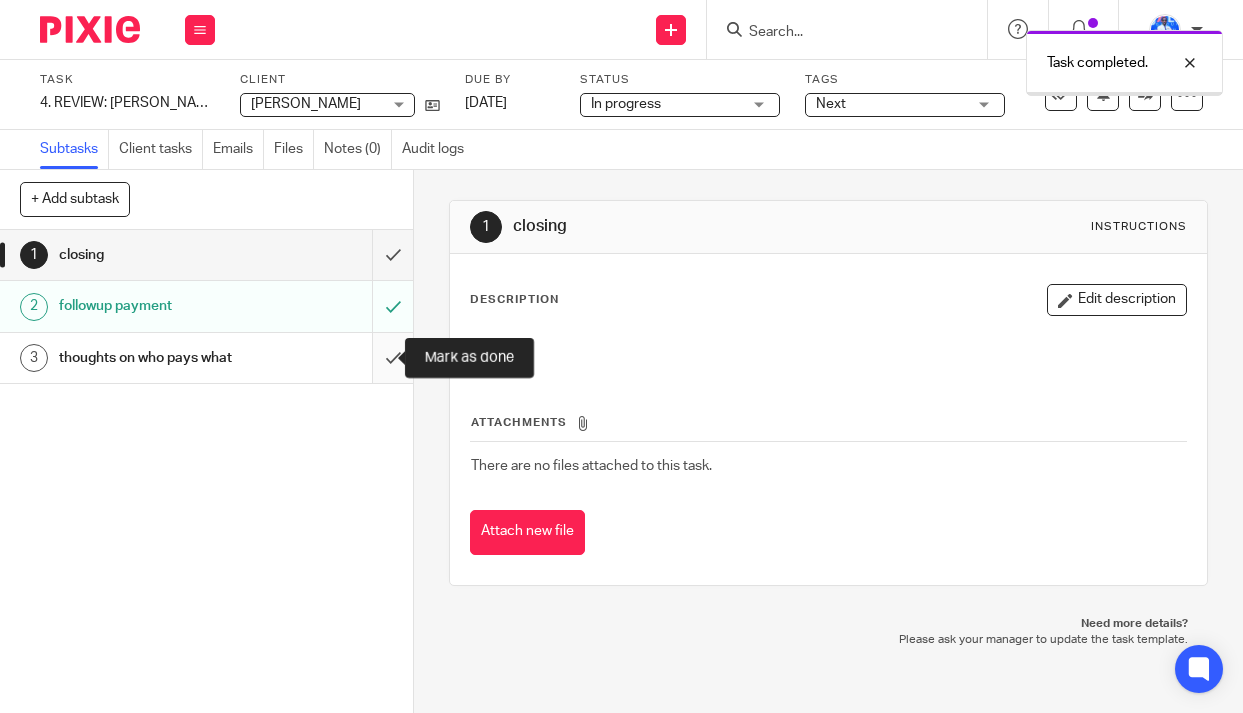 scroll, scrollTop: 0, scrollLeft: 0, axis: both 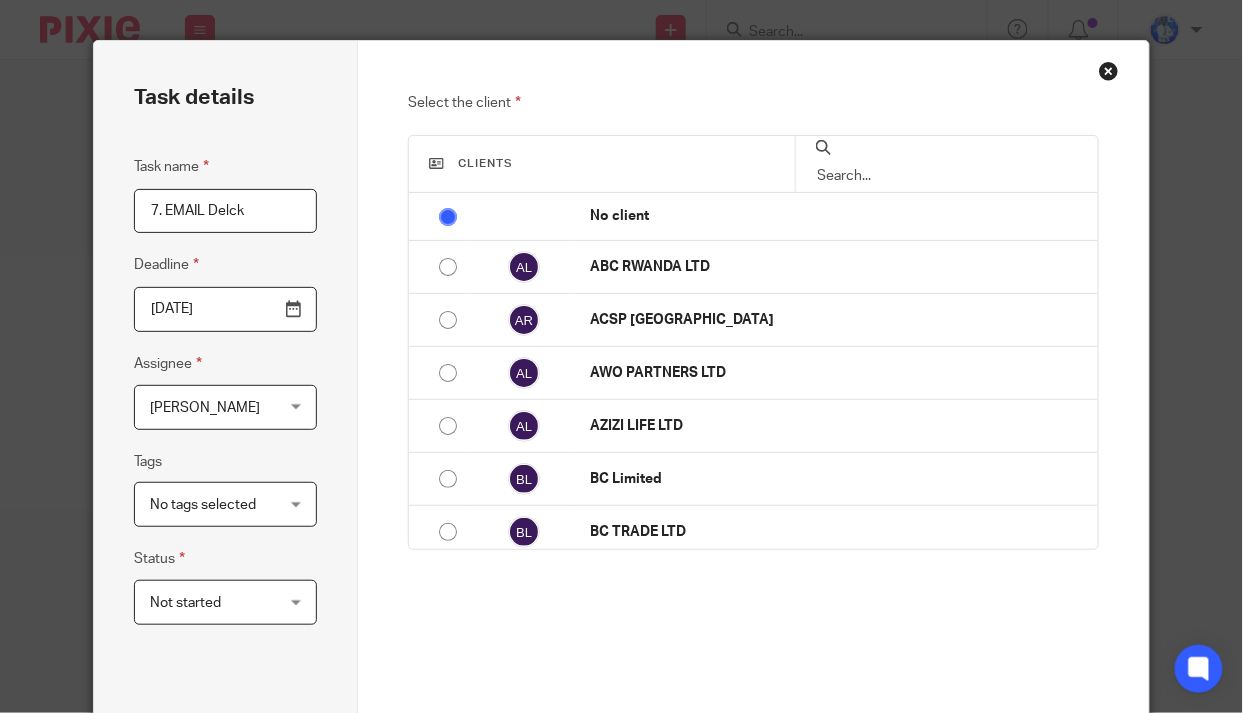type on "7. EMAIL Delck" 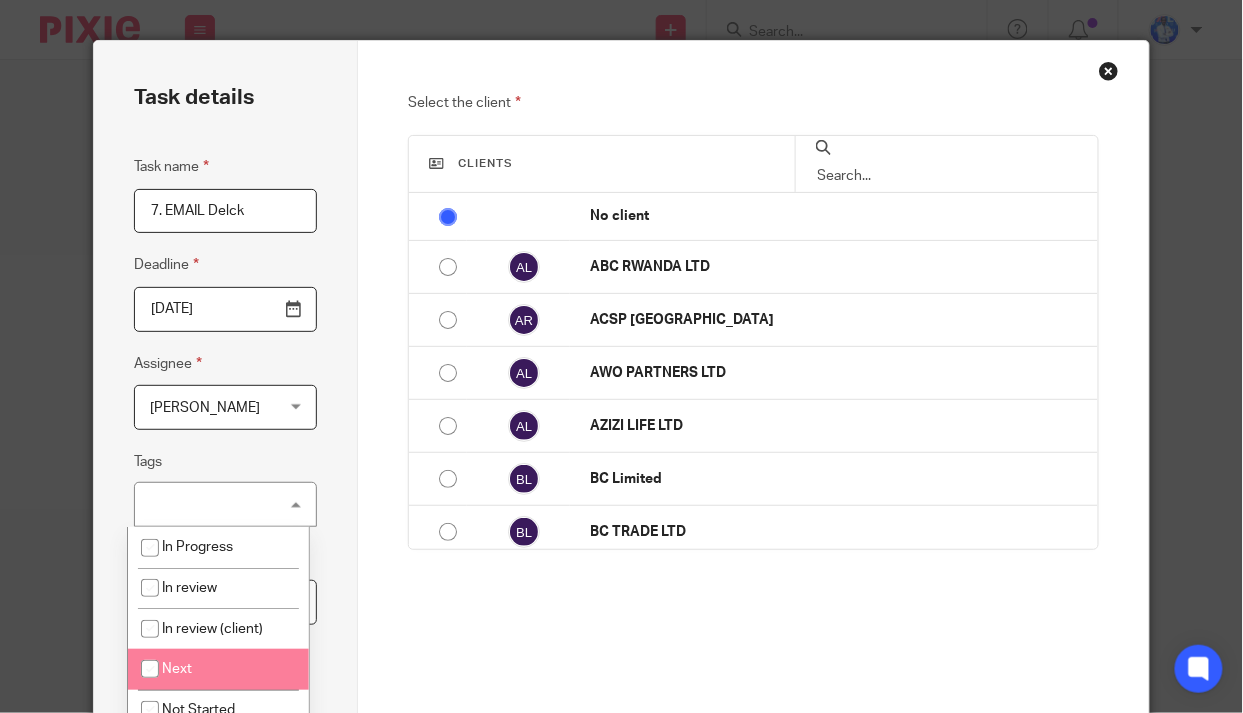 click on "Next" at bounding box center (218, 669) 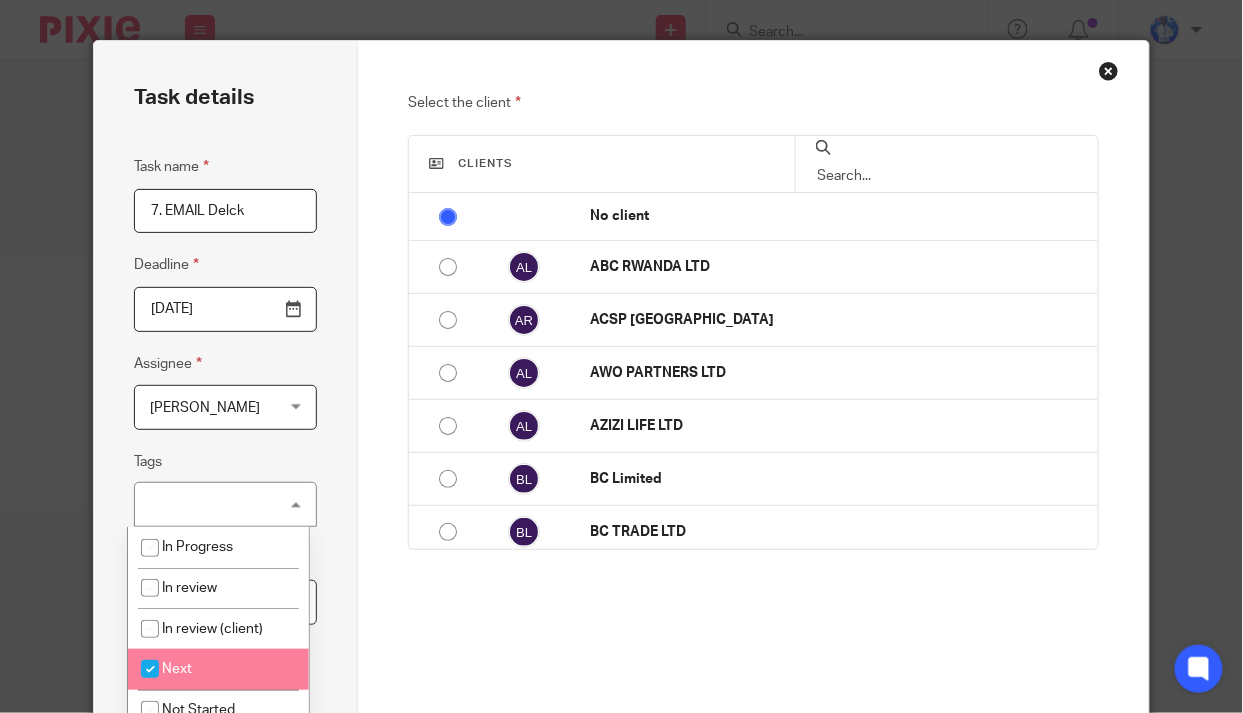checkbox on "true" 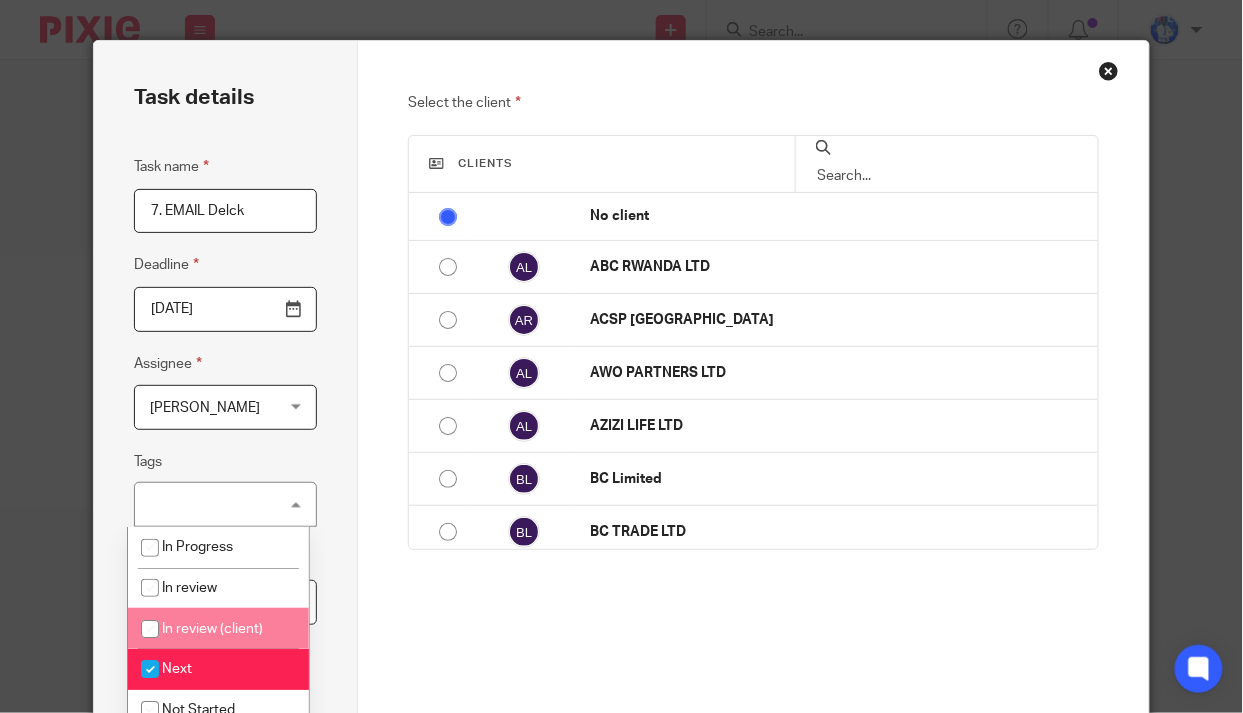 click on "Task details
Task name   7. EMAIL Delck
Deadline
2025-07-11   Assignee
Felix Nkundimana
Felix Nkundimana
Client manager
Angelique Mbabazi
Aphrodice Iyamuremye
Cedric Irambona
Denyse Icyeza
Esperance Umubyeyi
Felix Nkundimana
Felix Nkundimana
Former Members' Work
Francis Xavier Magara
Rosine Dukuze
Shakira K. Nsimbi
Shema Jean Luc
Yonah Tashobya
1   Tags
Next
In Progress
In review
In review (client)
Next
Not Started" at bounding box center [226, 436] 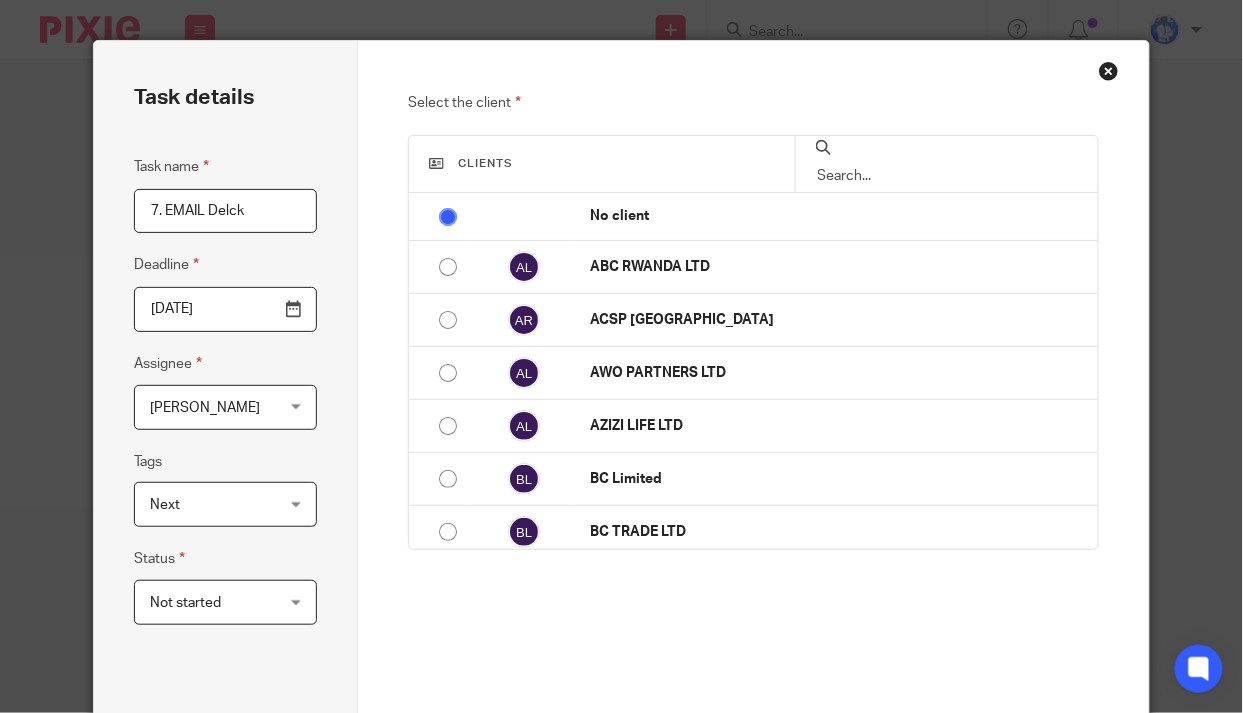 click on "Not started" at bounding box center (216, 602) 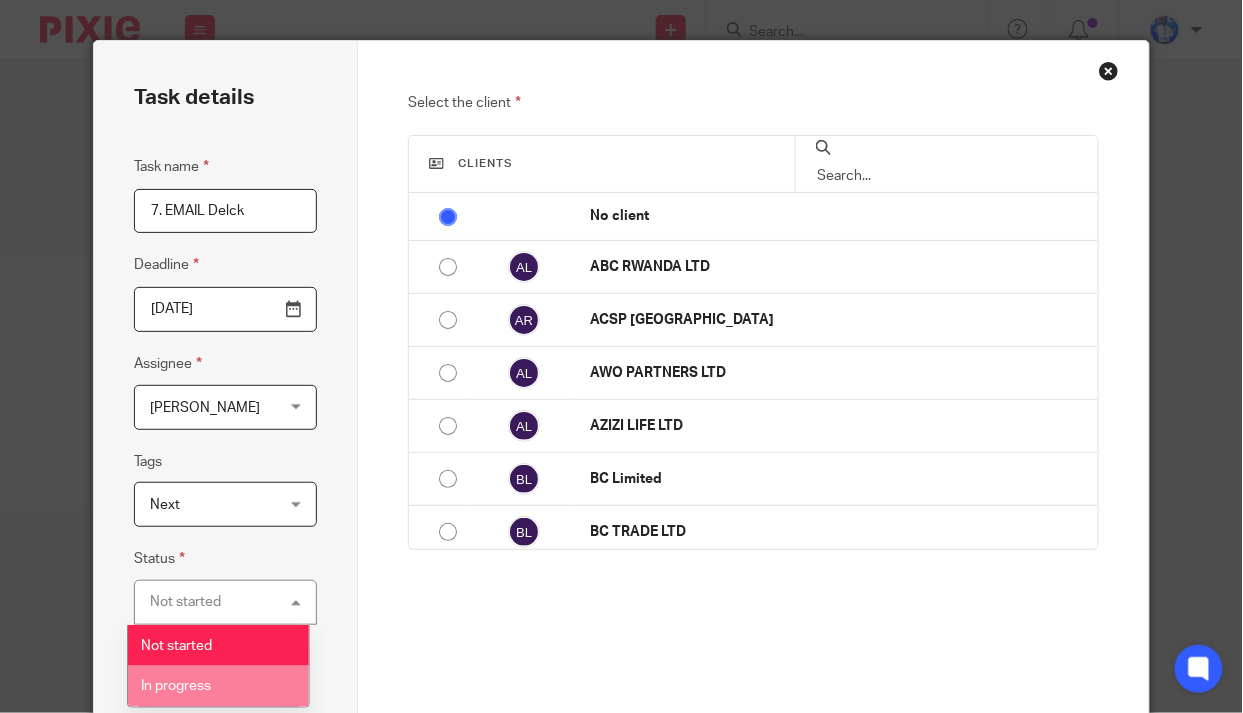 click on "In progress" at bounding box center (176, 686) 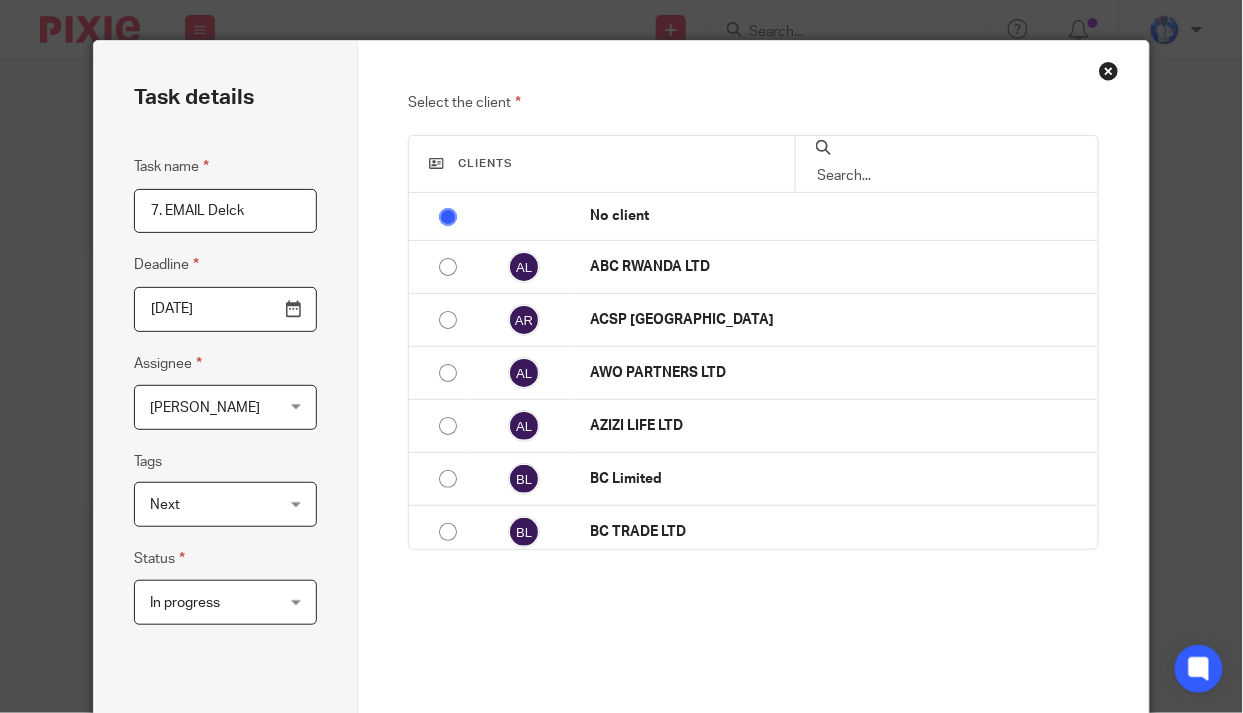 click at bounding box center (947, 176) 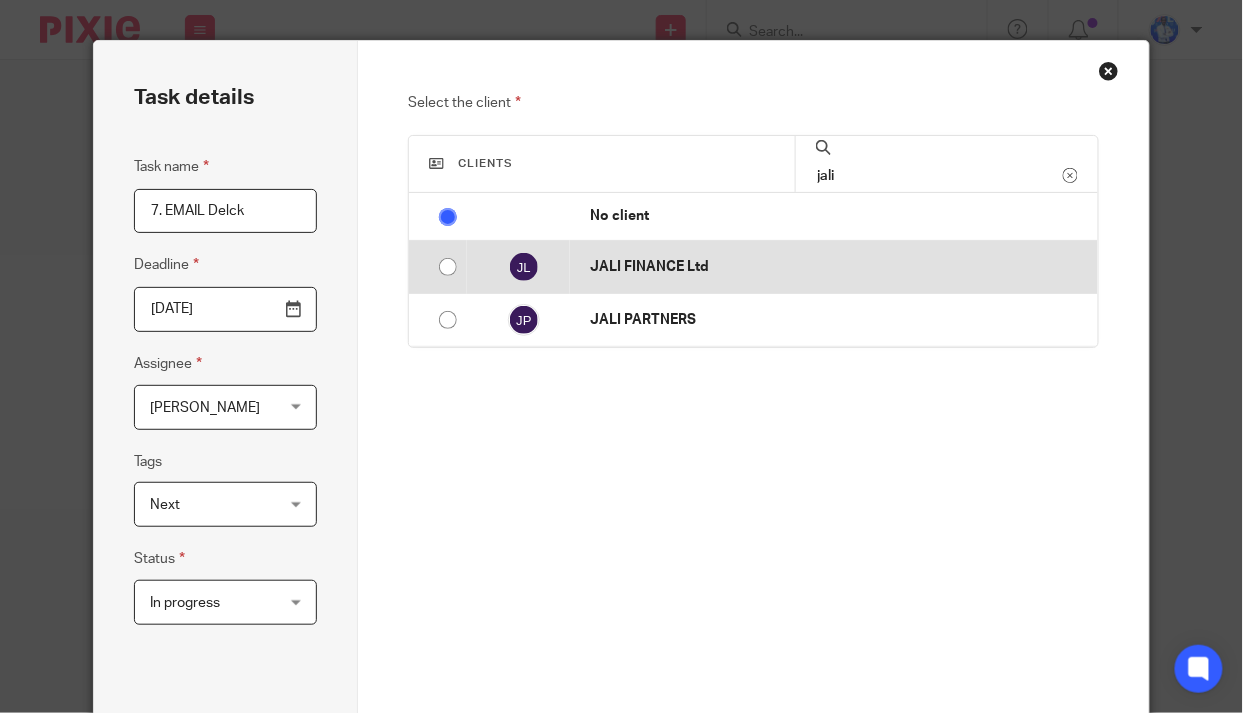 type on "jali" 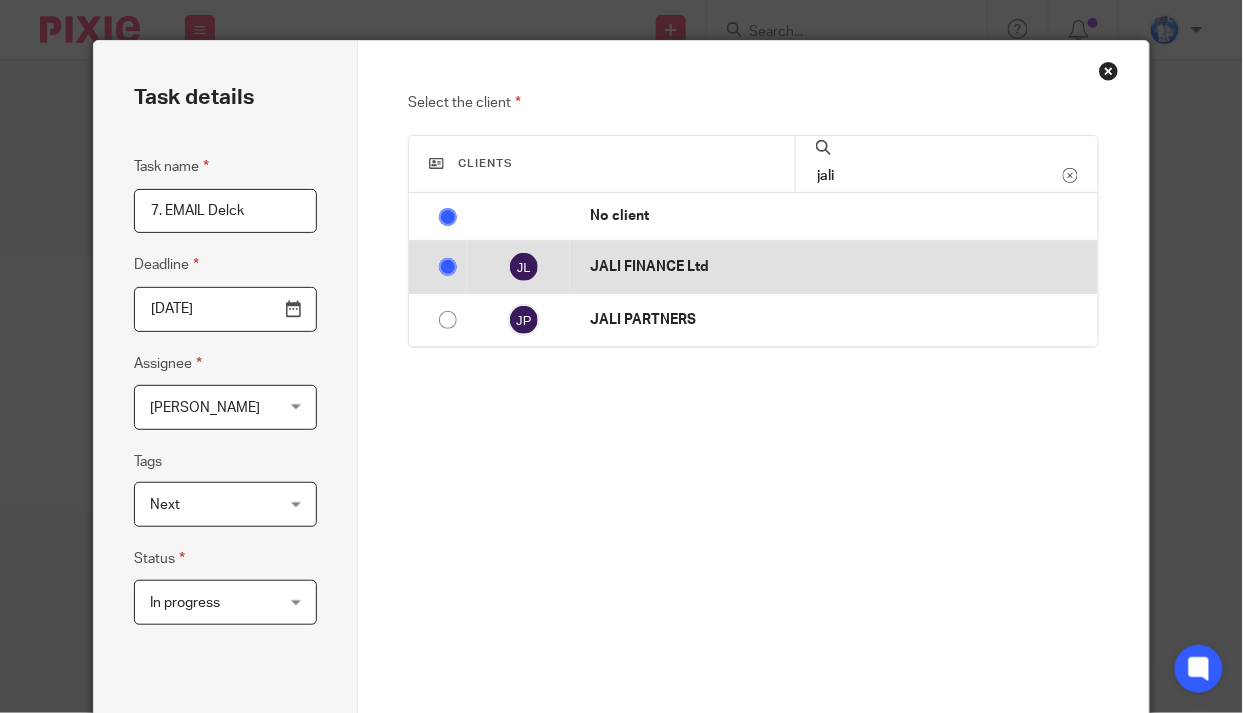 radio on "false" 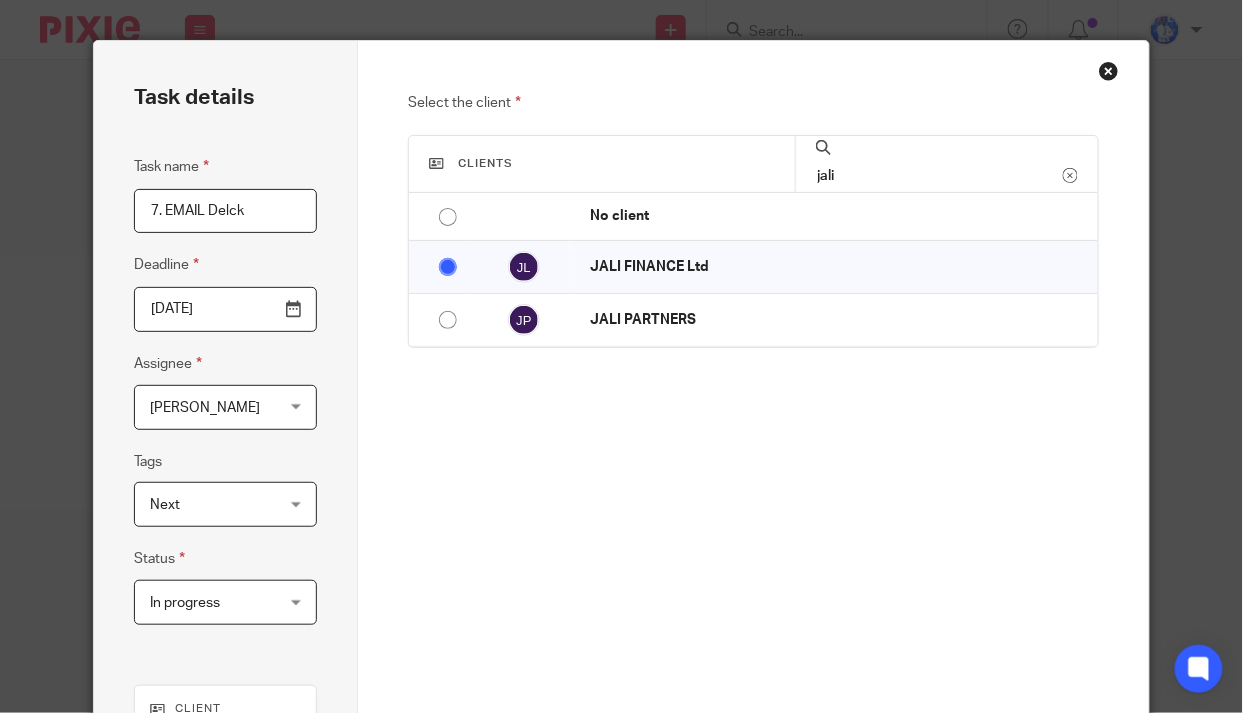 scroll, scrollTop: 272, scrollLeft: 0, axis: vertical 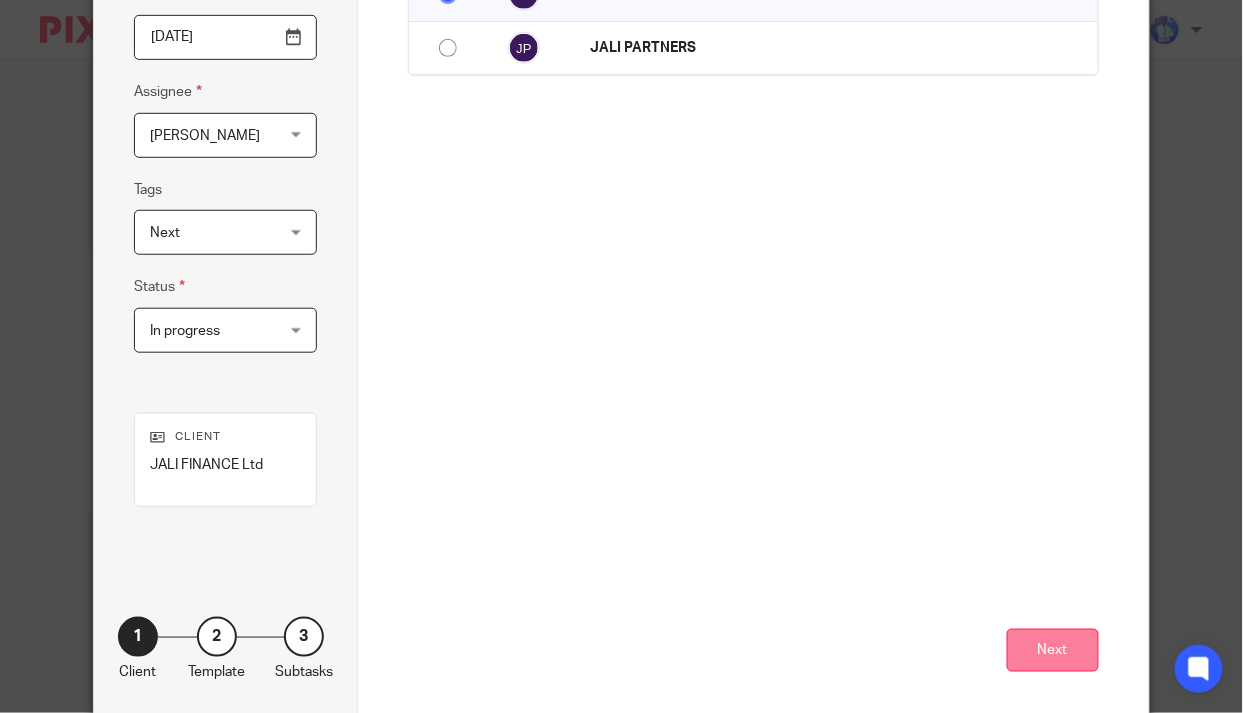 click on "Next" at bounding box center (1053, 650) 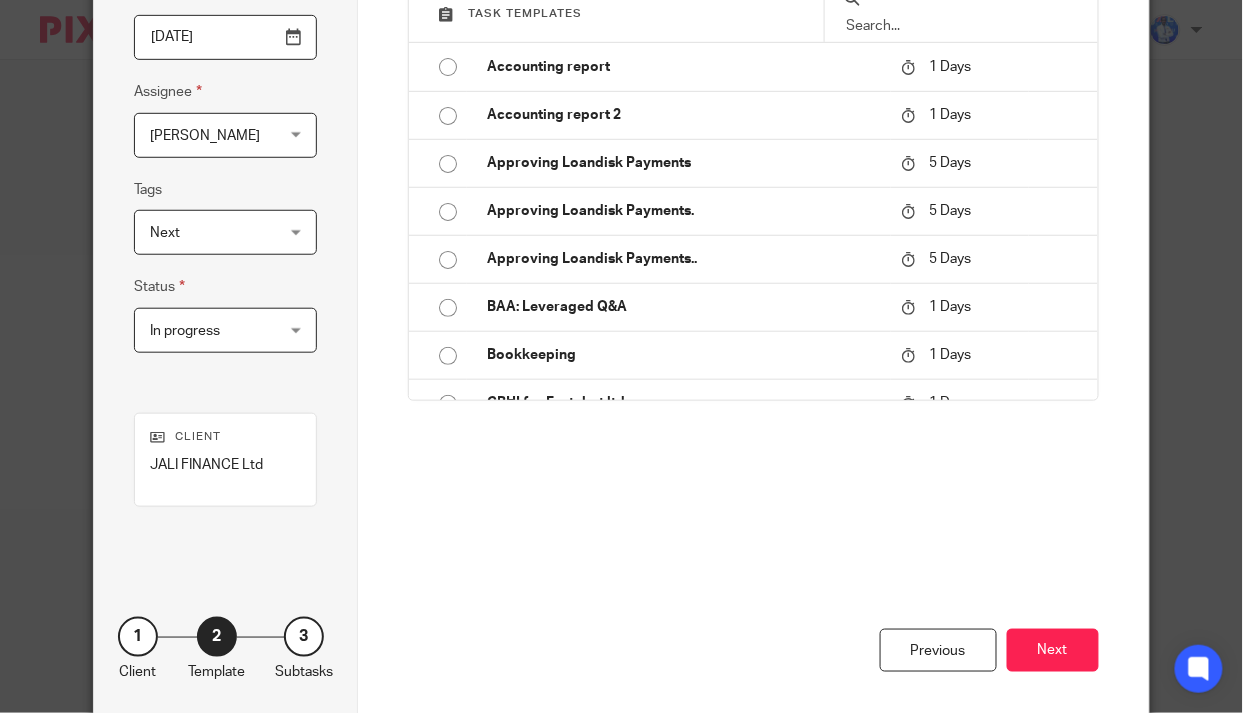 scroll, scrollTop: 0, scrollLeft: 0, axis: both 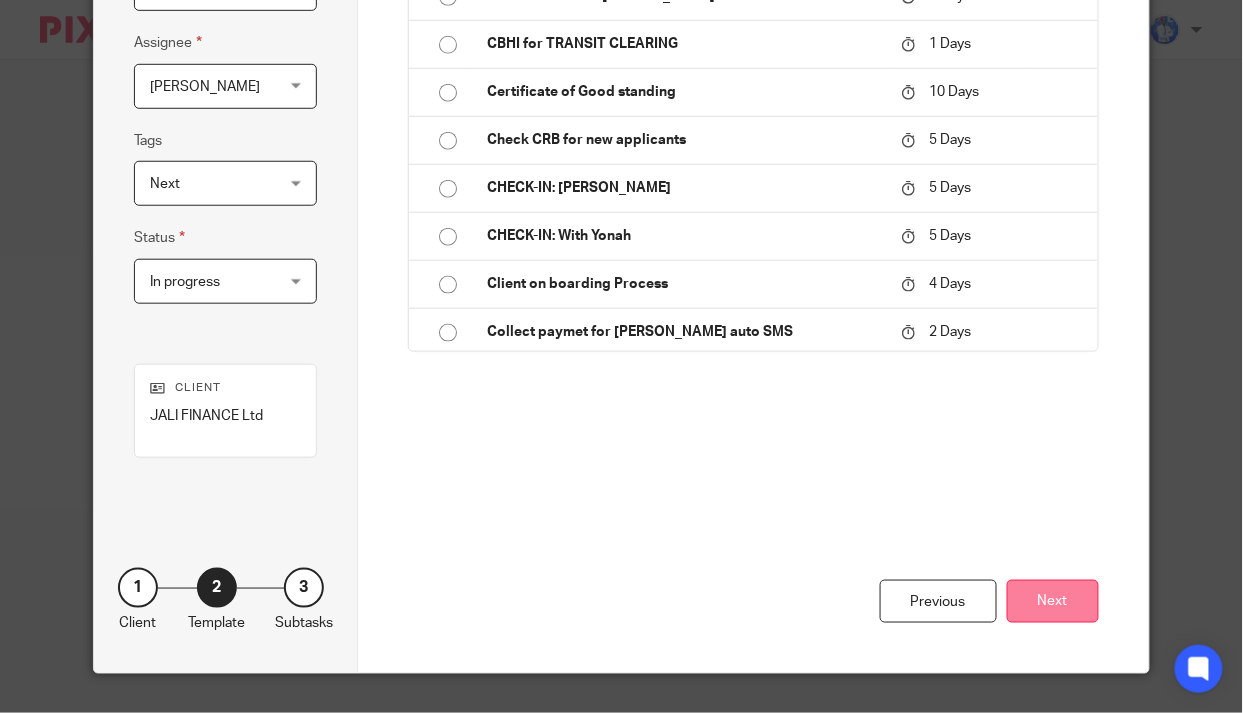 click on "Next" at bounding box center (1053, 601) 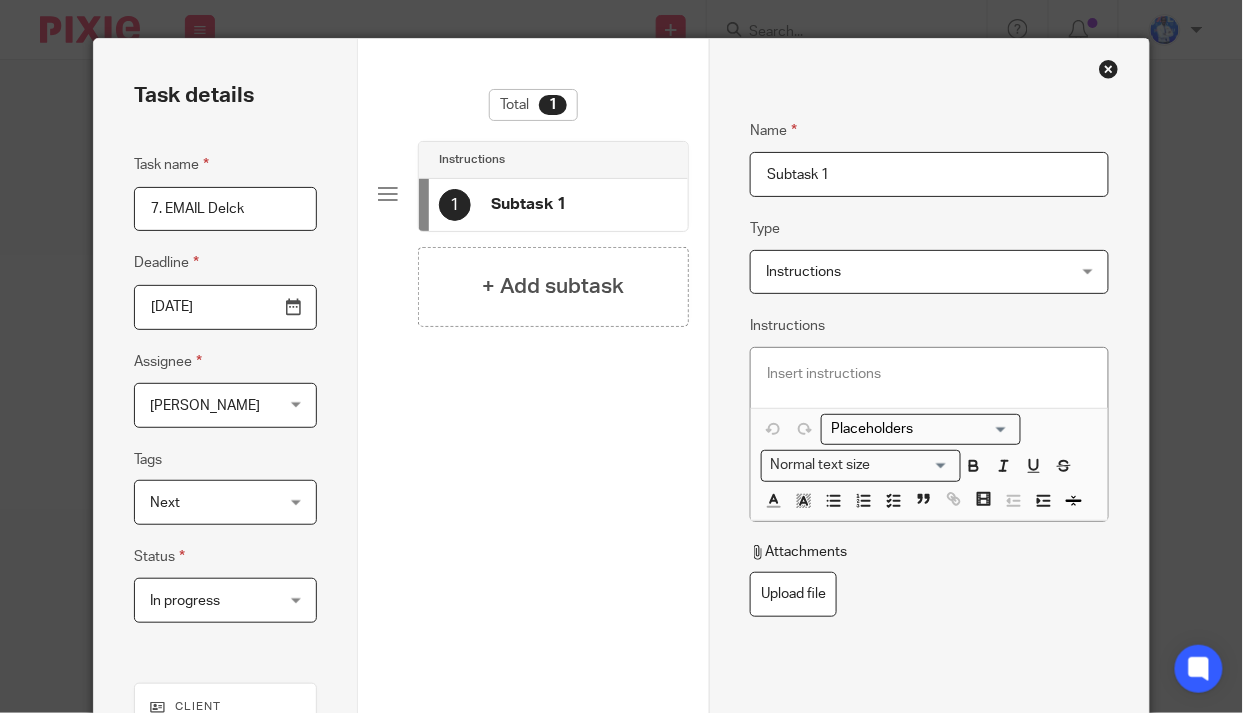 scroll, scrollTop: 0, scrollLeft: 0, axis: both 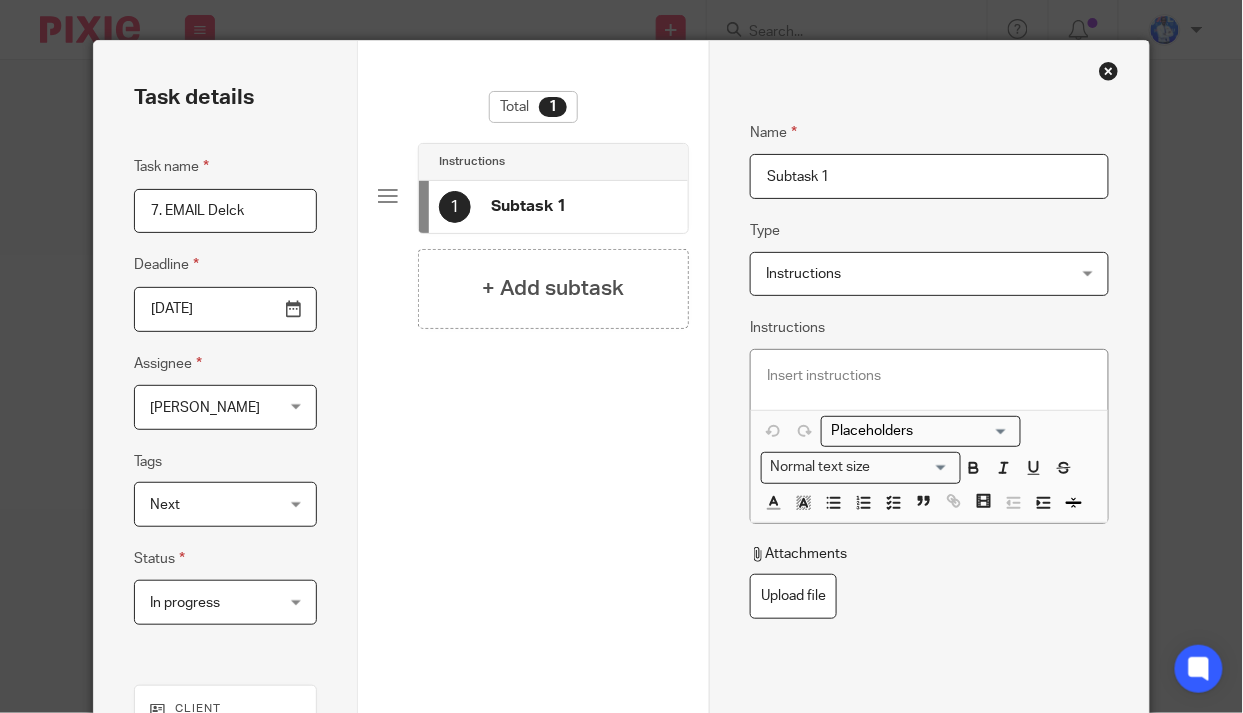 drag, startPoint x: 834, startPoint y: 173, endPoint x: 679, endPoint y: 183, distance: 155.32225 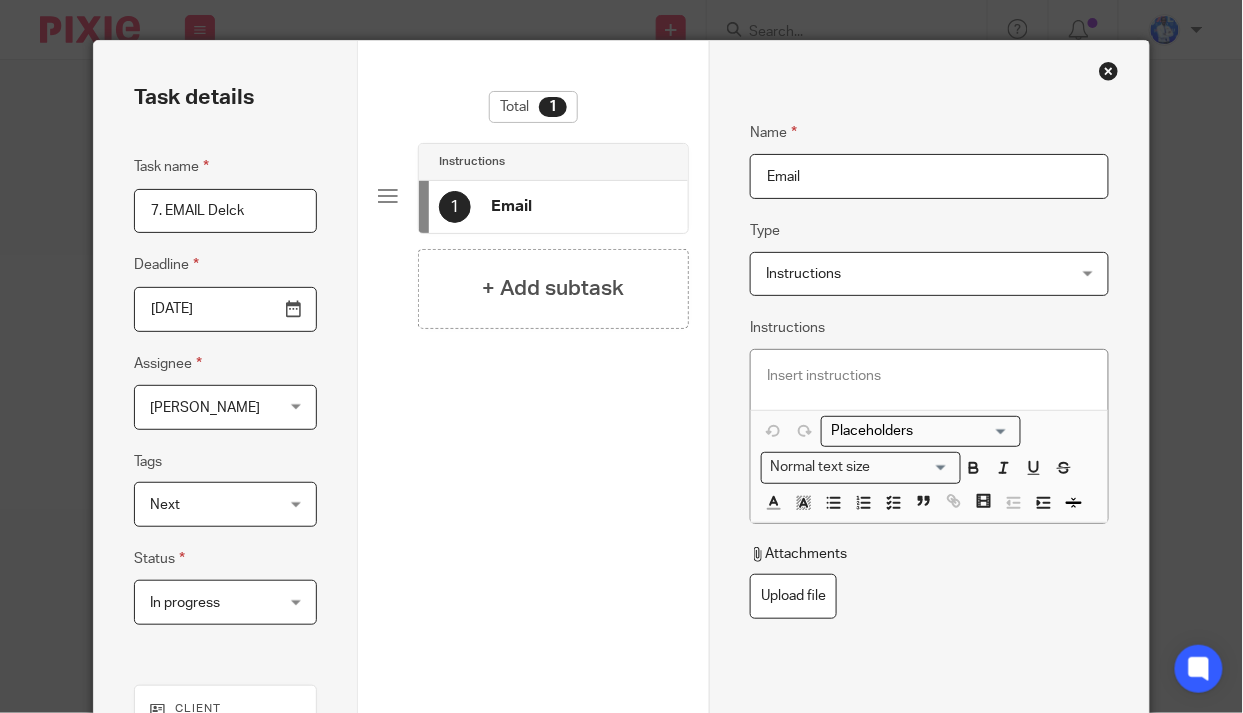 scroll, scrollTop: 321, scrollLeft: 0, axis: vertical 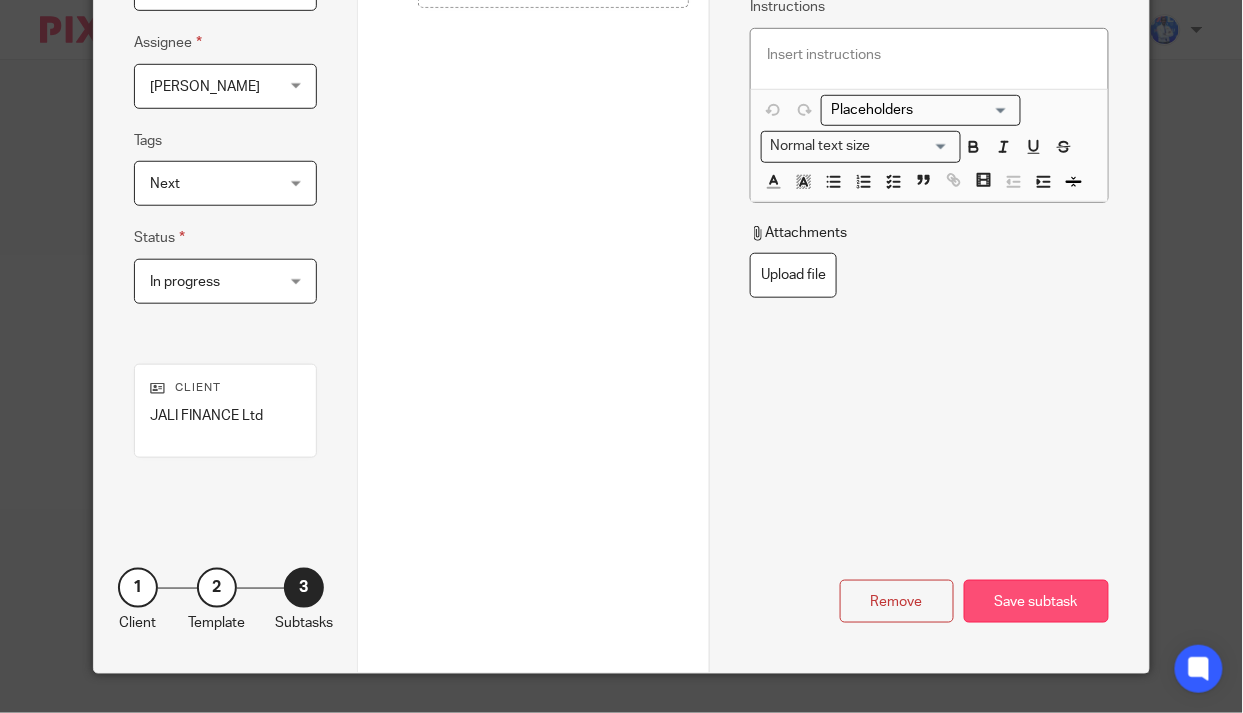 type on "Email" 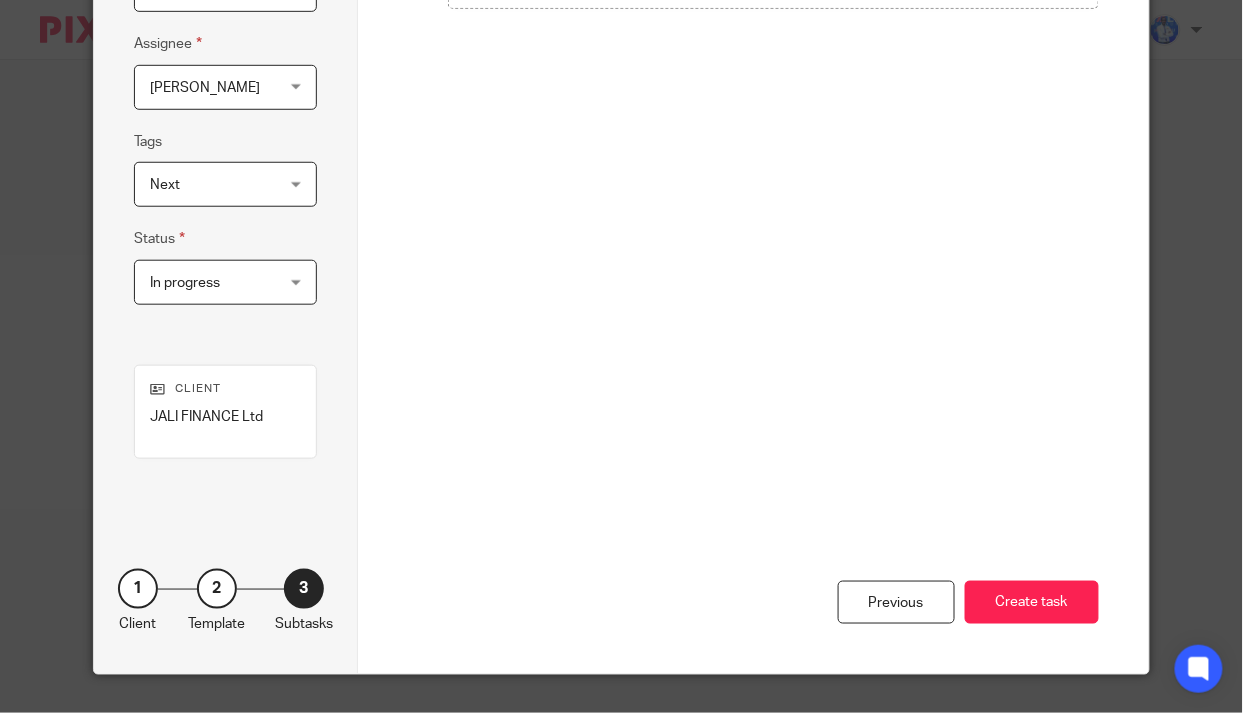 scroll, scrollTop: 321, scrollLeft: 0, axis: vertical 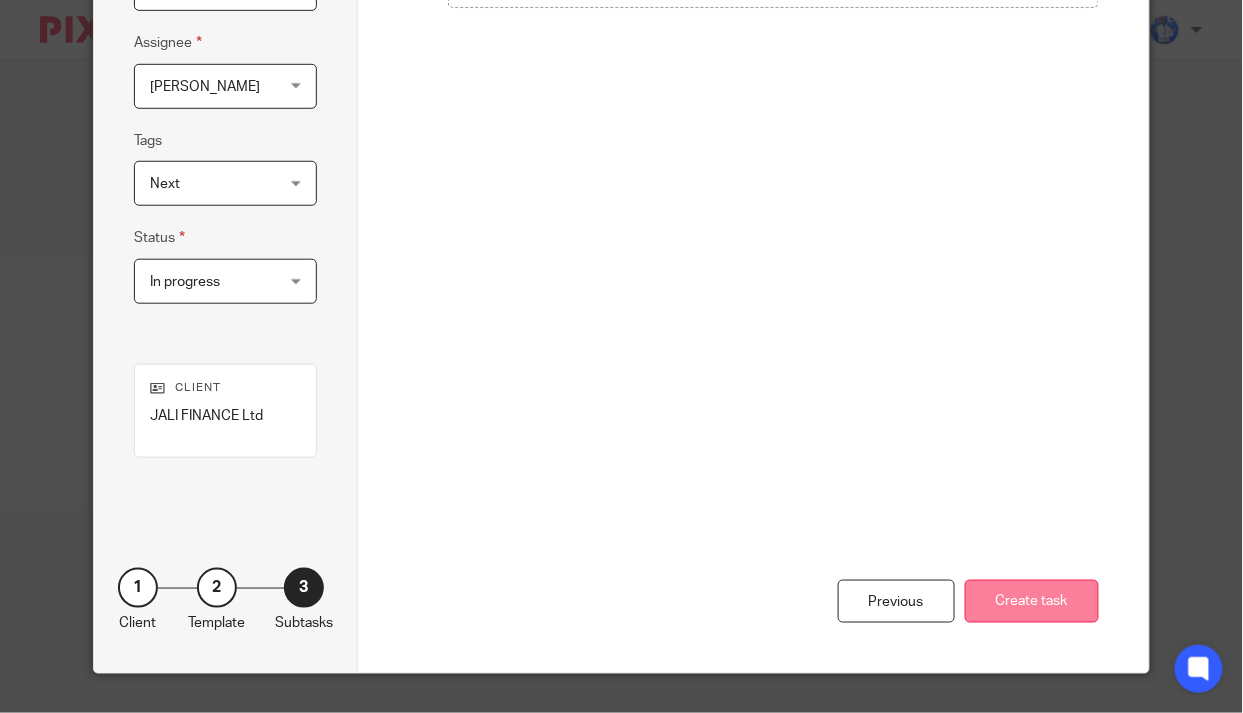 click on "Create task" at bounding box center [1032, 601] 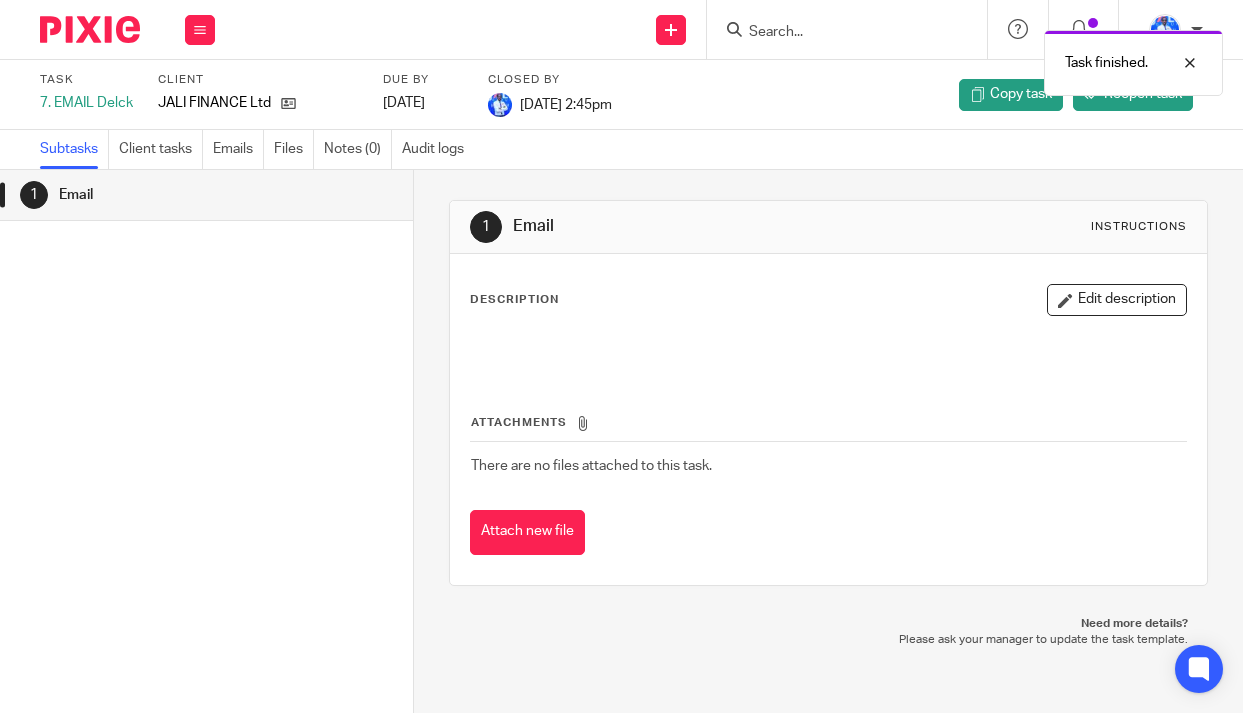 scroll, scrollTop: 0, scrollLeft: 0, axis: both 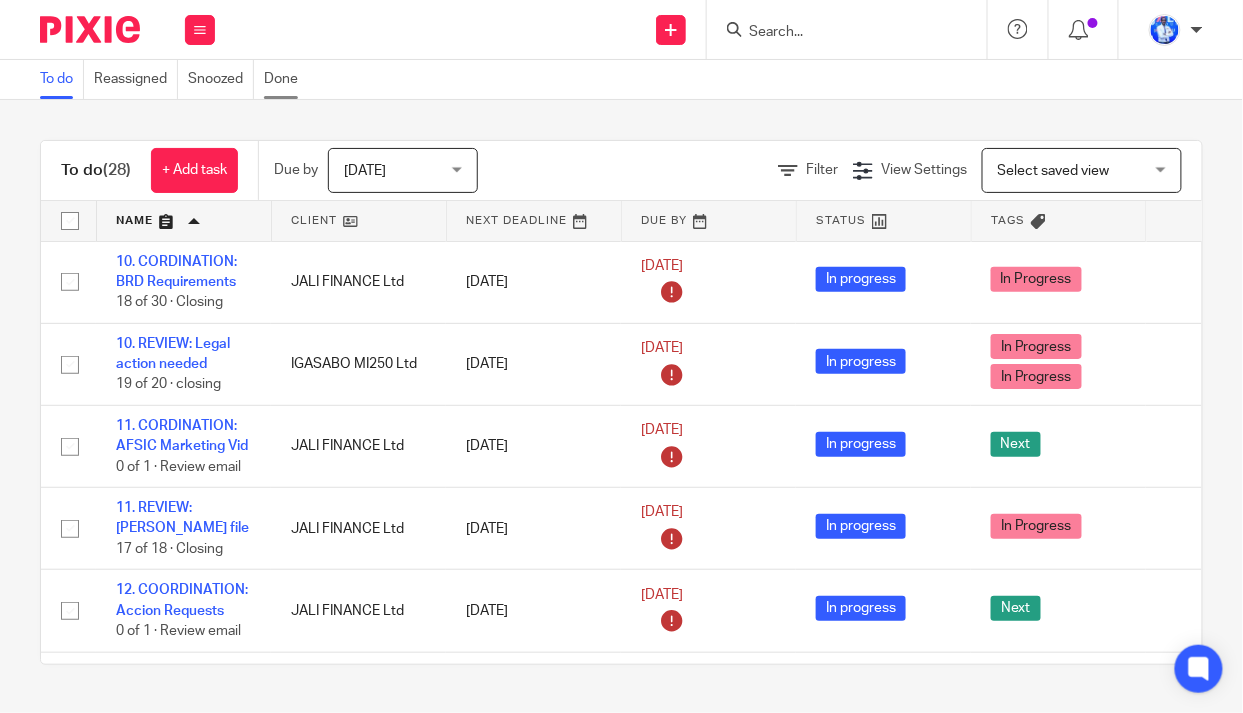 click on "Done" at bounding box center [286, 79] 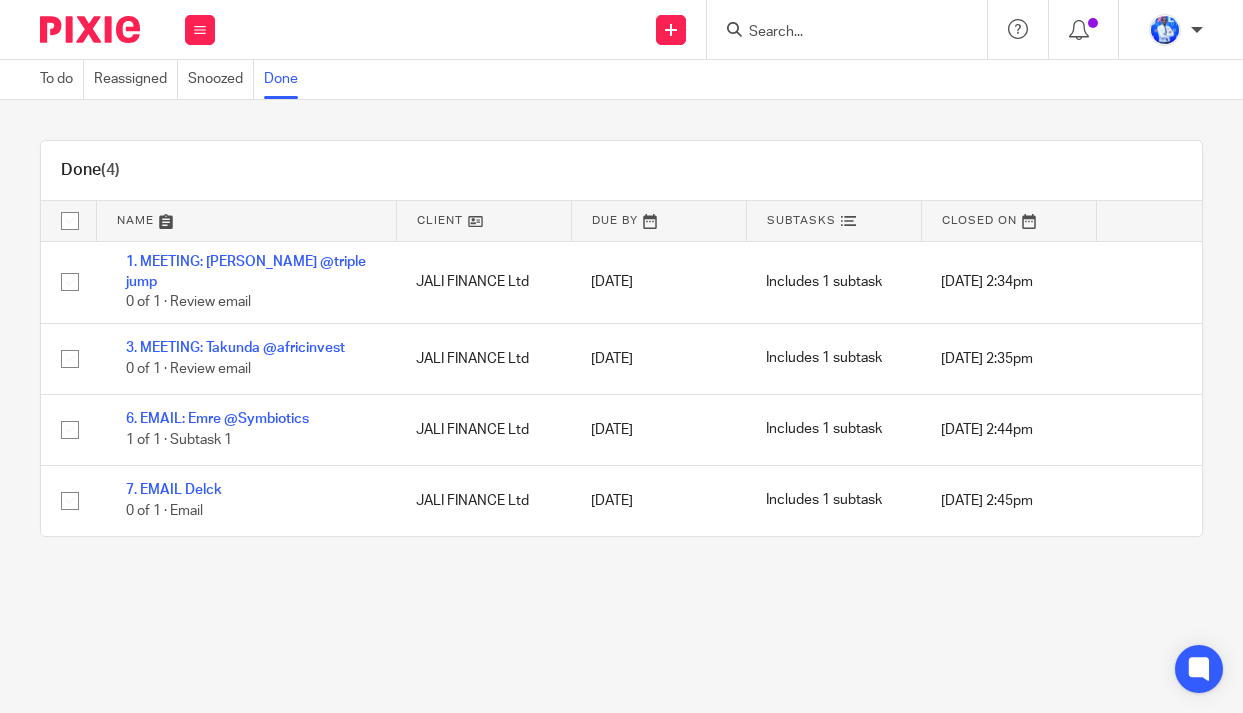scroll, scrollTop: 0, scrollLeft: 0, axis: both 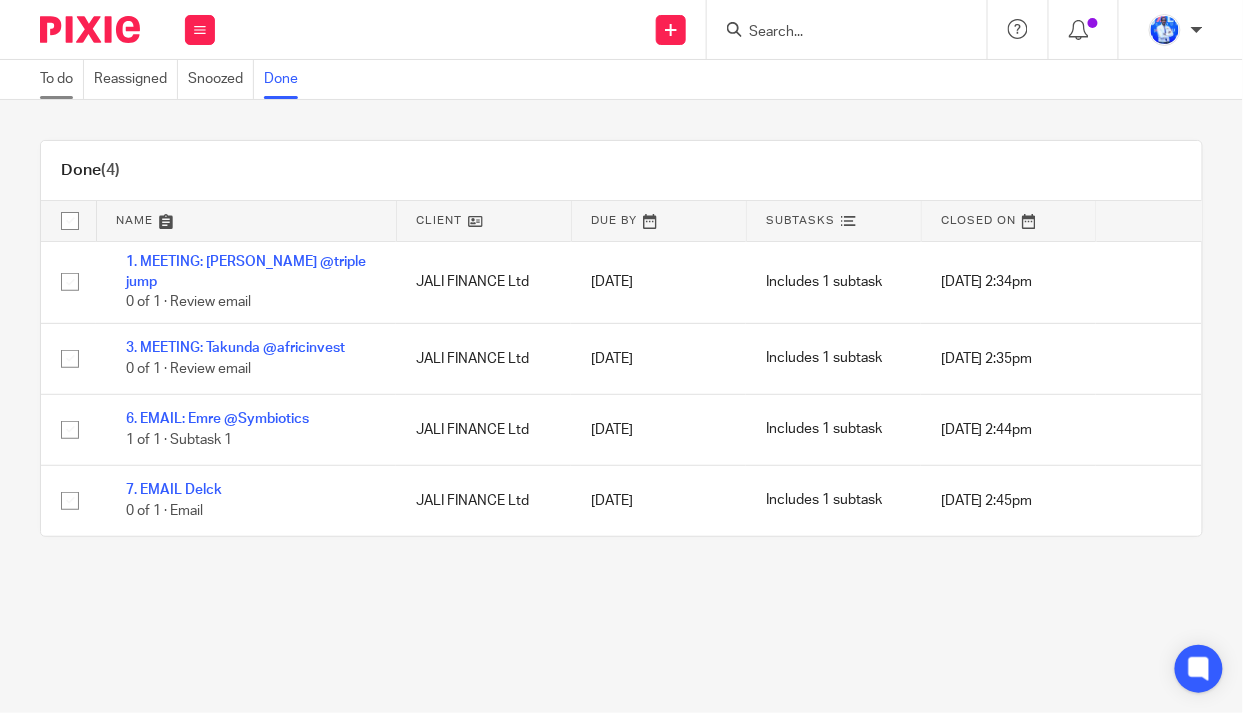 click on "To do" at bounding box center (62, 79) 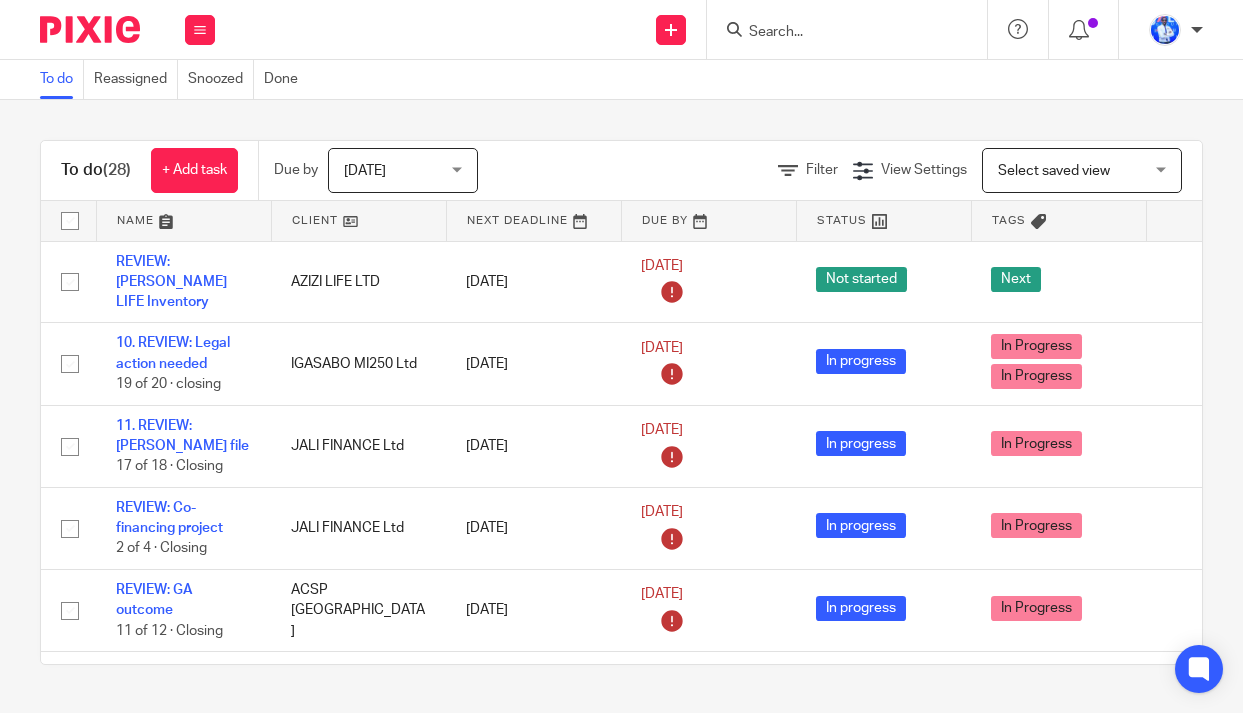 scroll, scrollTop: 0, scrollLeft: 0, axis: both 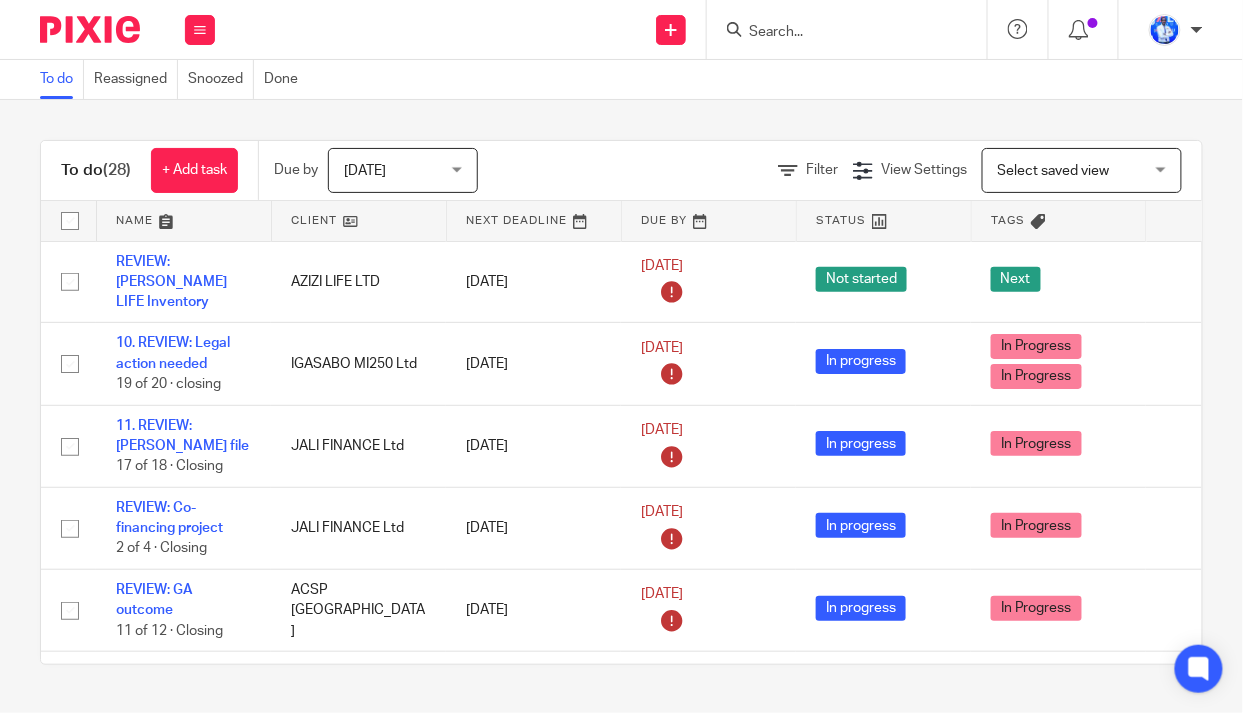 click at bounding box center [184, 221] 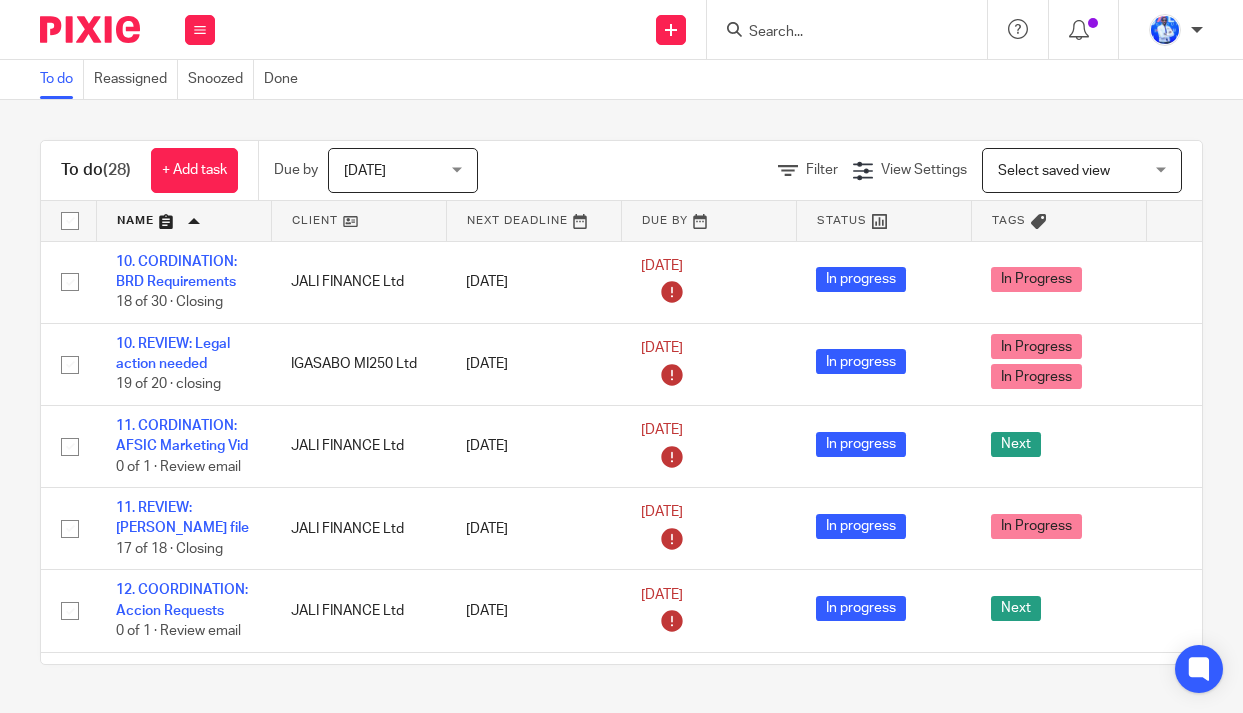 scroll, scrollTop: 0, scrollLeft: 0, axis: both 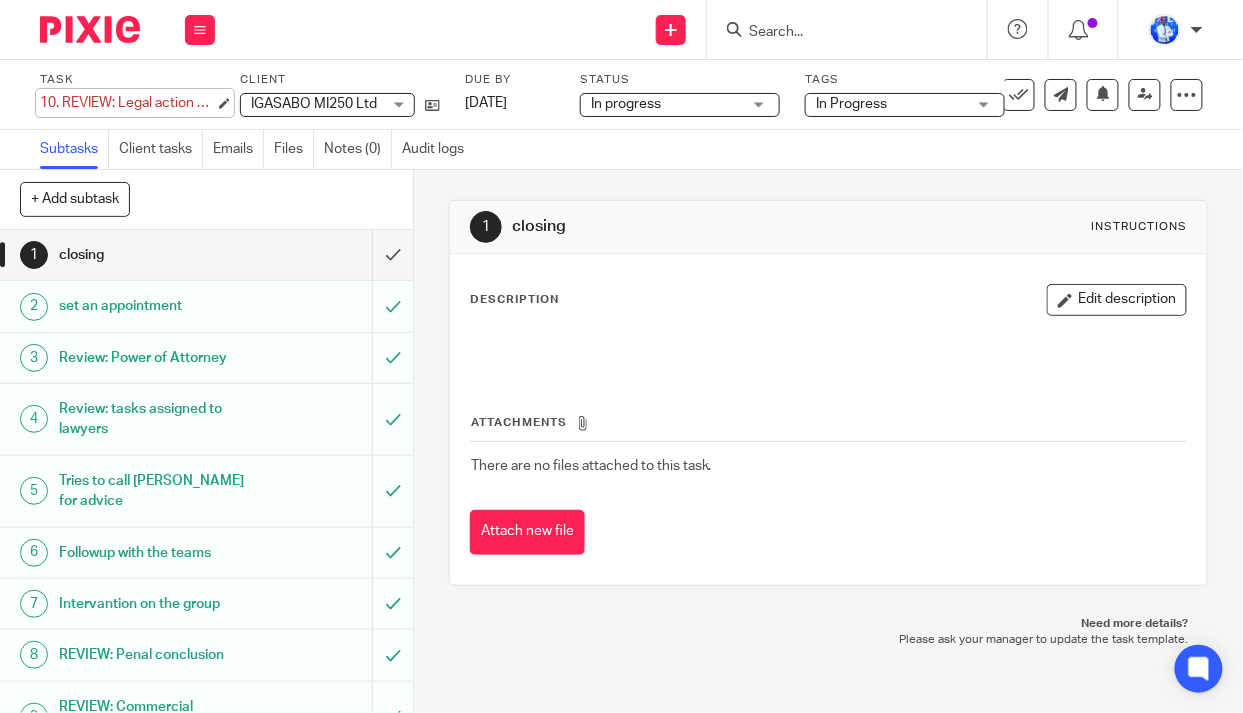 click on "10. REVIEW: Legal action needed   Save
10. REVIEW: Legal action needed" at bounding box center (127, 103) 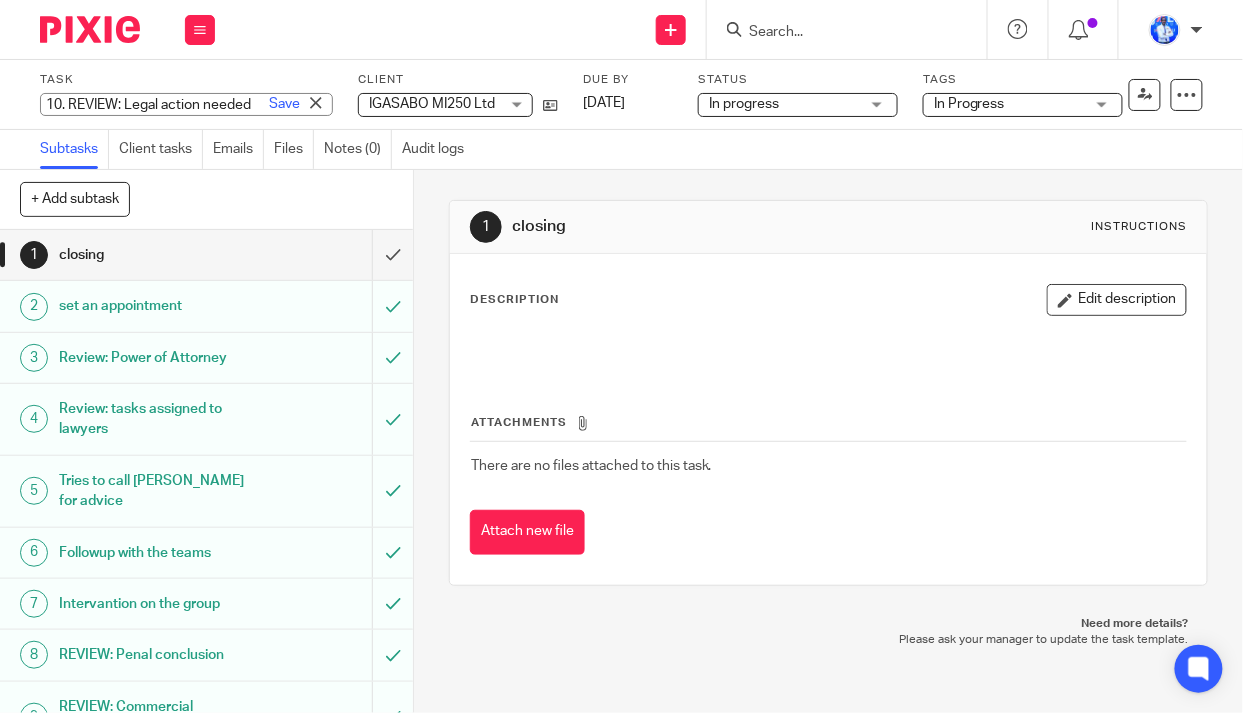 click on "10. REVIEW: Legal action needed" at bounding box center [186, 104] 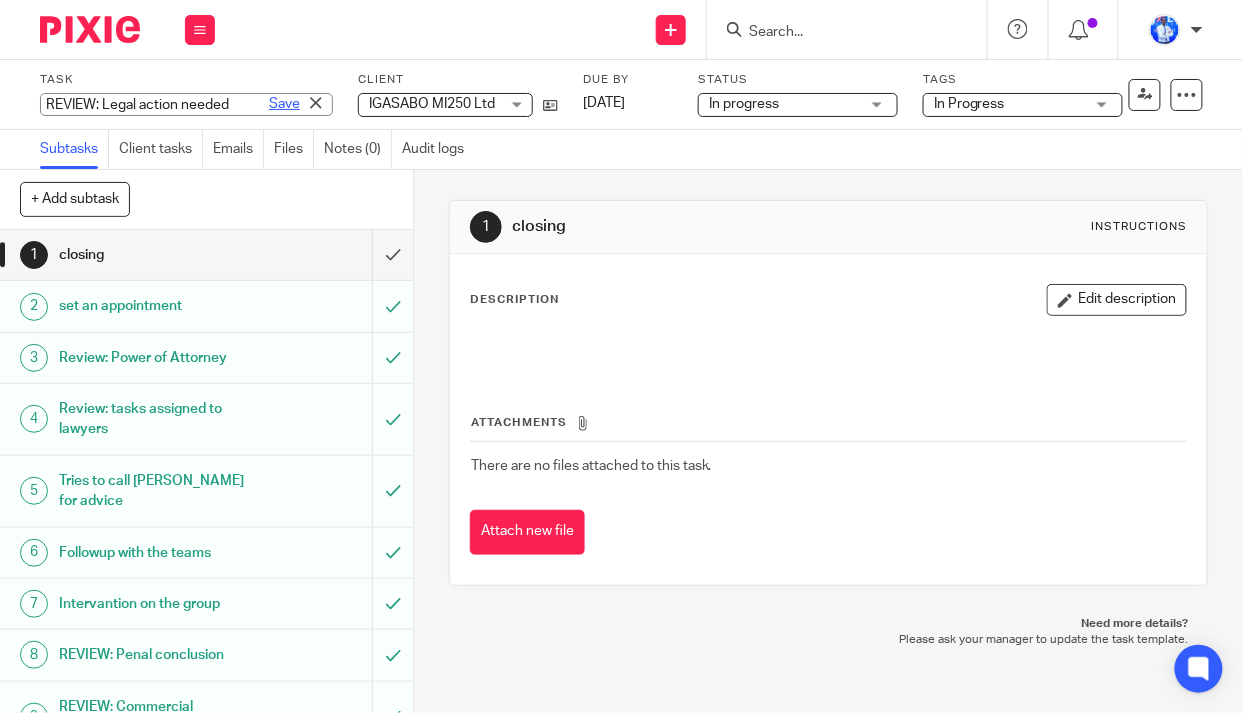 type on "REVIEW: Legal action needed" 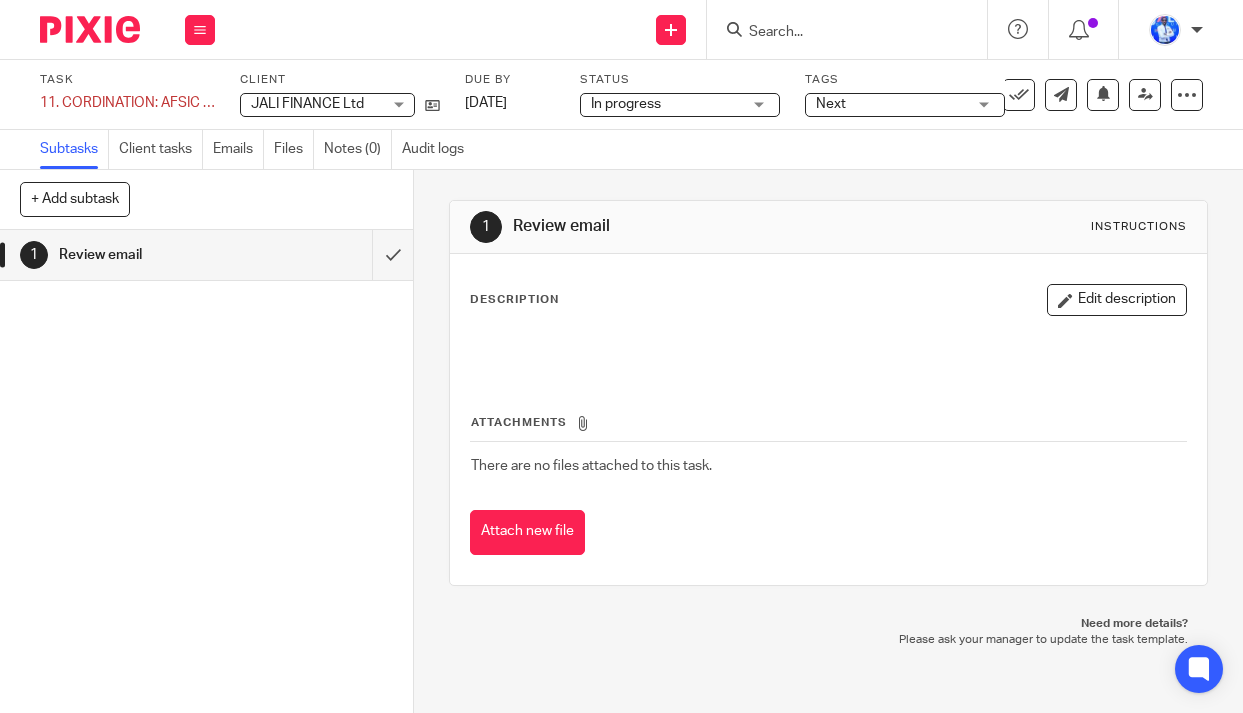 scroll, scrollTop: 0, scrollLeft: 0, axis: both 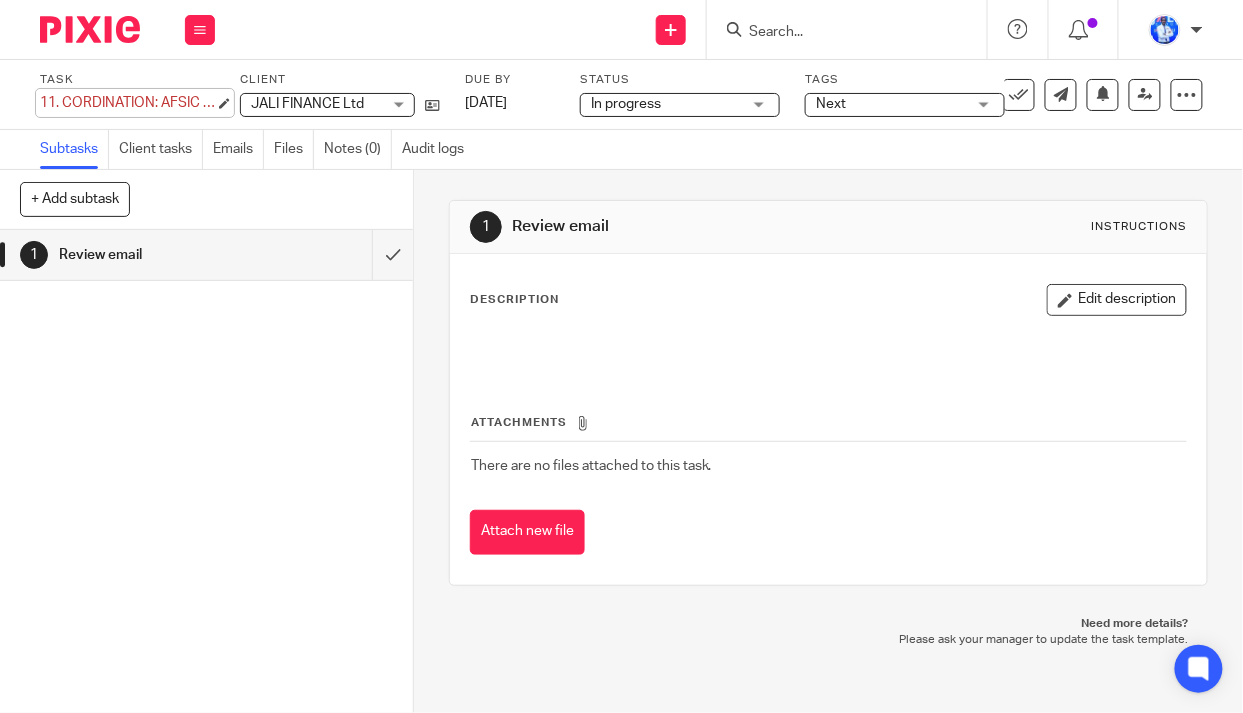 click on "11. CORDINATION: AFSIC Marketing Vid   Save
11. CORDINATION: AFSIC Marketing Vid" at bounding box center [127, 103] 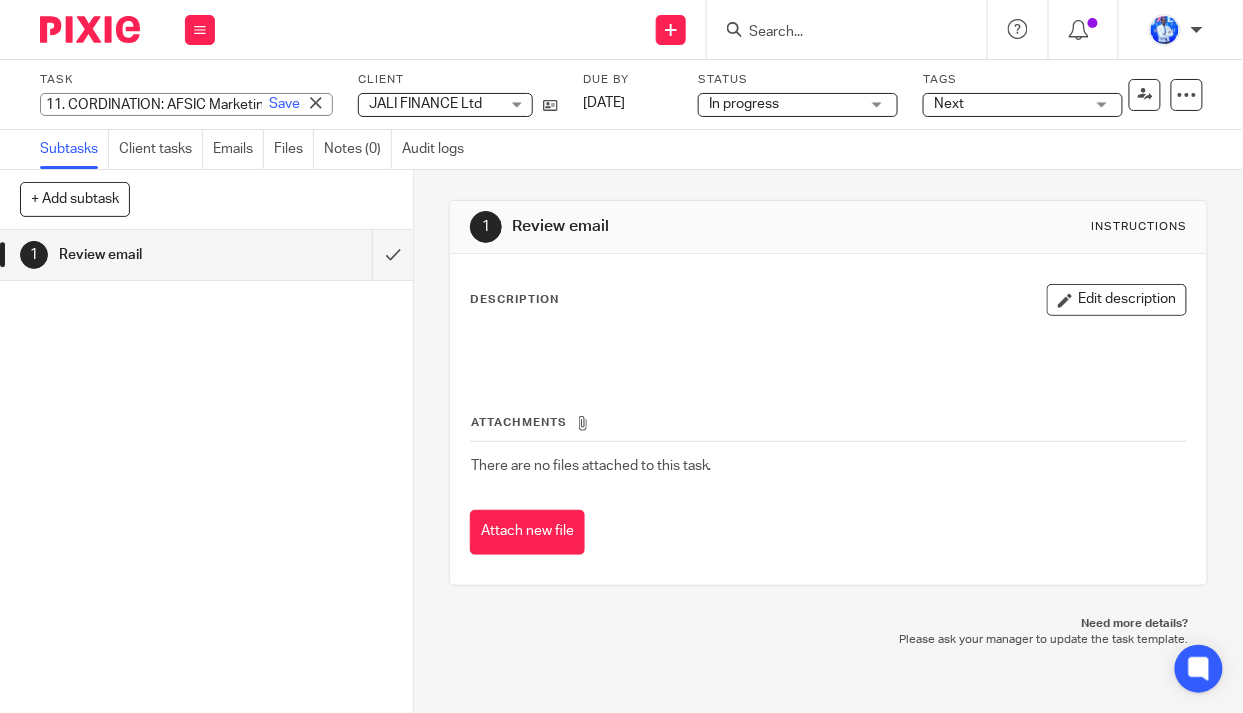 click on "11. CORDINATION: AFSIC Marketing Vid" at bounding box center (186, 104) 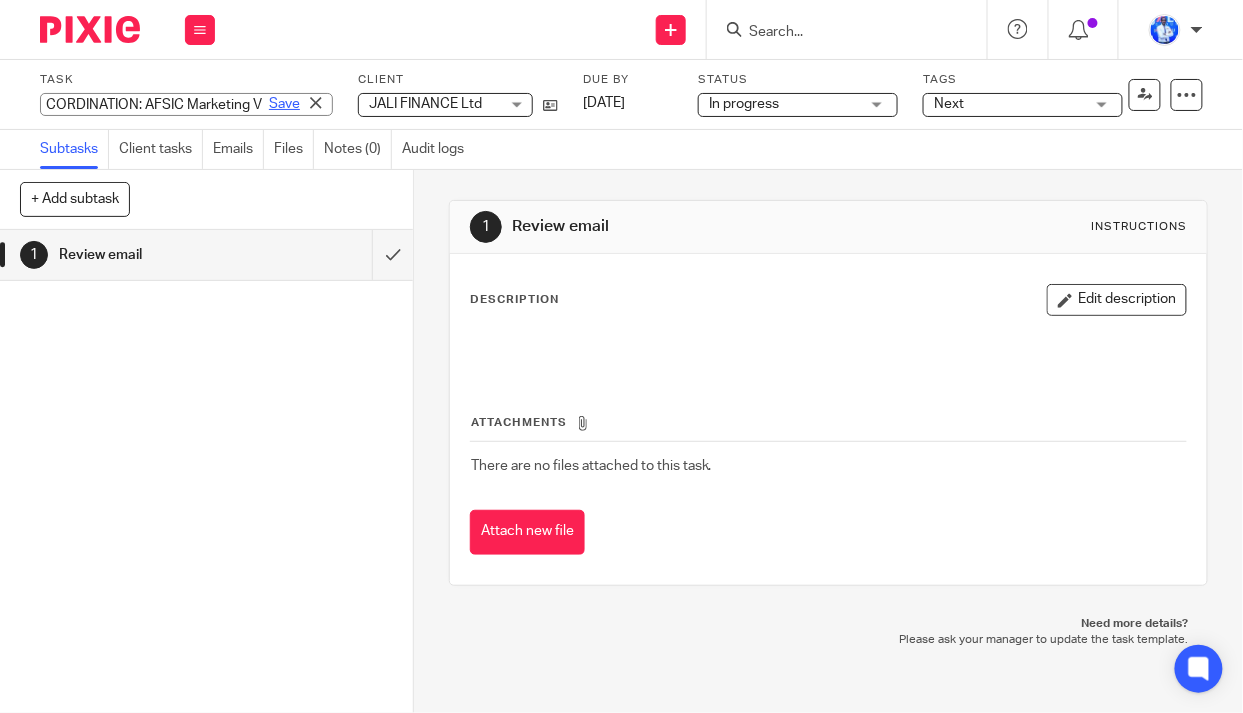 type on "CORDINATION: AFSIC Marketing Vid" 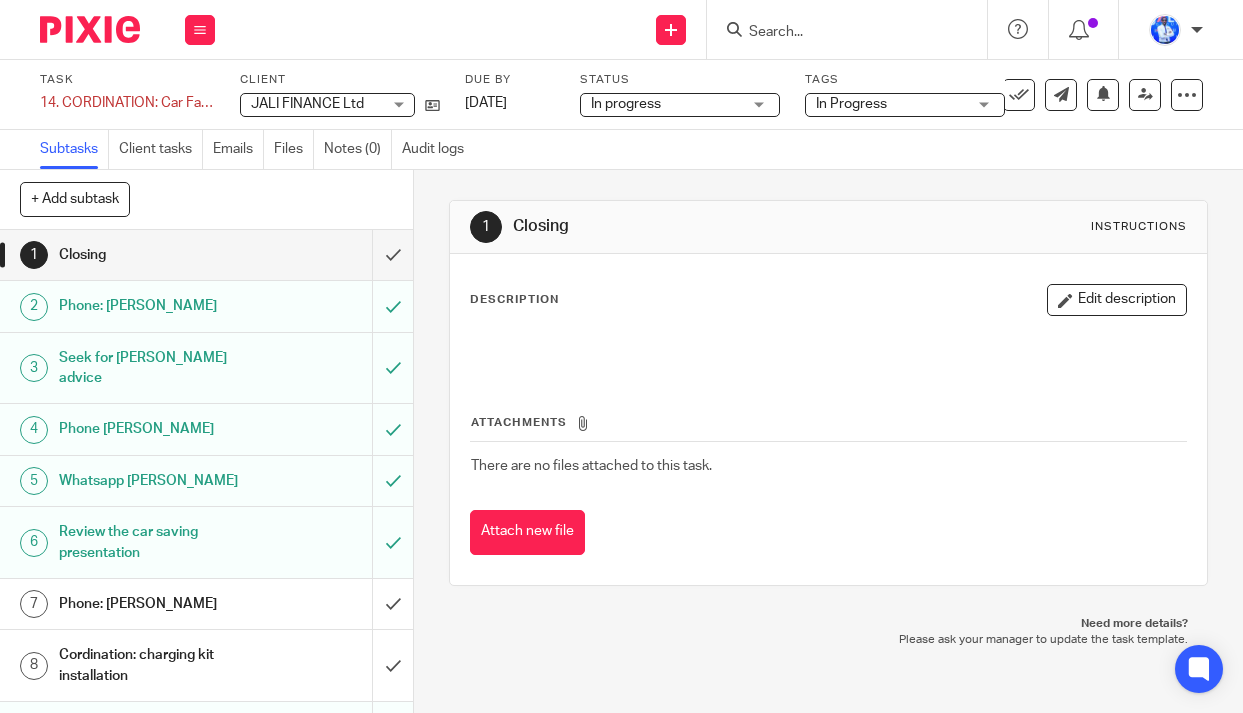 scroll, scrollTop: 0, scrollLeft: 0, axis: both 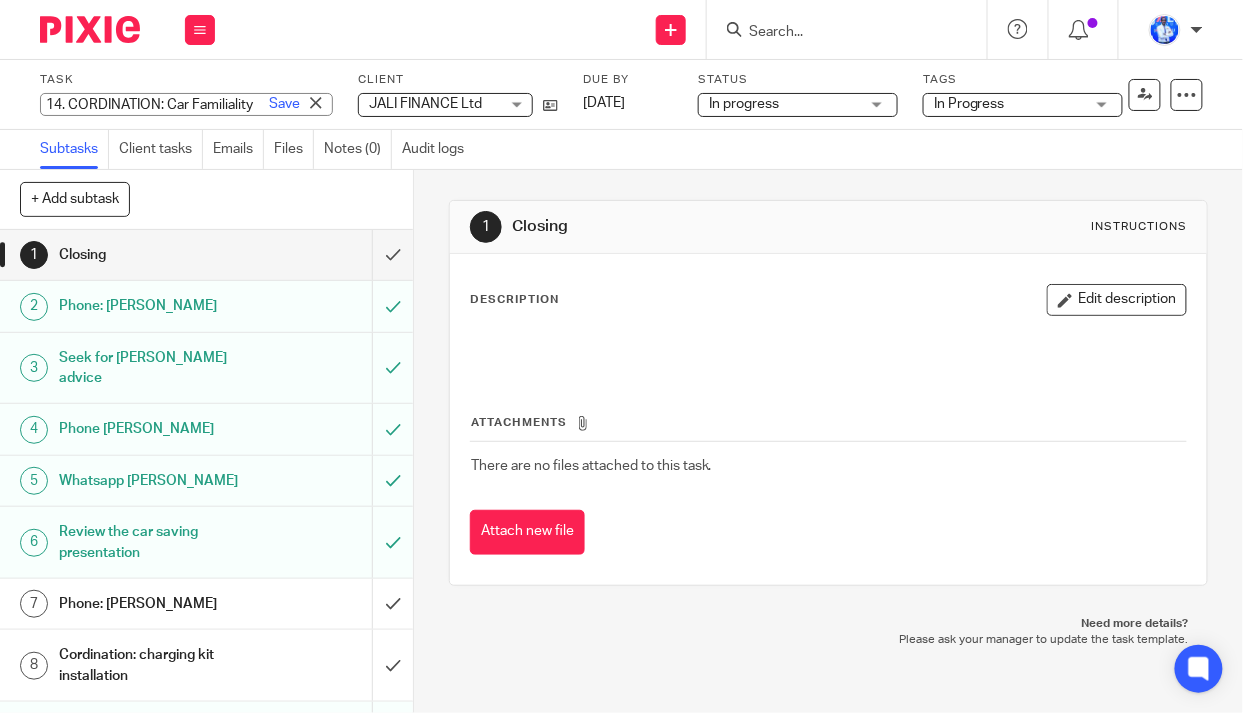 click on "14. CORDINATION: Car Familiality   Save
14. CORDINATION: Car Familiality" at bounding box center [186, 104] 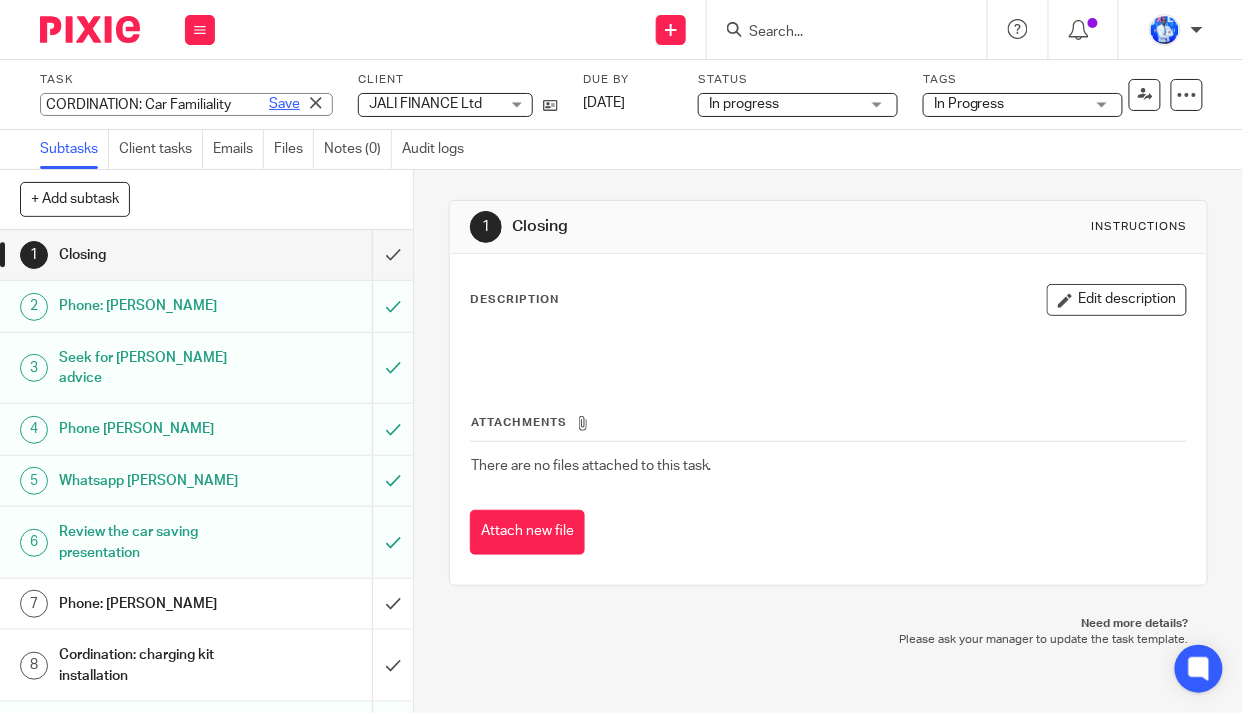 type on "CORDINATION: Car Familiality" 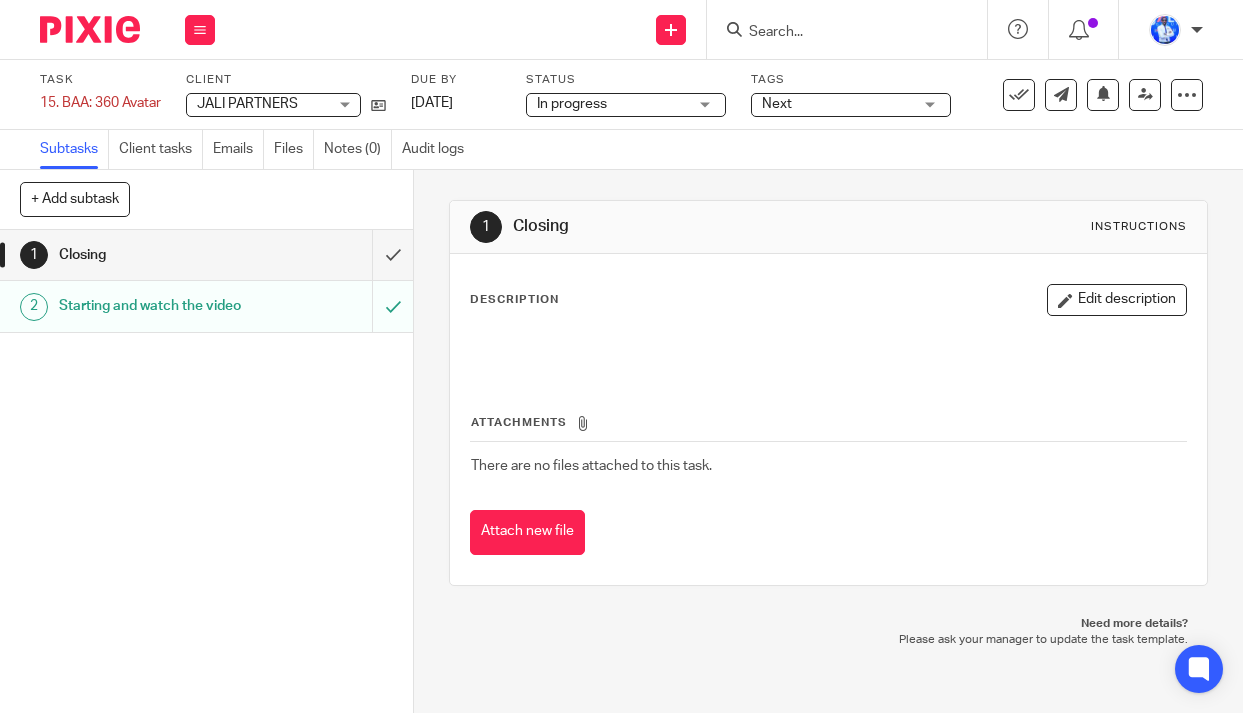 scroll, scrollTop: 0, scrollLeft: 0, axis: both 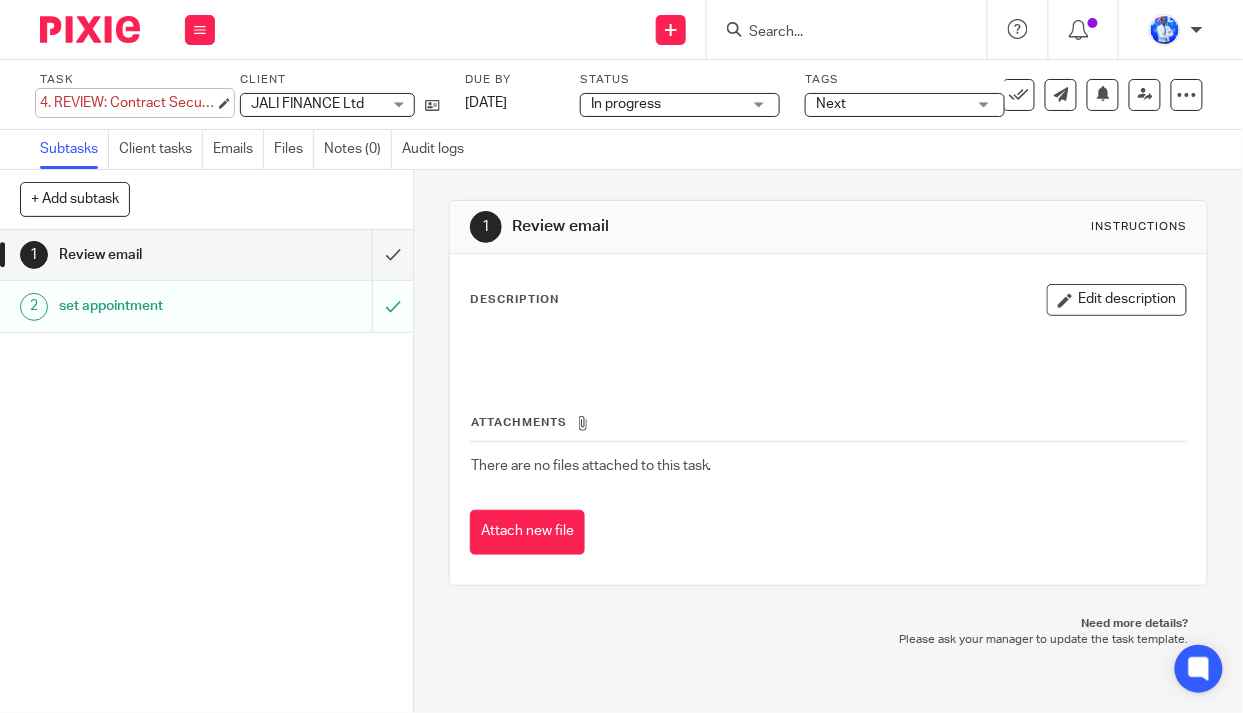 click on "4. REVIEW: Contract Securitization   Save
4. REVIEW: Contract Securitization" at bounding box center [127, 103] 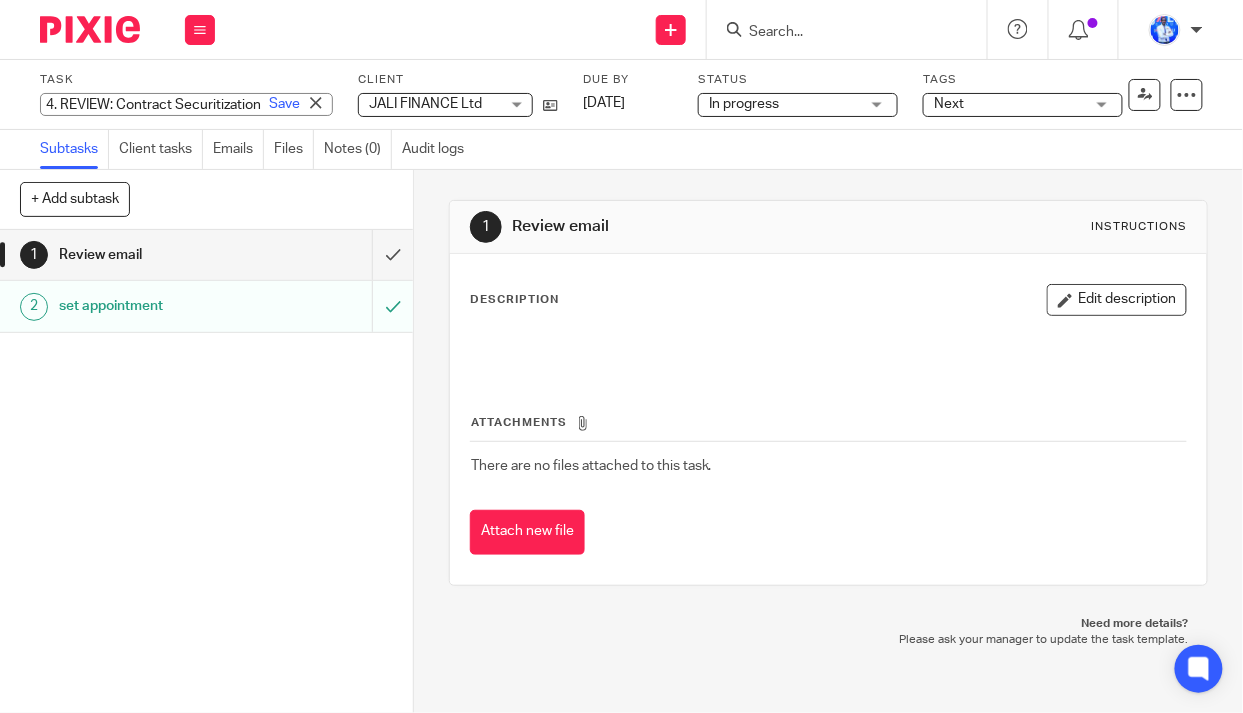 click on "4. REVIEW: Contract Securitization" at bounding box center [186, 104] 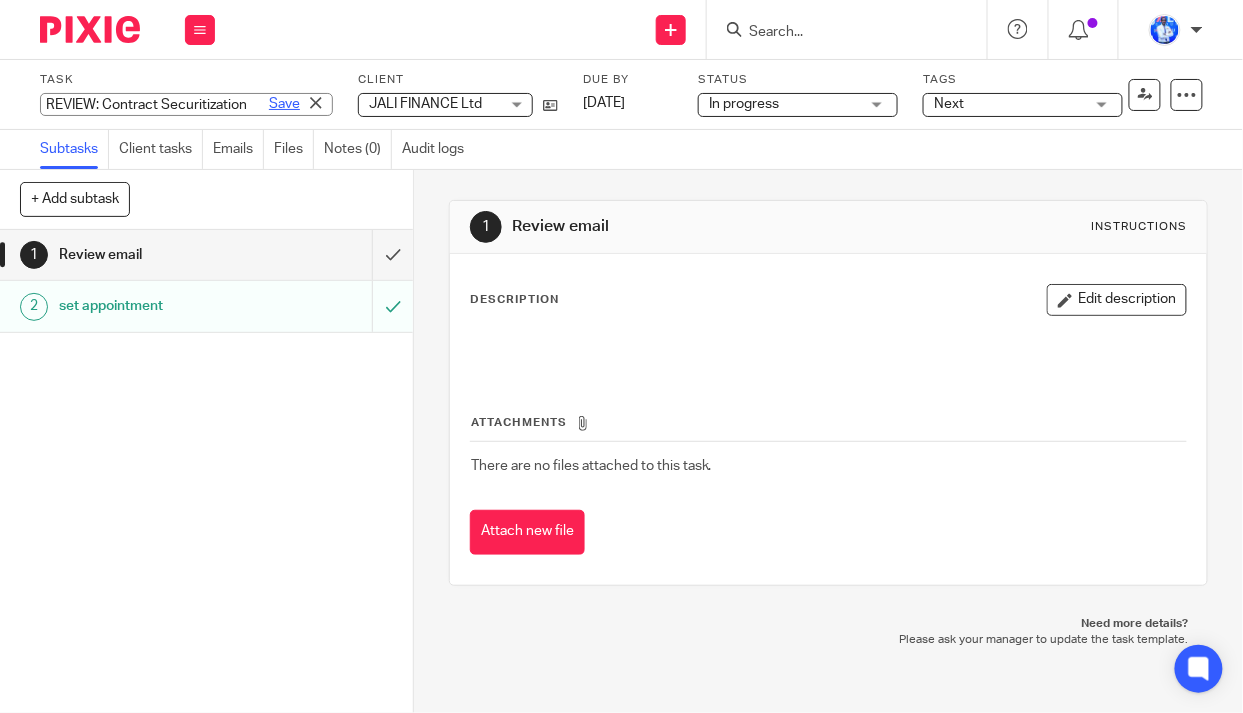 type on "REVIEW: Contract Securitization" 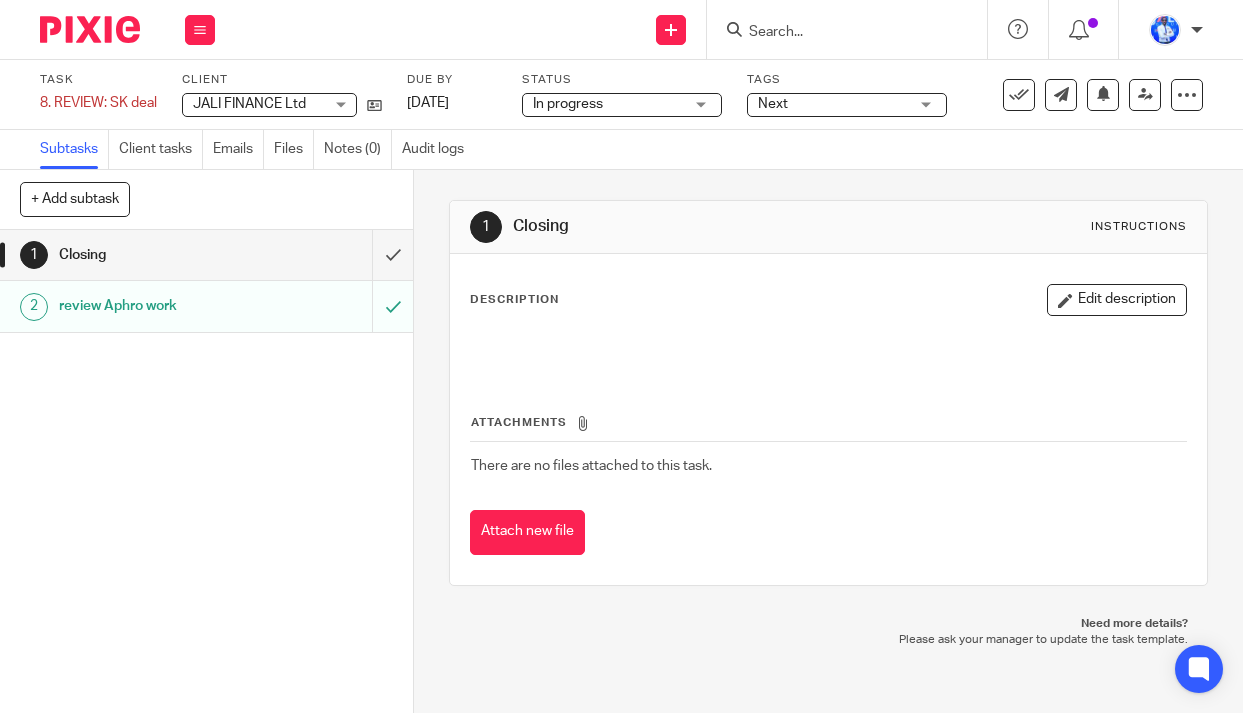 scroll, scrollTop: 0, scrollLeft: 0, axis: both 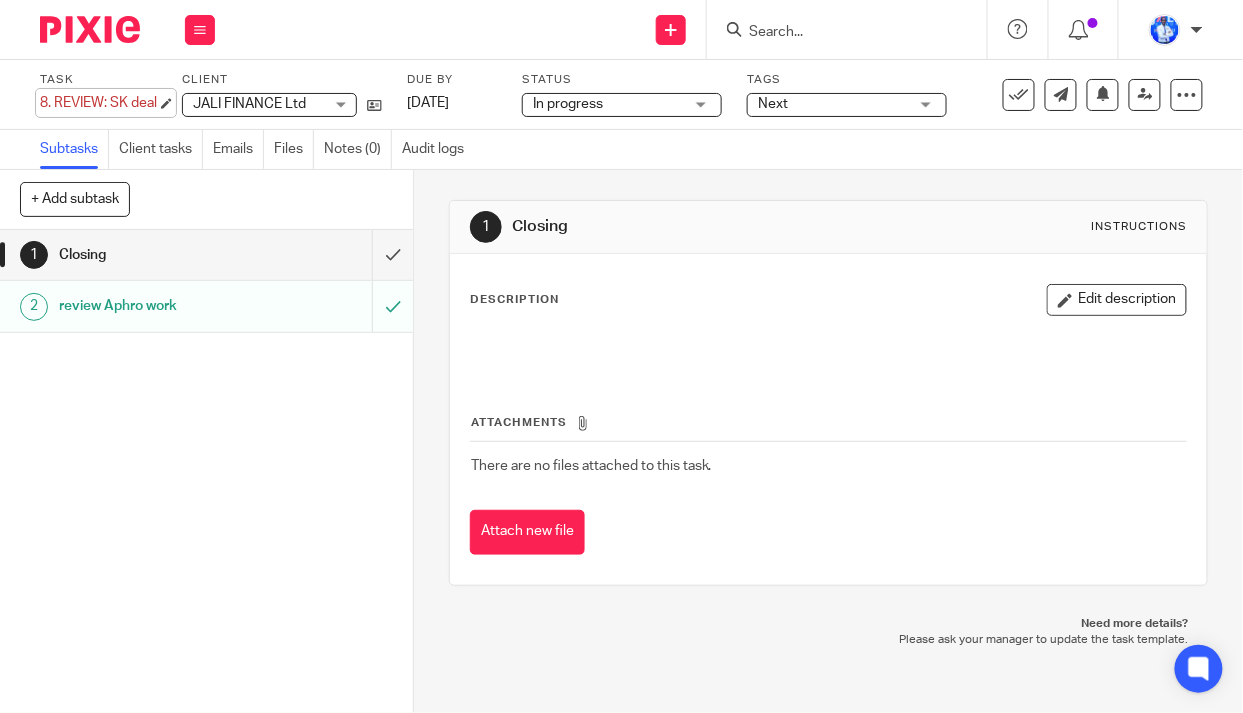 click on "8. REVIEW: SK deal   Save
8. REVIEW: SK deal" at bounding box center (98, 103) 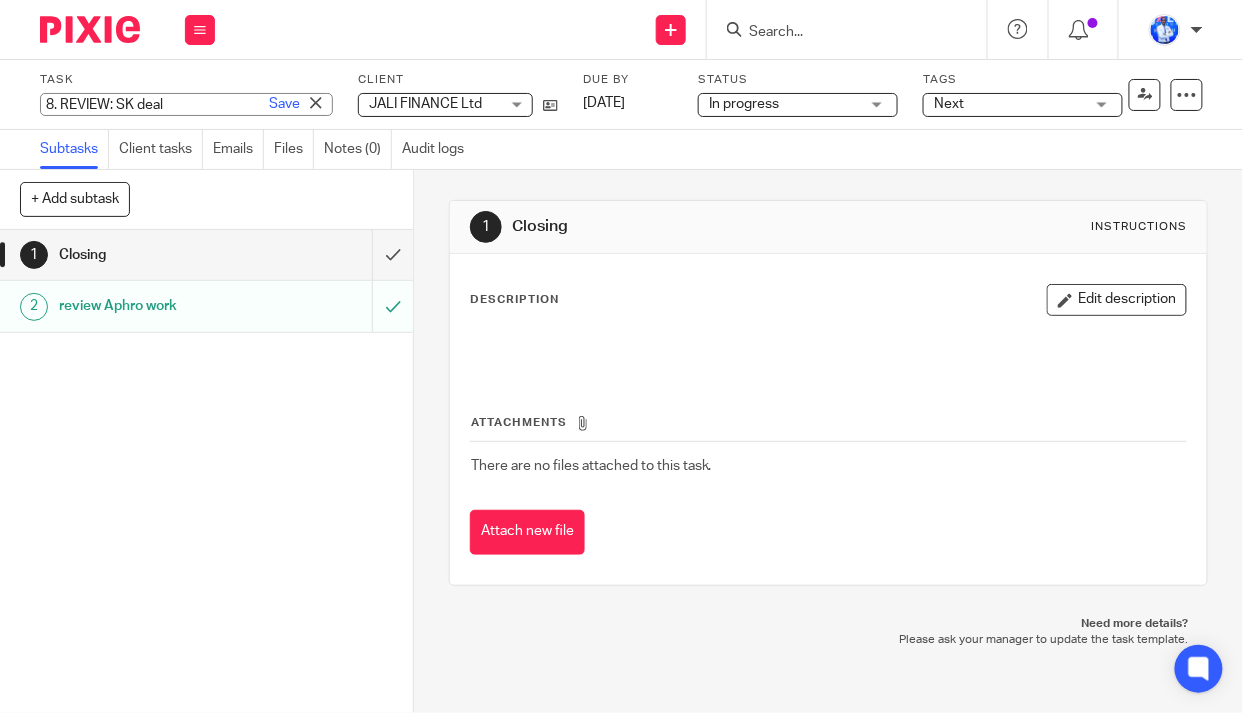 drag, startPoint x: 61, startPoint y: 106, endPoint x: 163, endPoint y: 60, distance: 111.89281 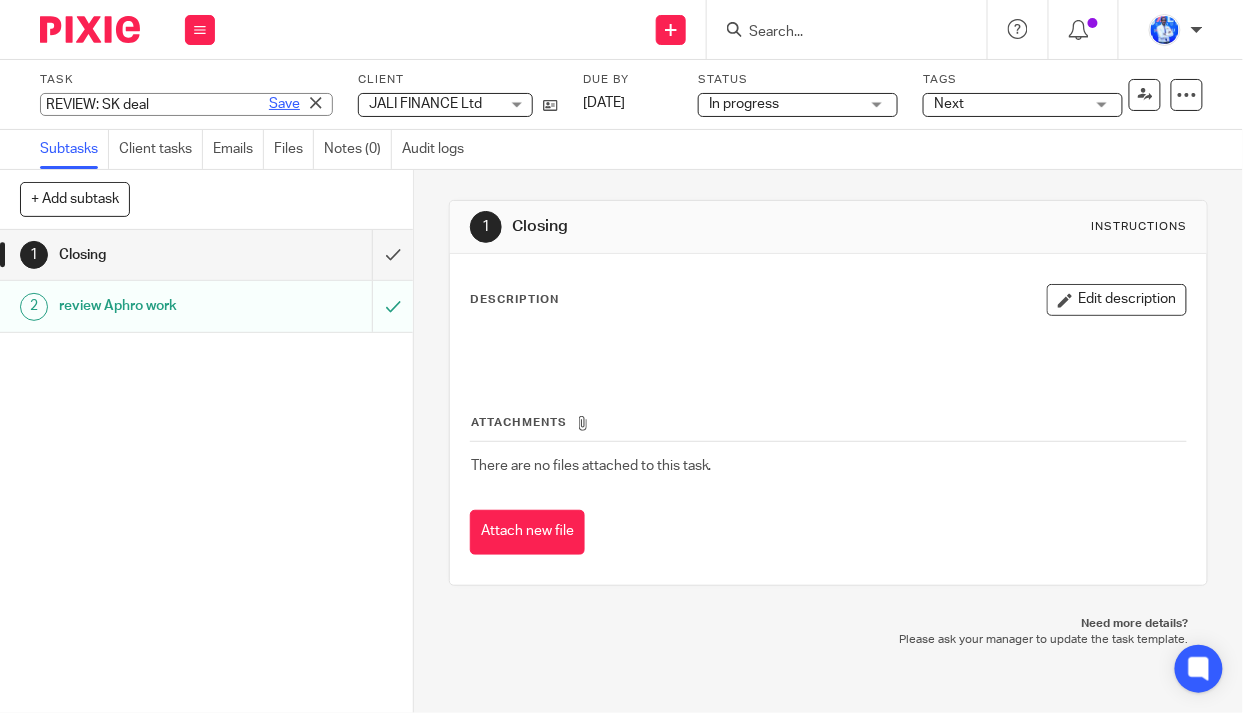 type on "REVIEW: SK deal" 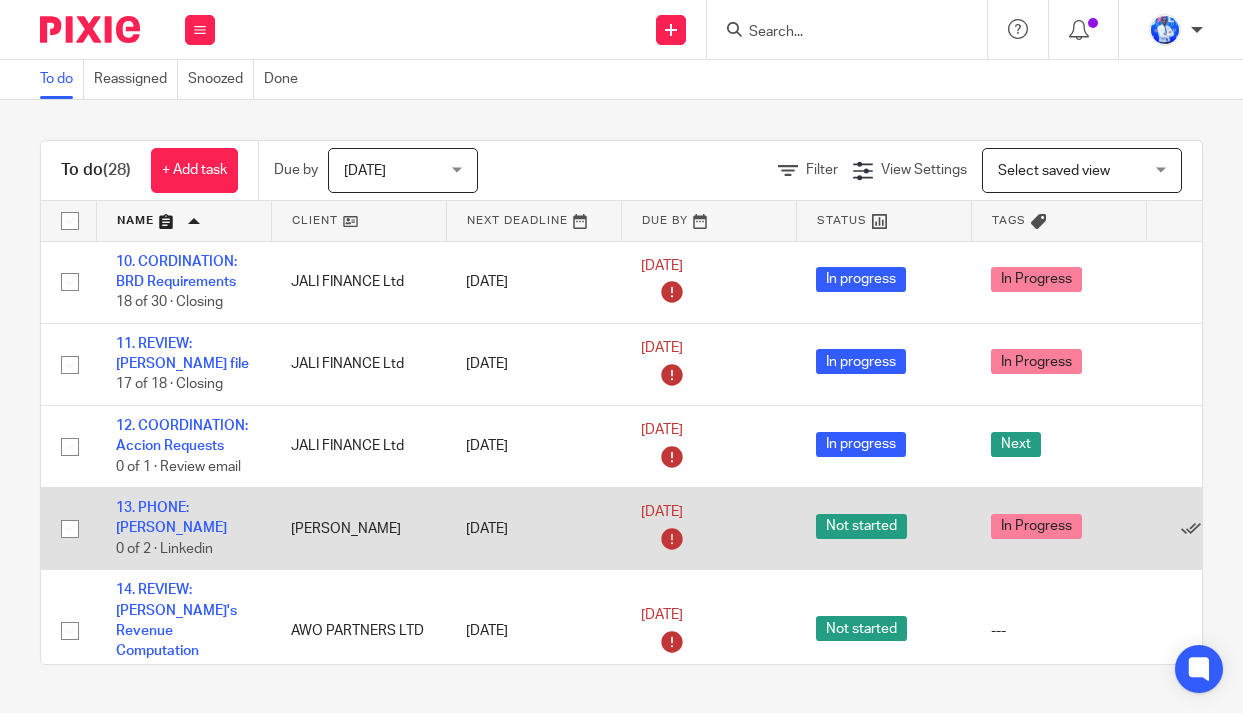 scroll, scrollTop: 0, scrollLeft: 0, axis: both 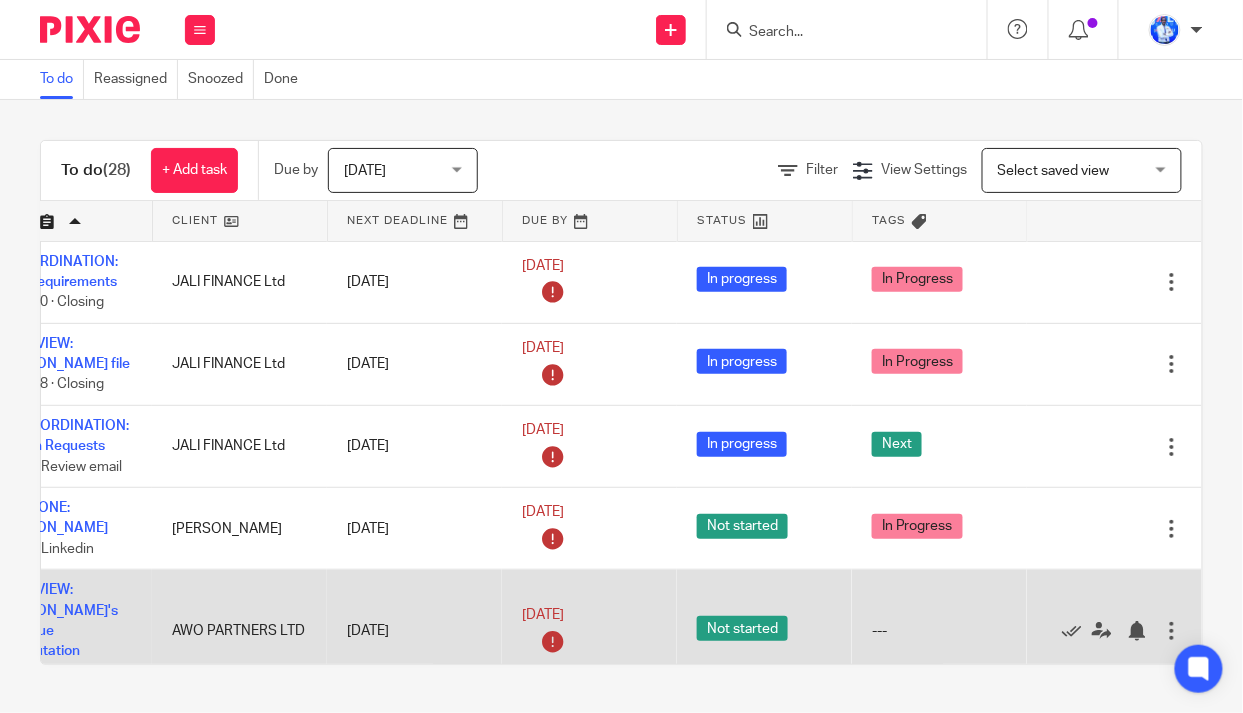 click on "Edit task
Delete" at bounding box center [1114, 631] 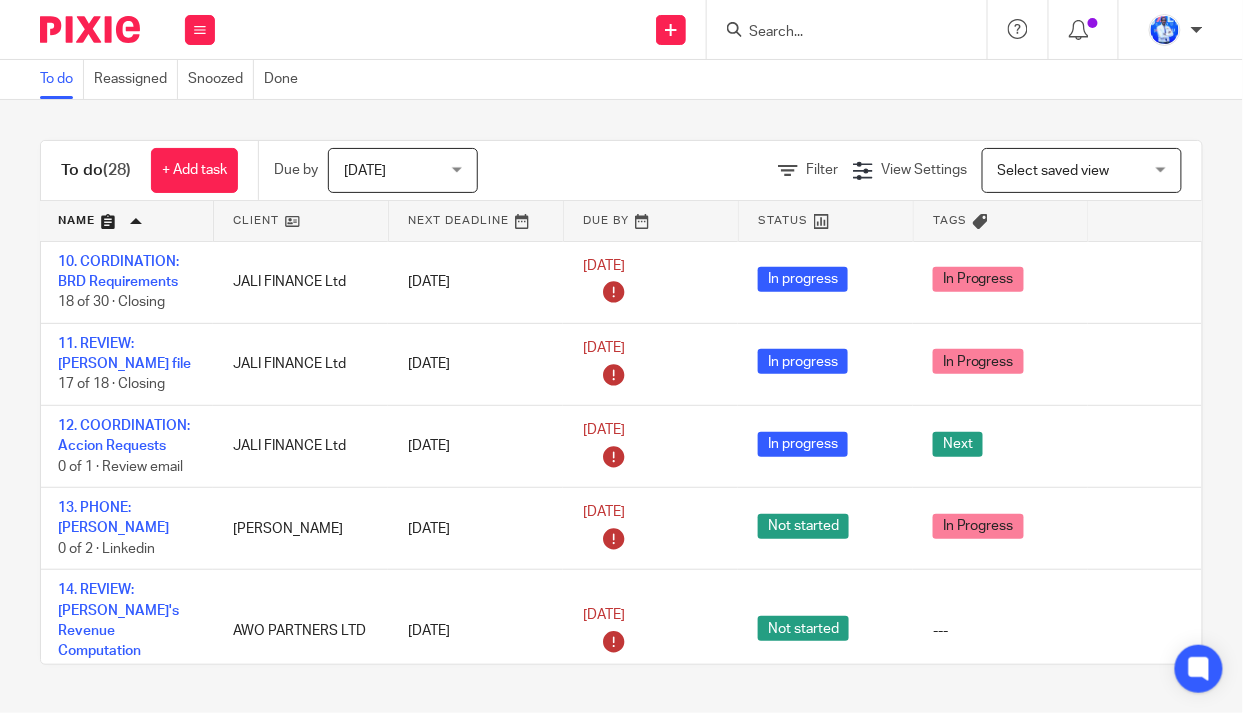 scroll, scrollTop: 0, scrollLeft: 47, axis: horizontal 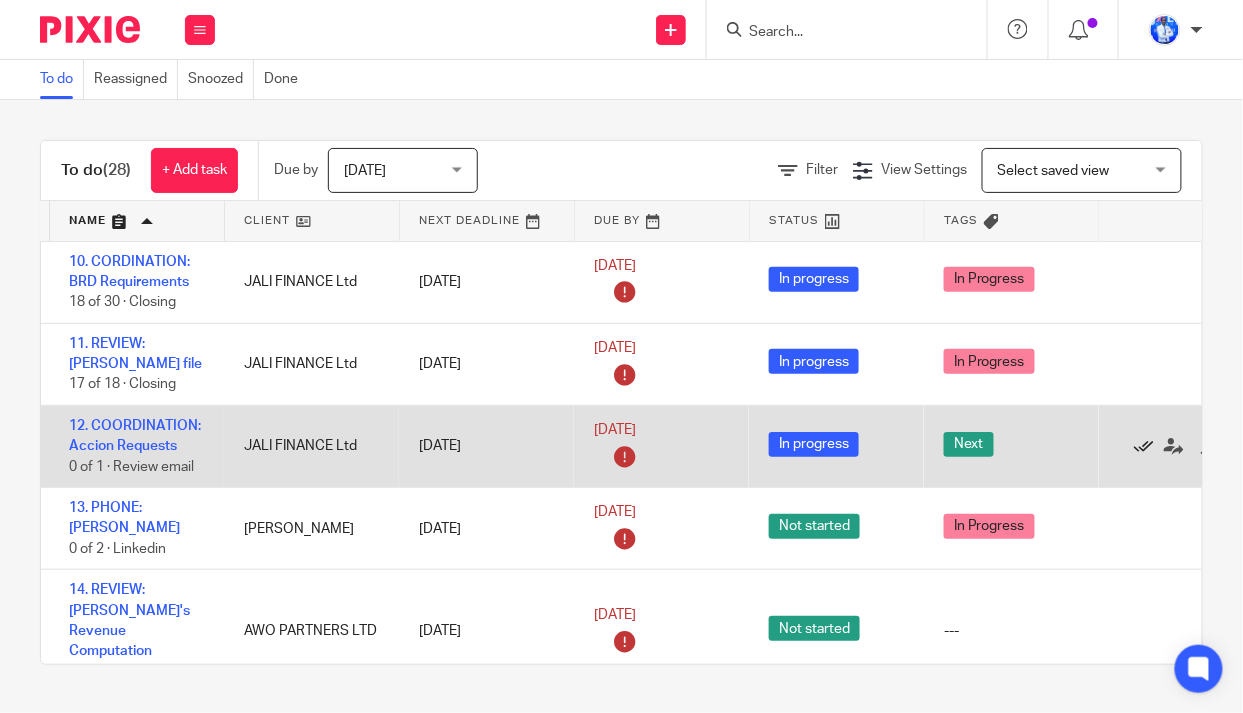 click at bounding box center (1144, 447) 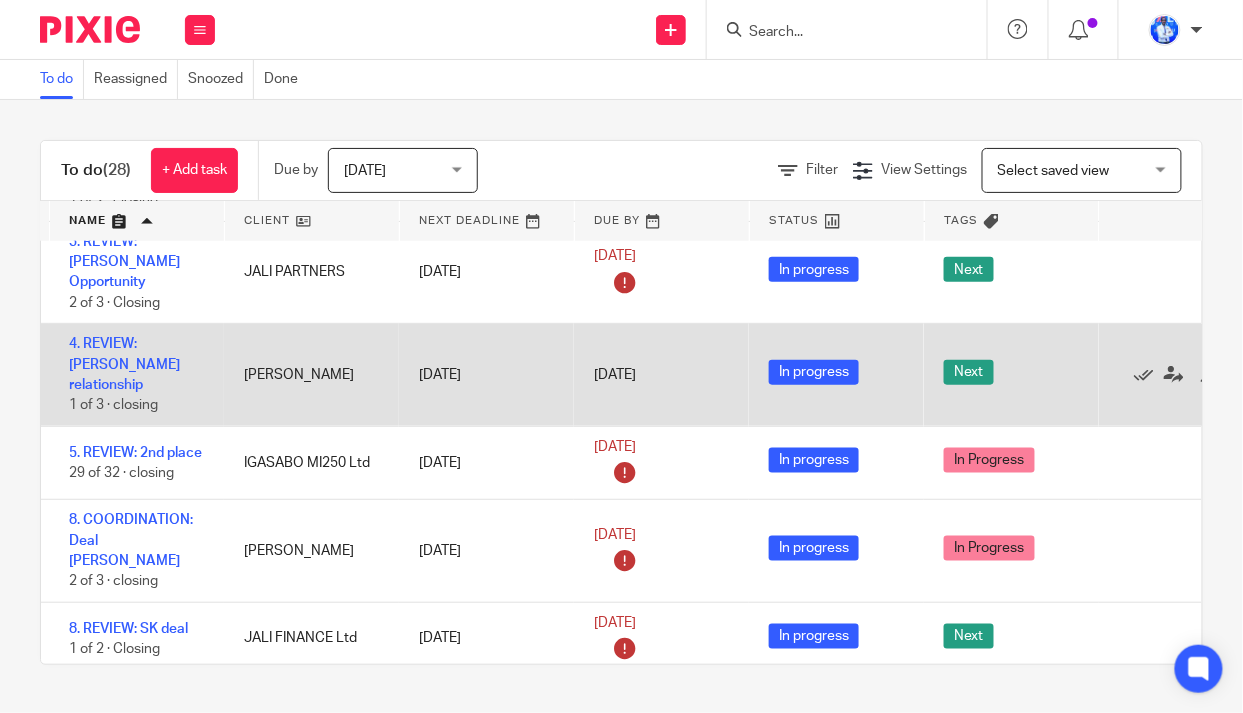 scroll, scrollTop: 636, scrollLeft: 47, axis: both 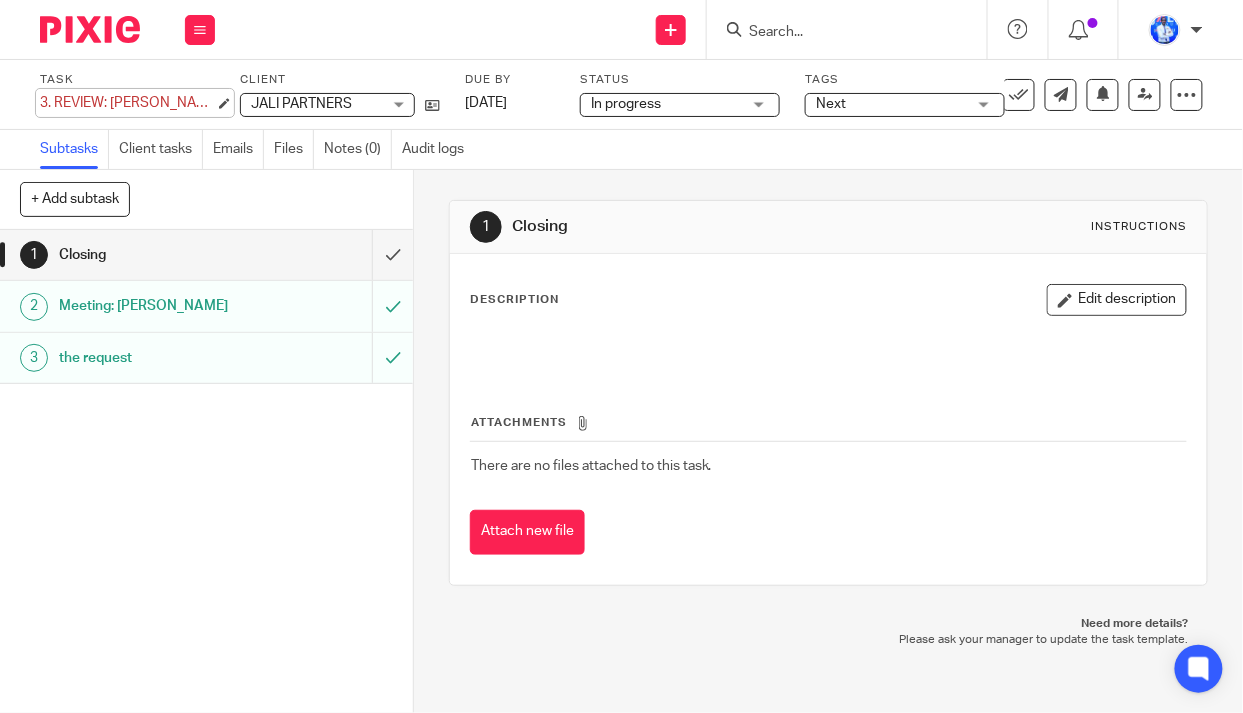 click on "3. REVIEW: [PERSON_NAME] Opportunity   Save
3. REVIEW: [PERSON_NAME] Opportunity" at bounding box center (127, 103) 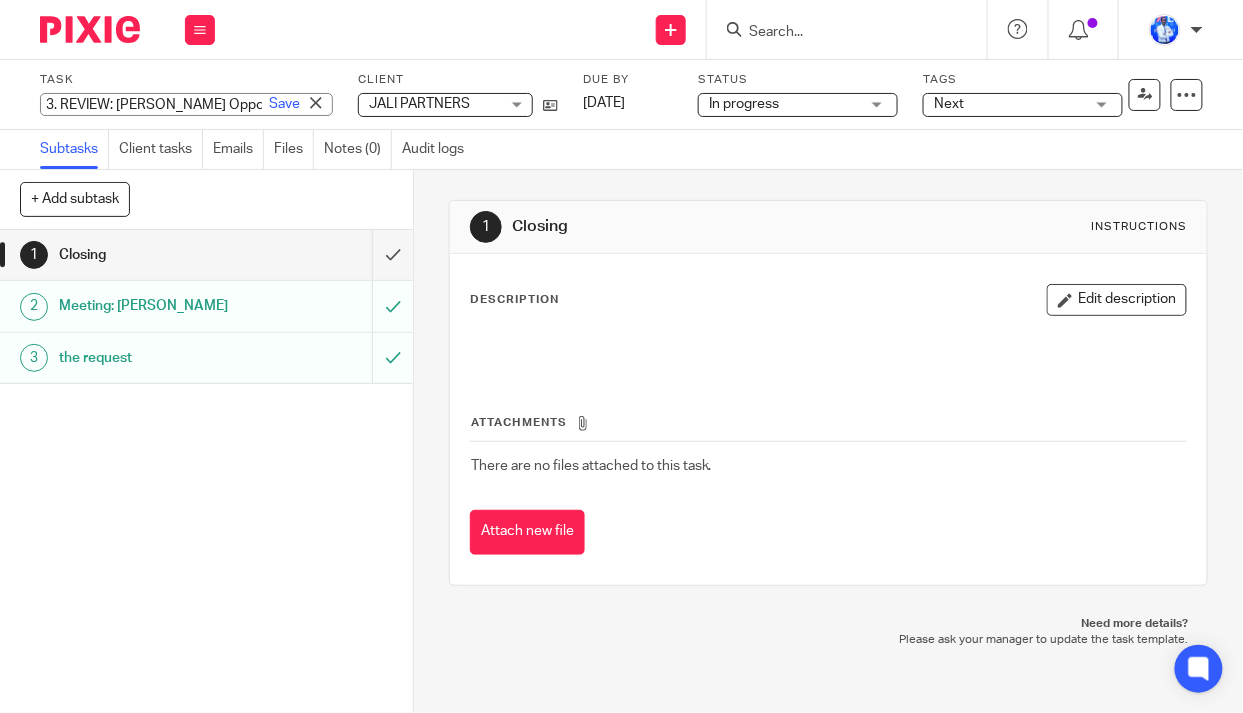 click on "3. REVIEW: [PERSON_NAME] Opportunity" at bounding box center (186, 104) 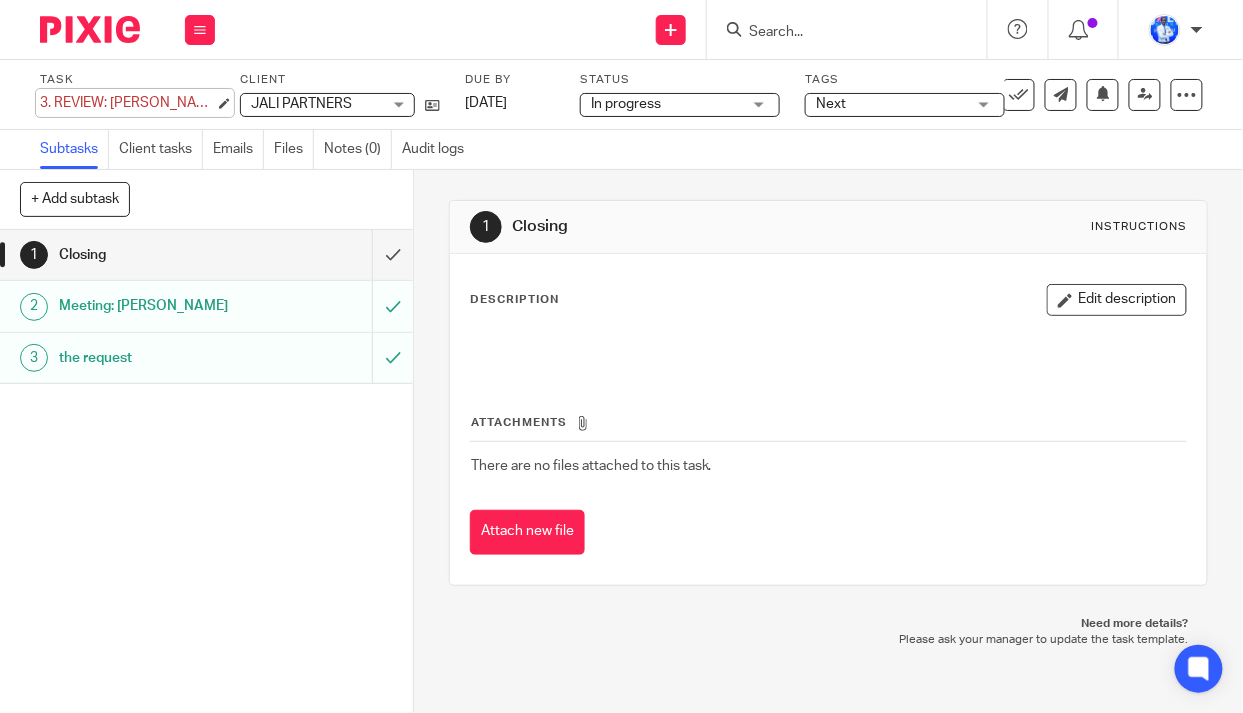 click on "3. REVIEW: Allen Opportunity   Save
3. REVIEW: Allen Opportunity" at bounding box center (127, 103) 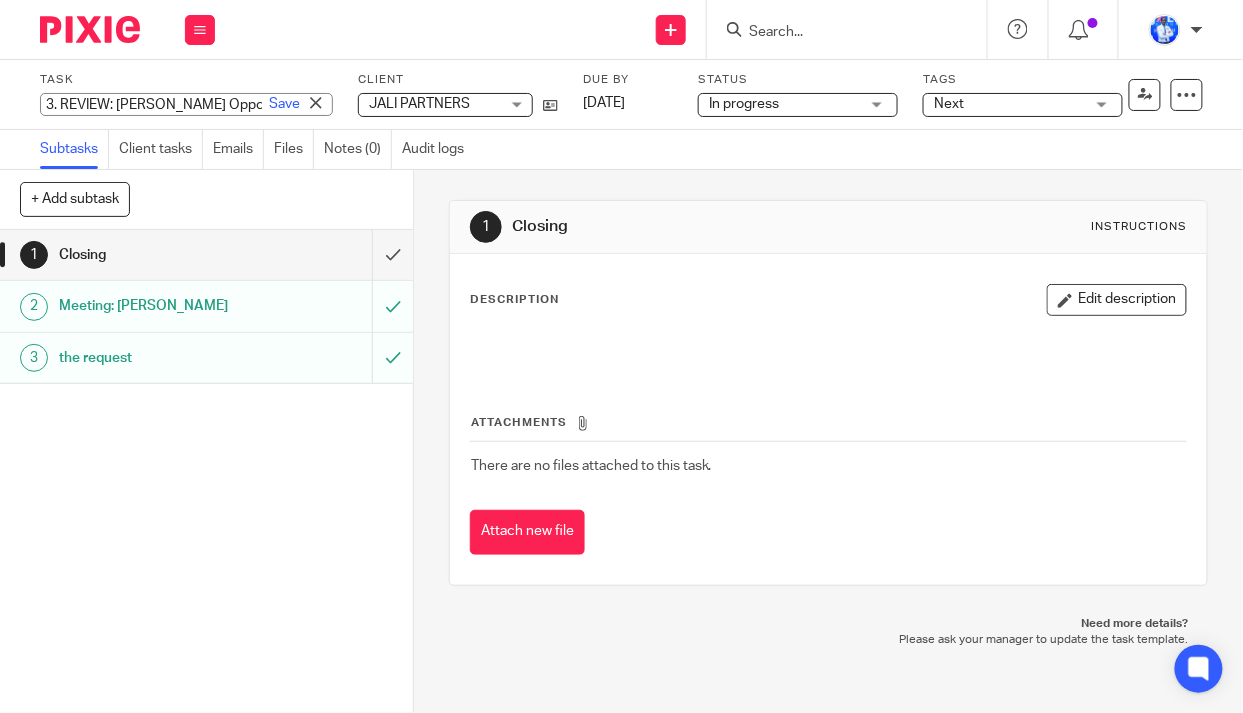 click on "3. REVIEW: Allen Opportunity" at bounding box center (186, 104) 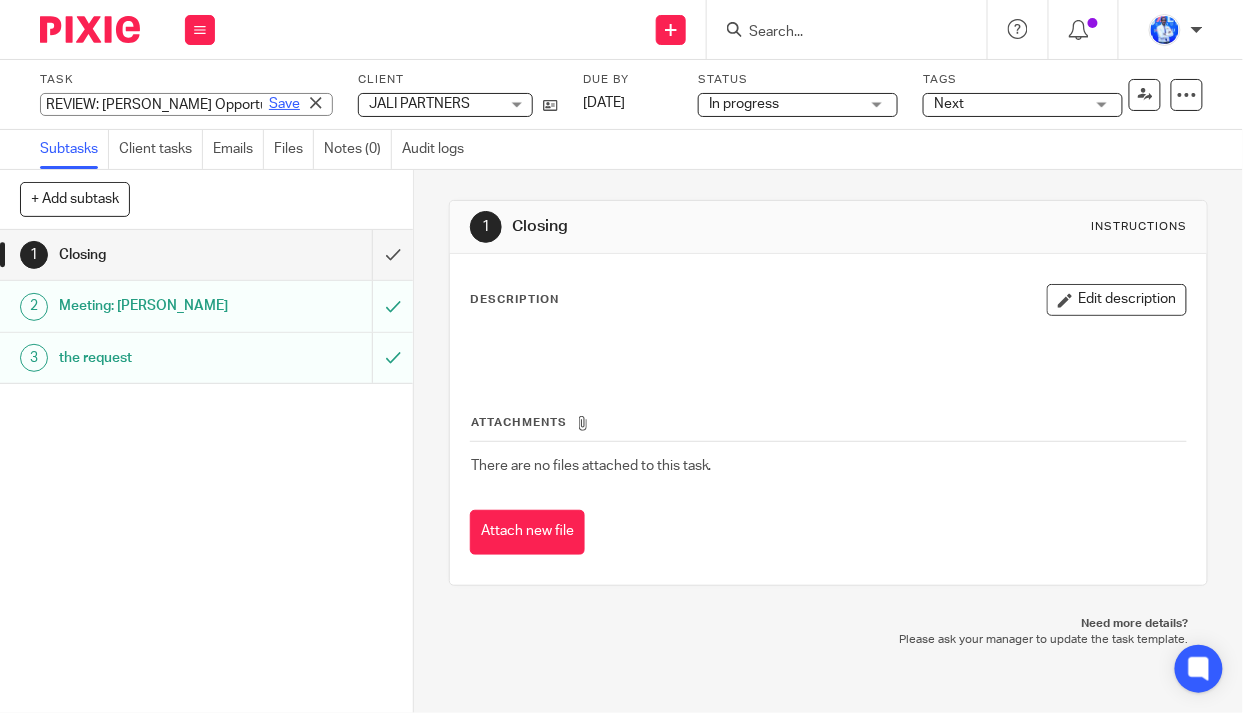type on "REVIEW: [PERSON_NAME] Opportunity" 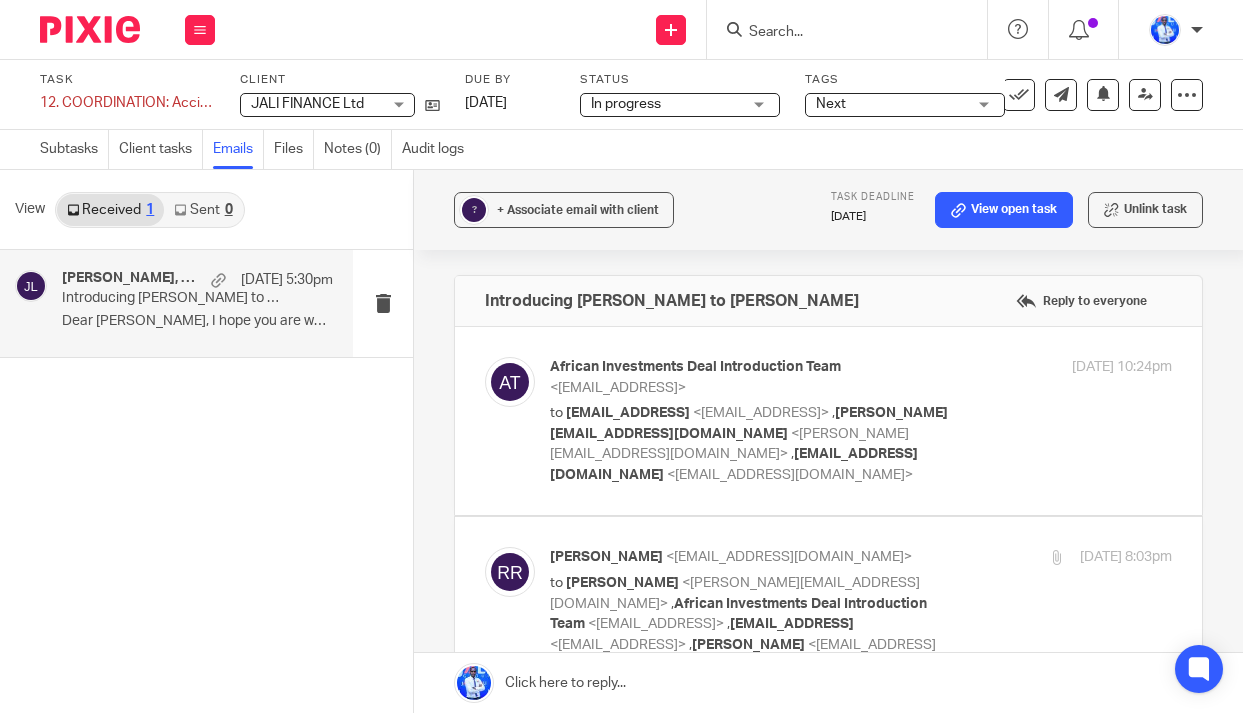 scroll, scrollTop: 0, scrollLeft: 0, axis: both 